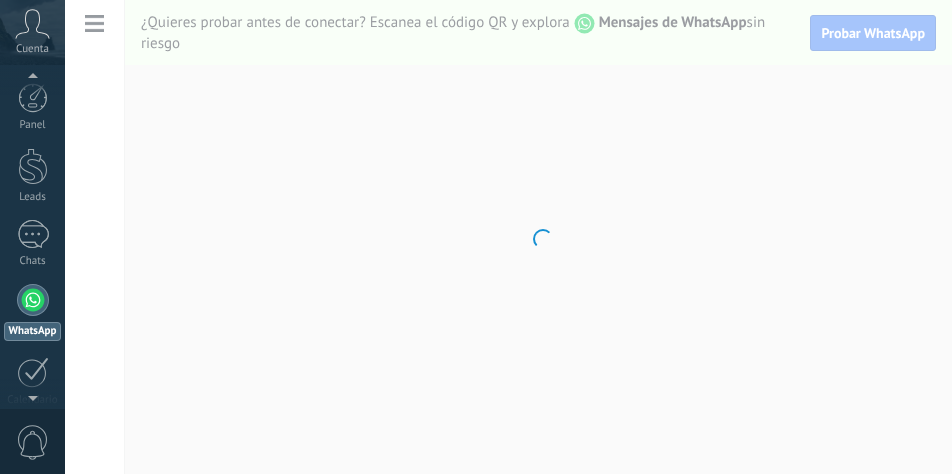 scroll, scrollTop: 0, scrollLeft: 0, axis: both 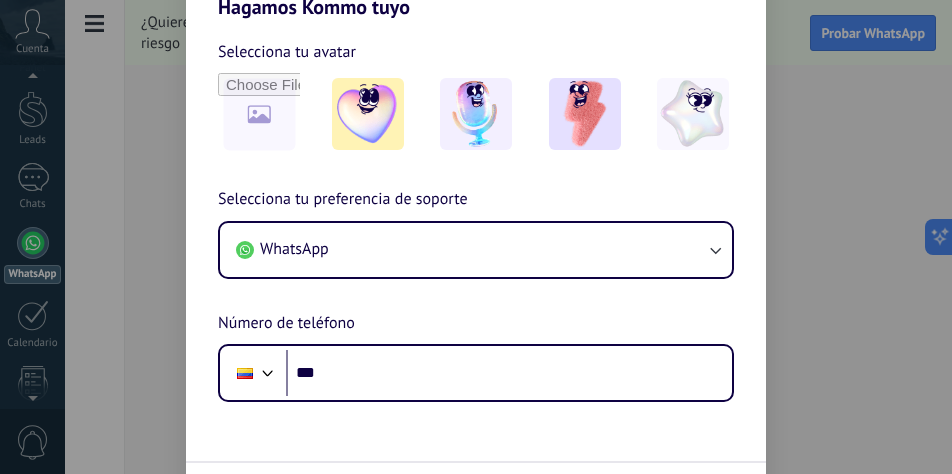 drag, startPoint x: 939, startPoint y: 114, endPoint x: 902, endPoint y: 254, distance: 144.80676 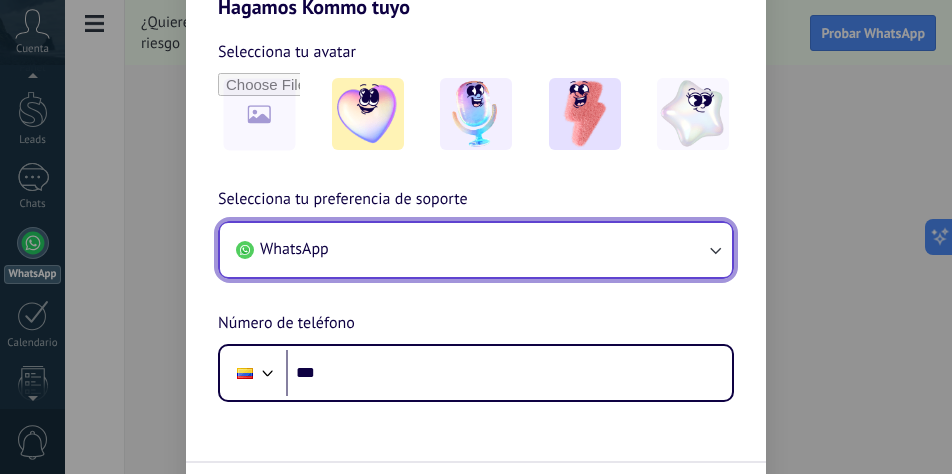 click on "WhatsApp" at bounding box center (476, 250) 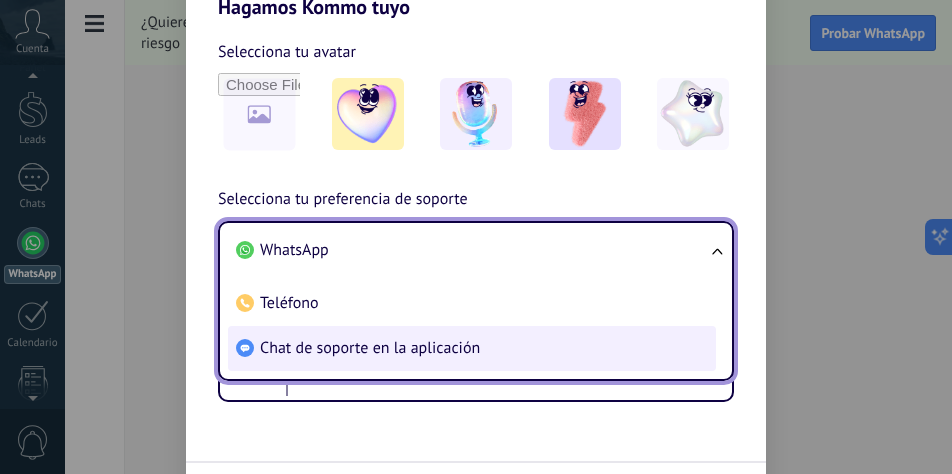 click on "Chat de soporte en la aplicación" at bounding box center (370, 348) 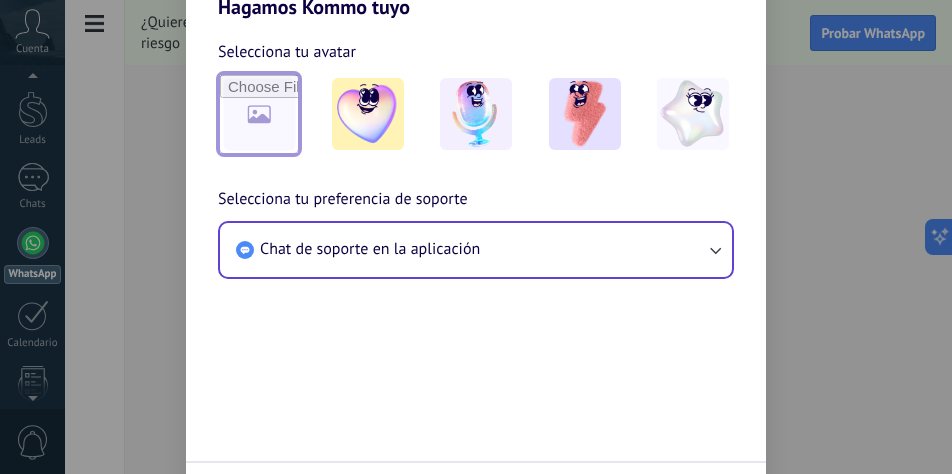 click at bounding box center [259, 114] 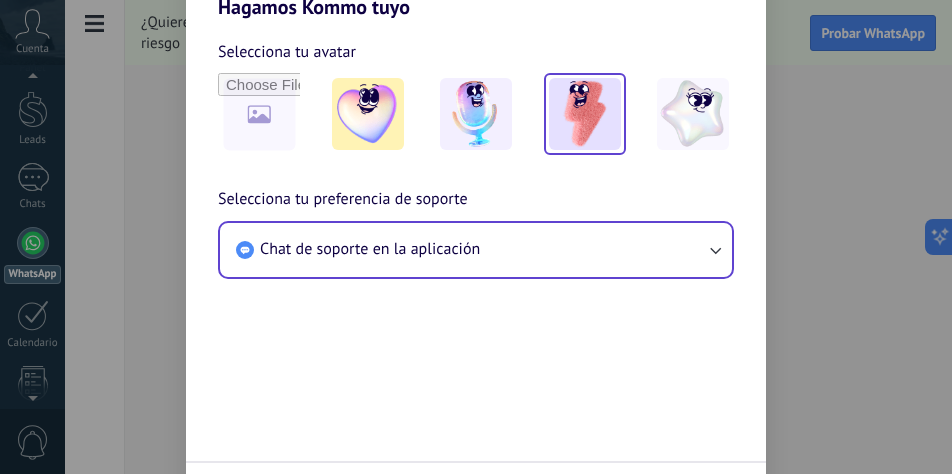 click at bounding box center (585, 114) 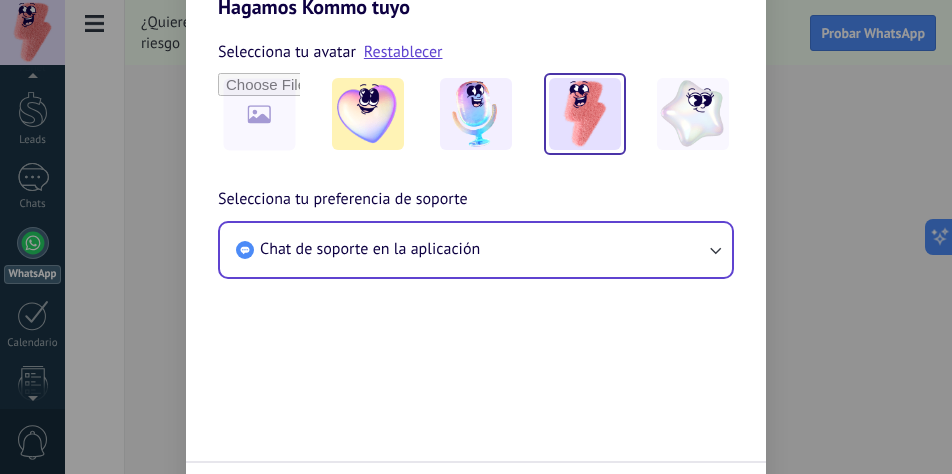 drag, startPoint x: 492, startPoint y: 378, endPoint x: 622, endPoint y: 406, distance: 132.9812 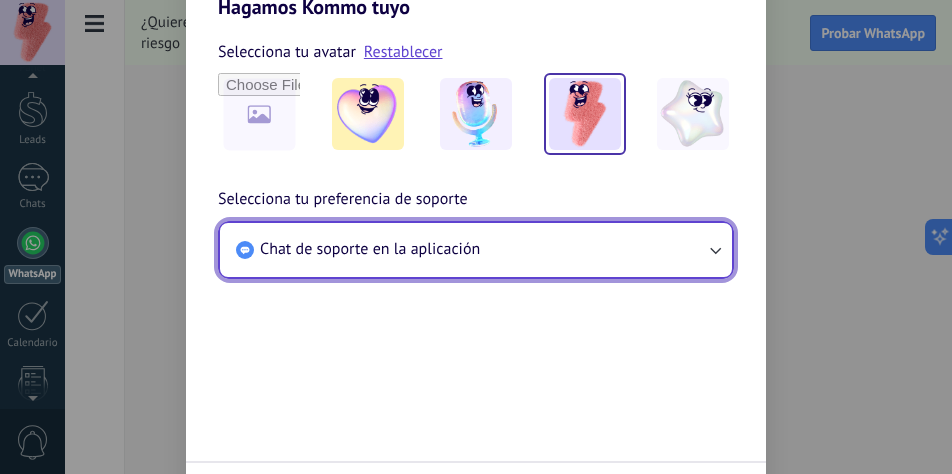 drag, startPoint x: 590, startPoint y: 101, endPoint x: 454, endPoint y: 261, distance: 209.99048 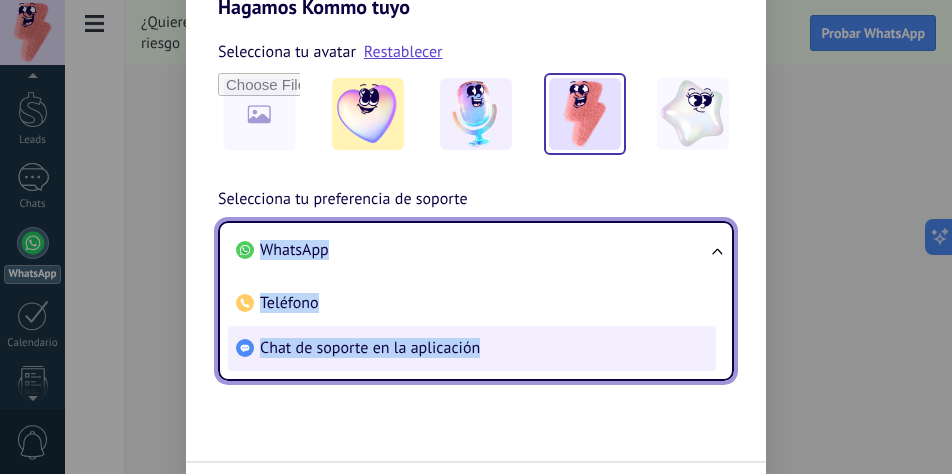 click on "Chat de soporte en la aplicación" at bounding box center [472, 348] 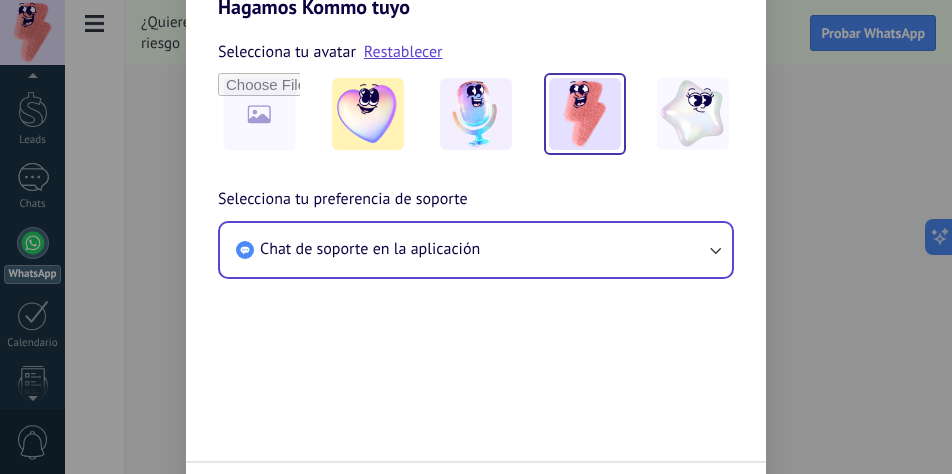 drag, startPoint x: 601, startPoint y: 464, endPoint x: 628, endPoint y: 363, distance: 104.54664 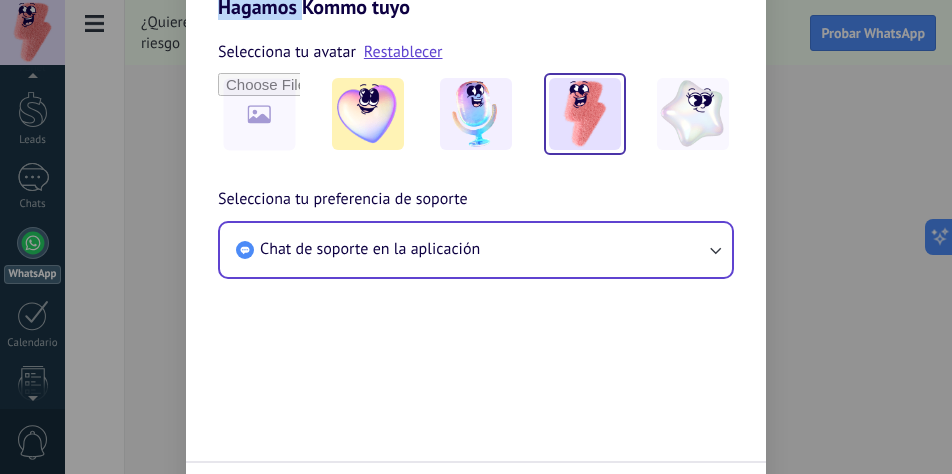 click on "Hagamos Kommo tuyo Selecciona tu avatar Restablecer Selecciona tu preferencia de soporte Chat de soporte en la aplicación Siguiente" at bounding box center (476, 237) 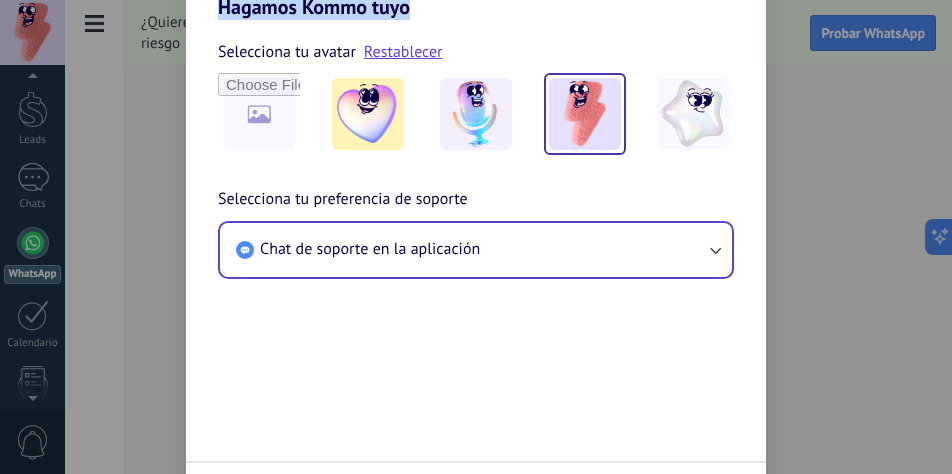 click on "Hagamos Kommo tuyo Selecciona tu avatar Restablecer Selecciona tu preferencia de soporte Chat de soporte en la aplicación Siguiente" at bounding box center (476, 237) 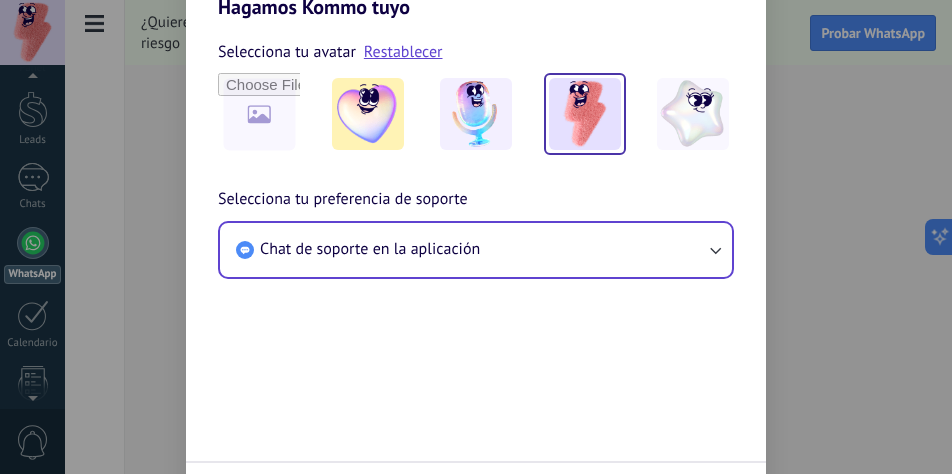 click on "Hagamos Kommo tuyo Selecciona tu avatar Restablecer Selecciona tu preferencia de soporte Chat de soporte en la aplicación Siguiente" at bounding box center [476, 237] 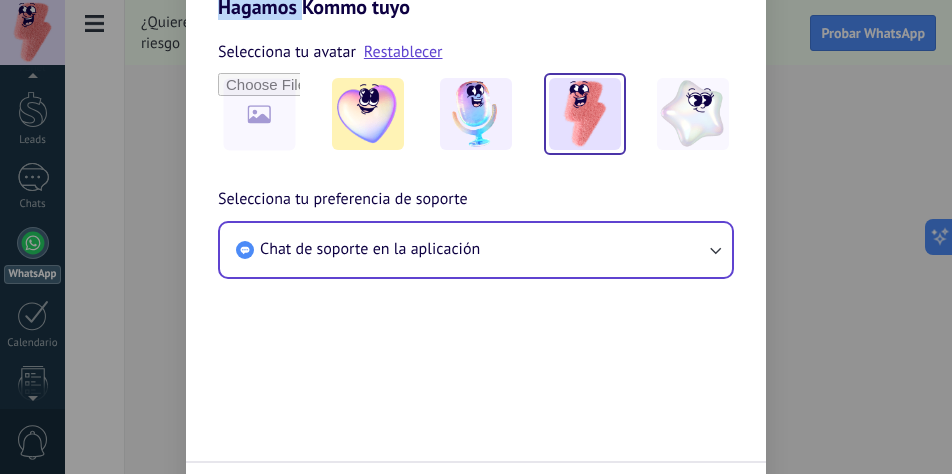click on "Hagamos Kommo tuyo Selecciona tu avatar Restablecer Selecciona tu preferencia de soporte Chat de soporte en la aplicación Siguiente" at bounding box center [476, 237] 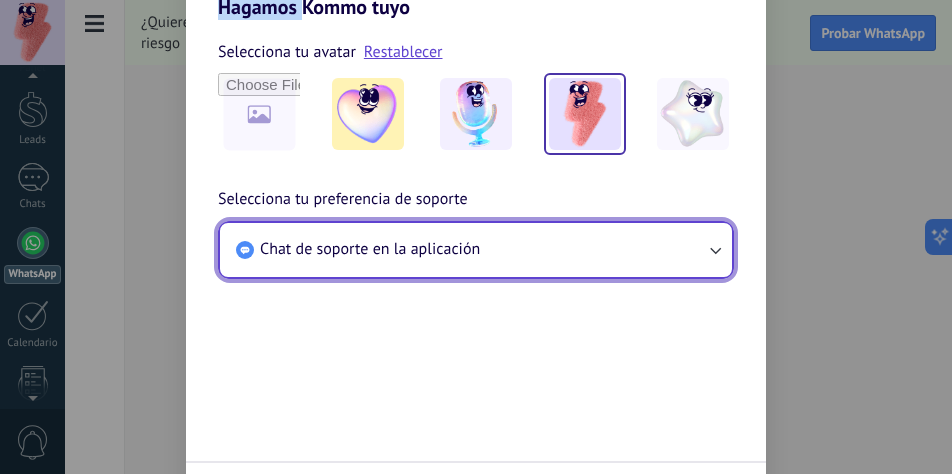 click on "Chat de soporte en la aplicación" at bounding box center (476, 250) 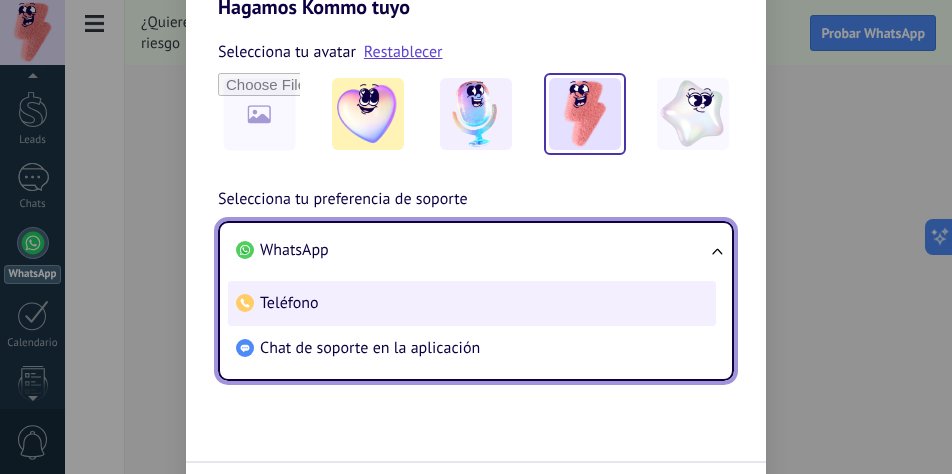 click on "Teléfono" at bounding box center (472, 303) 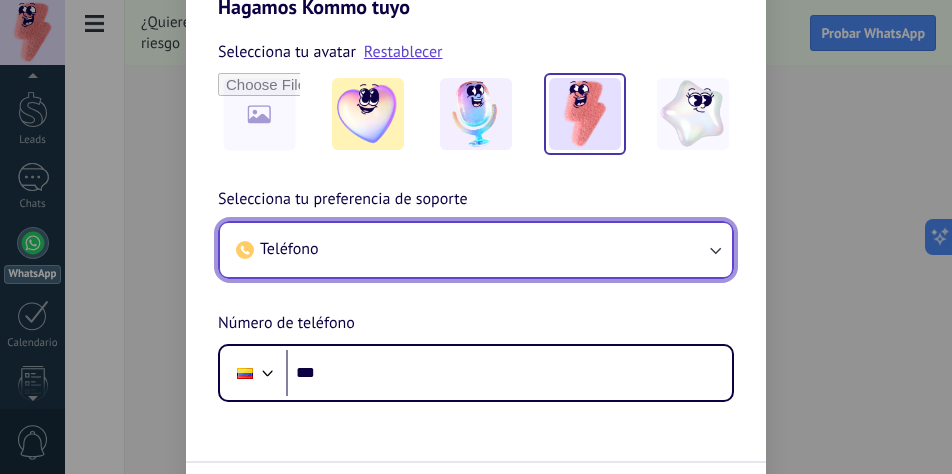 click on "Teléfono" at bounding box center (476, 250) 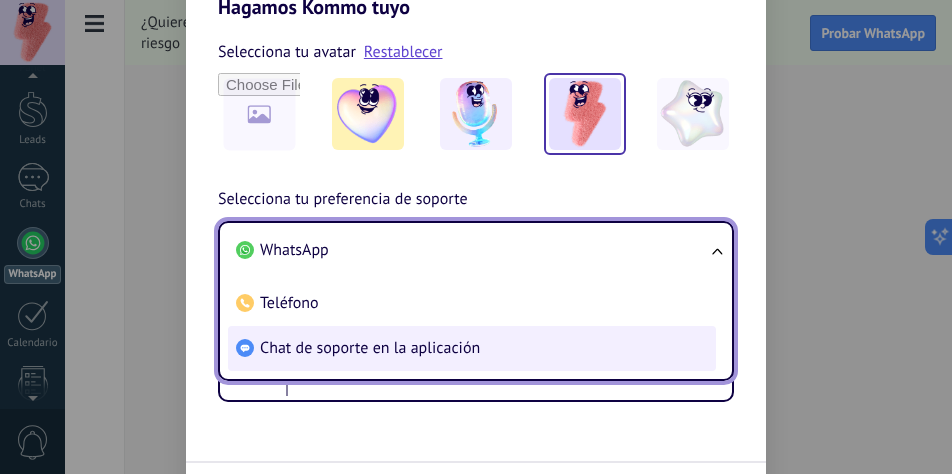 click on "Chat de soporte en la aplicación" at bounding box center (370, 348) 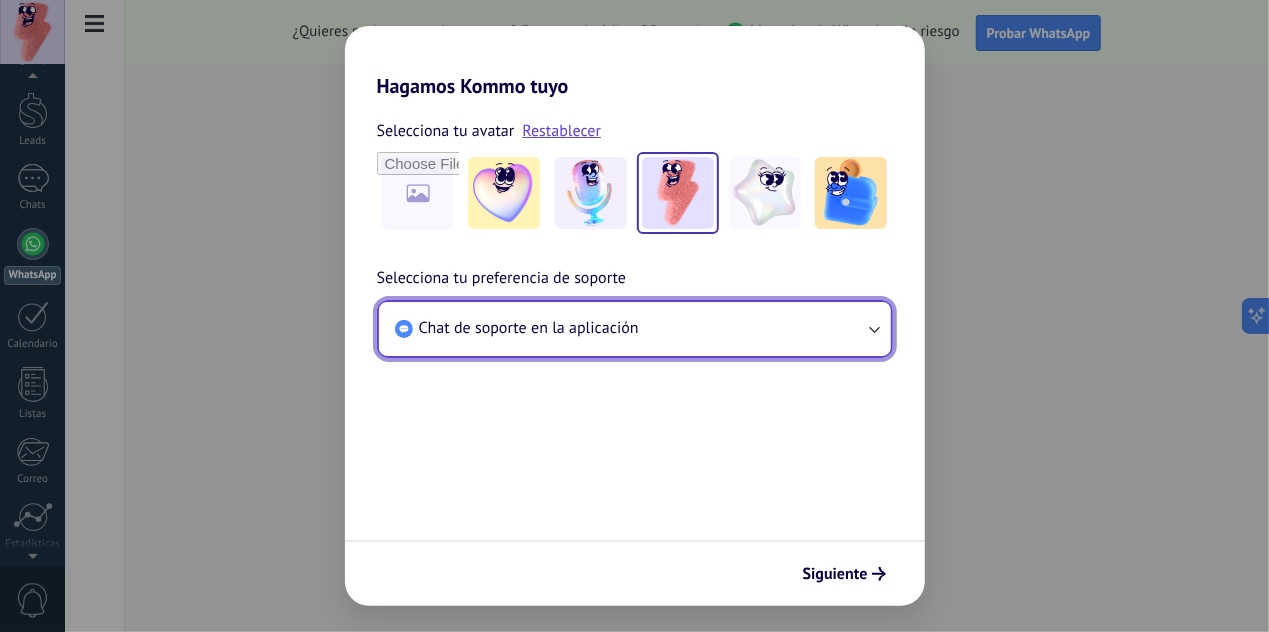 scroll, scrollTop: 56, scrollLeft: 0, axis: vertical 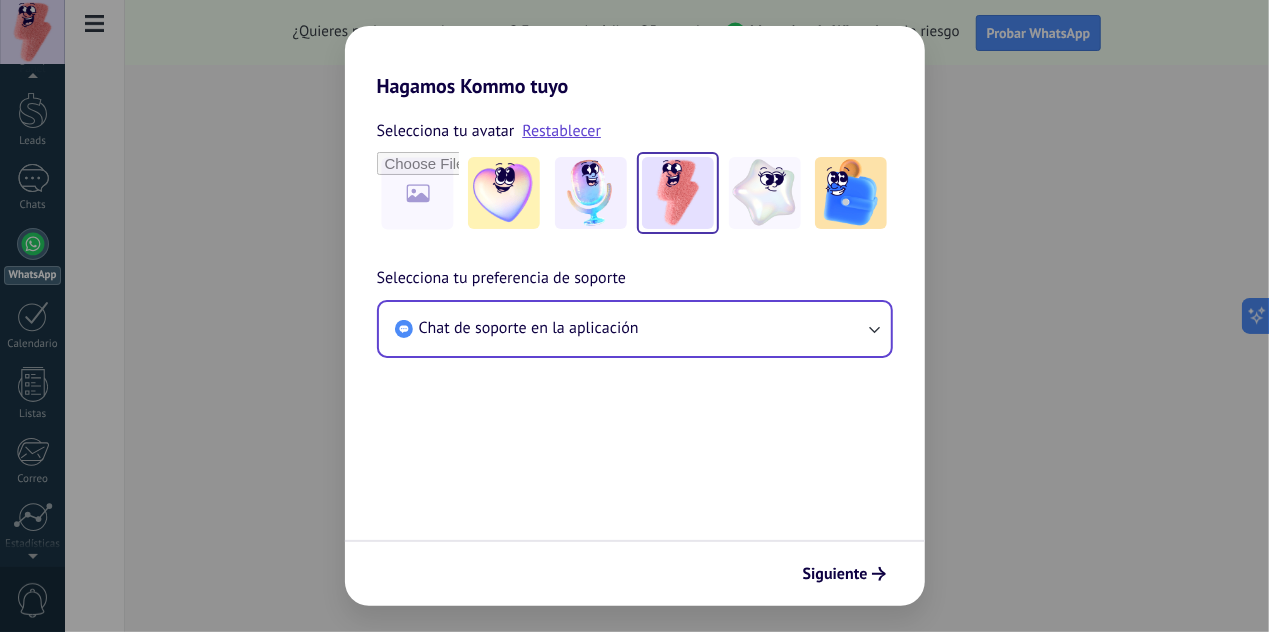 drag, startPoint x: 596, startPoint y: 11, endPoint x: 290, endPoint y: 472, distance: 553.3146 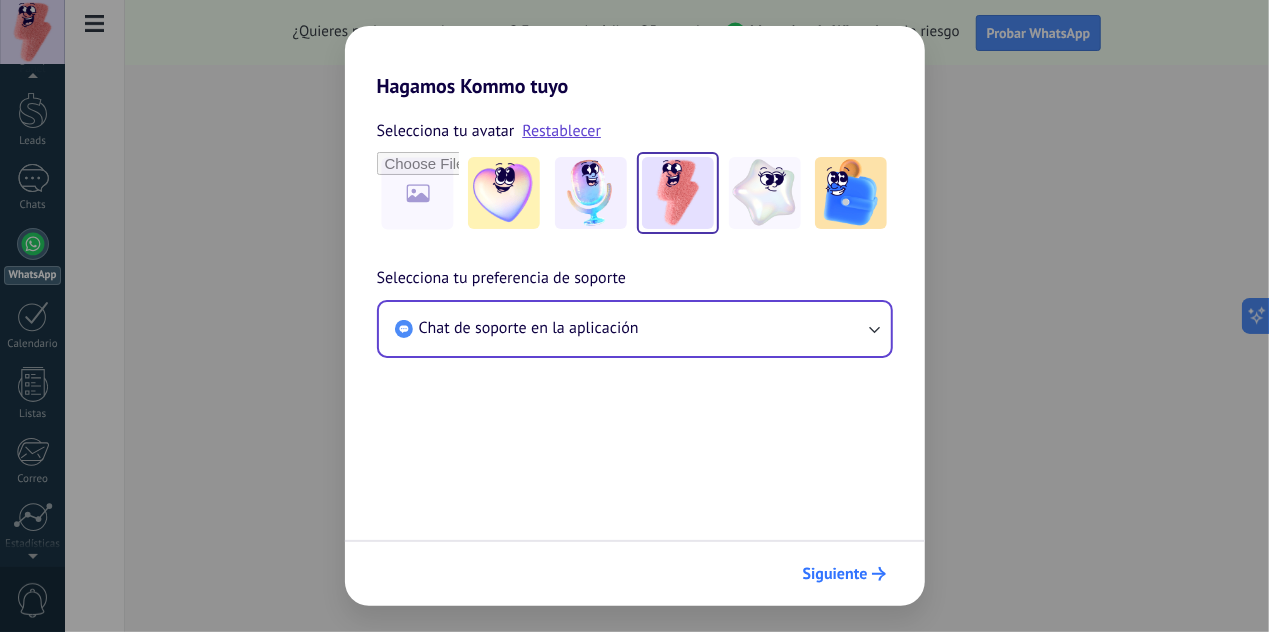click on "Siguiente" at bounding box center [835, 574] 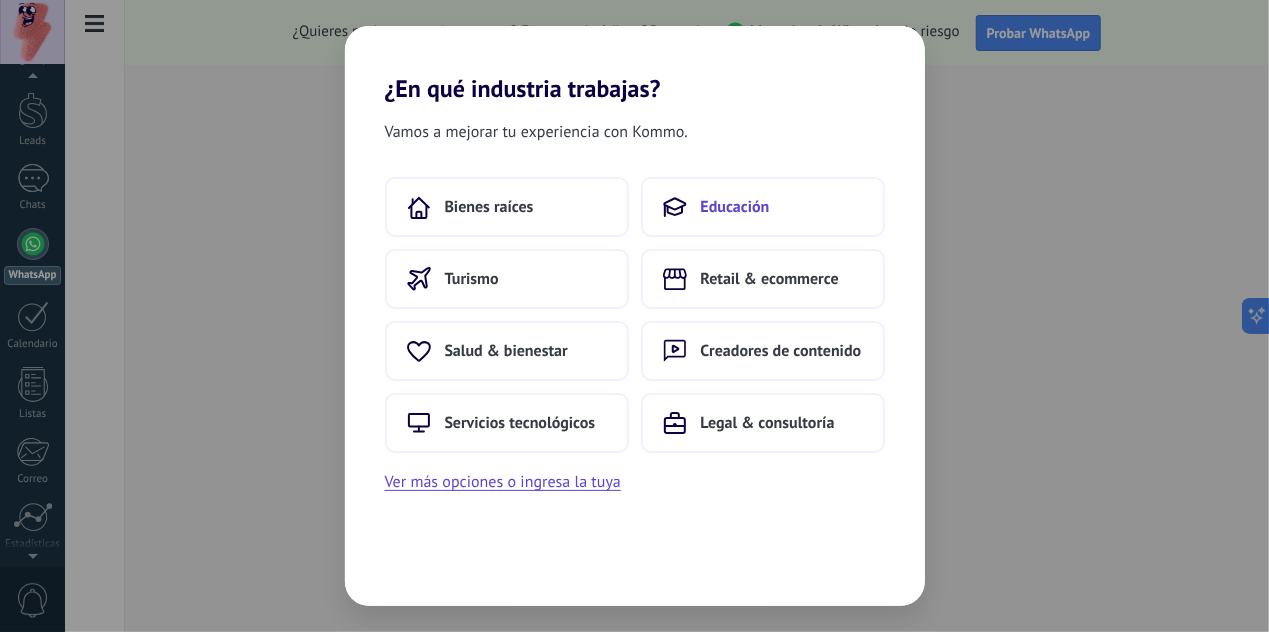 click on "Educación" at bounding box center (763, 207) 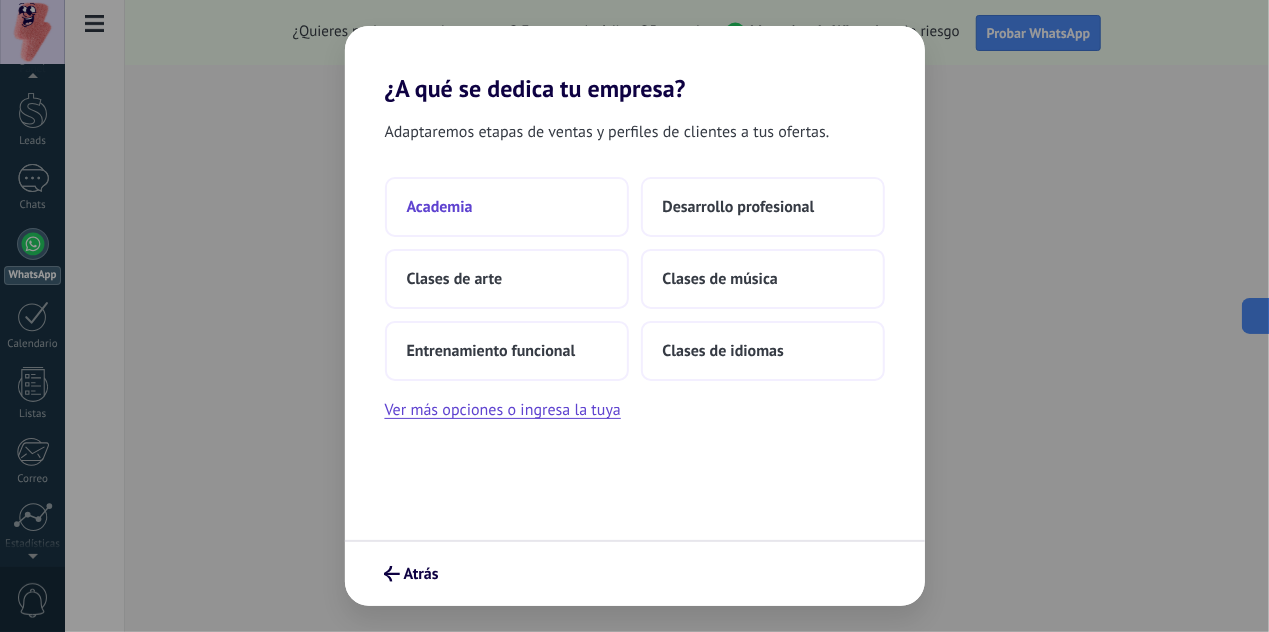 click on "Academia" at bounding box center (507, 207) 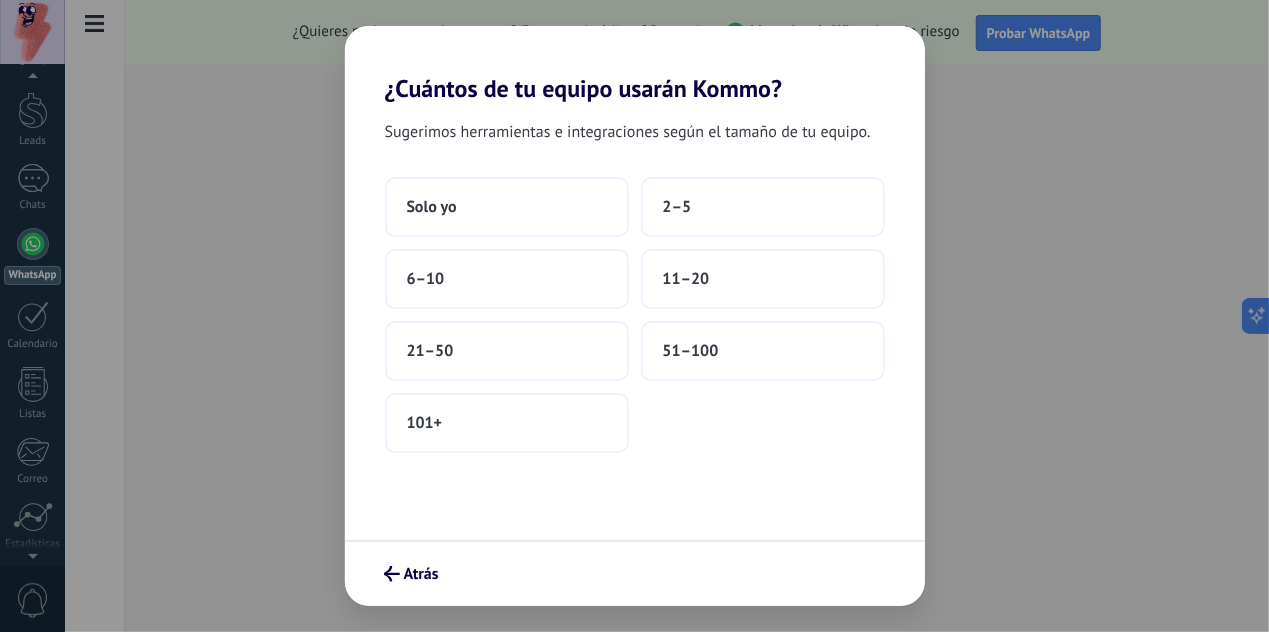 click on "Solo yo" at bounding box center [507, 207] 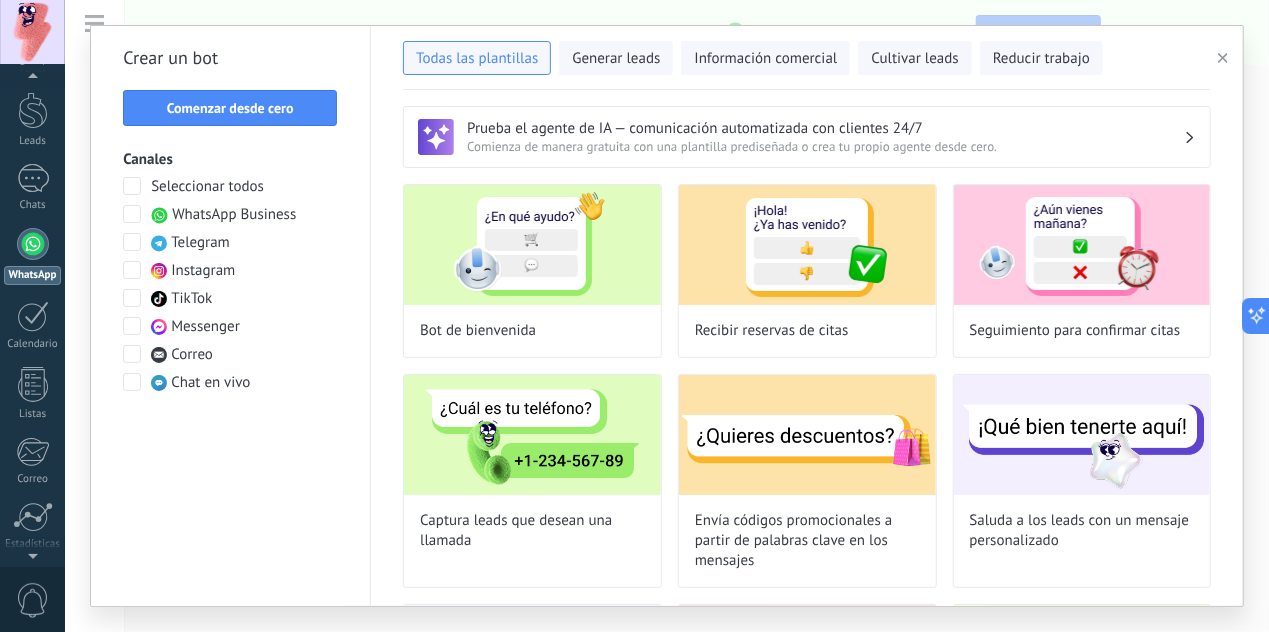 drag, startPoint x: 1256, startPoint y: 120, endPoint x: 1264, endPoint y: 153, distance: 33.955853 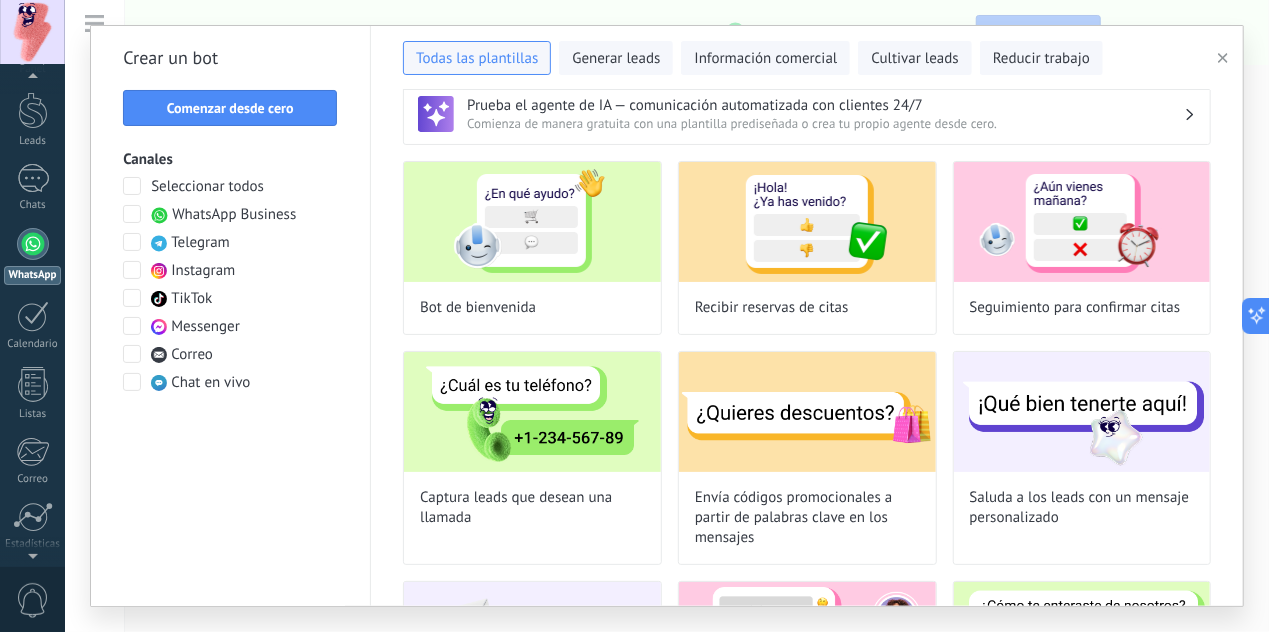 scroll, scrollTop: 0, scrollLeft: 0, axis: both 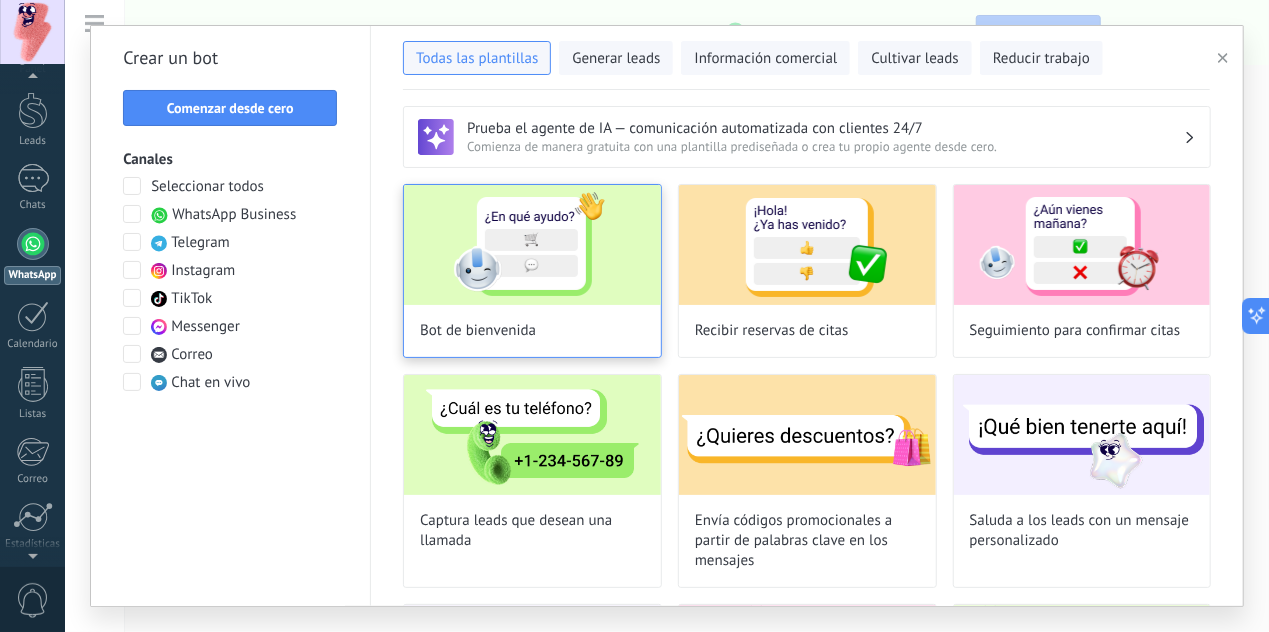 click at bounding box center [532, 245] 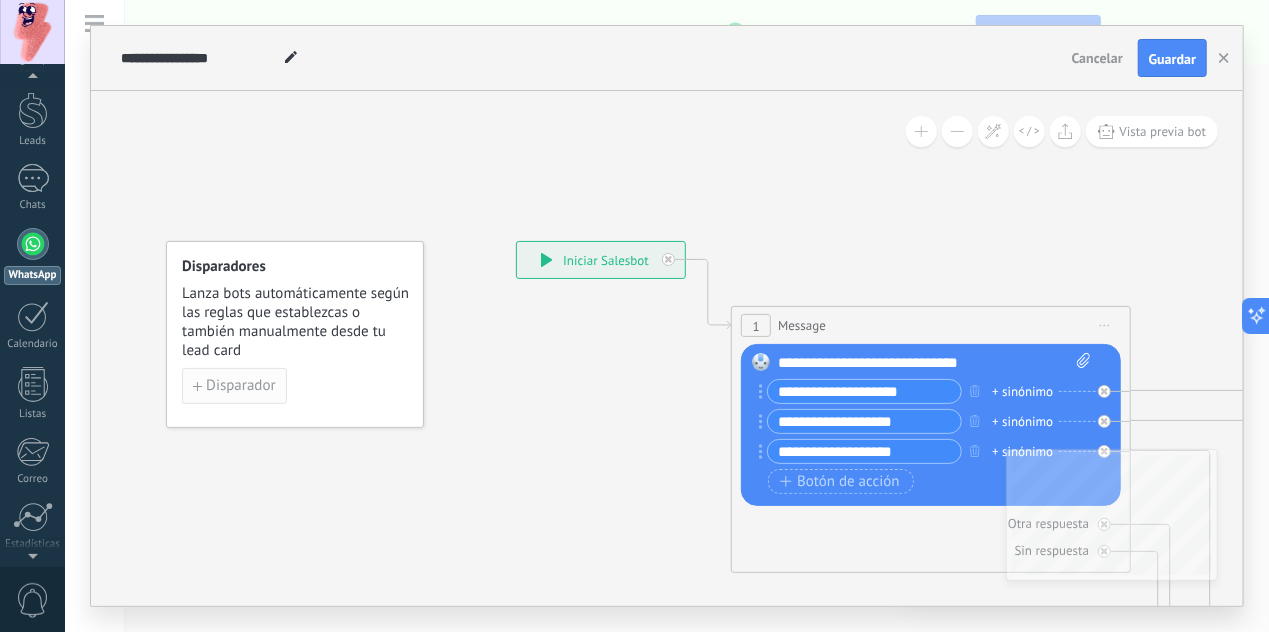 click on "Disparador" at bounding box center (240, 386) 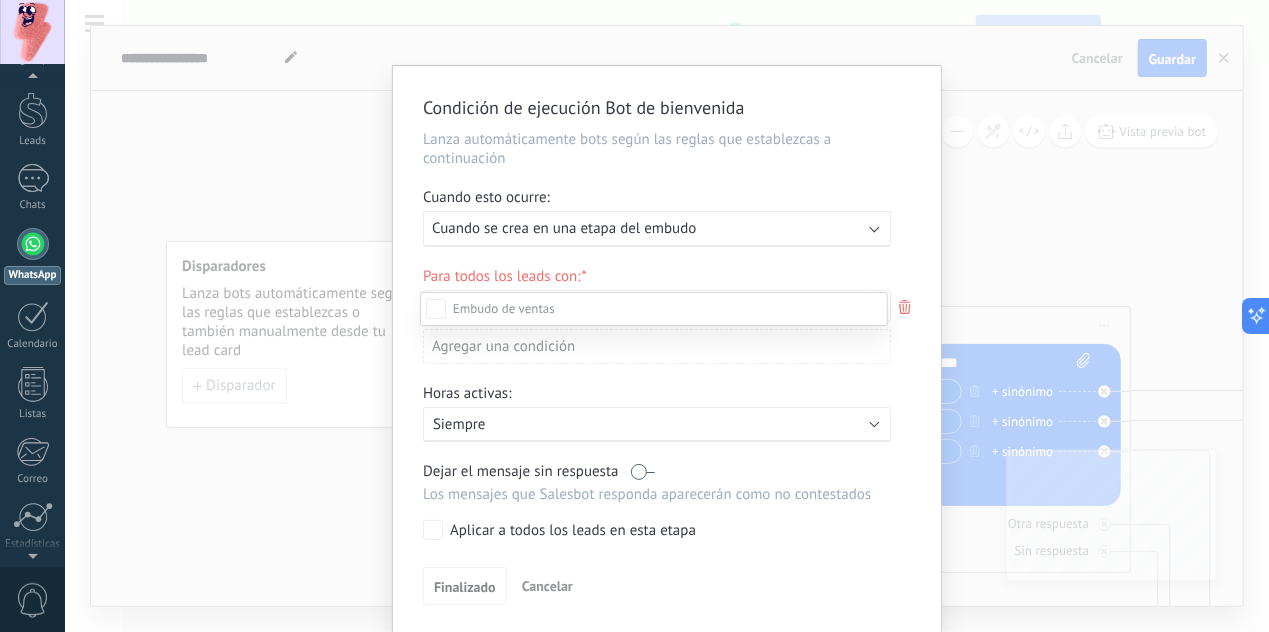click at bounding box center [667, 316] 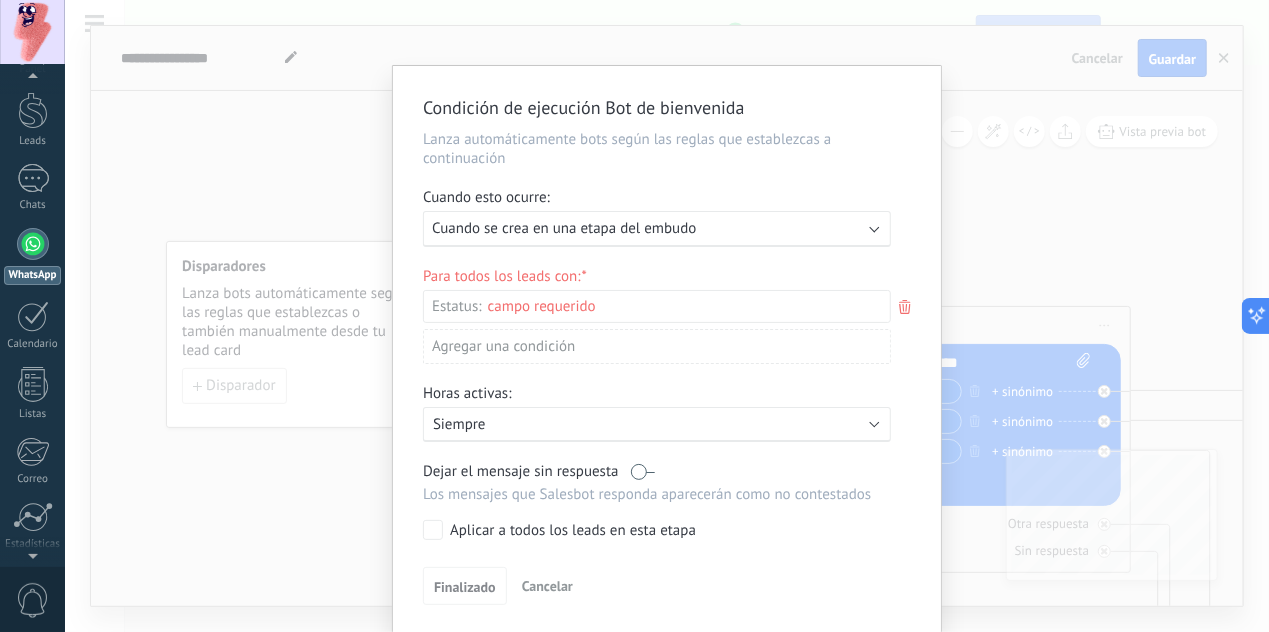 click on "Condición de ejecución Bot de bienvenida Lanza automáticamente bots según las reglas que establezcas a continuación Cuando esto ocurre: Ejecutar:  Cuando se crea en una etapa del embudo Para todos los leads con: Estatus: Incoming leads Contacto inicial Negociación Debate contractual Discusión de contrato Logrado con éxito Venta Perdido Agregar una condición Horas activas: Activo:  Siempre Dejar el mensaje sin respuesta Los mensajes que Salesbot responda aparecerán como no contestados Aplicar a todos los leads en esta etapa Finalizado Cancelar" at bounding box center (667, 316) 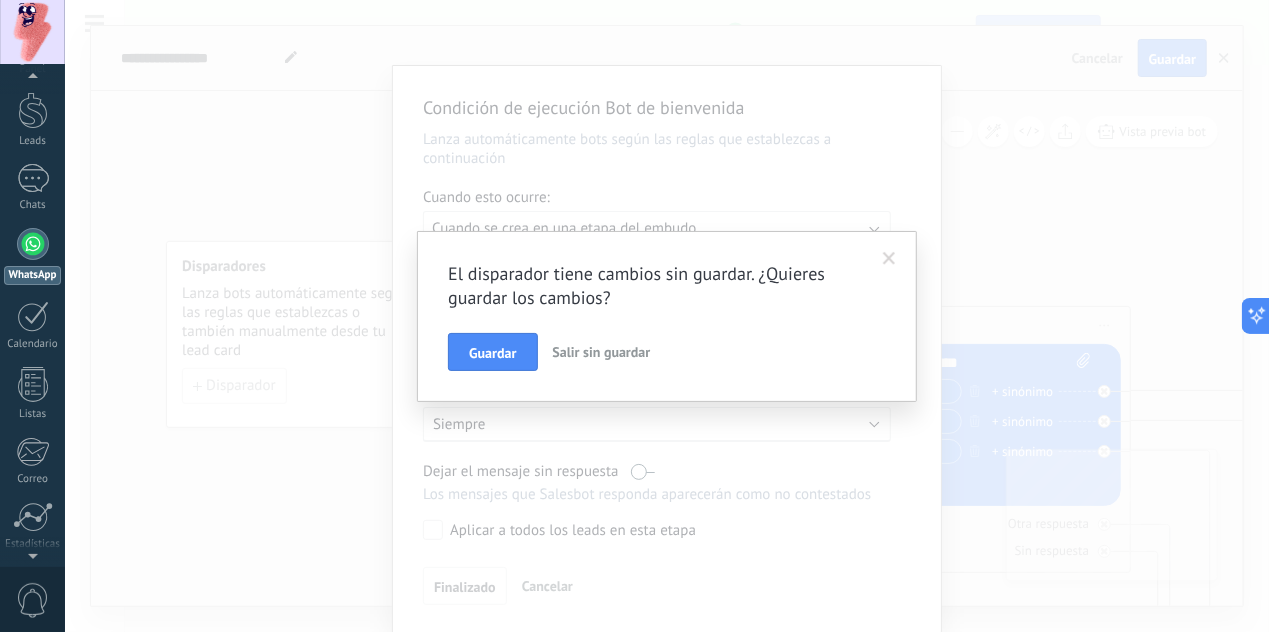 click on "Salir sin guardar" at bounding box center (602, 352) 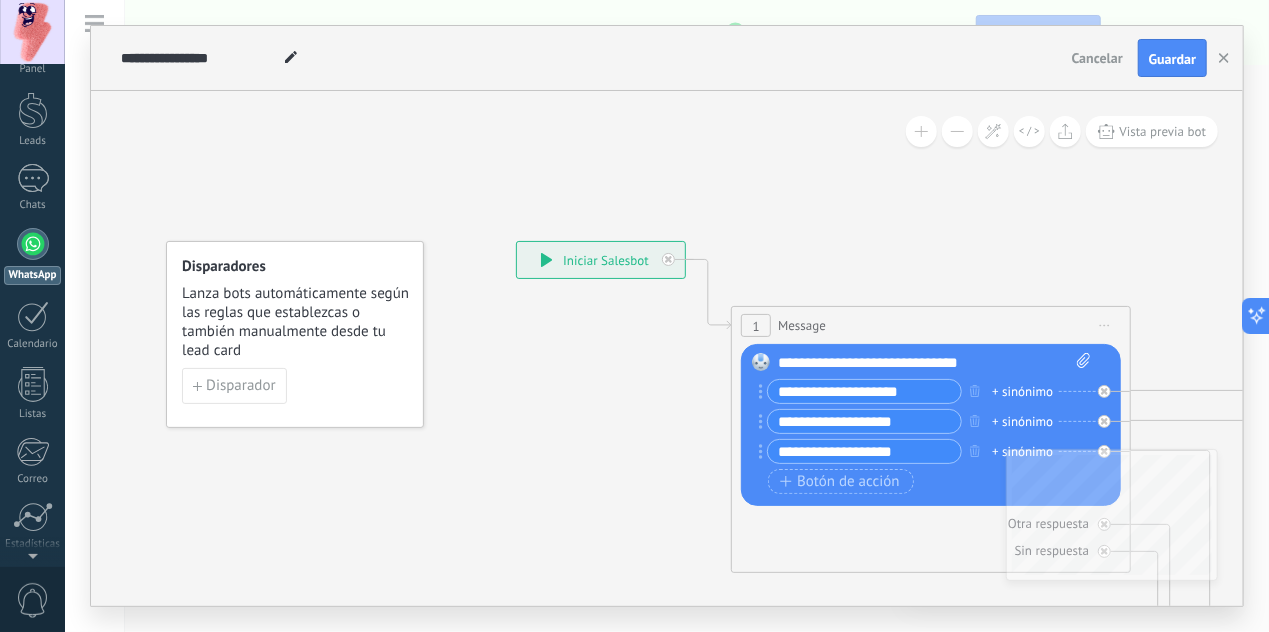 scroll, scrollTop: 0, scrollLeft: 0, axis: both 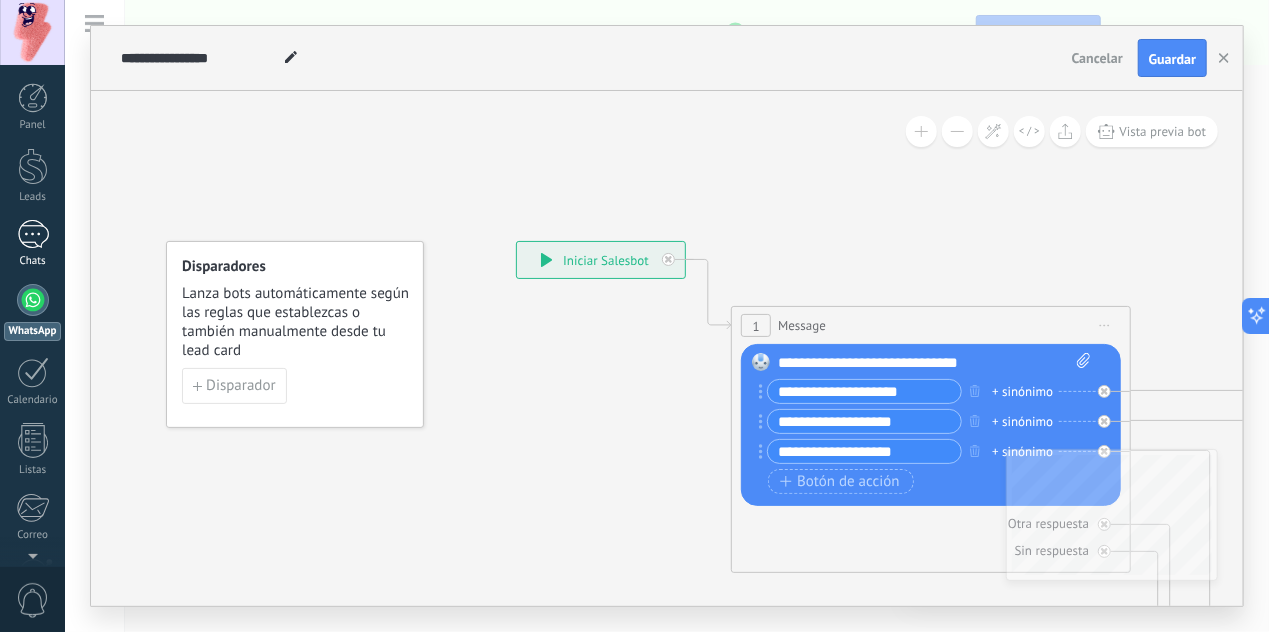 click on "Chats" at bounding box center (32, 244) 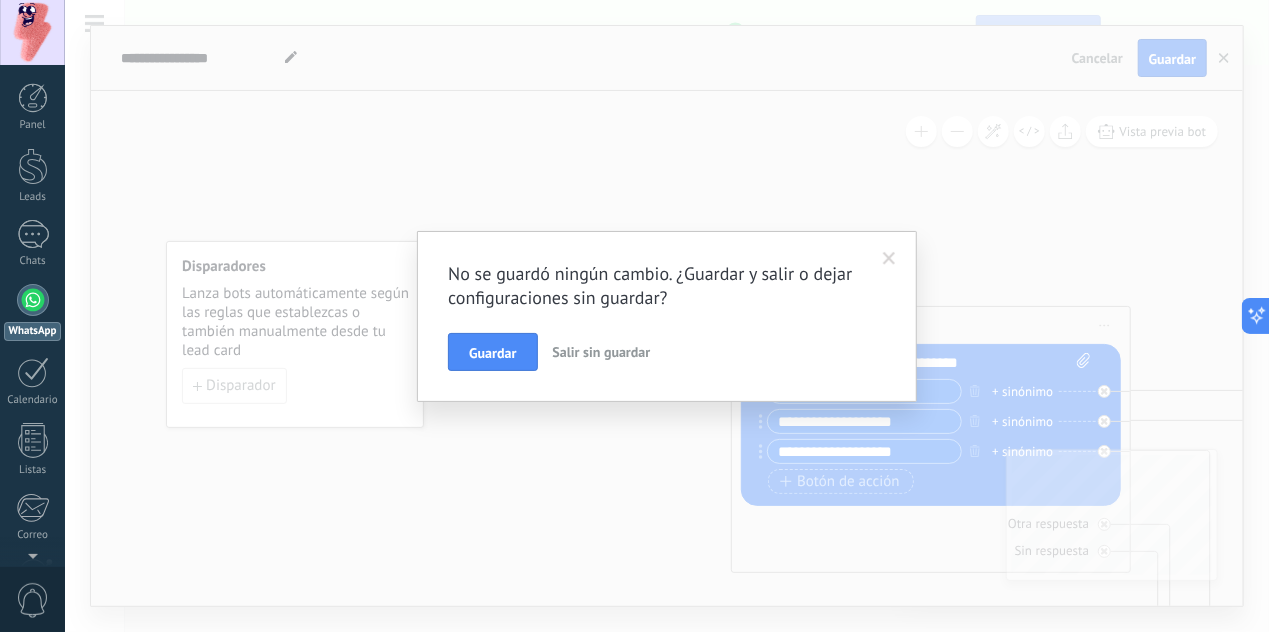 click on "Salir sin guardar" at bounding box center (602, 352) 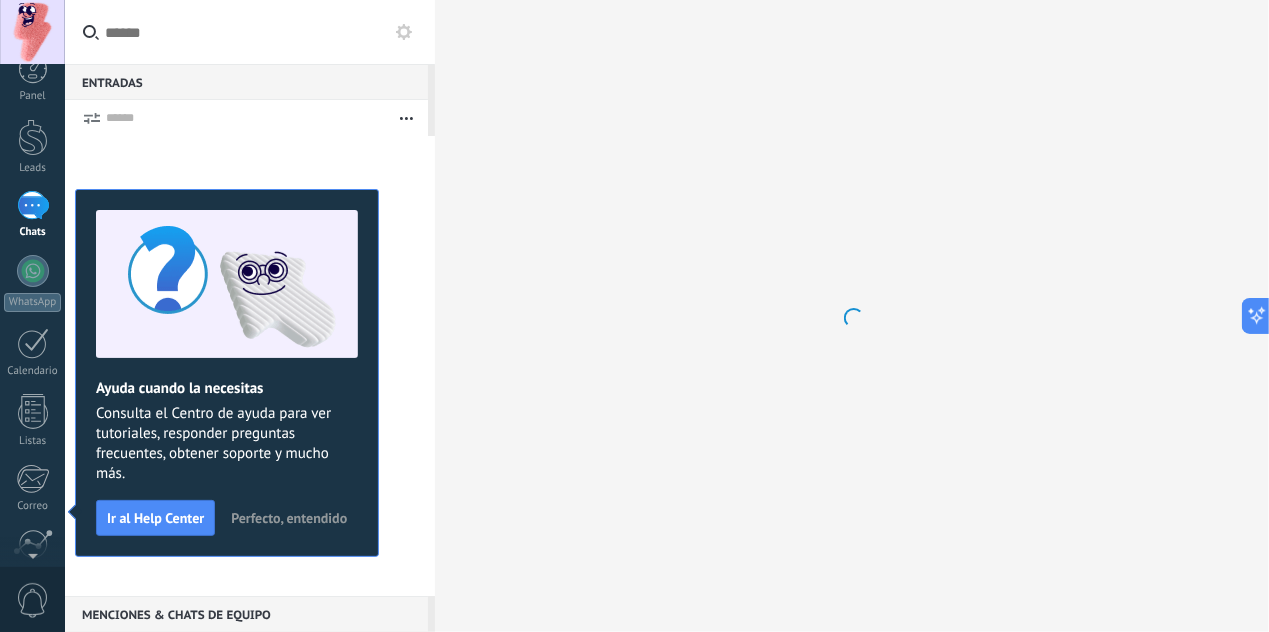 scroll, scrollTop: 0, scrollLeft: 0, axis: both 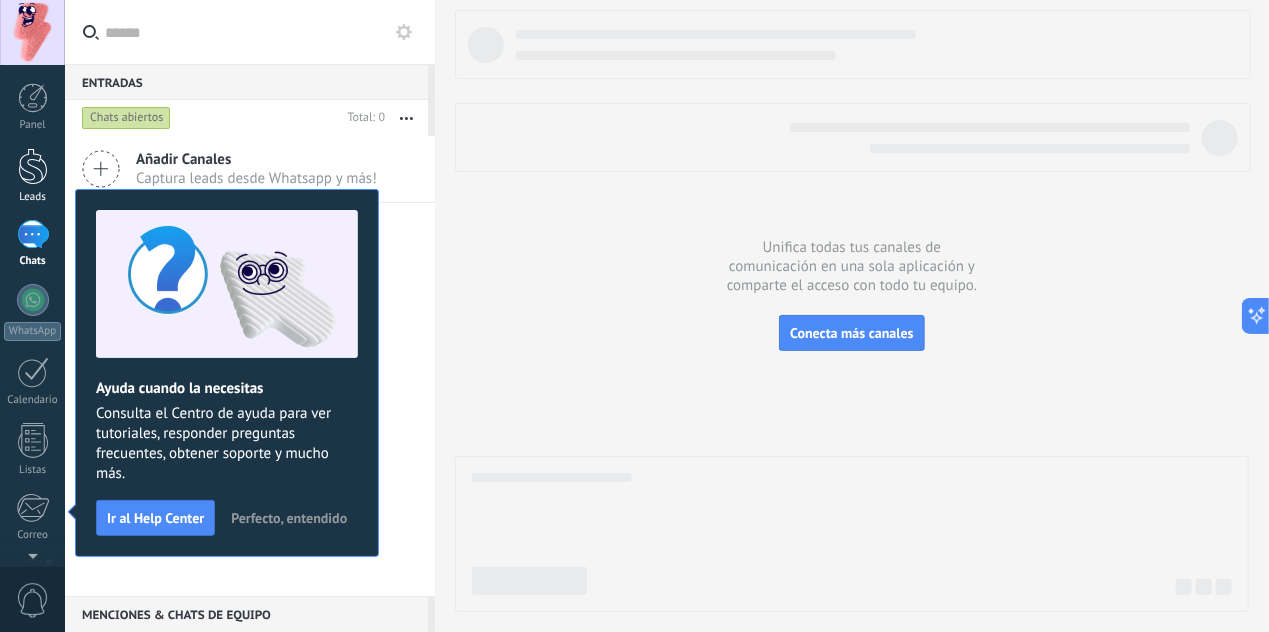 click on "Leads" at bounding box center [32, 176] 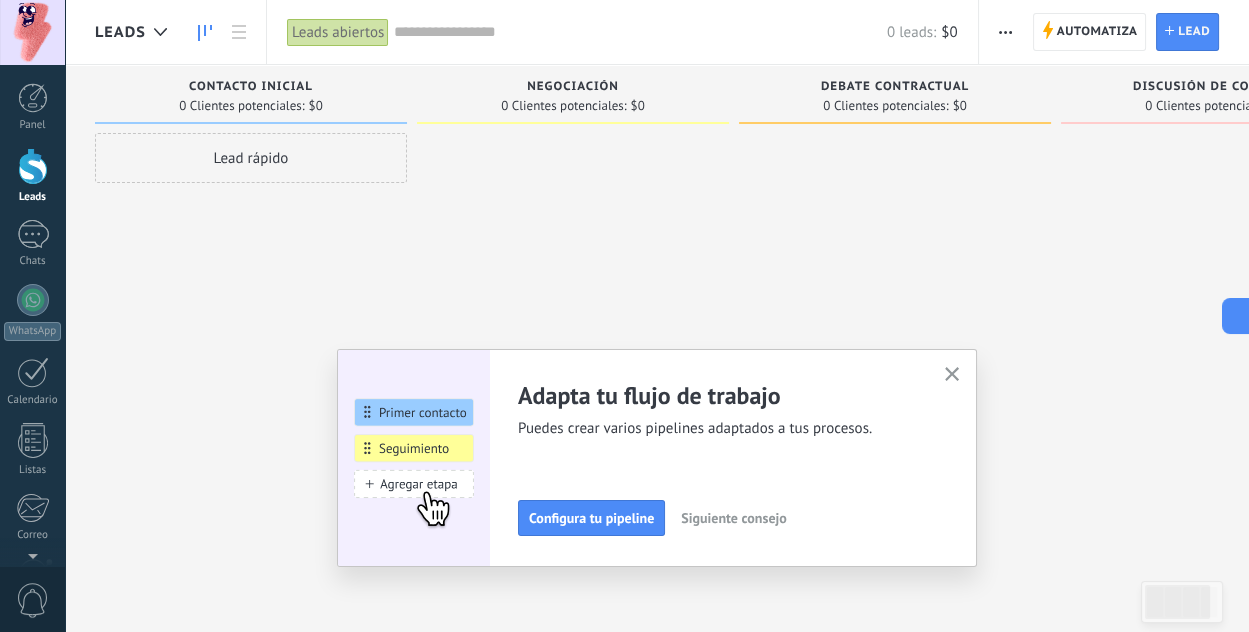 click on "Adapta tu flujo de trabajo Puedes crear varios pipelines adaptados a tus procesos. Configura tu pipeline Siguiente consejo Gana más leads en pocos clicks Puedes conversar con tus leads tanto en la bandeja de entrada y en tu pipeline Conecta más fuentes Siguiente consejo ¿Necesitas ayuda de expertos? Nuestros socios oficiales pueden hacer todo, desde la consultoría hasta el desarrollo y más allá. Contratar a un socio de Kommo Siguiente consejo" at bounding box center [657, 458] 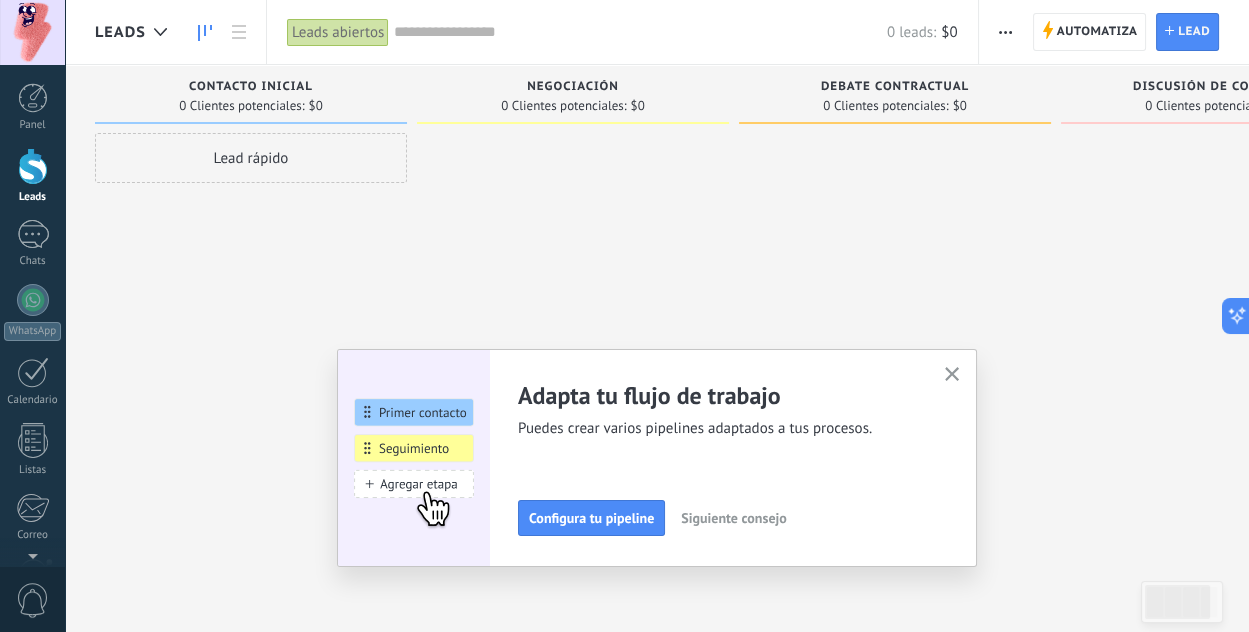click 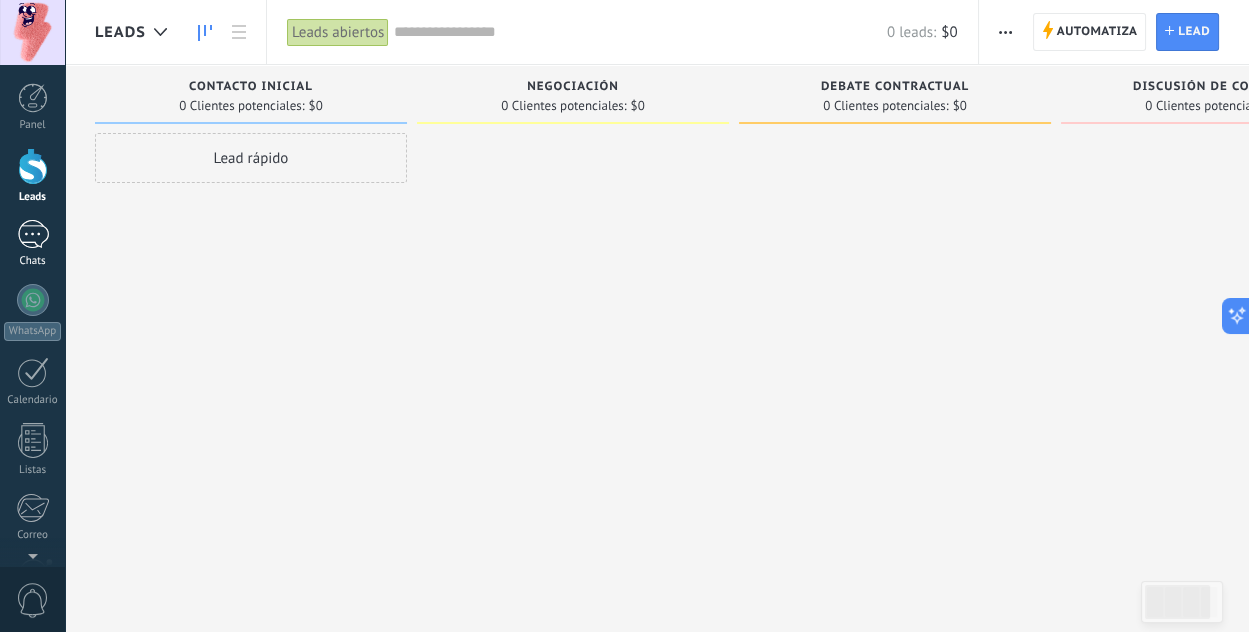 click at bounding box center (33, 234) 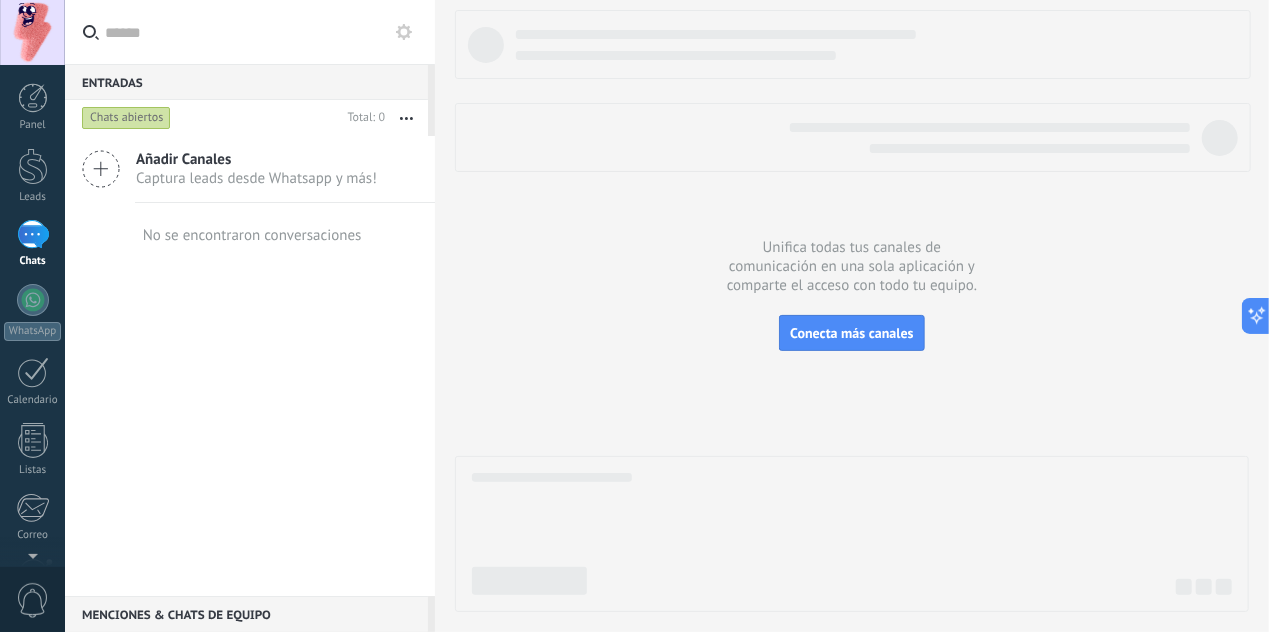 click at bounding box center [404, 32] 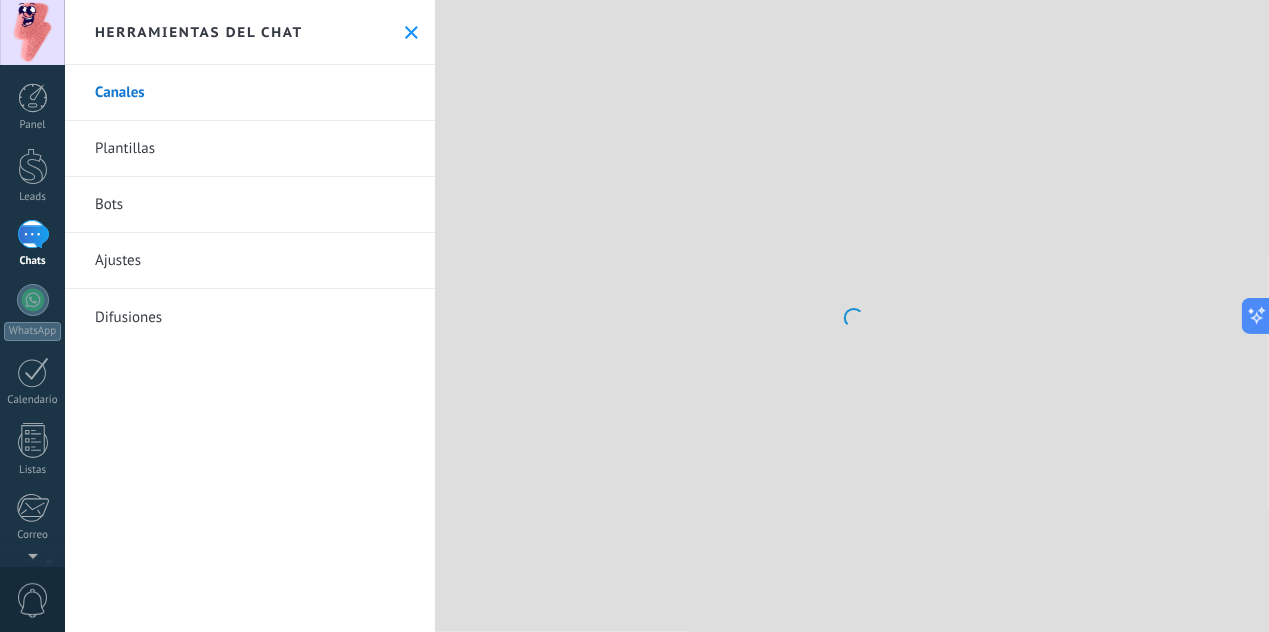 click on "Herramientas del chat" at bounding box center [250, 32] 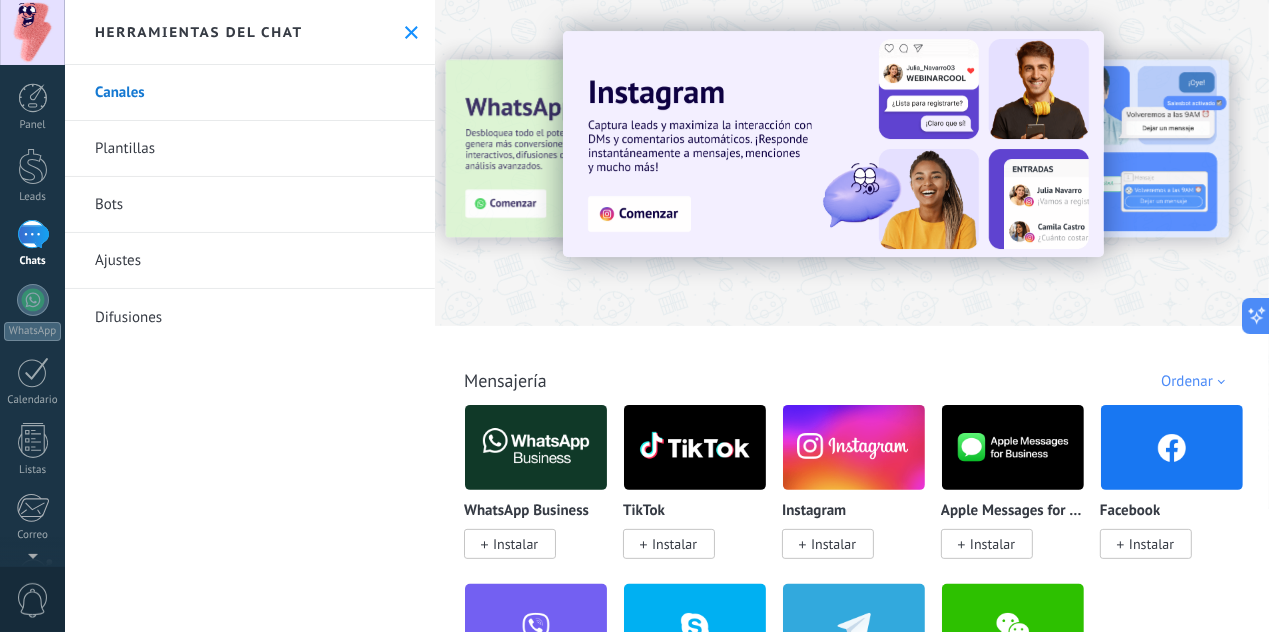 click on "Ajustes" at bounding box center (250, 261) 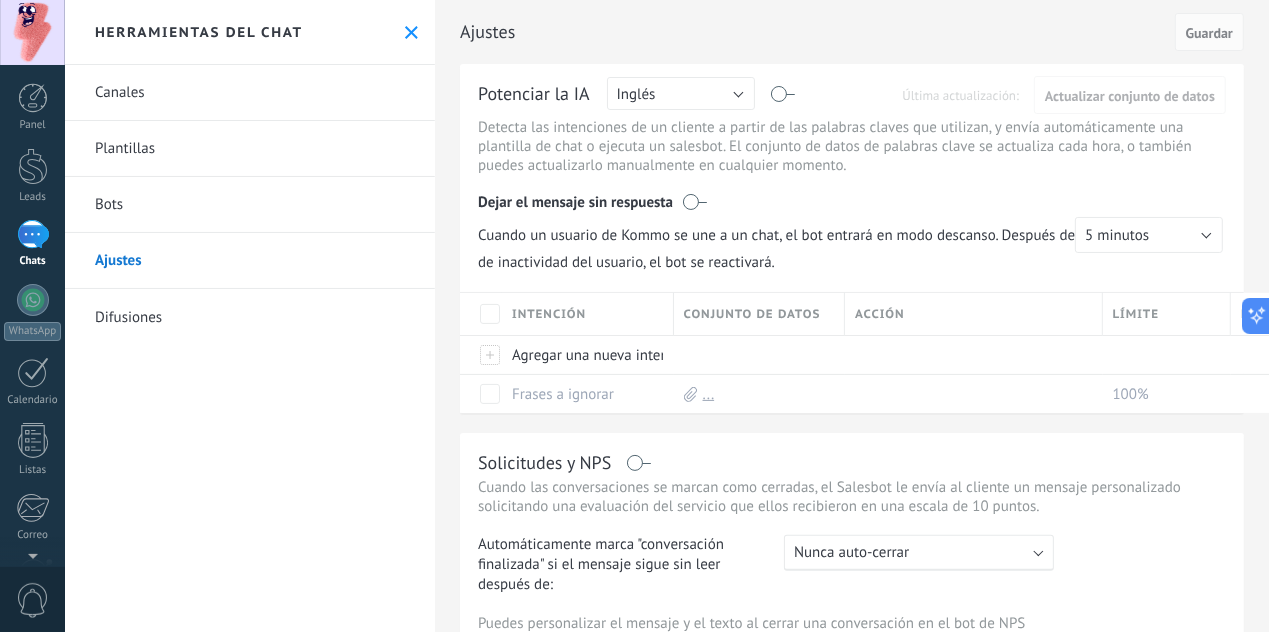 click on "Canales" at bounding box center [250, 93] 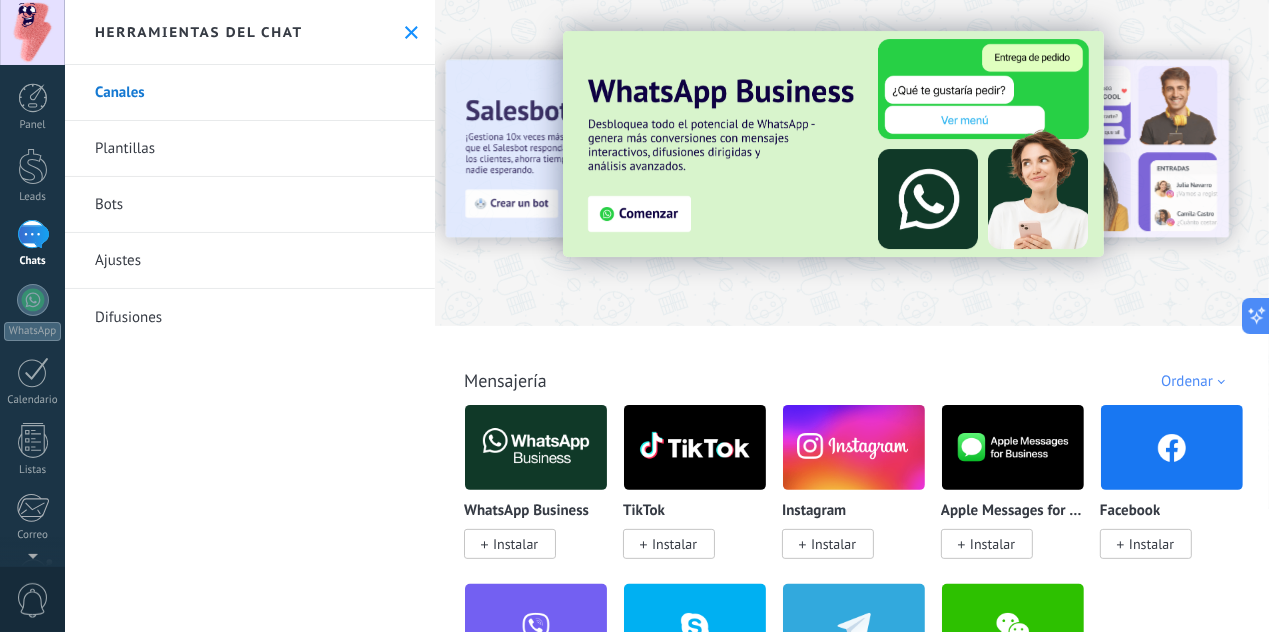 click on "Plantillas" at bounding box center (250, 149) 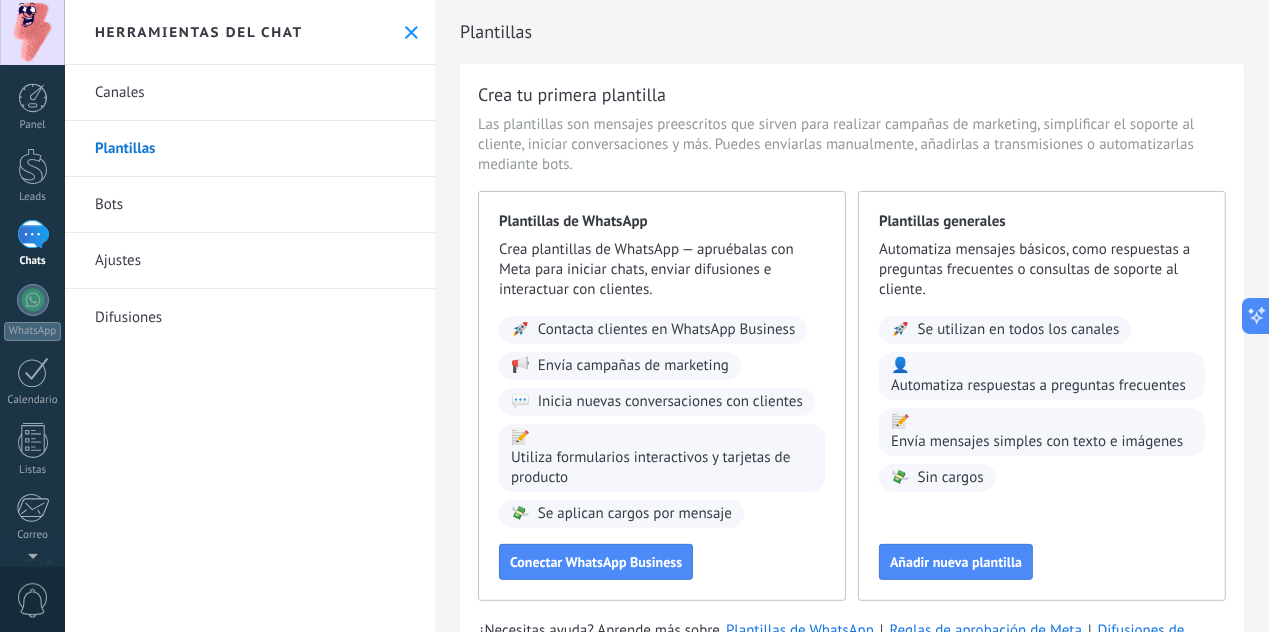 click 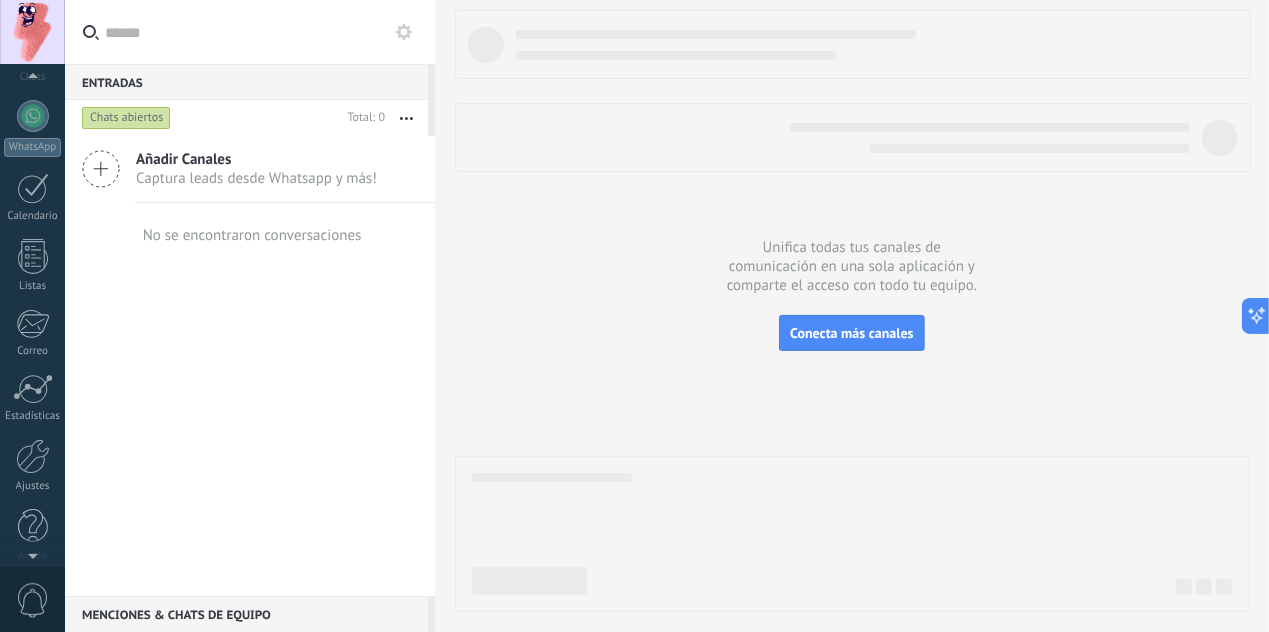 scroll, scrollTop: 199, scrollLeft: 0, axis: vertical 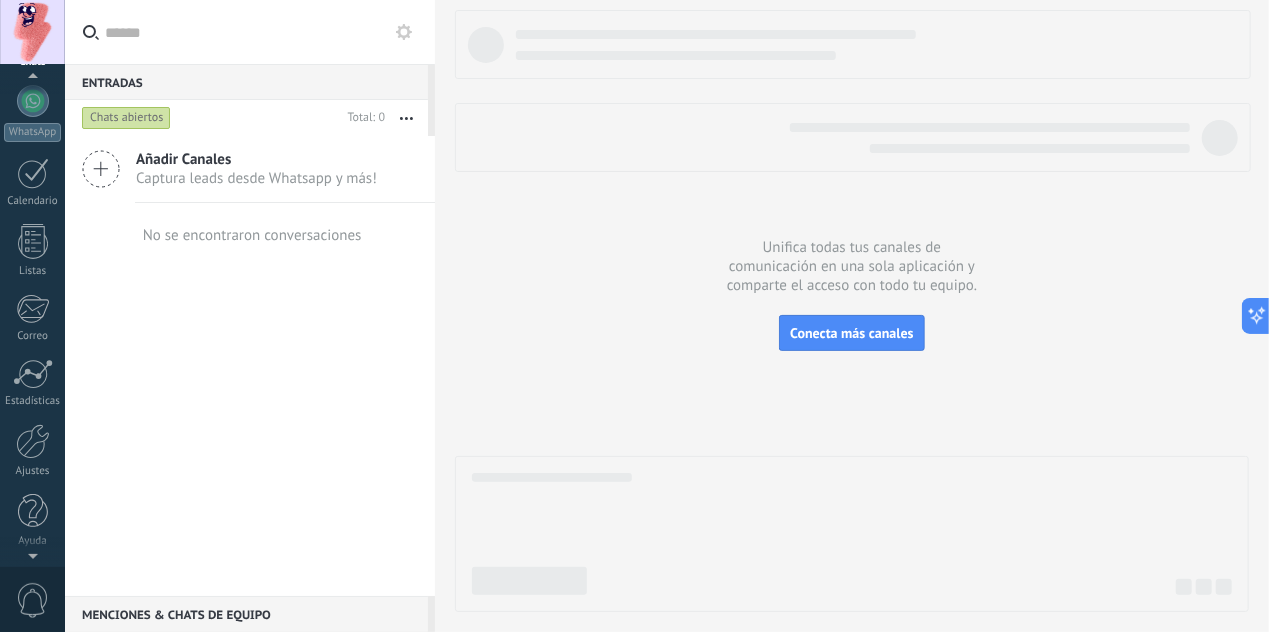 click at bounding box center (32, 552) 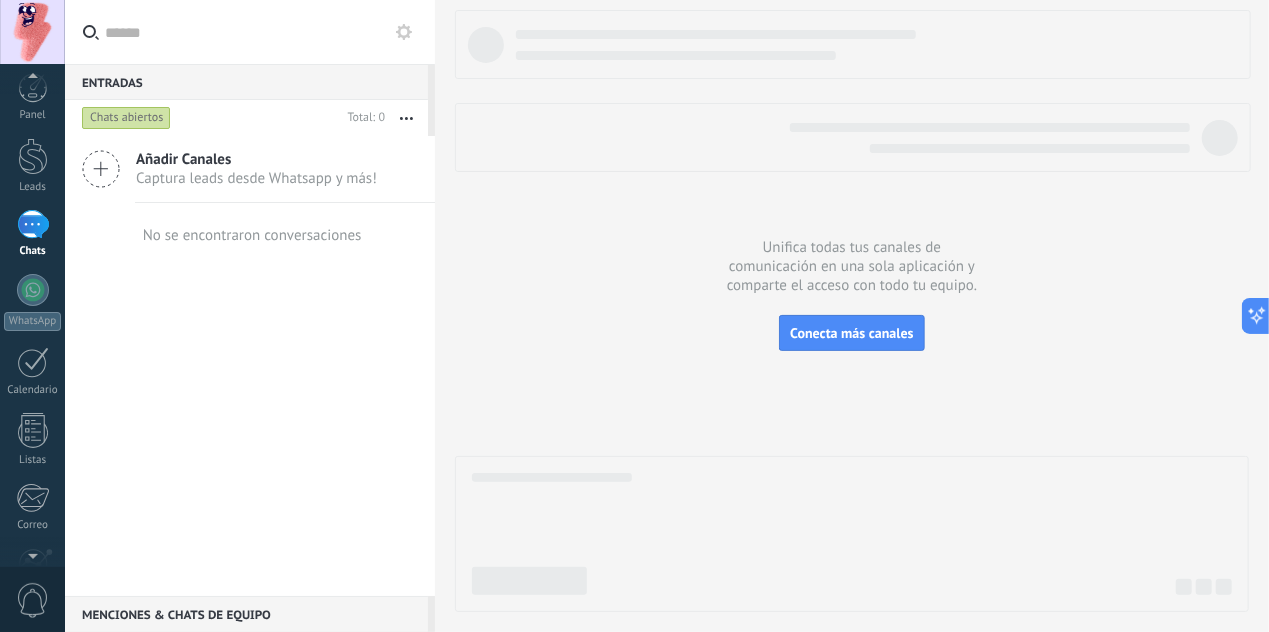 scroll, scrollTop: 0, scrollLeft: 0, axis: both 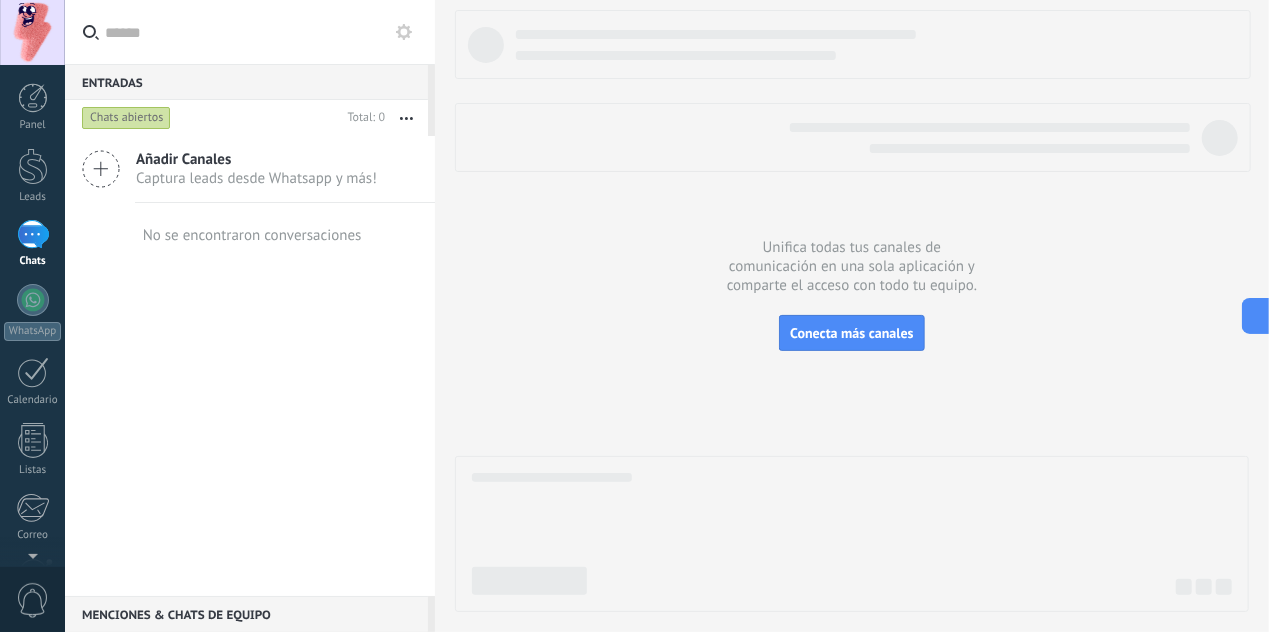 click on "Chats" at bounding box center (33, 261) 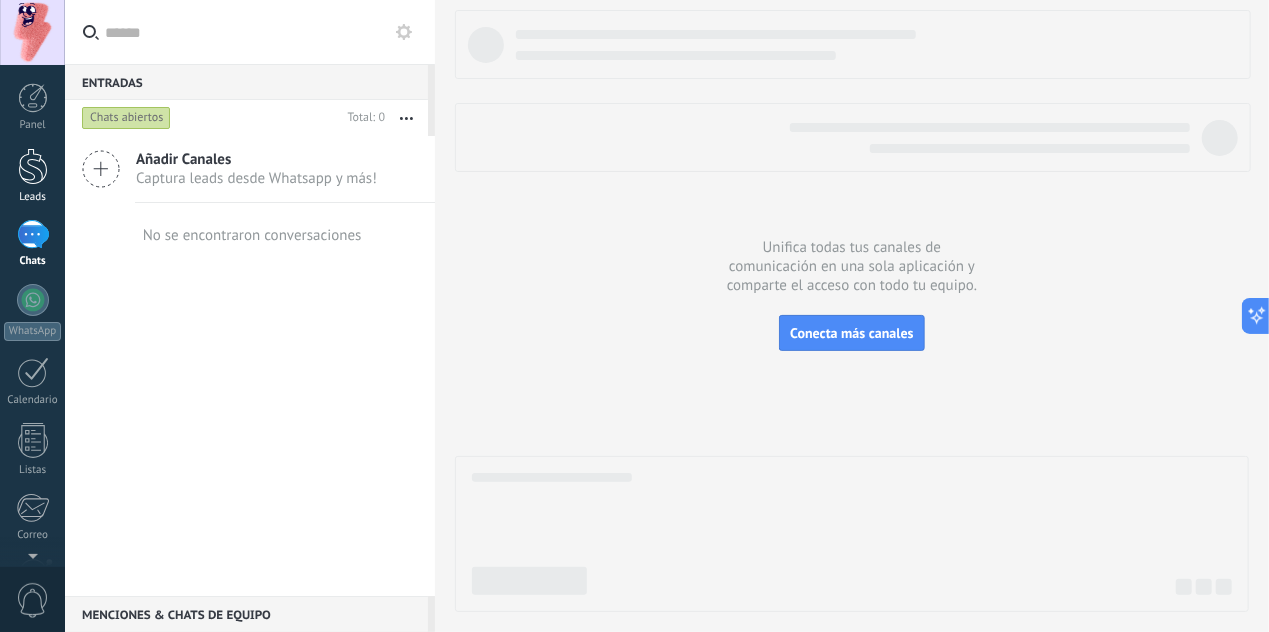 click at bounding box center (33, 166) 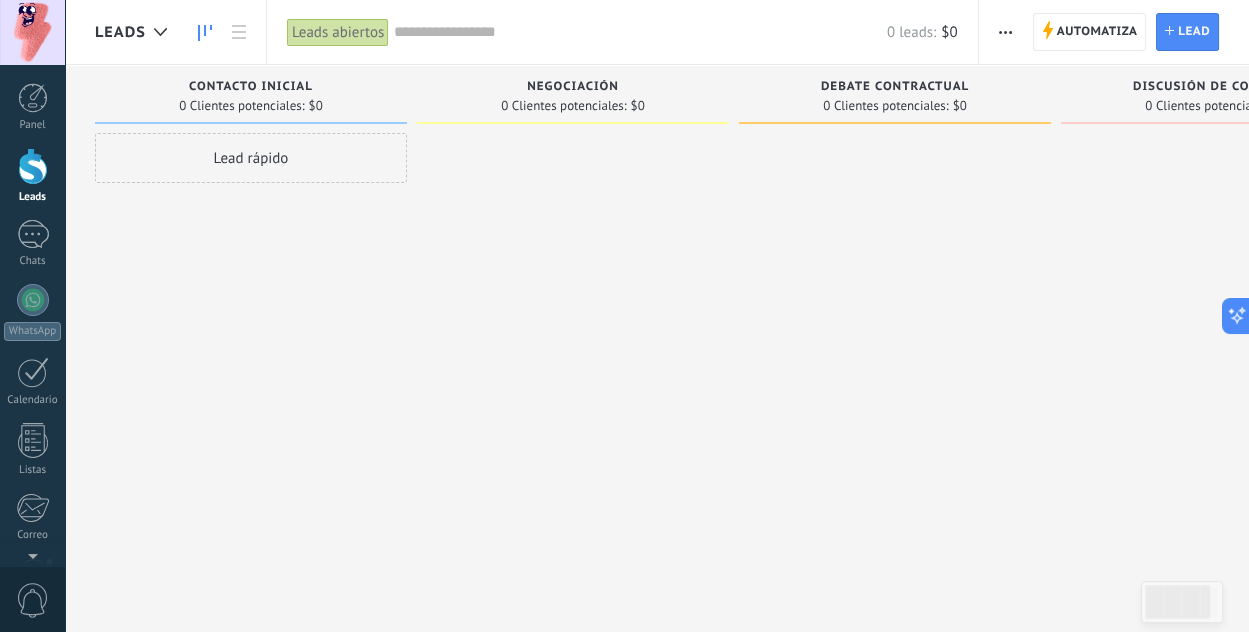 click at bounding box center [33, 166] 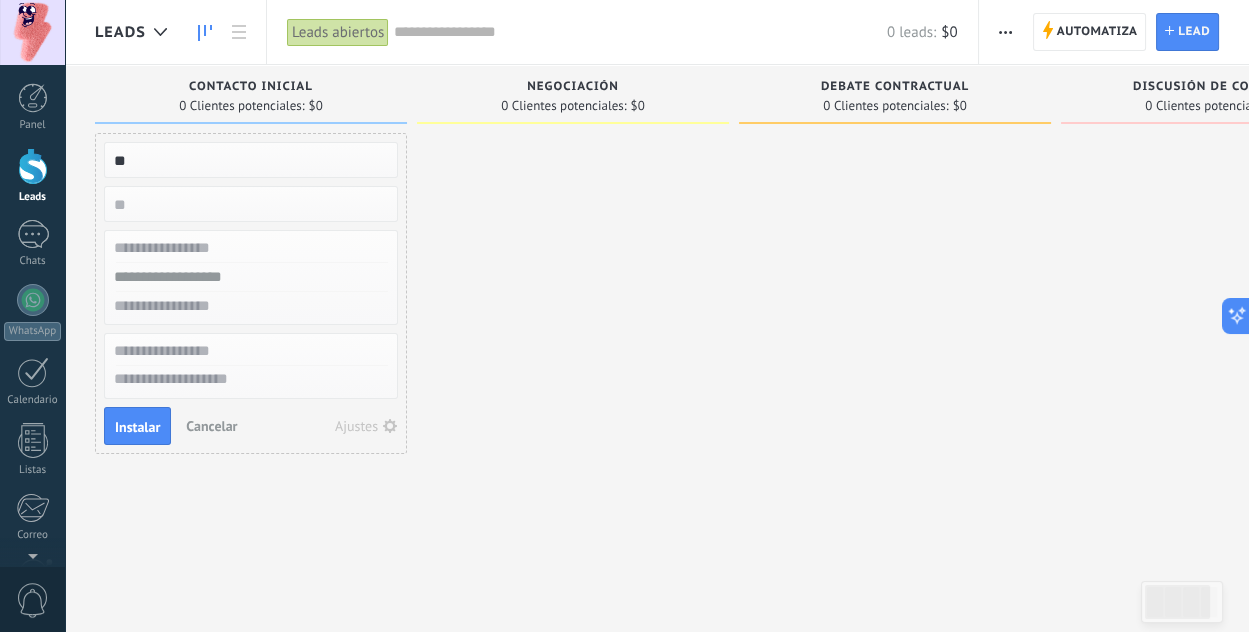 type on "*" 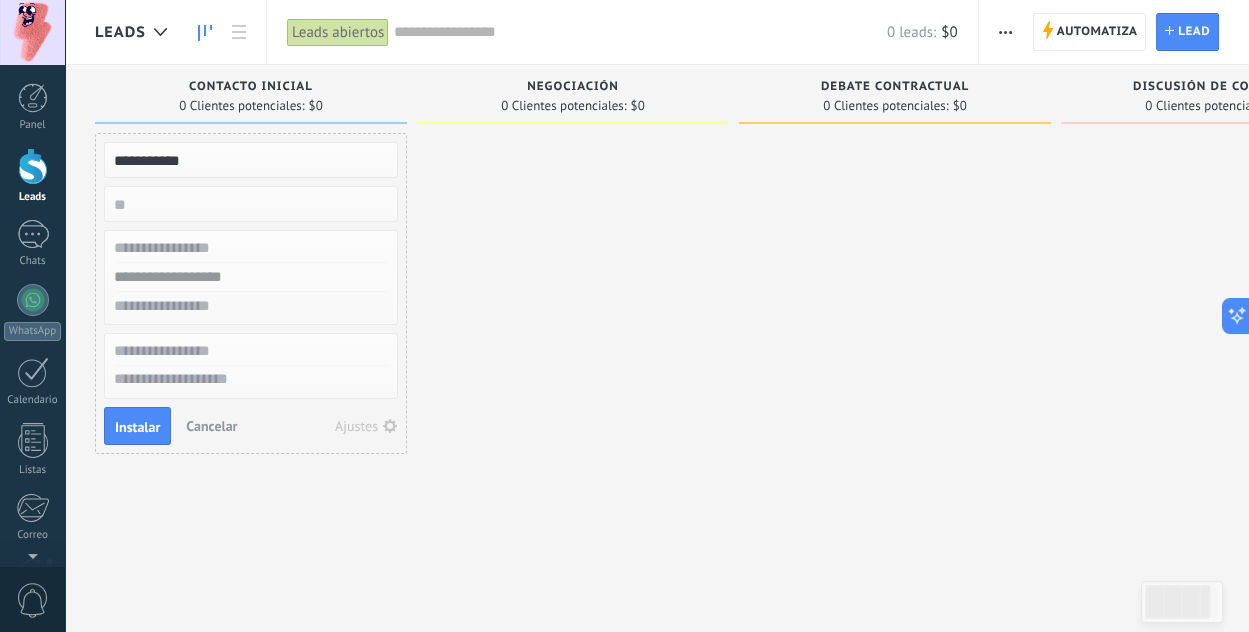 type on "**********" 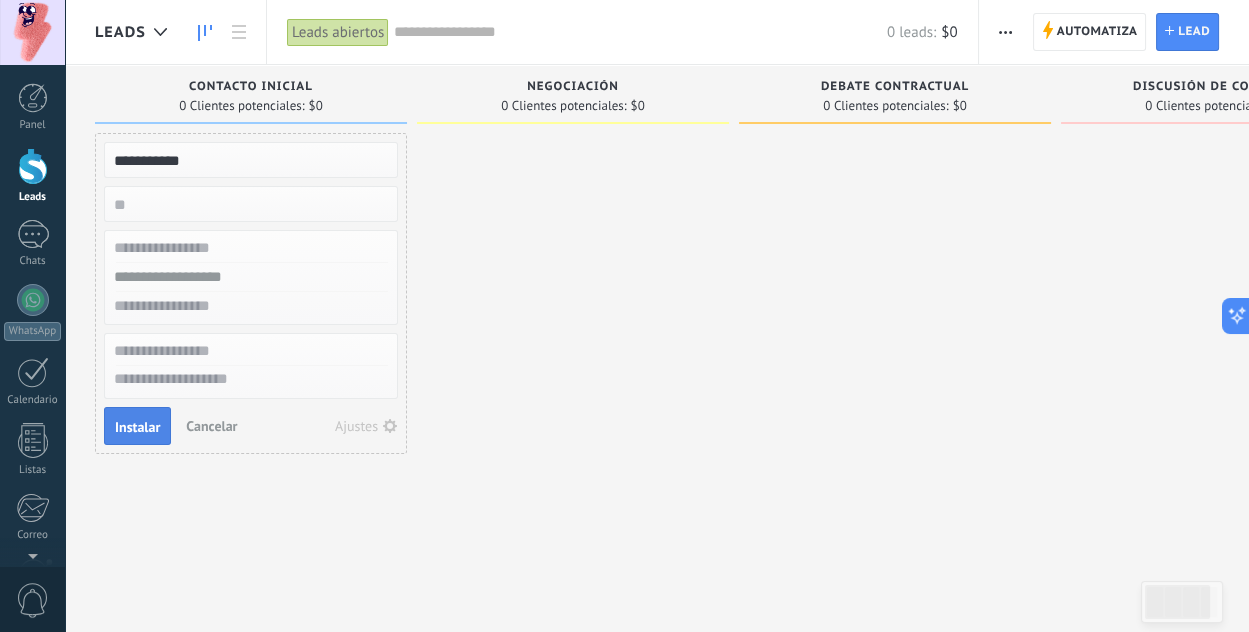 click on "Instalar" at bounding box center (137, 427) 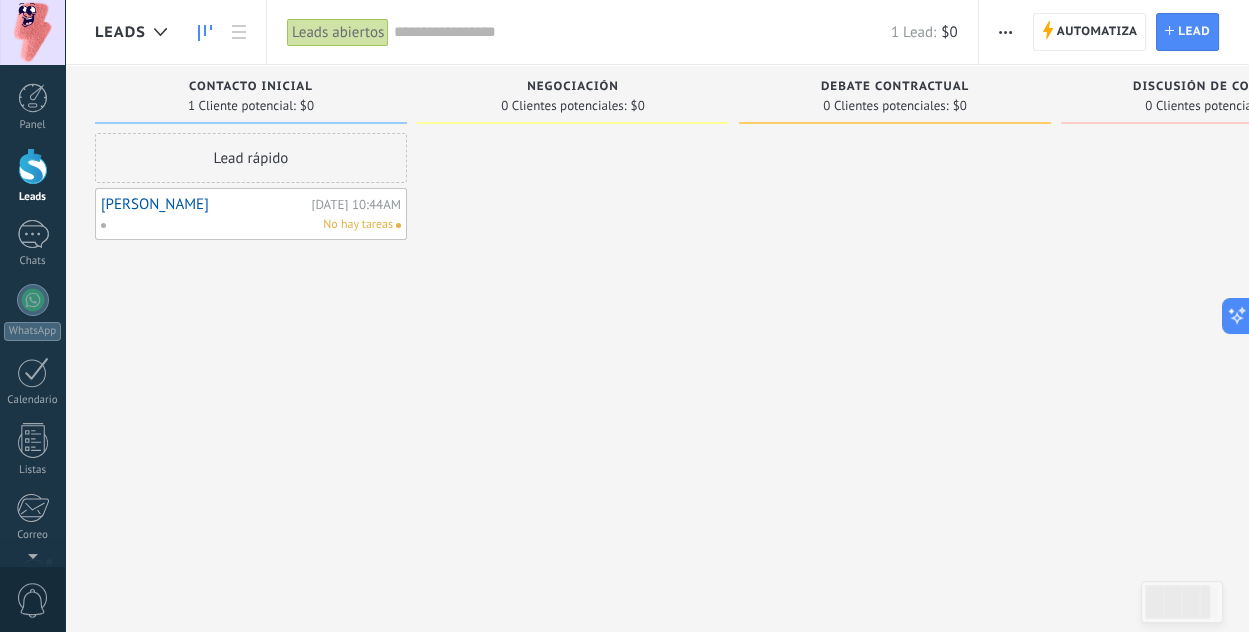 click on "[PERSON_NAME]" at bounding box center (203, 204) 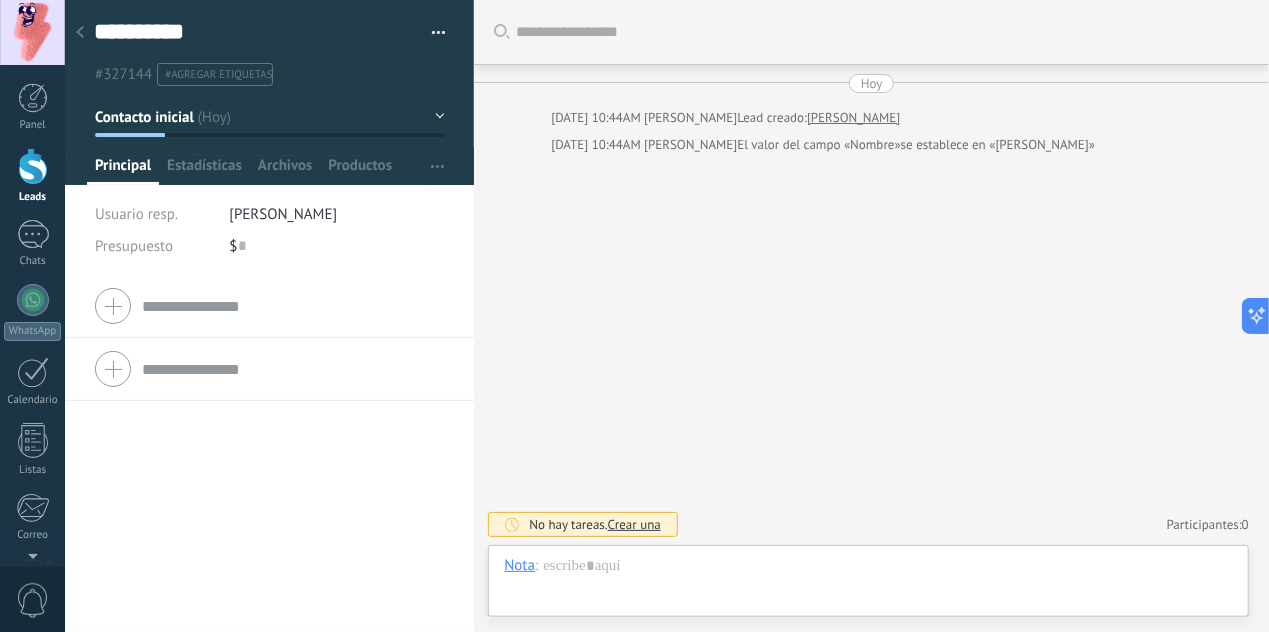 scroll, scrollTop: 30, scrollLeft: 0, axis: vertical 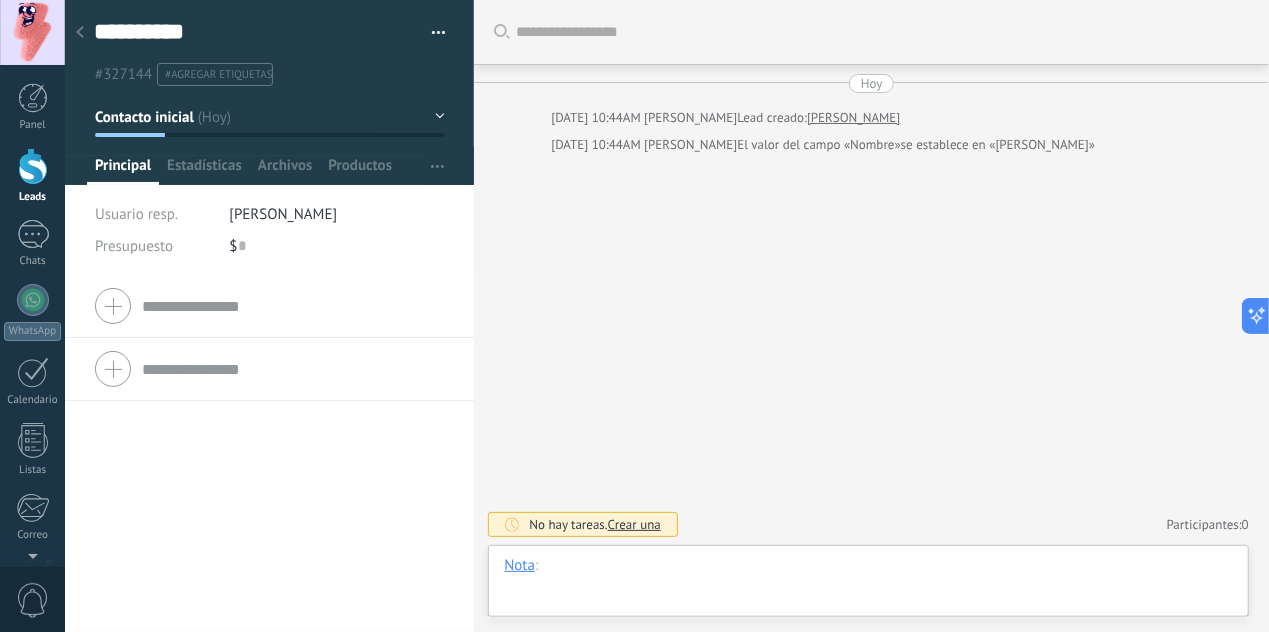 click at bounding box center (868, 586) 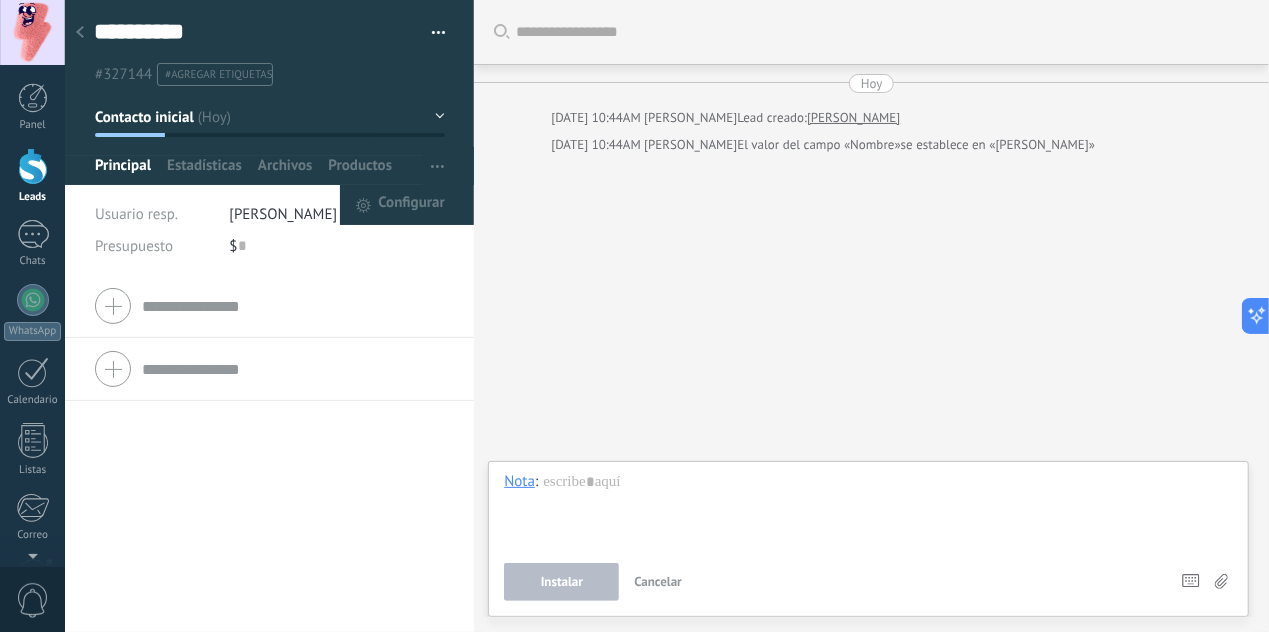 click at bounding box center [437, 166] 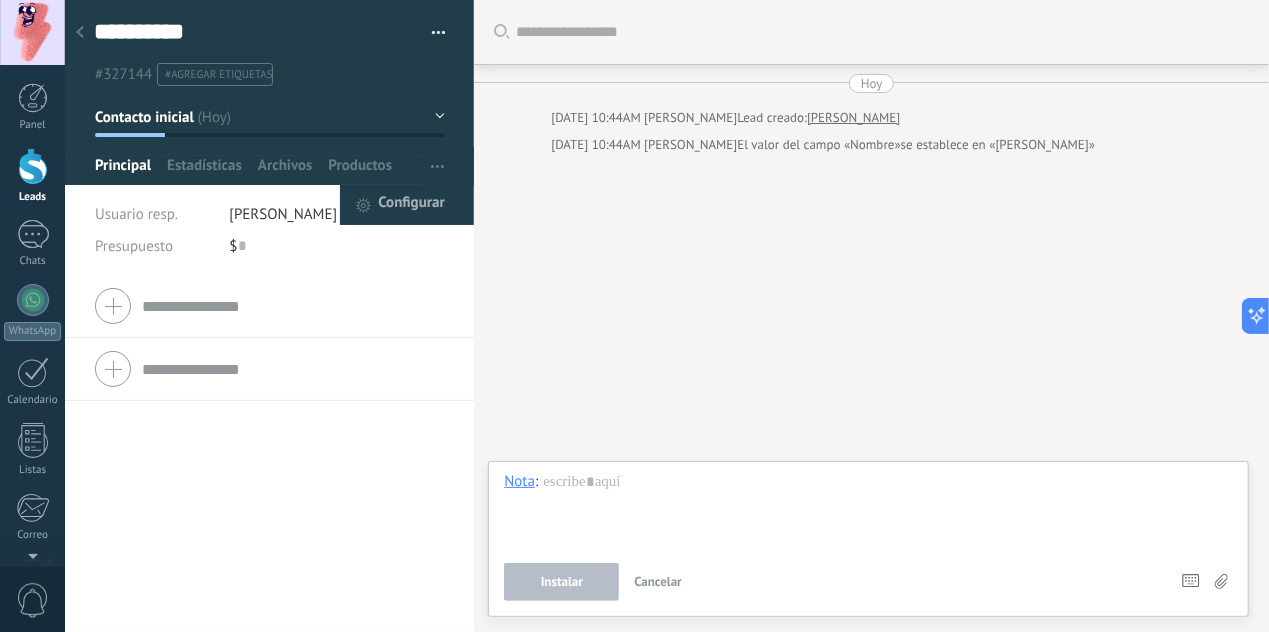 click on "Configurar" at bounding box center [411, 205] 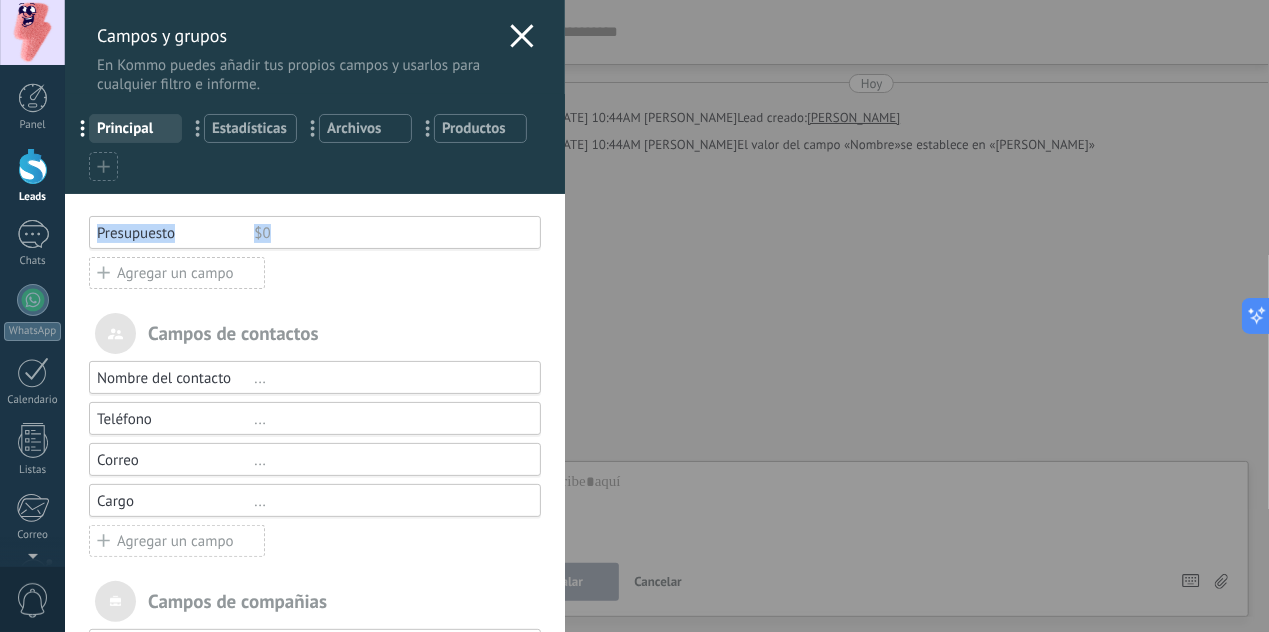drag, startPoint x: 558, startPoint y: 179, endPoint x: 552, endPoint y: 245, distance: 66.27216 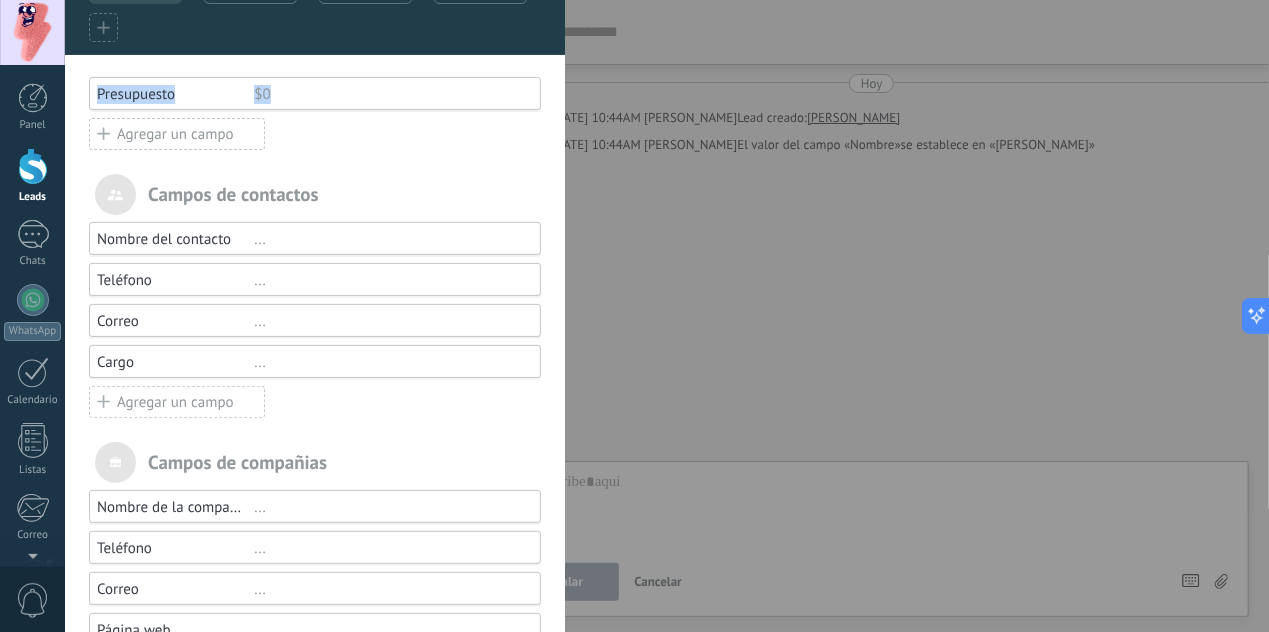 scroll, scrollTop: 124, scrollLeft: 0, axis: vertical 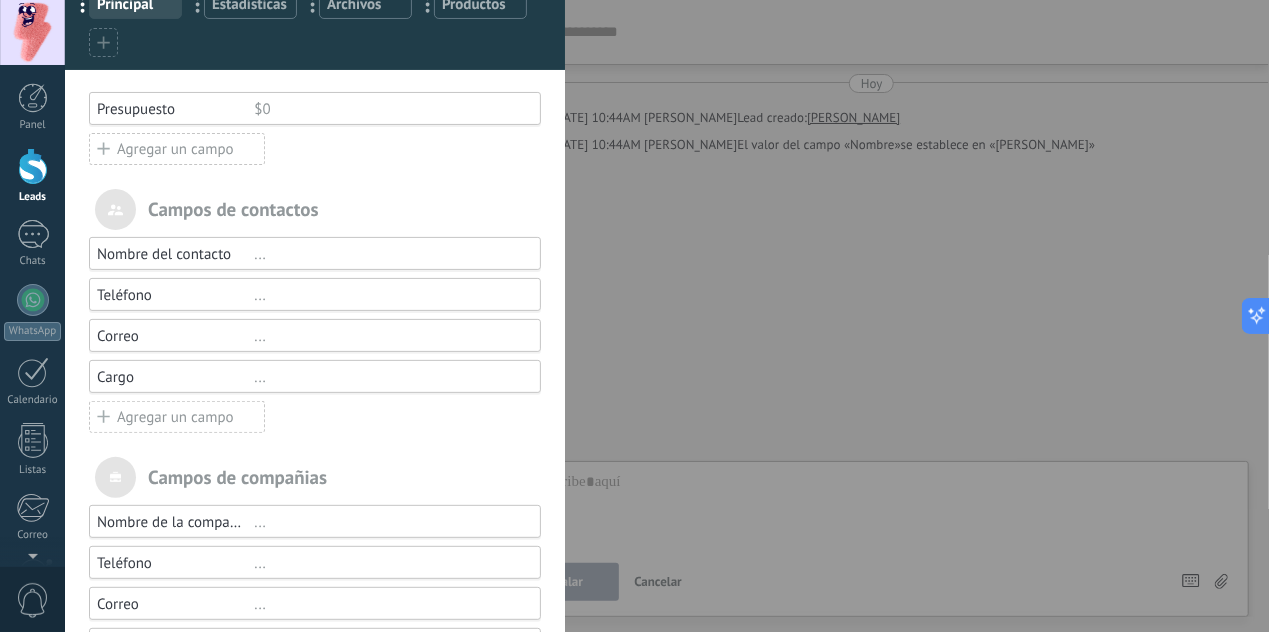 click on "Agregar un campo" at bounding box center (177, 417) 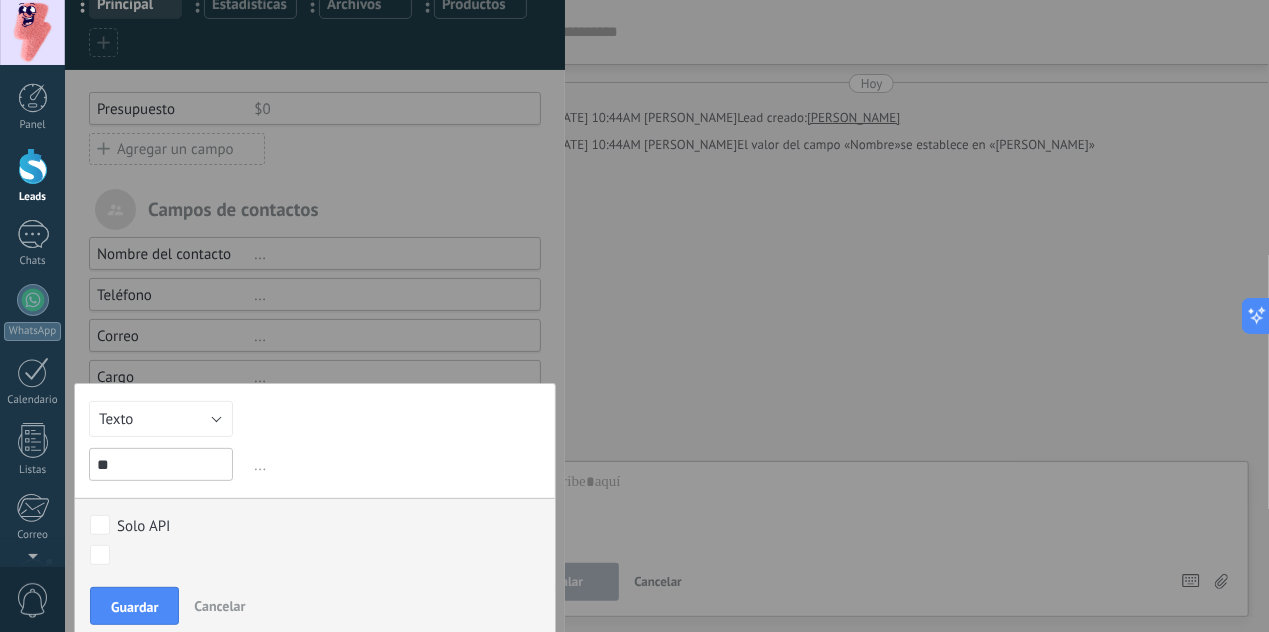 type on "*" 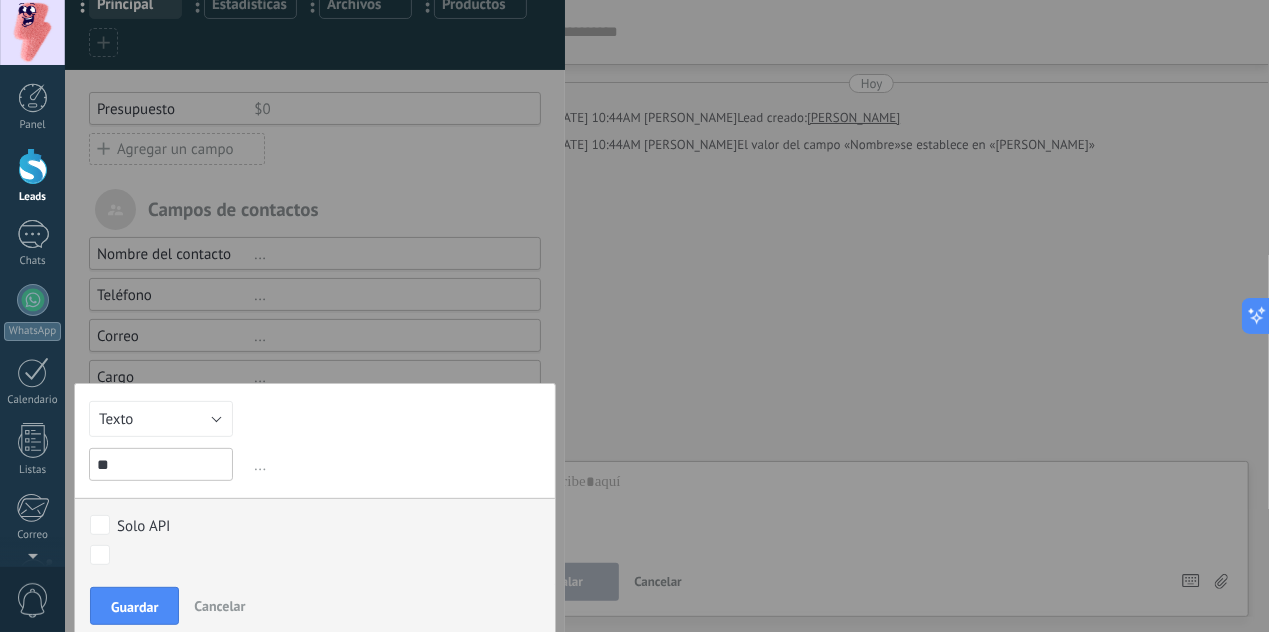 type on "*" 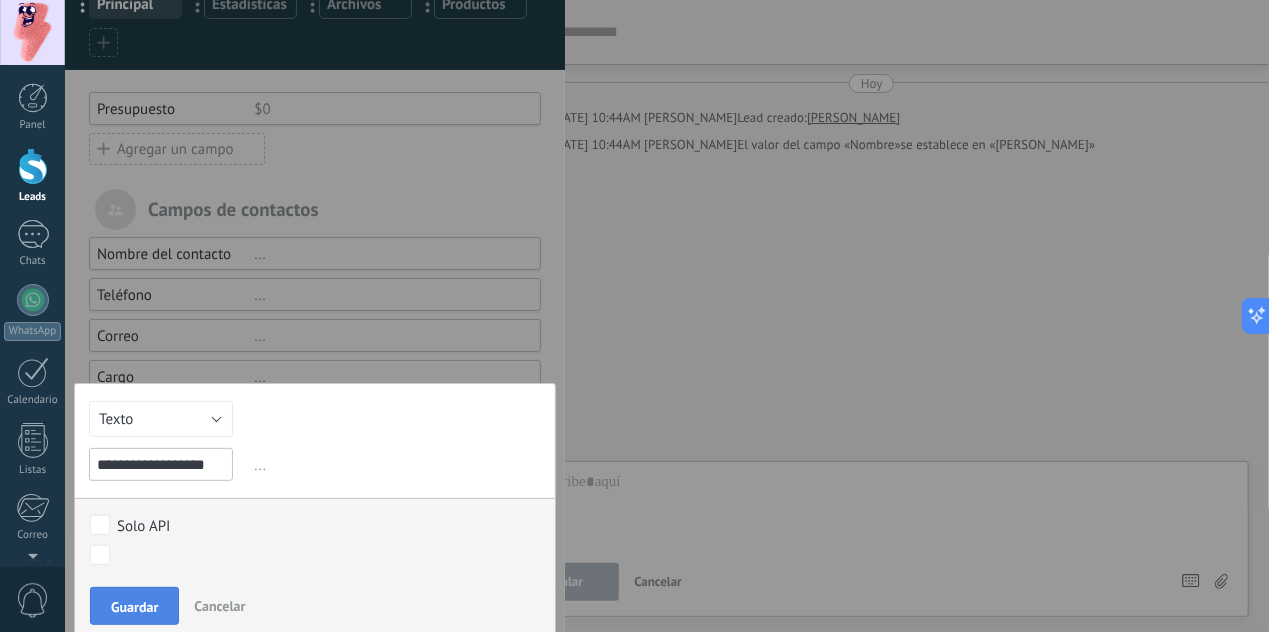 type on "**********" 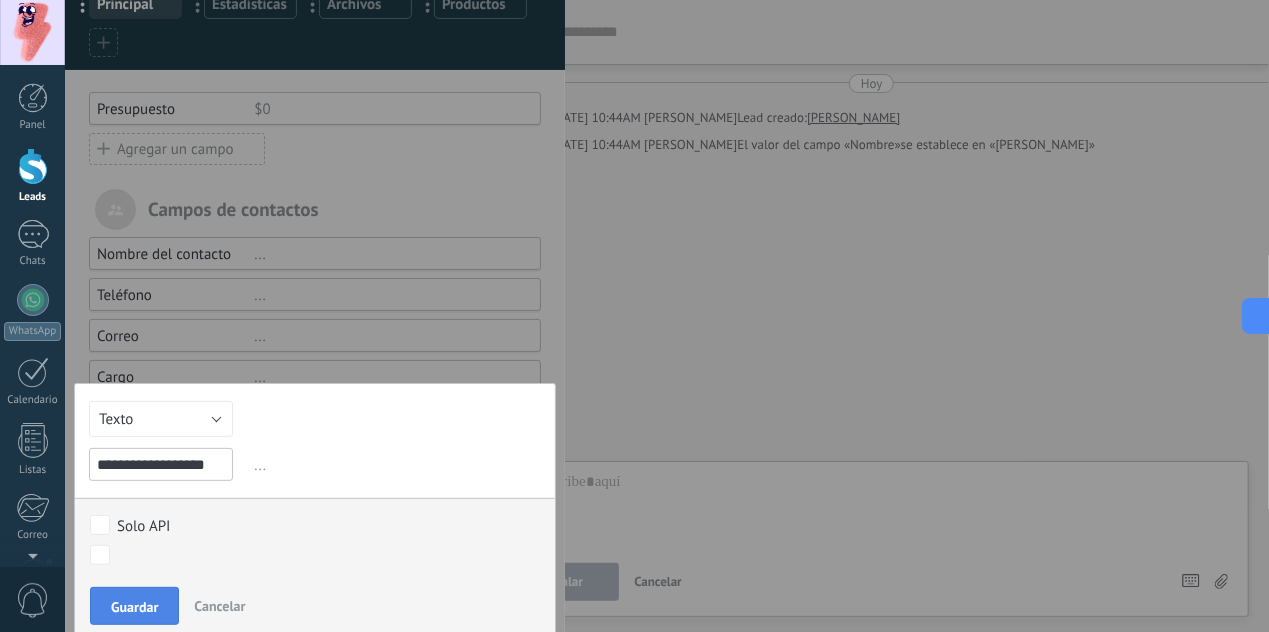 click on "Guardar" at bounding box center [134, 606] 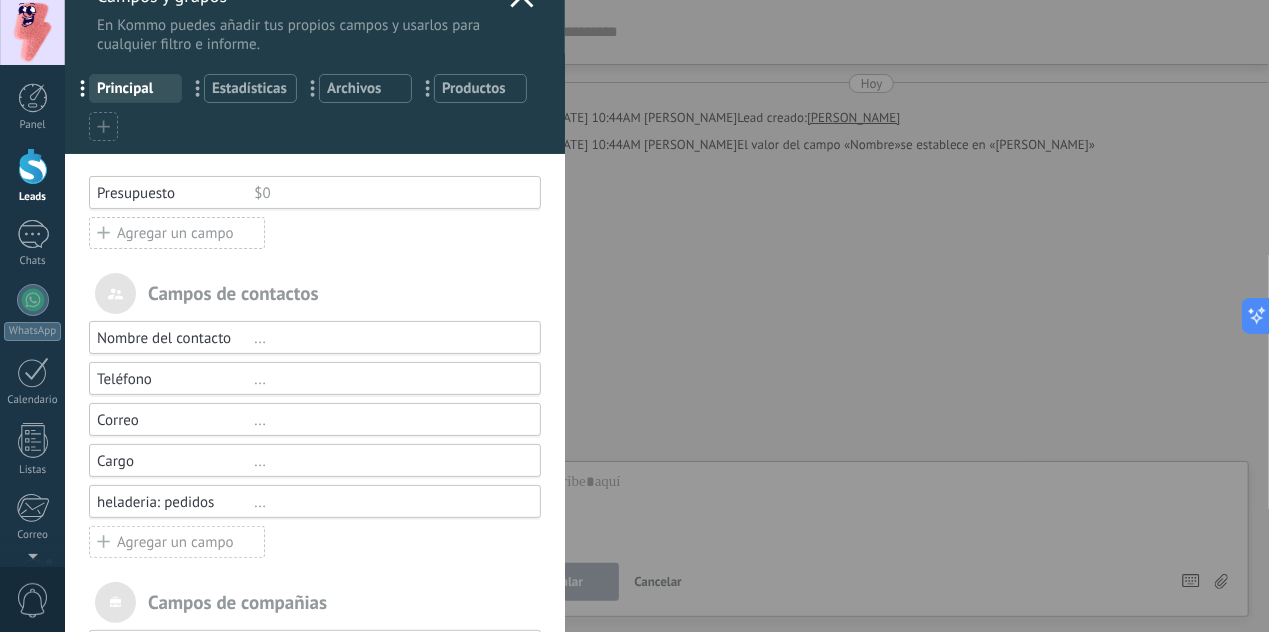 scroll, scrollTop: 0, scrollLeft: 0, axis: both 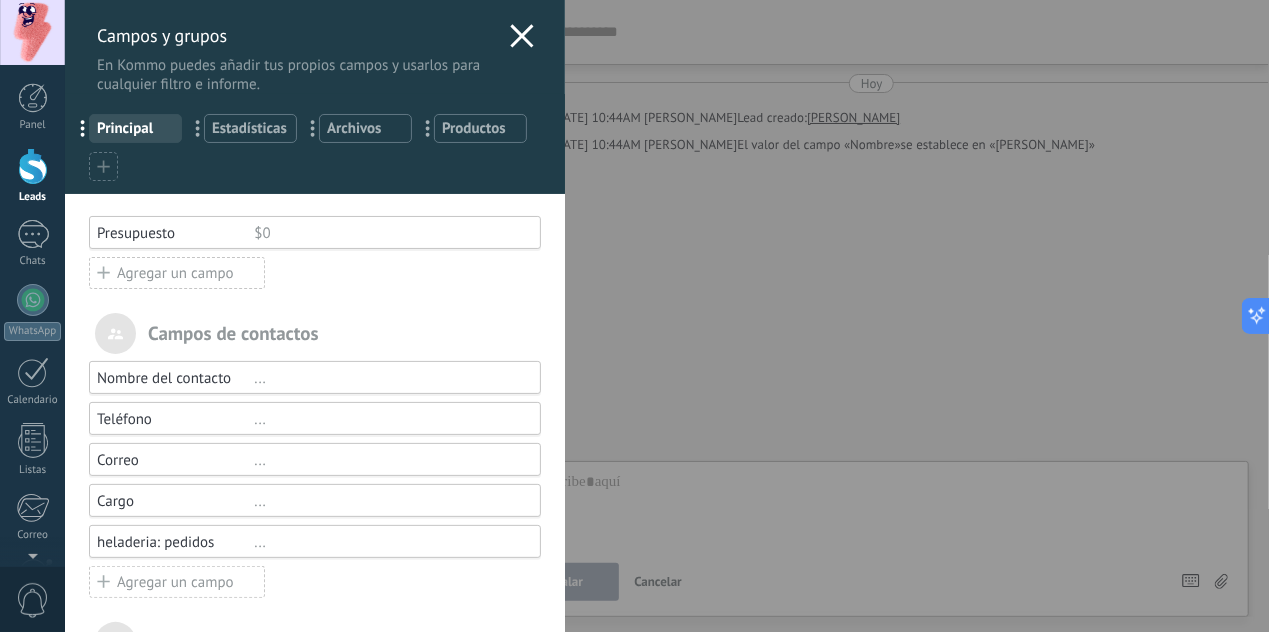 click 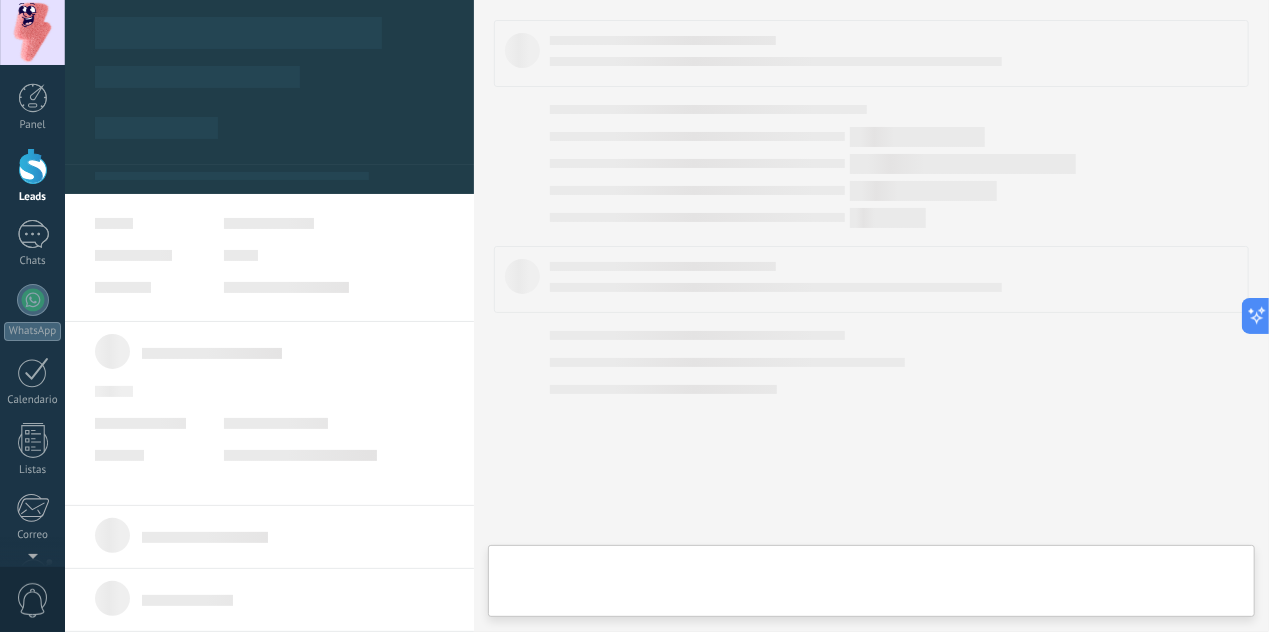 type on "**********" 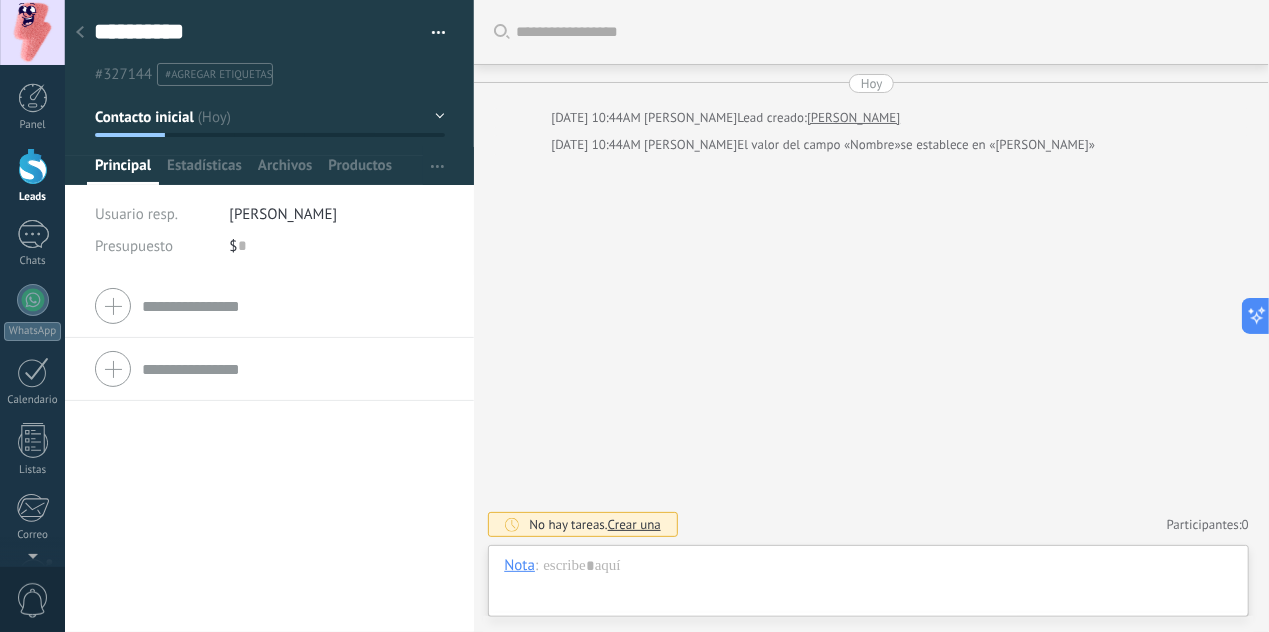 scroll, scrollTop: 30, scrollLeft: 0, axis: vertical 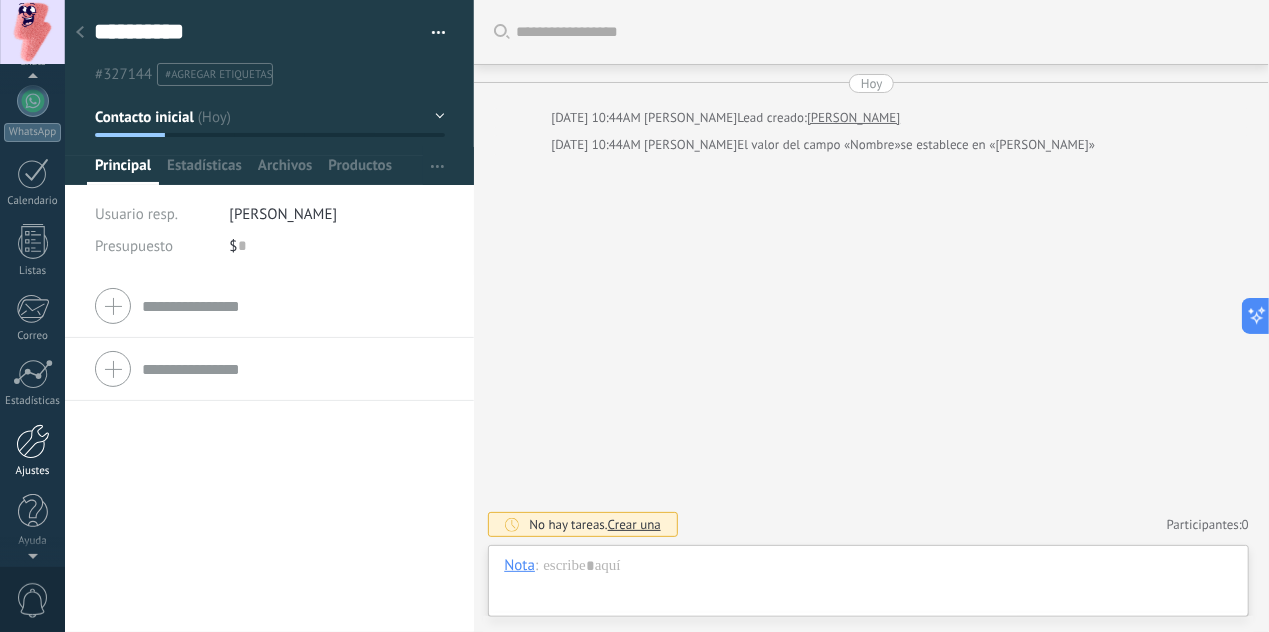 click at bounding box center [33, 441] 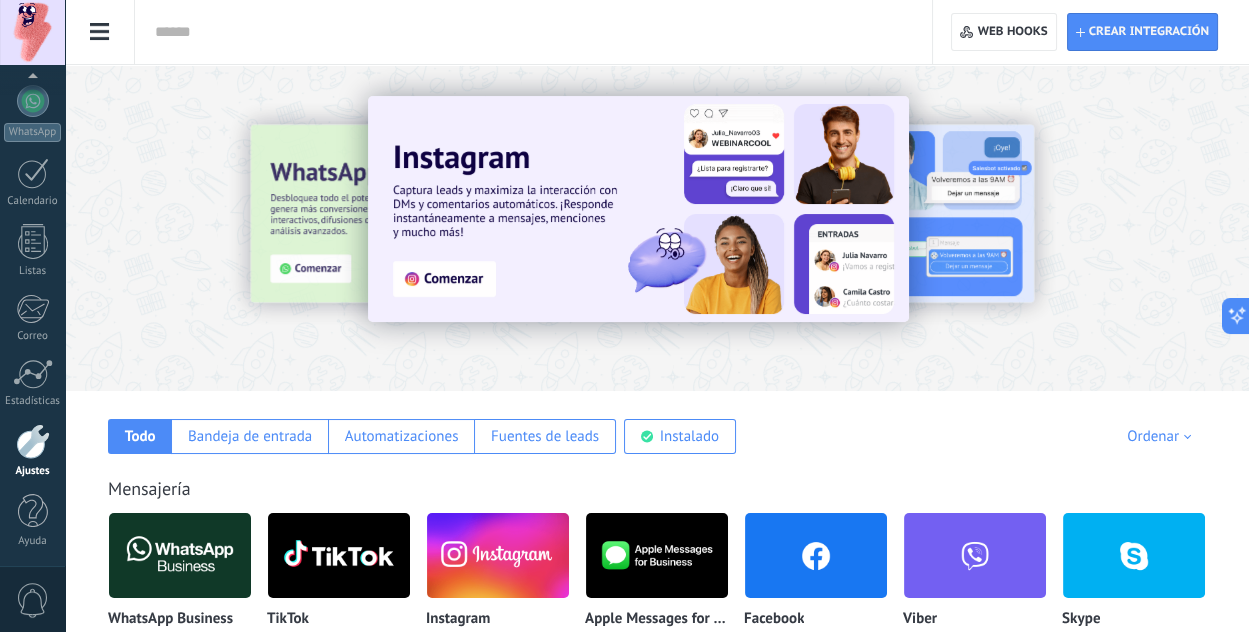 click at bounding box center [33, 441] 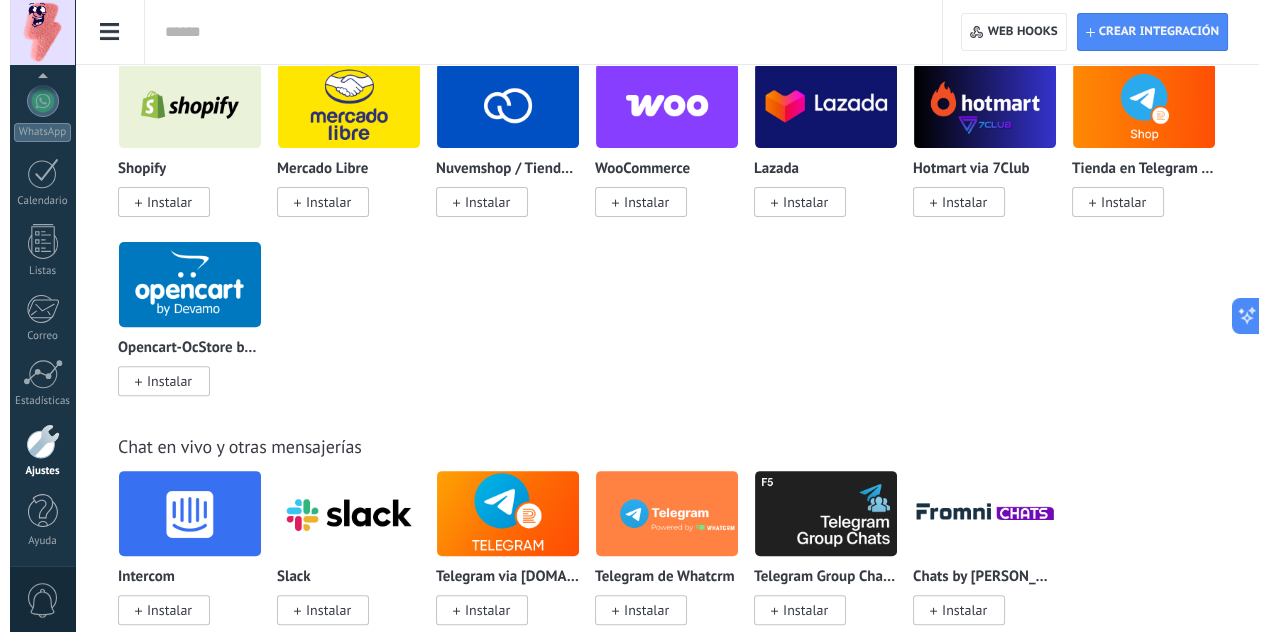 scroll, scrollTop: 0, scrollLeft: 0, axis: both 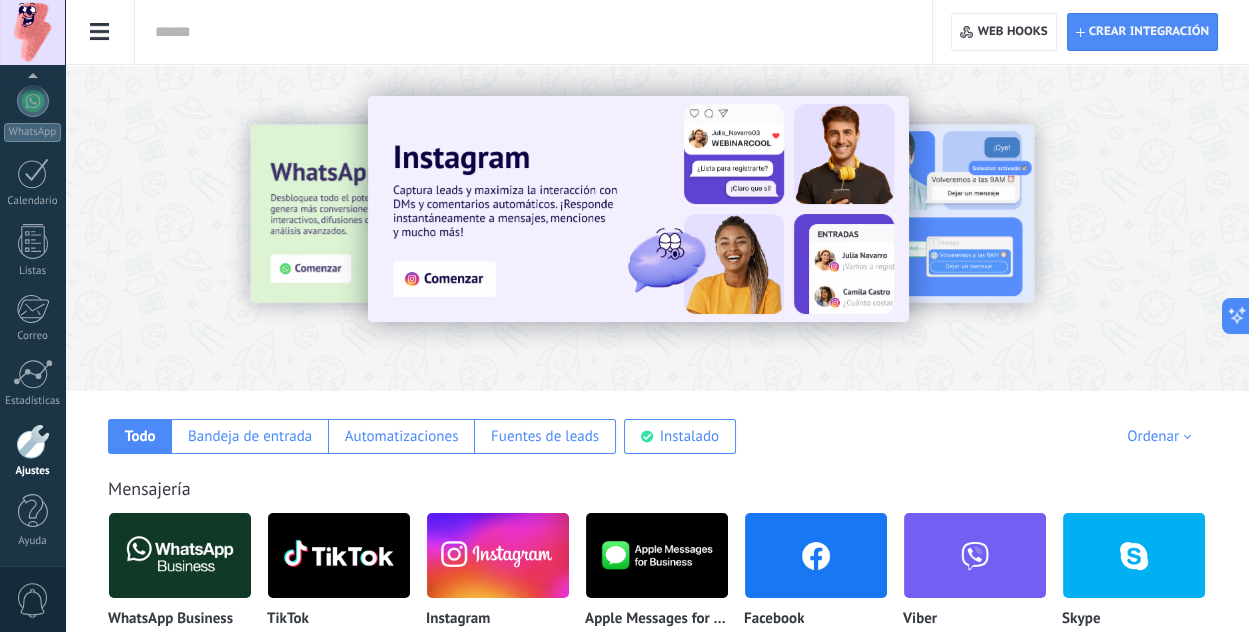 click at bounding box center (33, 441) 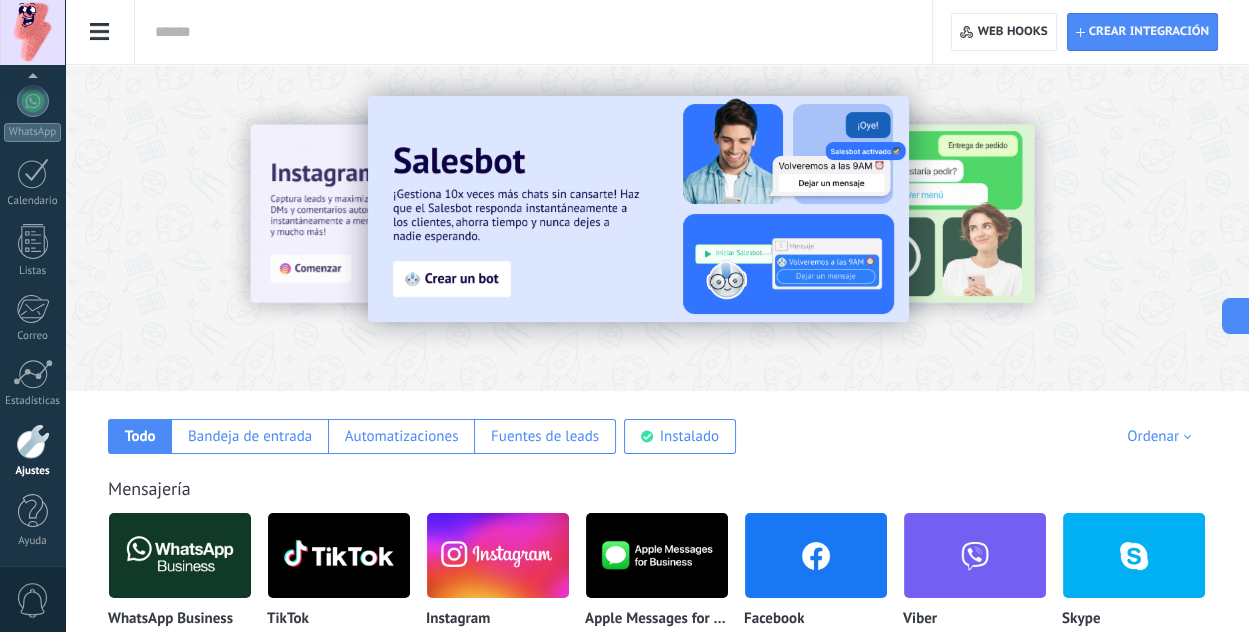 click at bounding box center [33, 441] 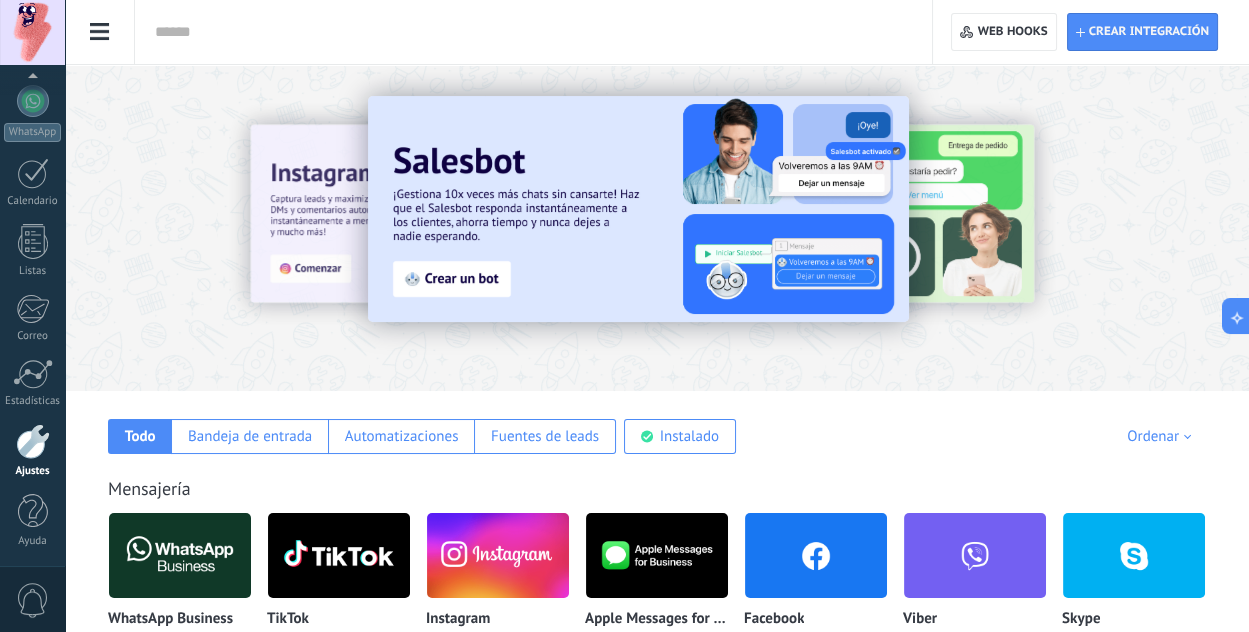 click at bounding box center [100, 32] 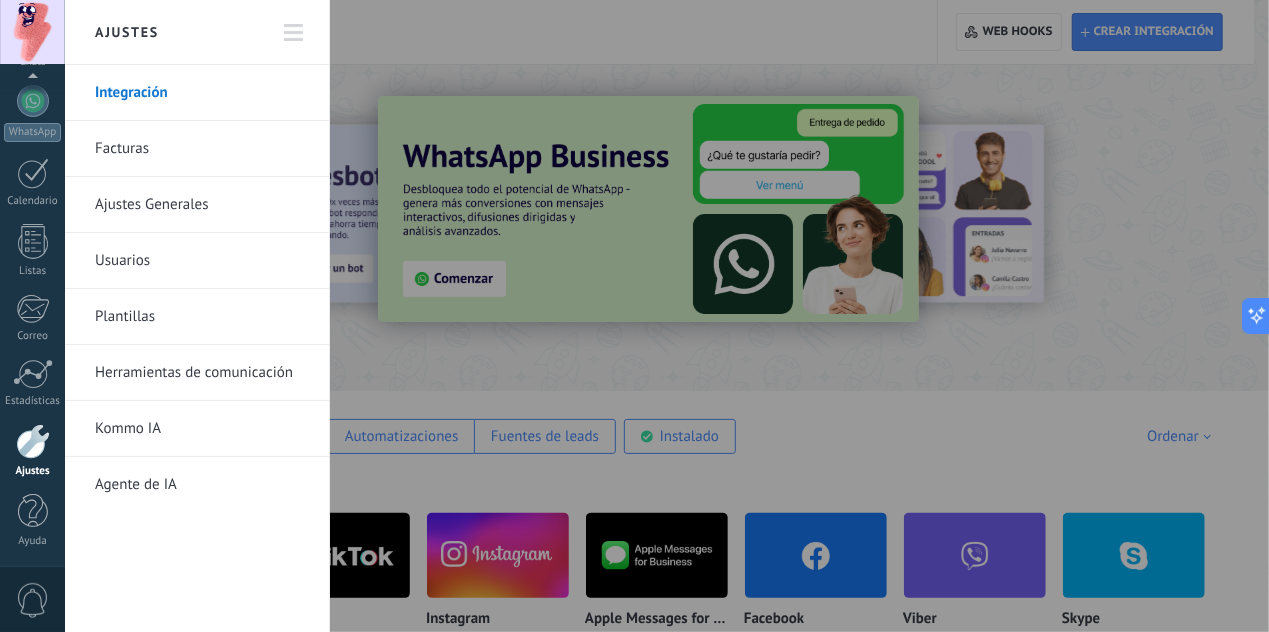 click on "Herramientas de comunicación" at bounding box center (202, 373) 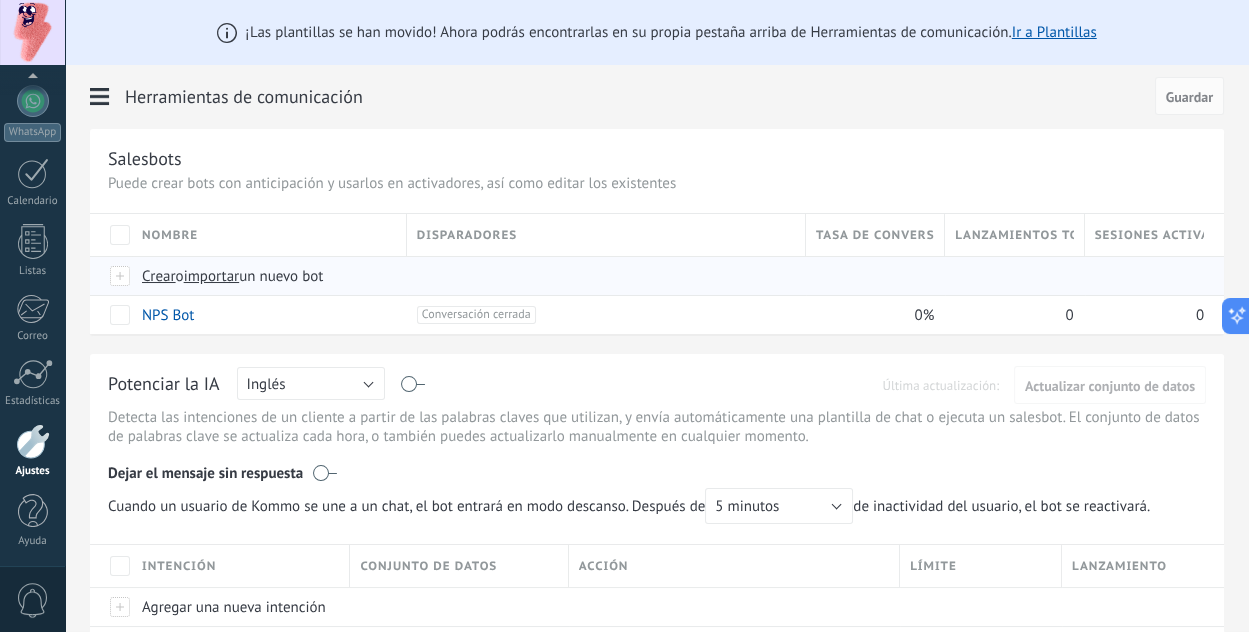 click at bounding box center [121, 276] 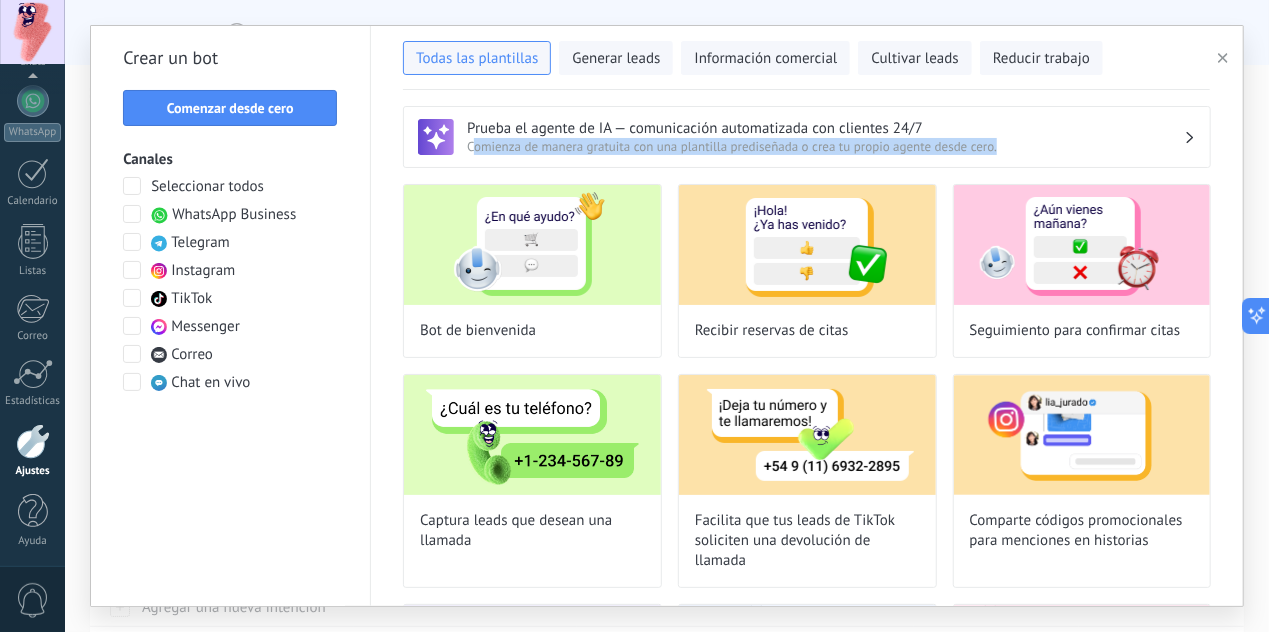 drag, startPoint x: 475, startPoint y: 142, endPoint x: 1182, endPoint y: 179, distance: 707.9675 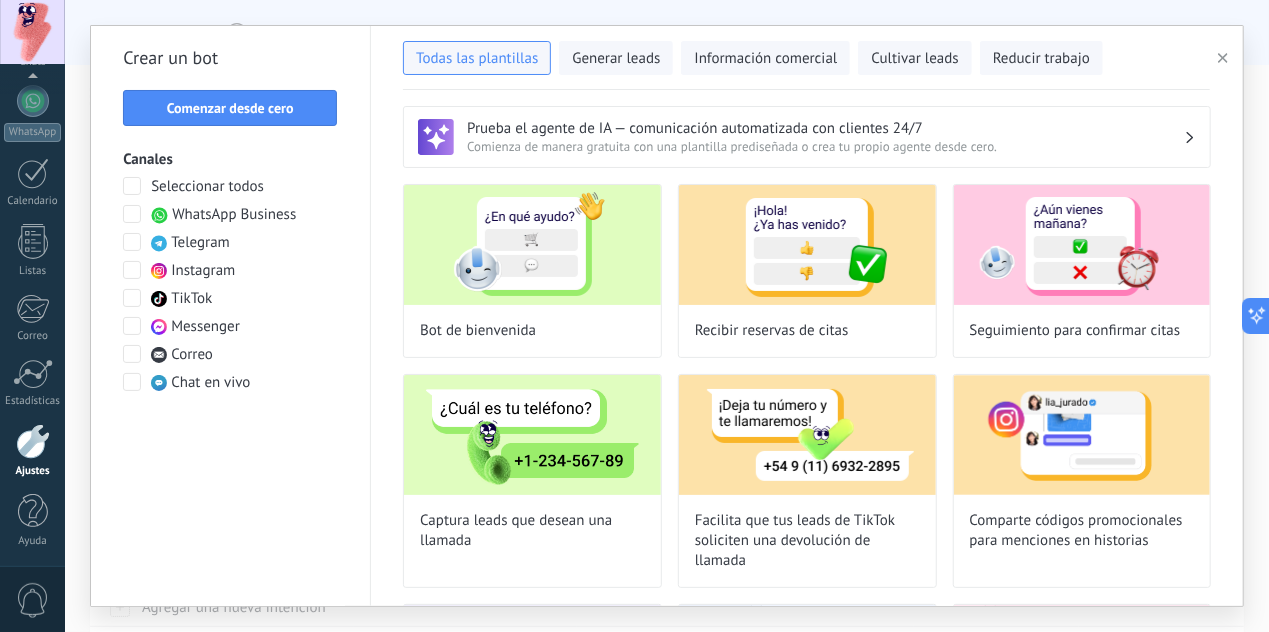 click on "Seleccionar todos WhatsApp Business Telegram Instagram TikTok Messenger Correo Chat en vivo" at bounding box center (230, 285) 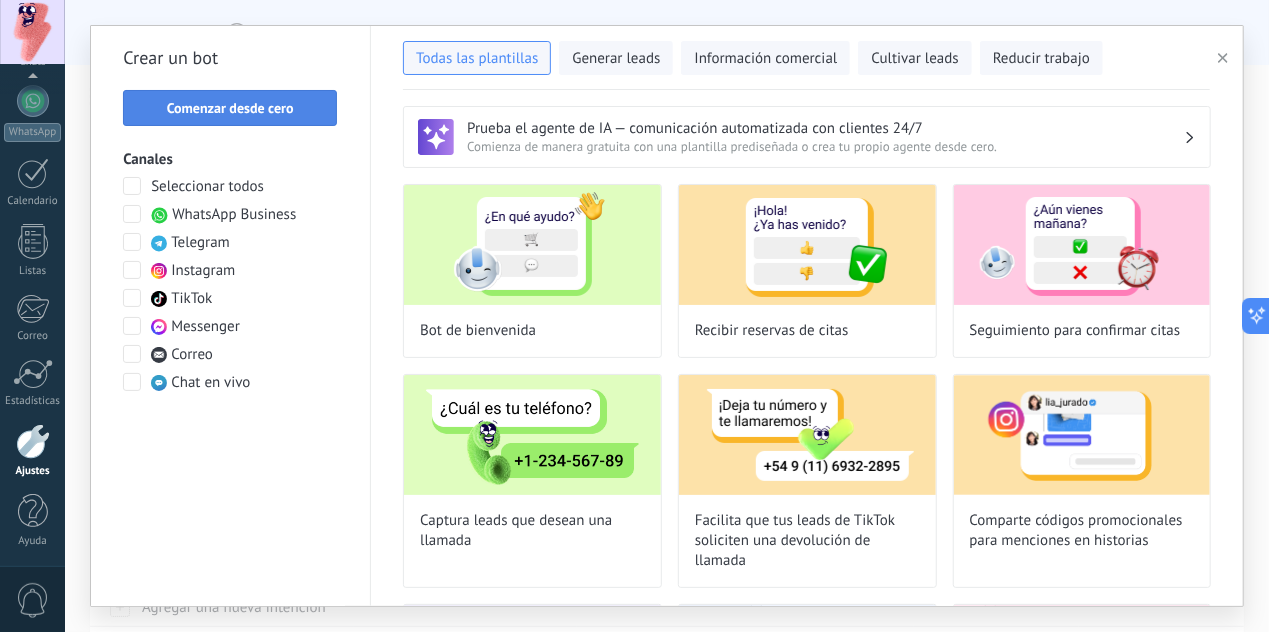 click on "Comenzar desde cero" at bounding box center (230, 108) 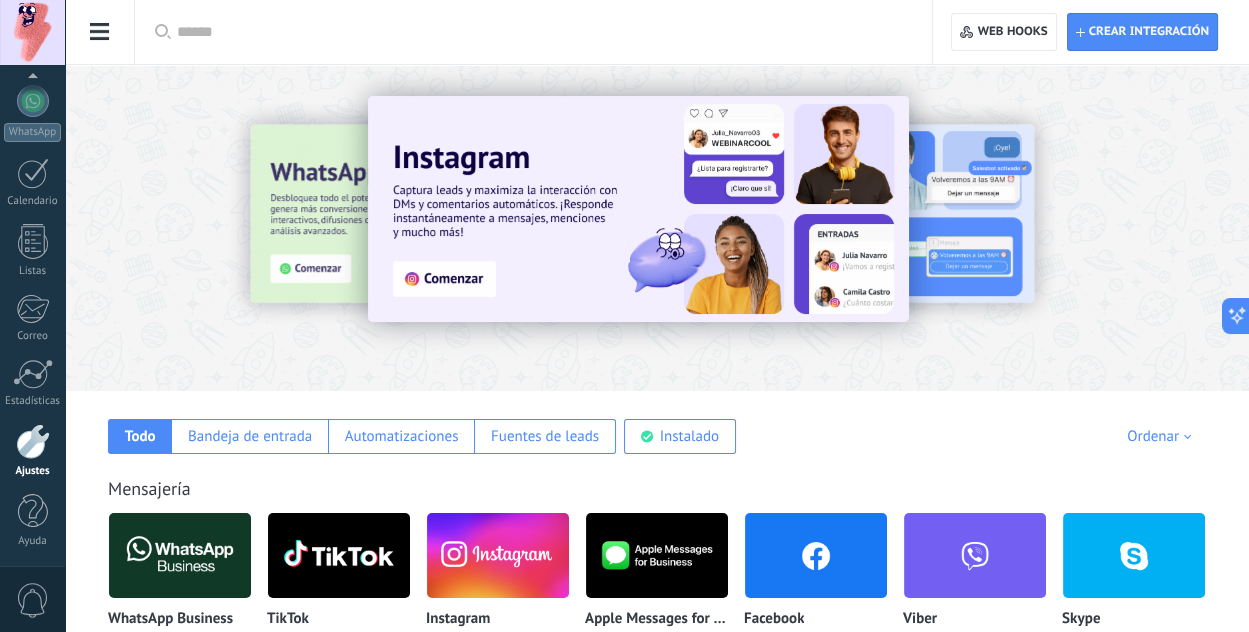 click at bounding box center [100, 32] 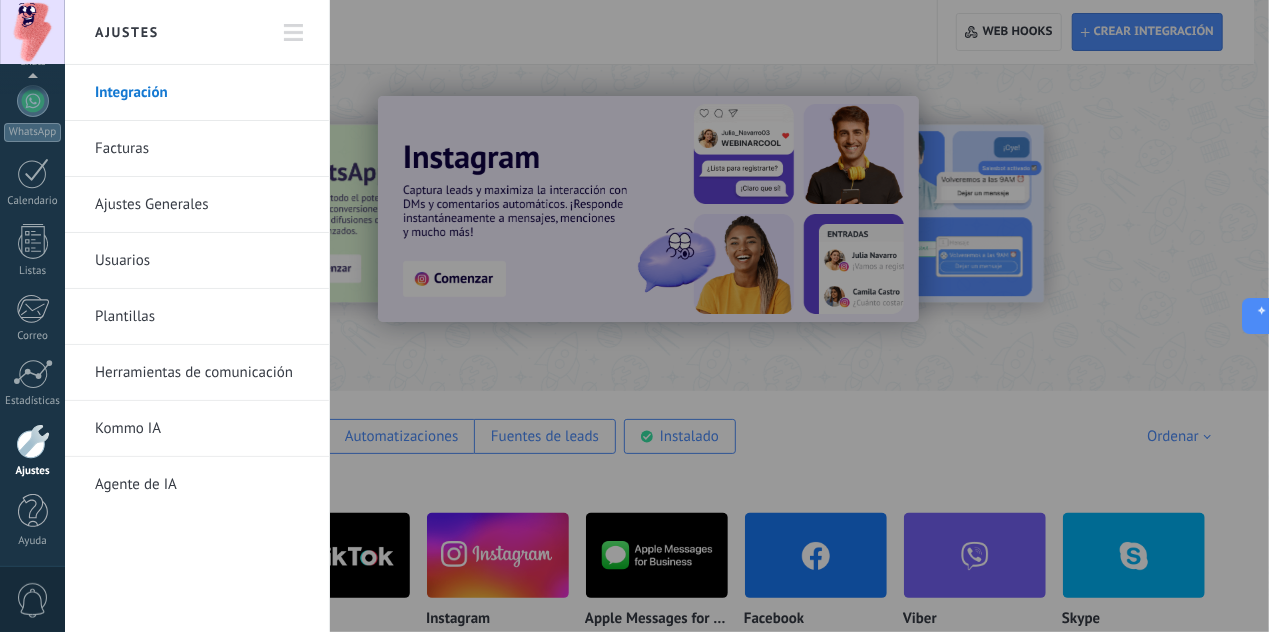 click on "Herramientas de comunicación" at bounding box center (202, 373) 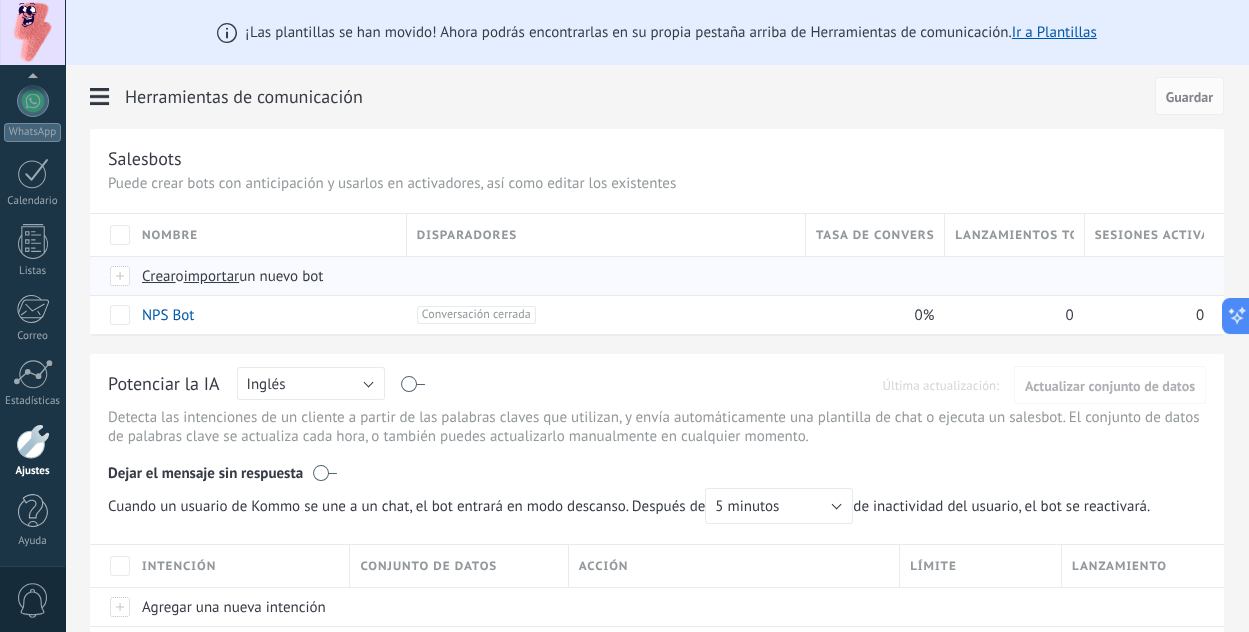click at bounding box center [121, 276] 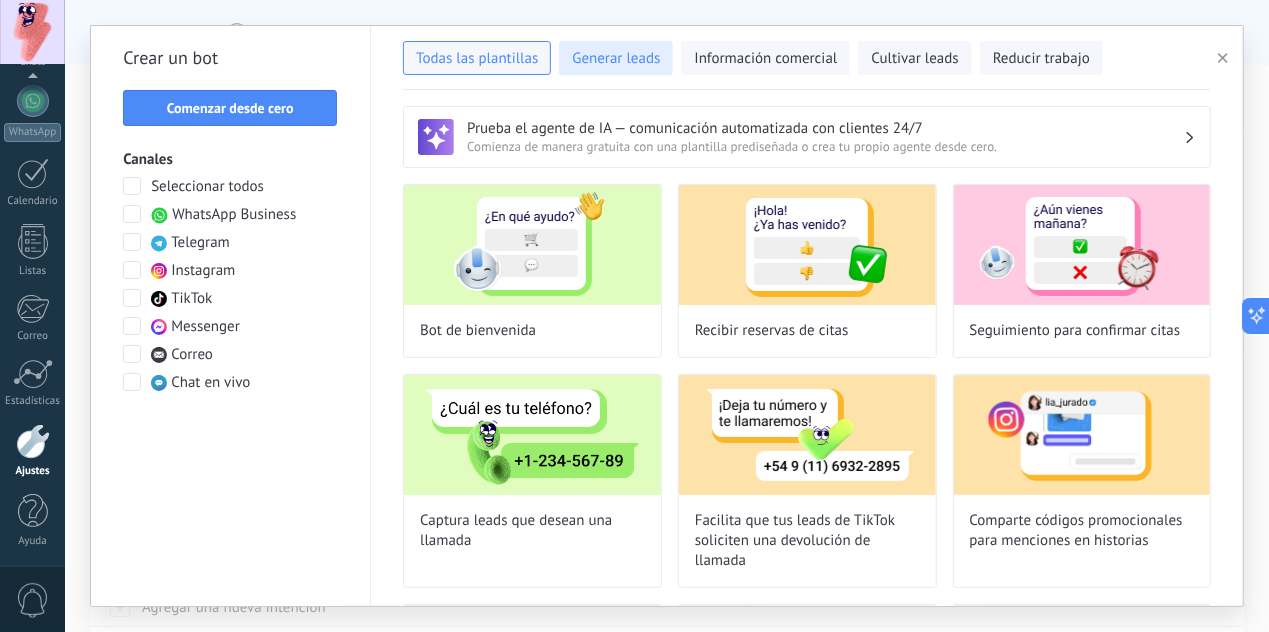 click on "Generar leads" at bounding box center (616, 59) 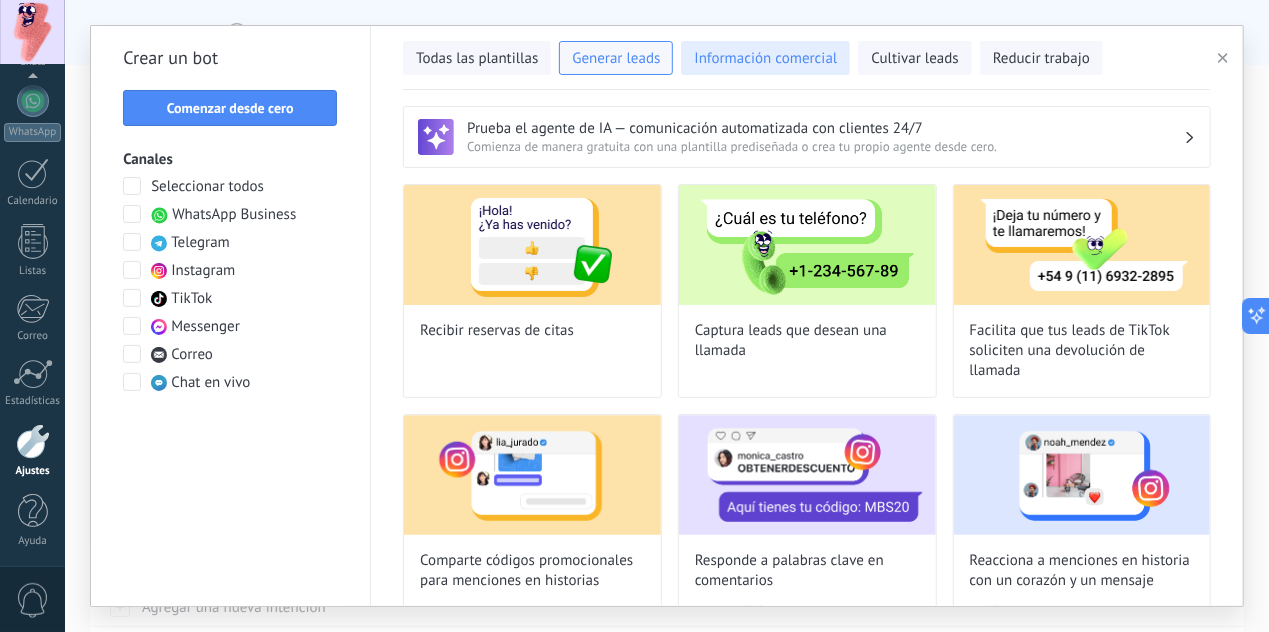 click on "Información comercial" at bounding box center (765, 59) 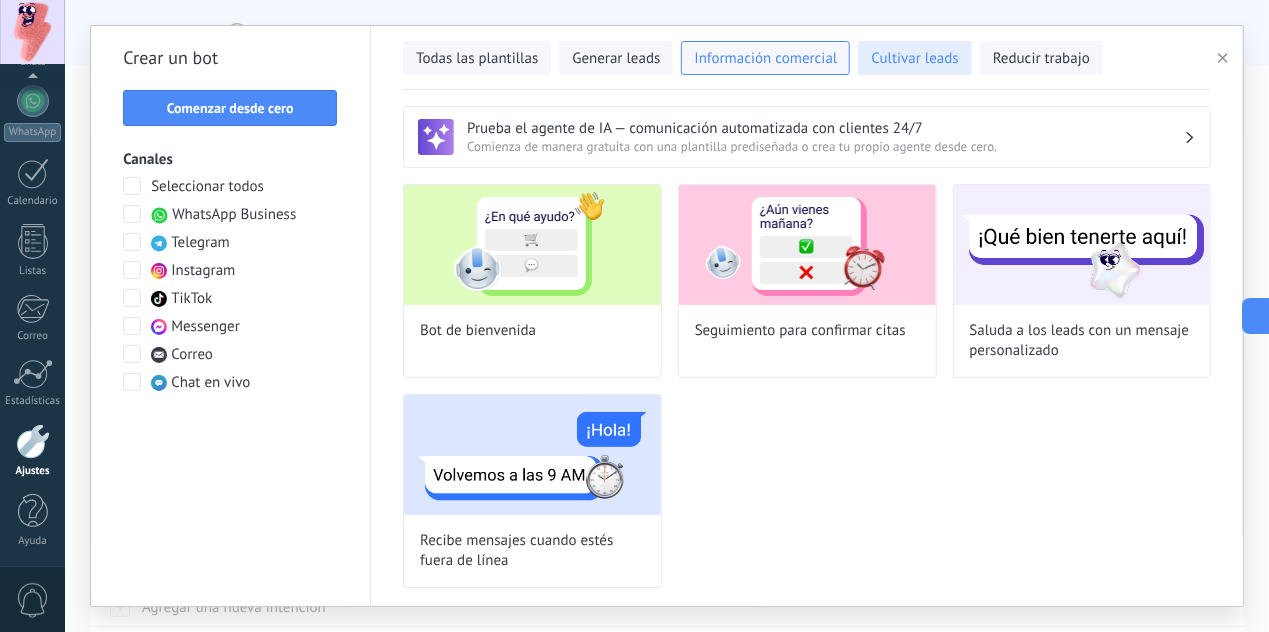click on "Cultivar leads" at bounding box center [914, 58] 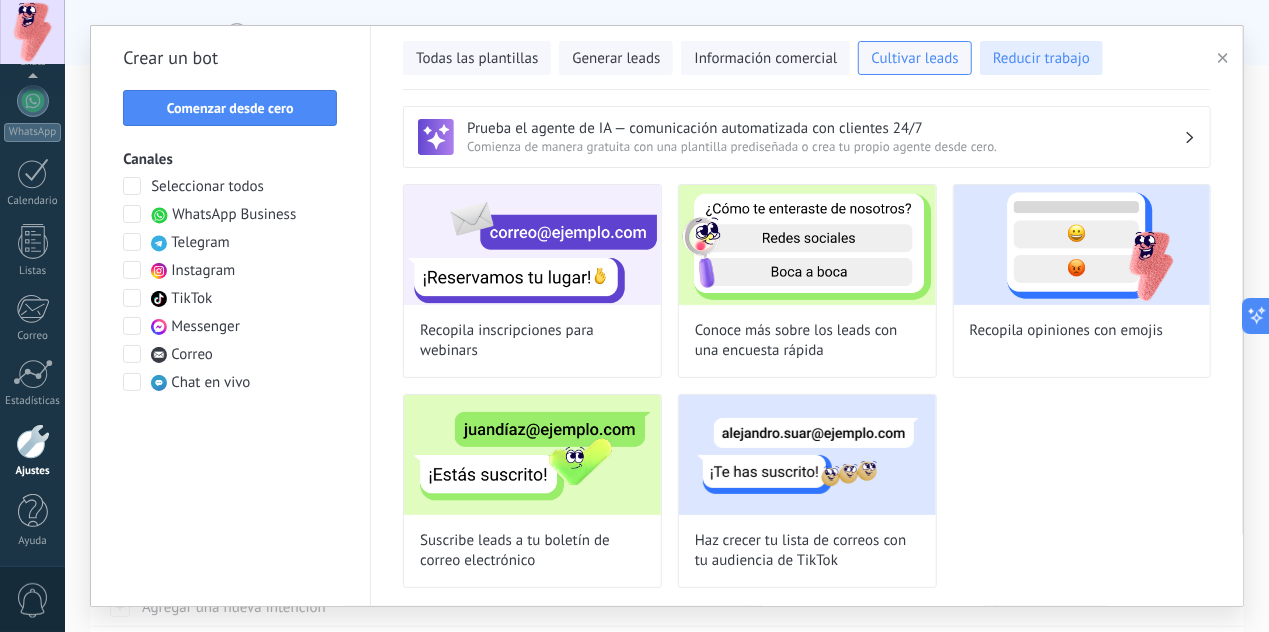 click on "Reducir trabajo" at bounding box center [1041, 59] 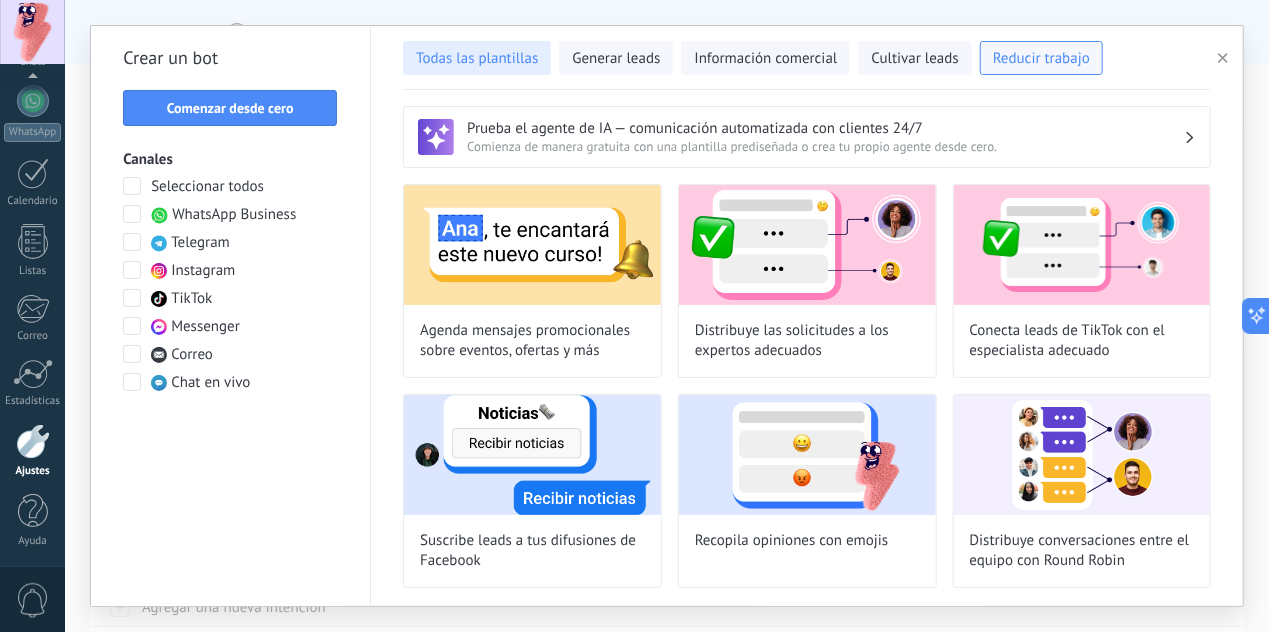 click on "Todas las plantillas" at bounding box center [477, 58] 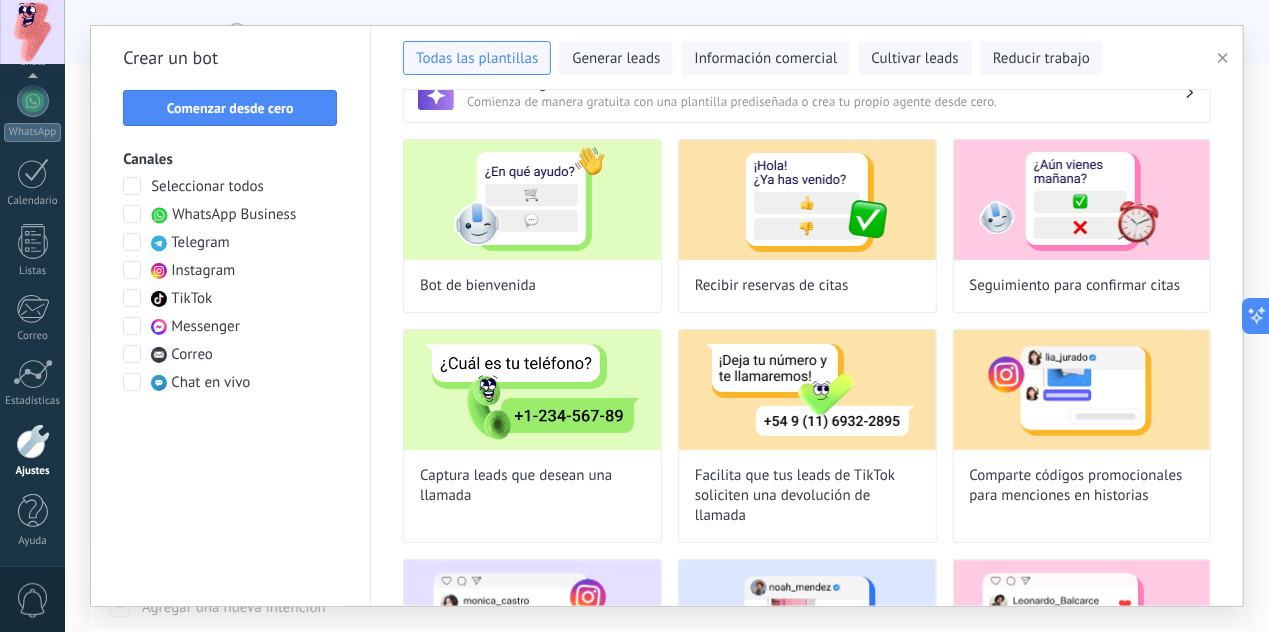 scroll, scrollTop: 0, scrollLeft: 0, axis: both 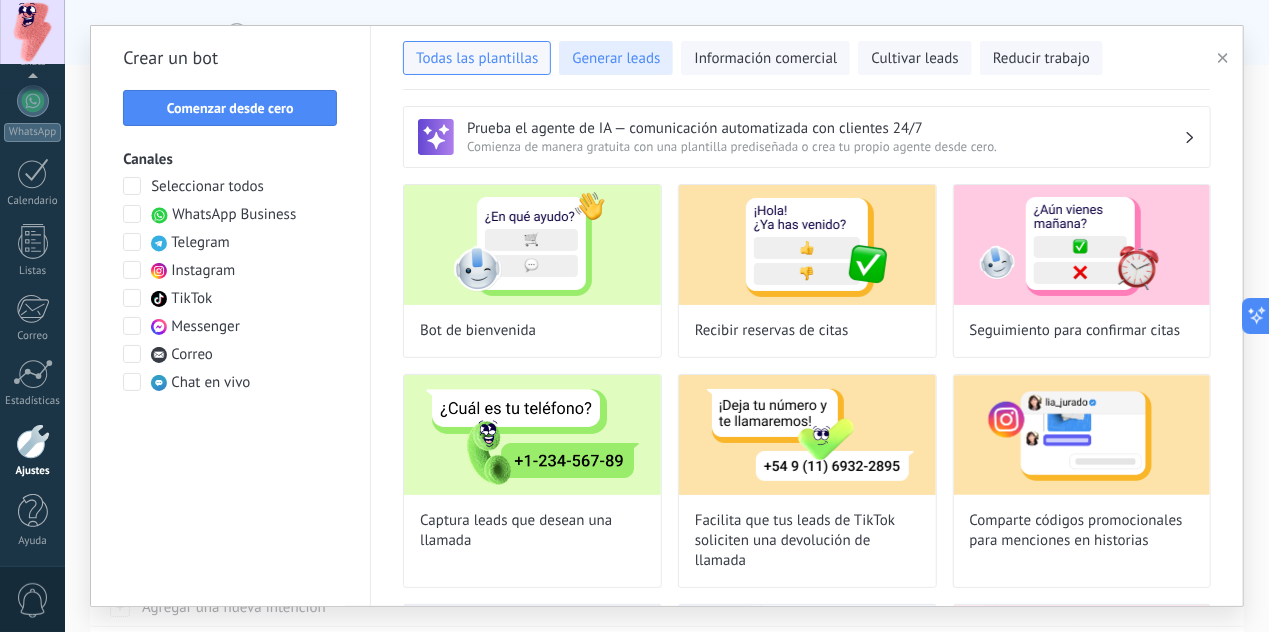 click on "Generar leads" at bounding box center (616, 59) 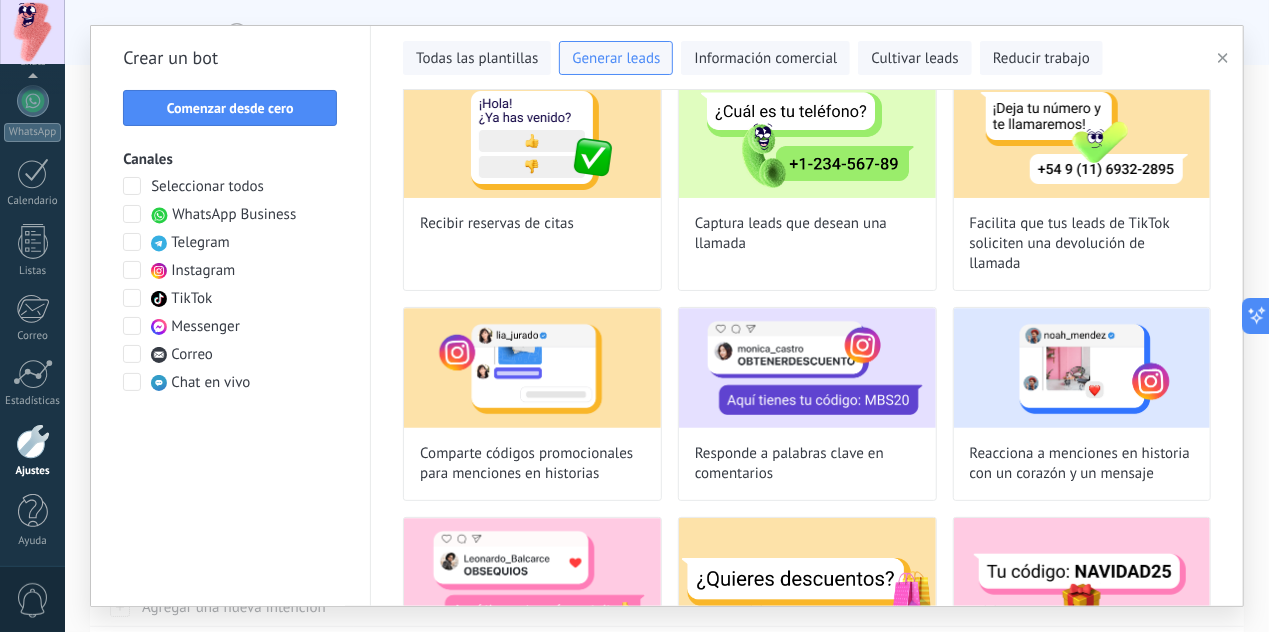 scroll, scrollTop: 0, scrollLeft: 0, axis: both 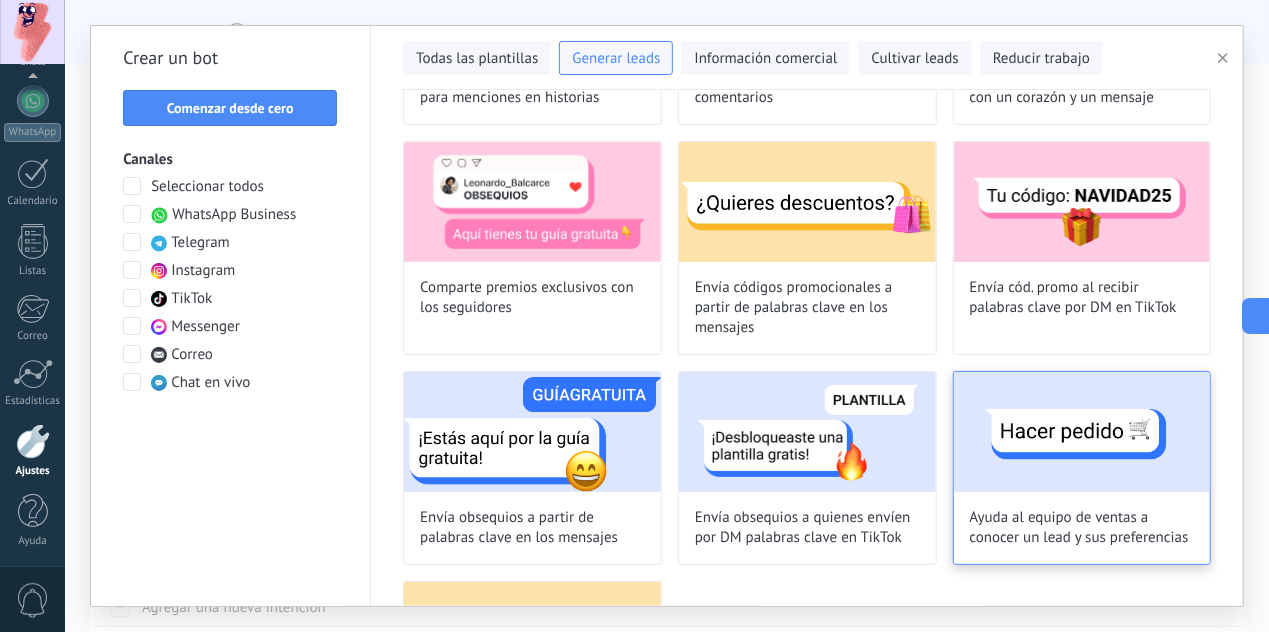 click at bounding box center [1082, 432] 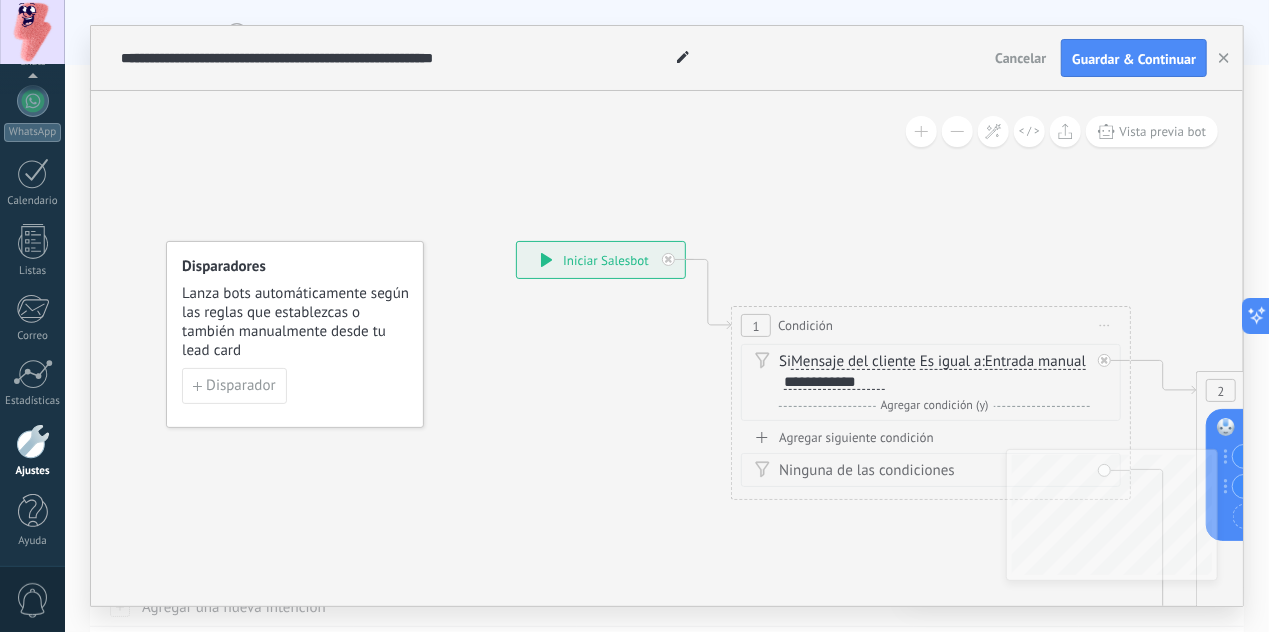 click on "23" 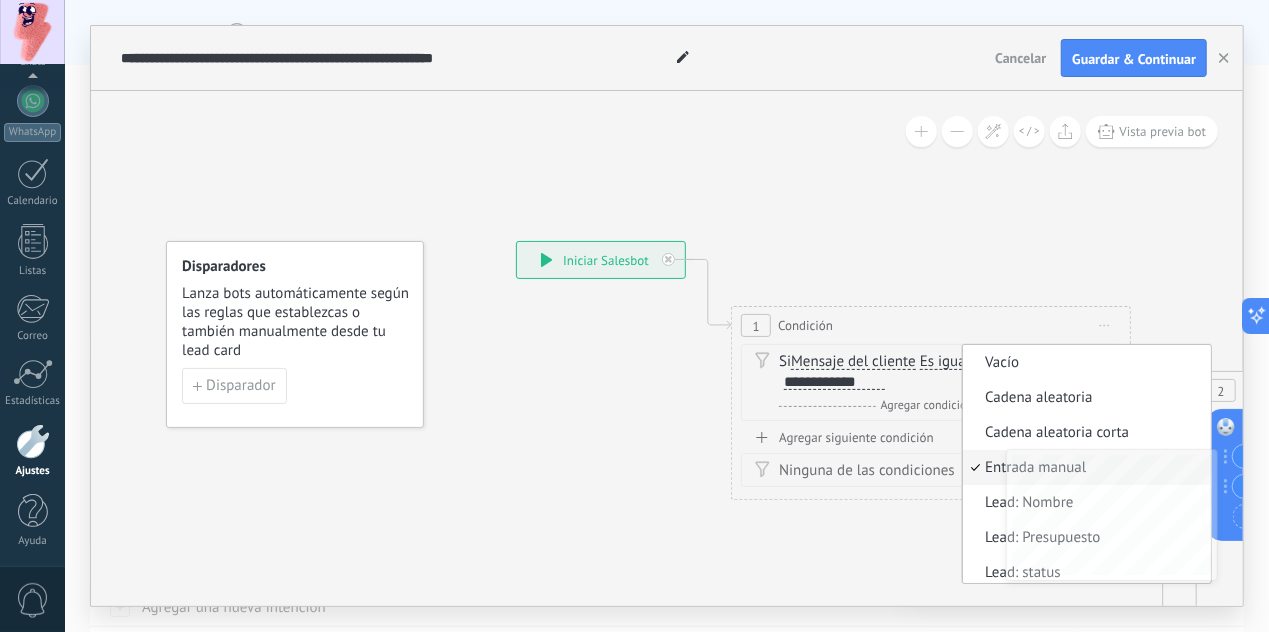 scroll, scrollTop: 6, scrollLeft: 0, axis: vertical 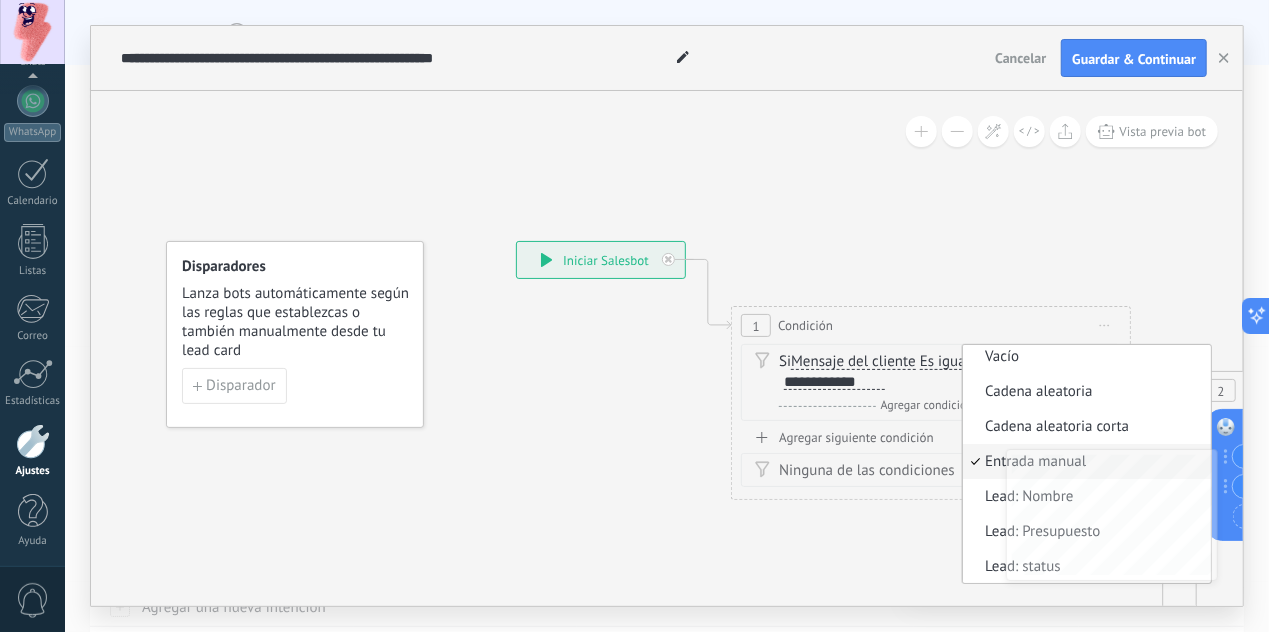 click on "Entrada manual" at bounding box center (1084, 462) 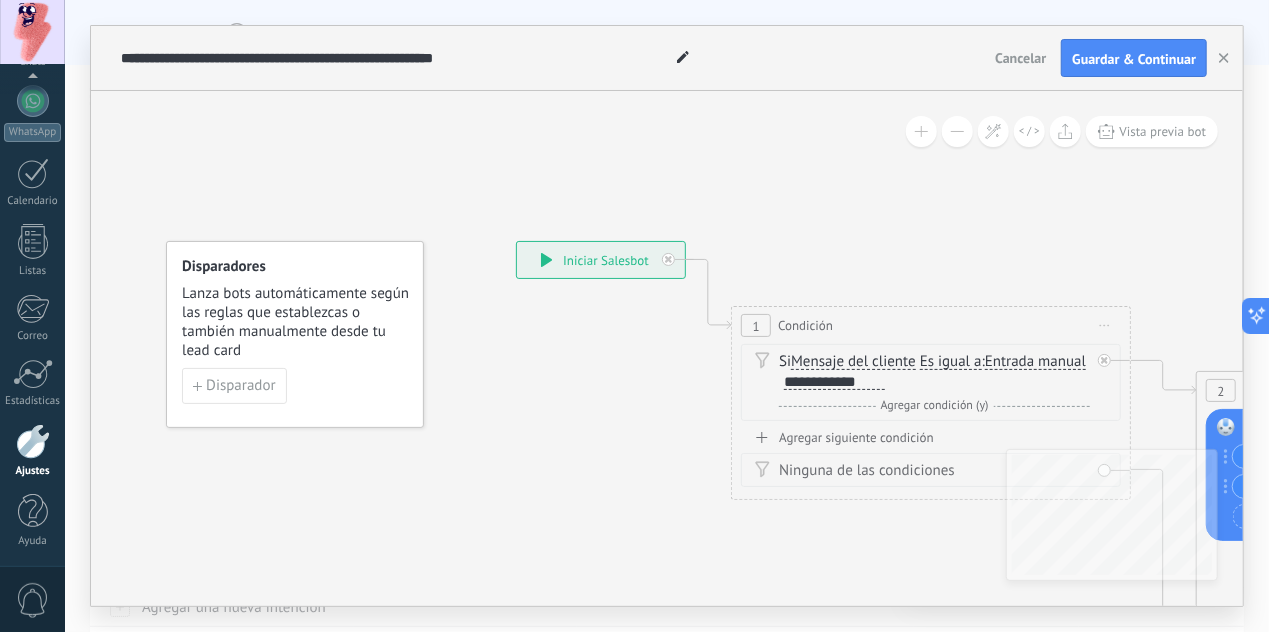 click on "Es igual a" at bounding box center [951, 362] 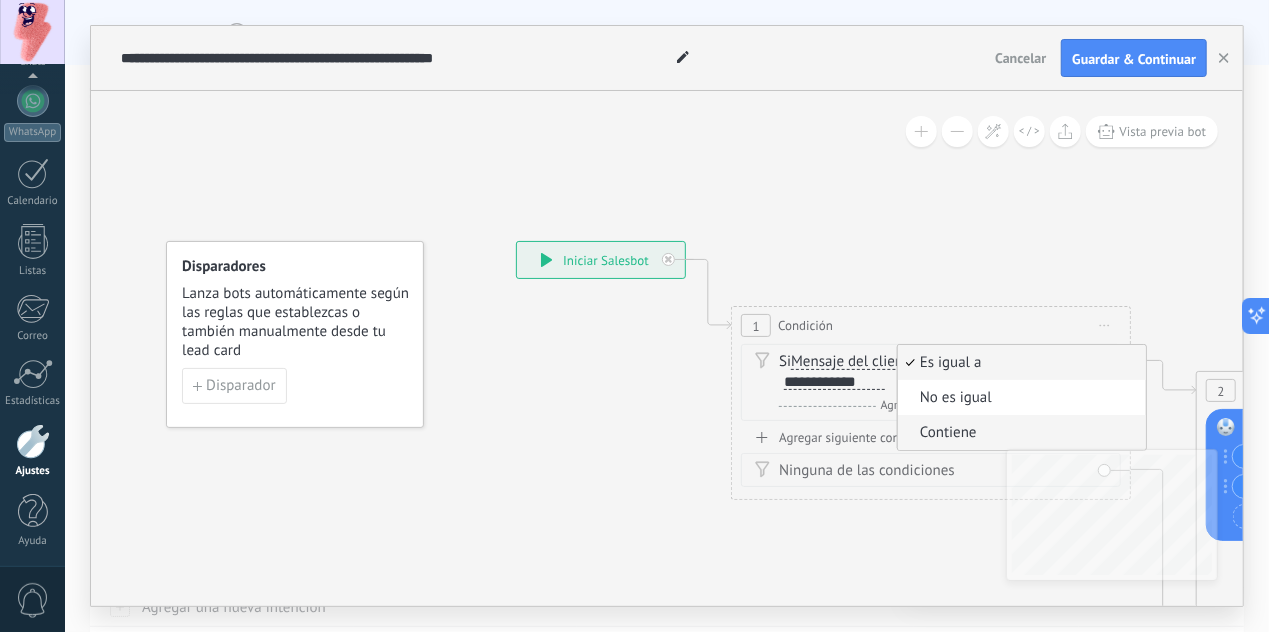 click on "Contiene" at bounding box center (1019, 433) 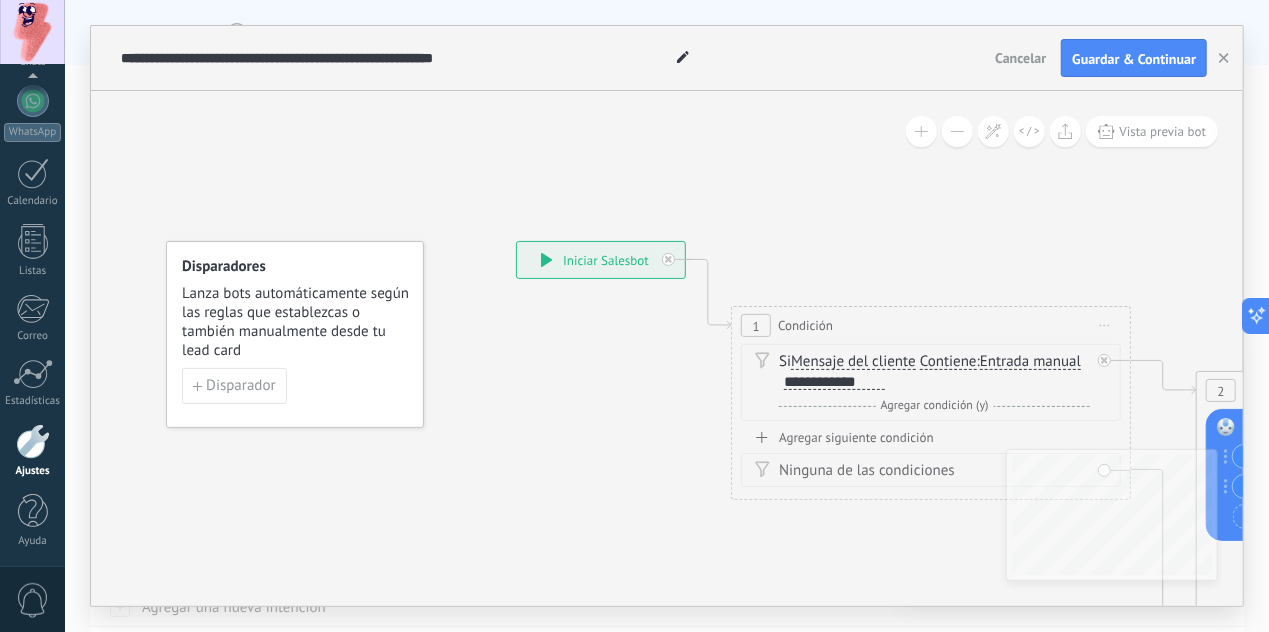 click on "**********" at bounding box center (834, 382) 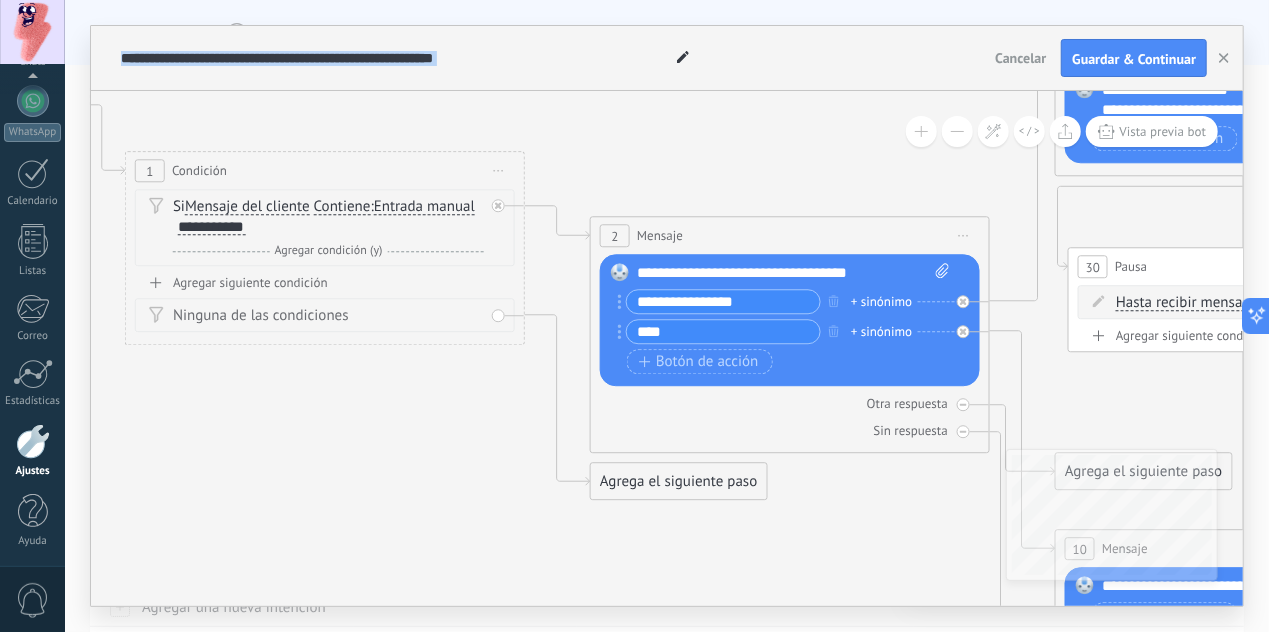drag, startPoint x: 944, startPoint y: 240, endPoint x: 337, endPoint y: 86, distance: 626.2308 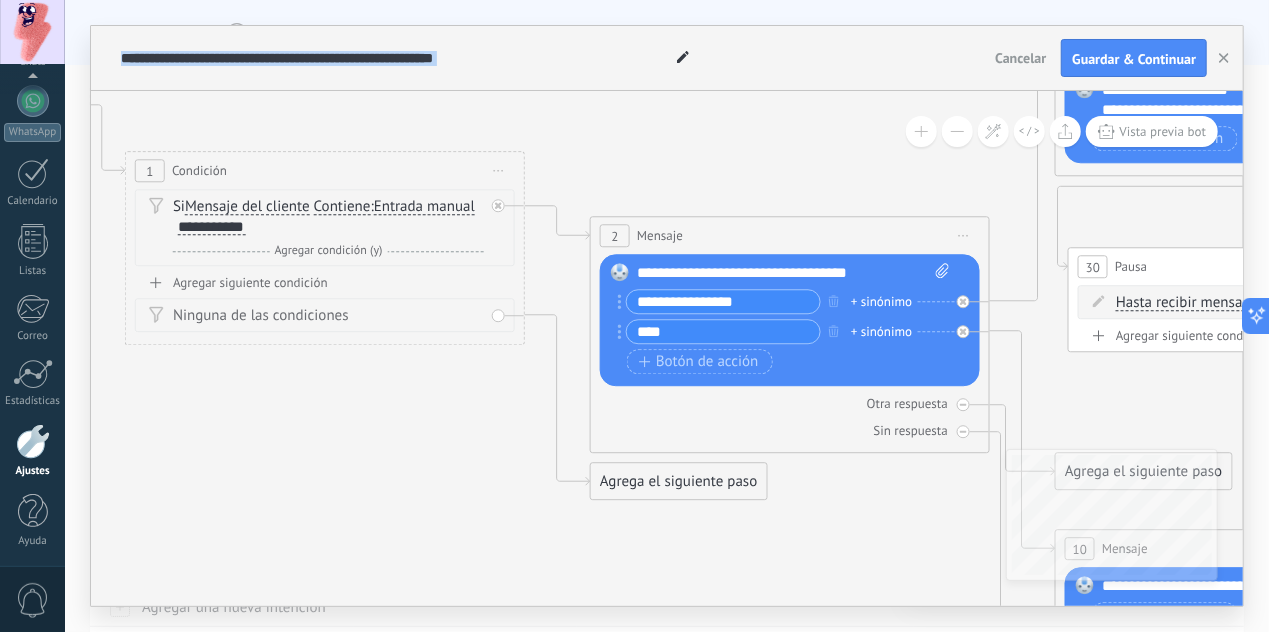 click on "**********" at bounding box center [667, 316] 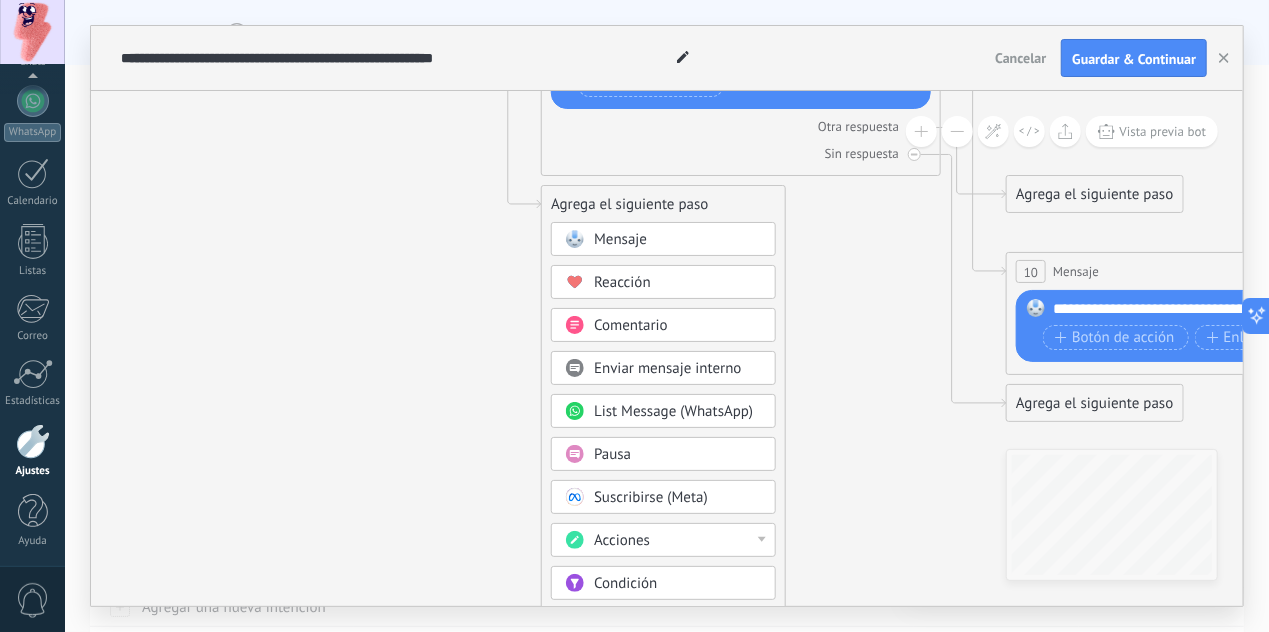 drag, startPoint x: 458, startPoint y: 445, endPoint x: 409, endPoint y: 168, distance: 281.30054 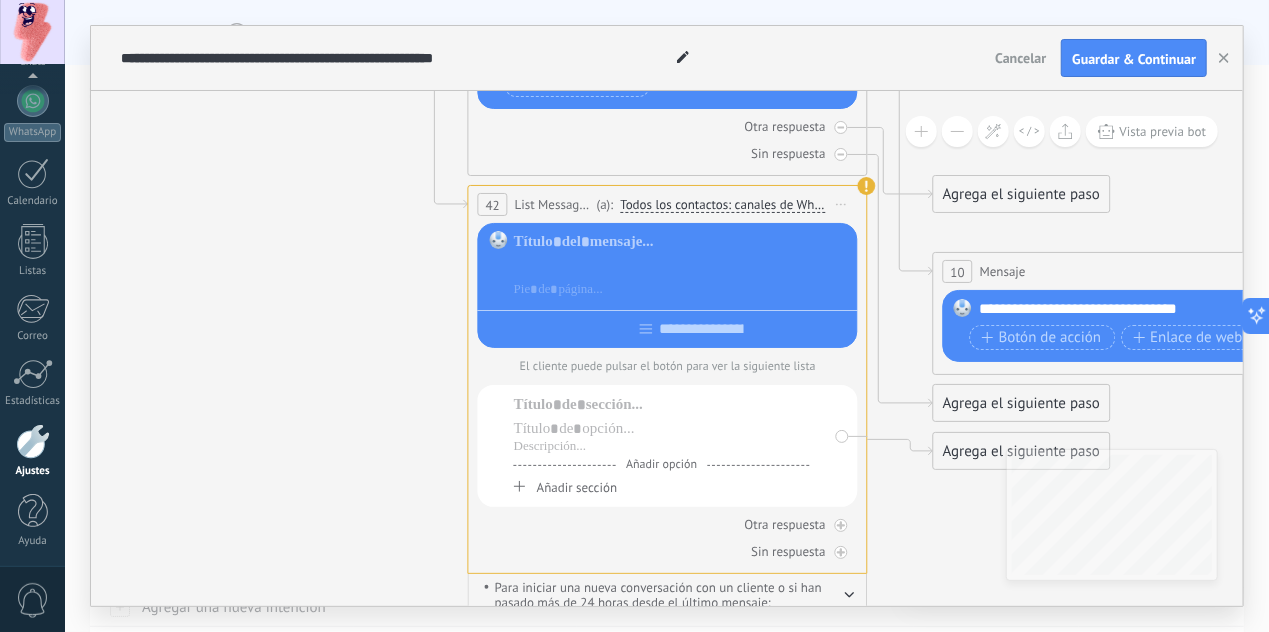 click at bounding box center [682, 266] 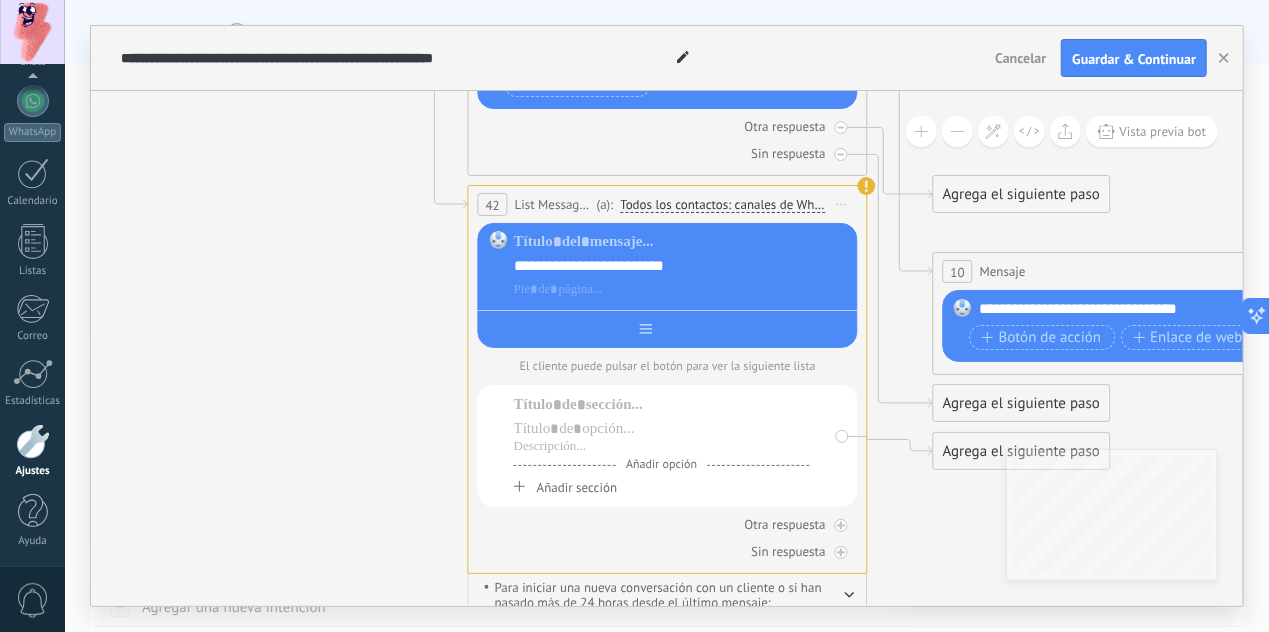 click at bounding box center [668, 325] 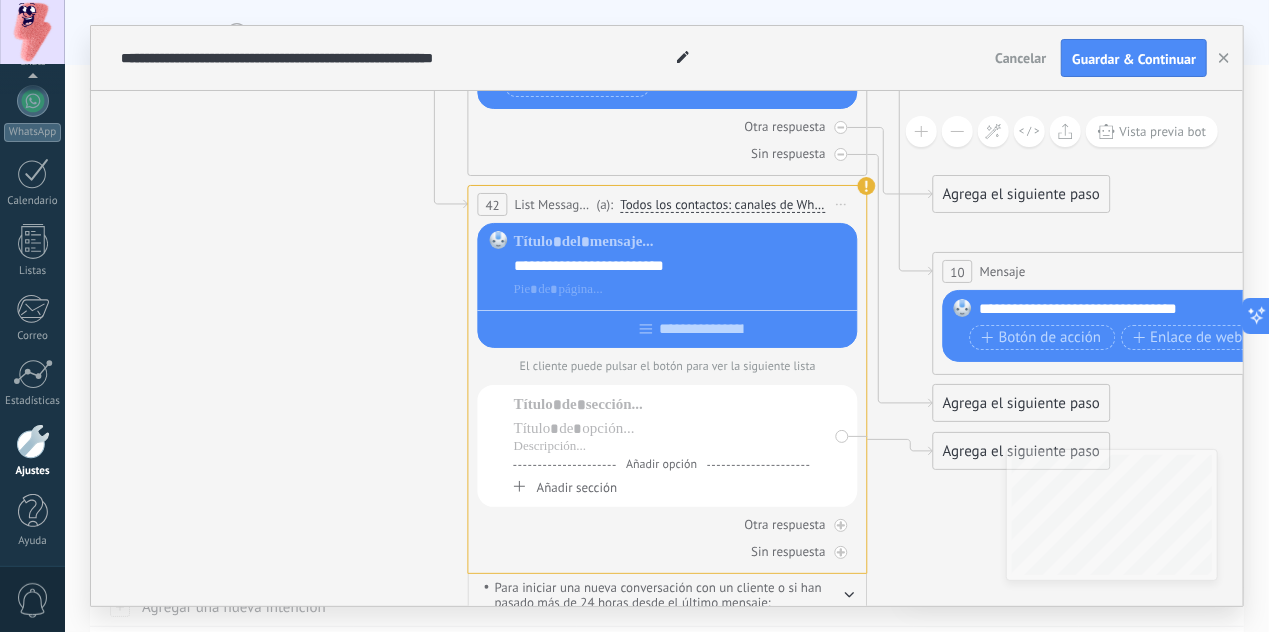 click on "Añadir opción" at bounding box center (661, 464) 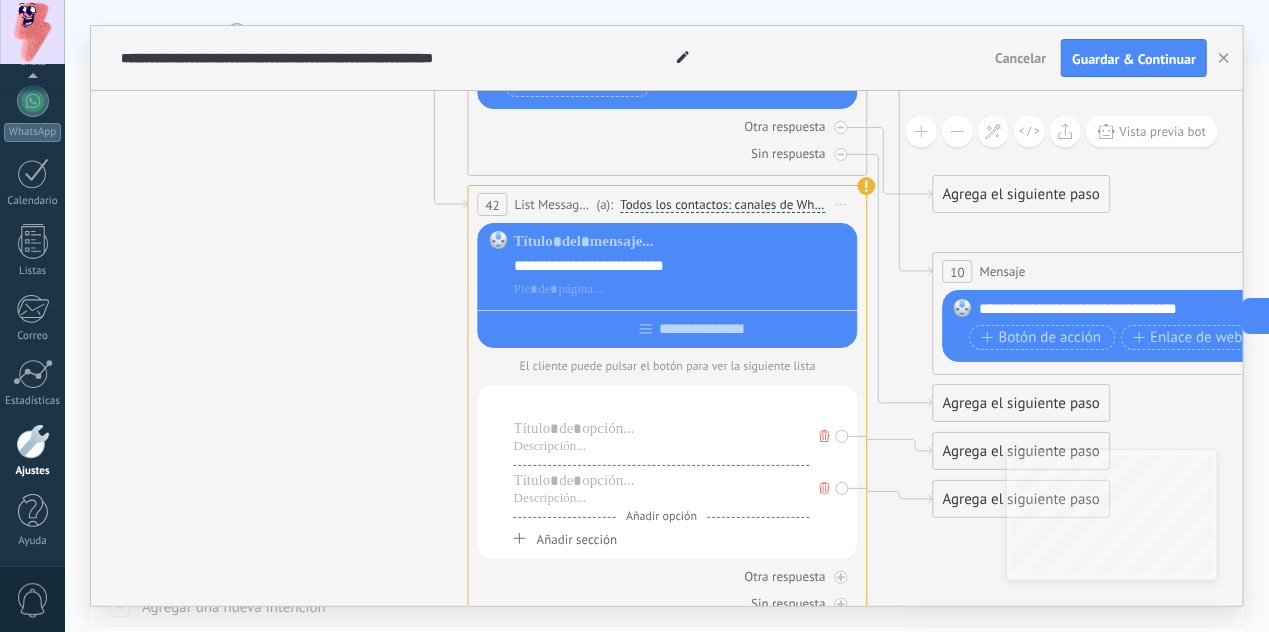 click at bounding box center (662, 405) 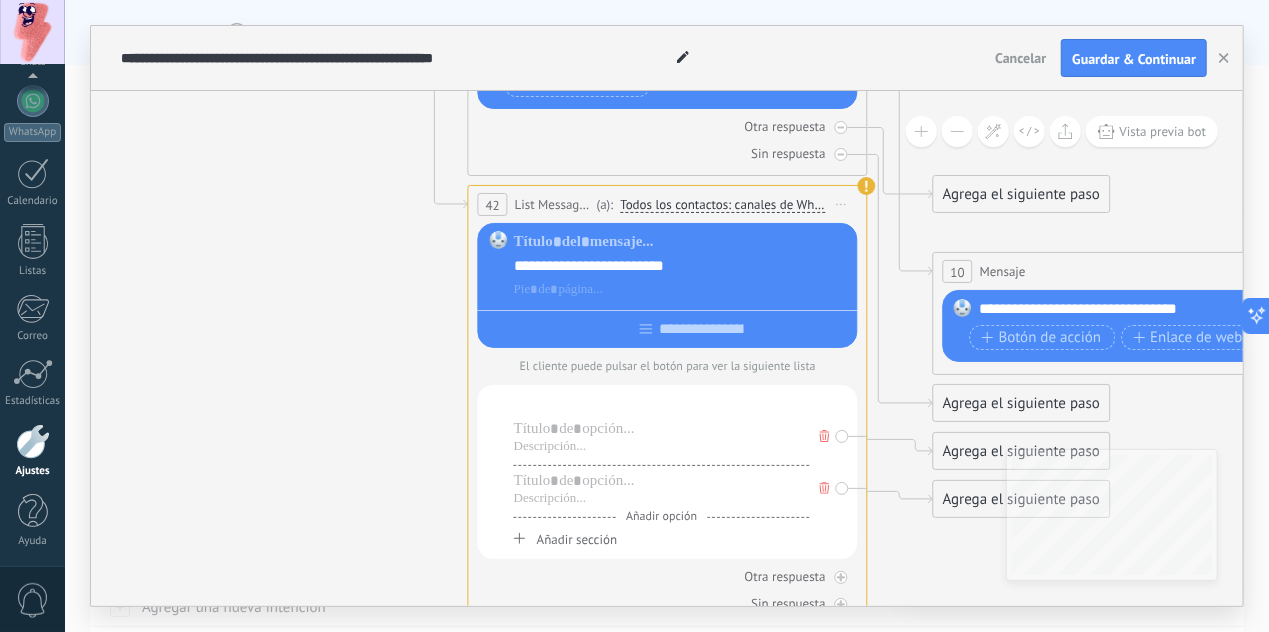 type 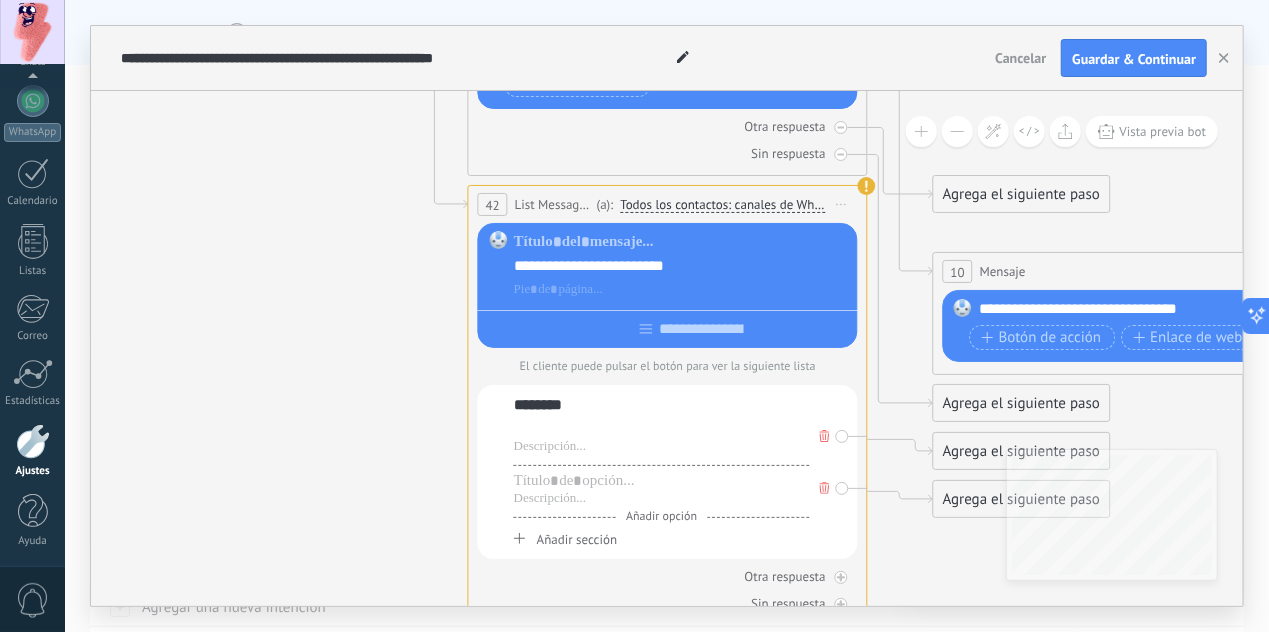 click at bounding box center [662, 429] 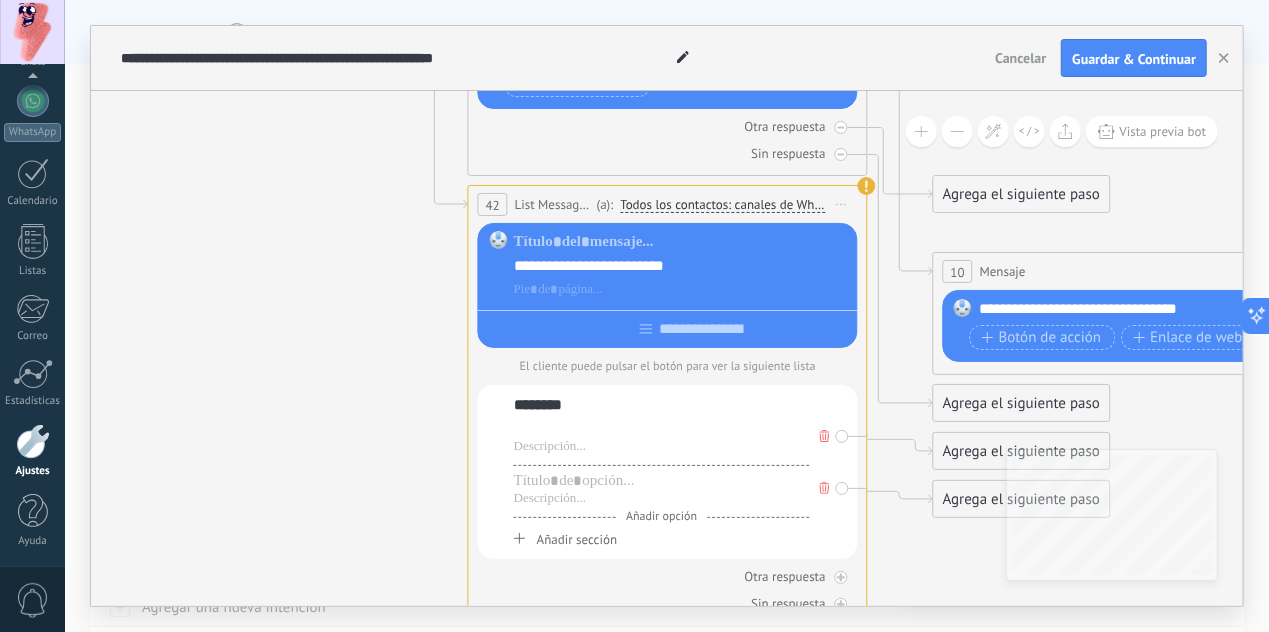 type 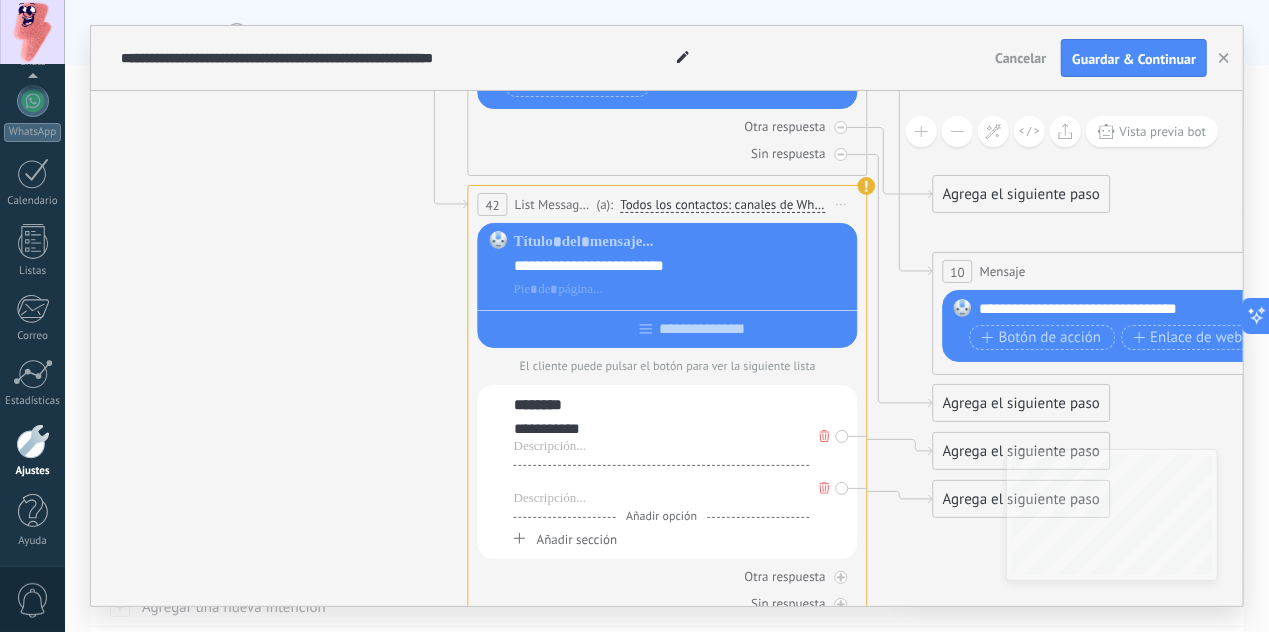 click at bounding box center (662, 481) 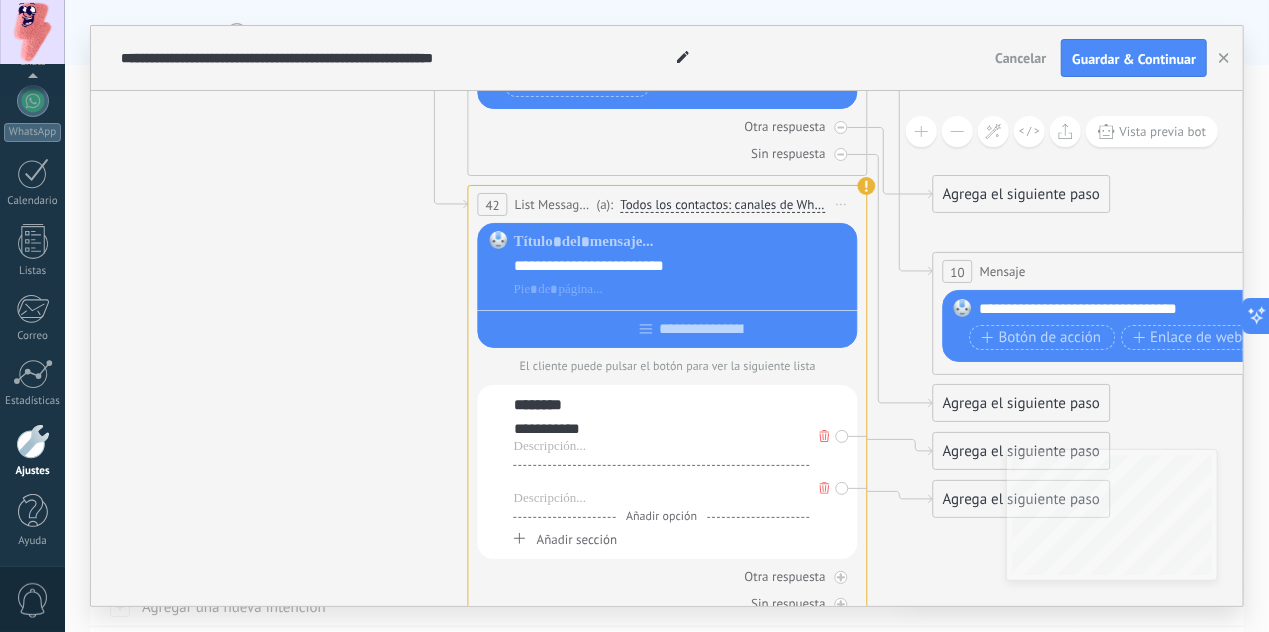 type 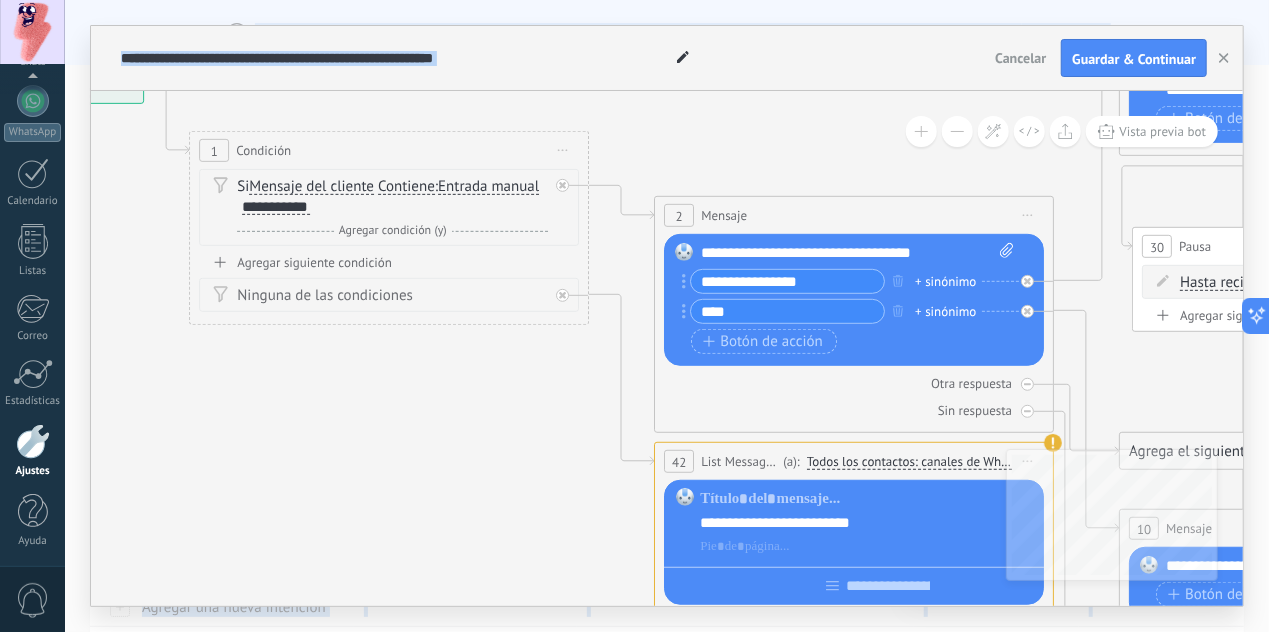 drag, startPoint x: 384, startPoint y: 424, endPoint x: 560, endPoint y: 678, distance: 309.0178 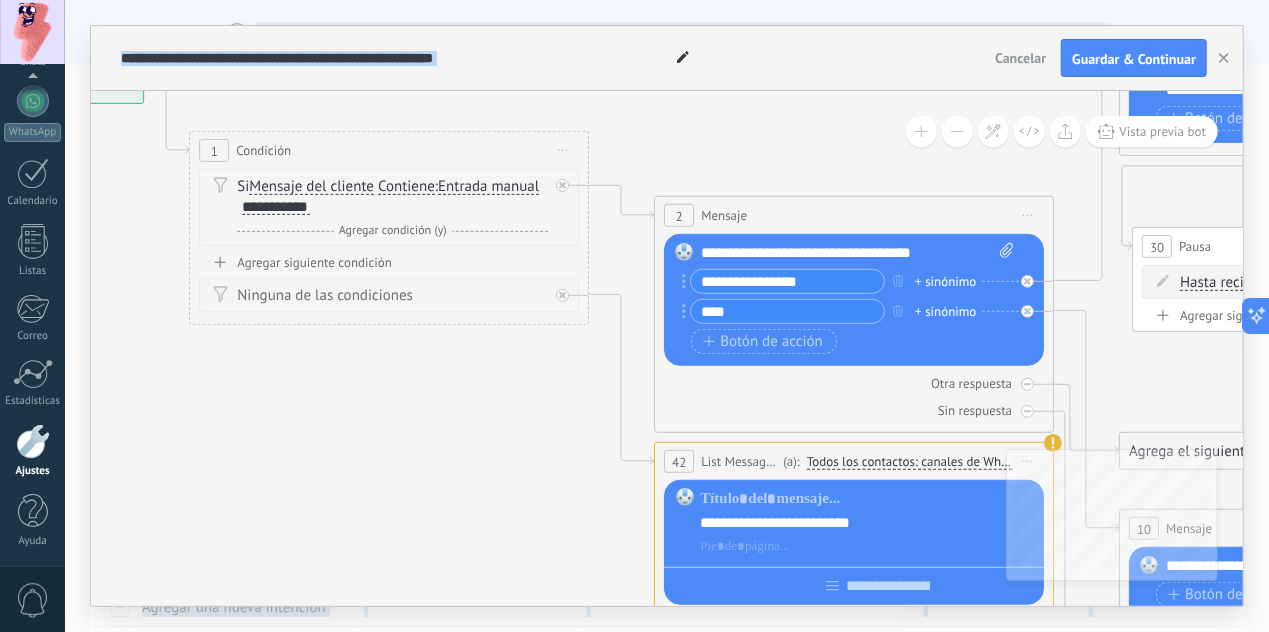 click on ".abccls-1,.abccls-2{fill-rule:evenodd}.abccls-2{fill:#fff} .abfcls-1{fill:none}.abfcls-2{fill:#fff} .abncls-1{isolation:isolate}.abncls-2{opacity:.06}.abncls-2,.abncls-3,.abncls-6{mix-blend-mode:multiply}.abncls-3{opacity:.15}.abncls-4,.abncls-8{fill:#fff}.abncls-5{fill:url(#abnlinear-gradient)}.abncls-6{opacity:.04}.abncls-7{fill:url(#abnlinear-gradient-2)}.abncls-8{fill-rule:evenodd} .abqst0{fill:#ffa200} .abwcls-1{fill:#252525} .cls-1{isolation:isolate} .acicls-1{fill:none} .aclcls-1{fill:#232323} .acnst0{display:none} .addcls-1,.addcls-2{fill:none;stroke-miterlimit:10}.addcls-1{stroke:#dfe0e5}.addcls-2{stroke:#a1a7ab} .adecls-1,.adecls-2{fill:none;stroke-miterlimit:10}.adecls-1{stroke:#dfe0e5}.adecls-2{stroke:#a1a7ab} .adqcls-1{fill:#8591a5;fill-rule:evenodd} .aeccls-1{fill:#5c9f37} .aeecls-1{fill:#f86161} .aejcls-1{fill:#8591a5;fill-rule:evenodd} .aekcls-1{fill-rule:evenodd} .aelcls-1{fill-rule:evenodd;fill:currentColor} .aemcls-1{fill-rule:evenodd;fill:currentColor} .aercls-2{fill:#24bc8c}" at bounding box center [634, 316] 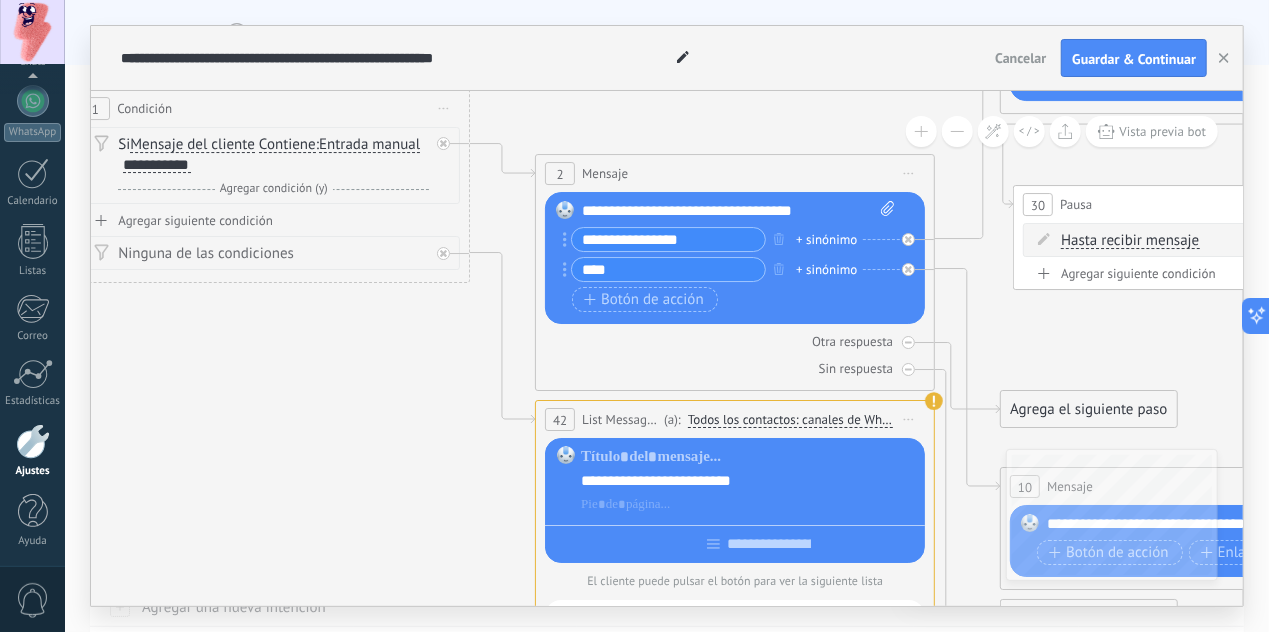 drag, startPoint x: 402, startPoint y: 404, endPoint x: 294, endPoint y: 365, distance: 114.82596 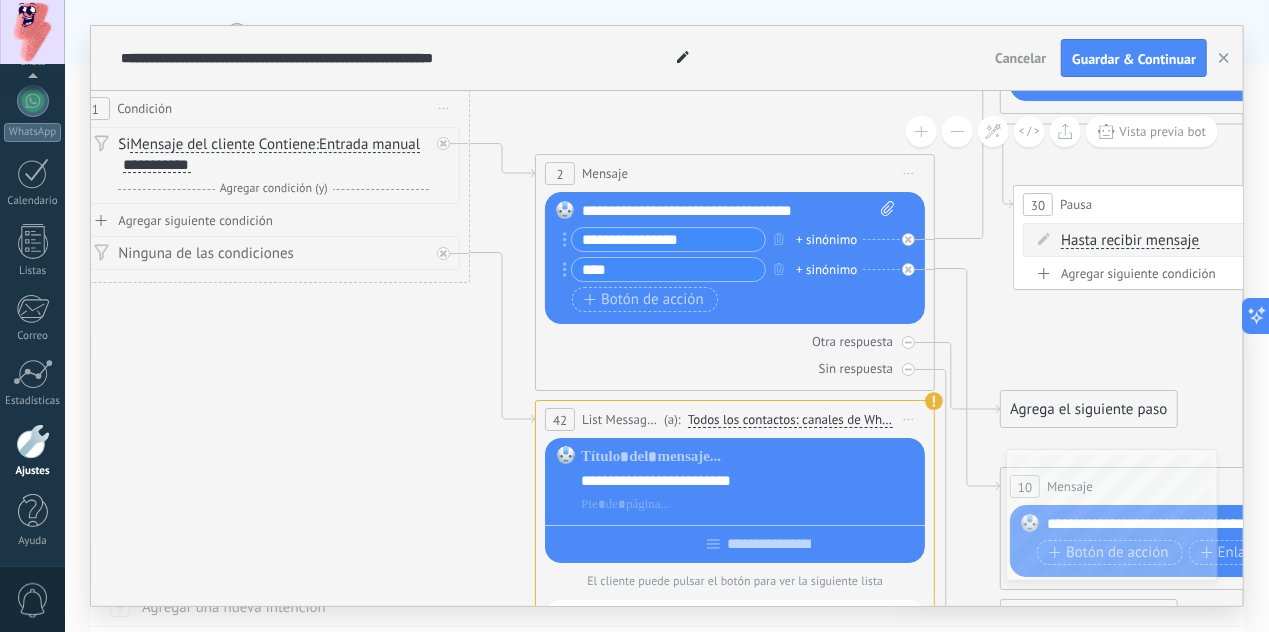 click on "23" 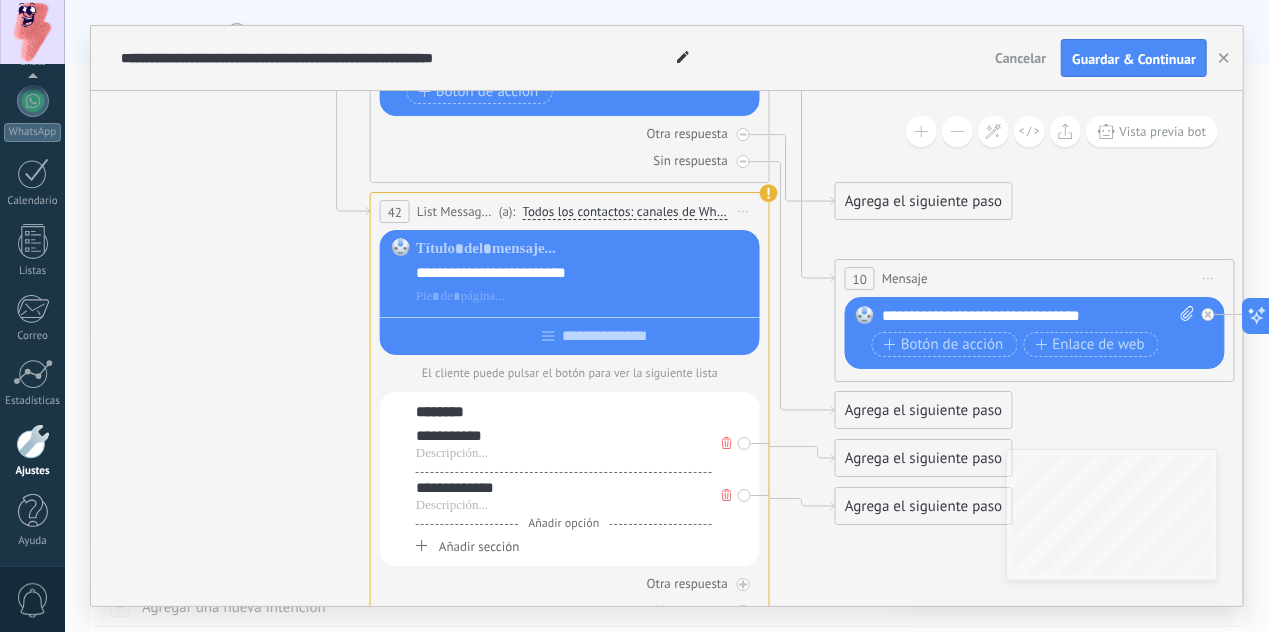 drag, startPoint x: 374, startPoint y: 362, endPoint x: 208, endPoint y: 167, distance: 256.0879 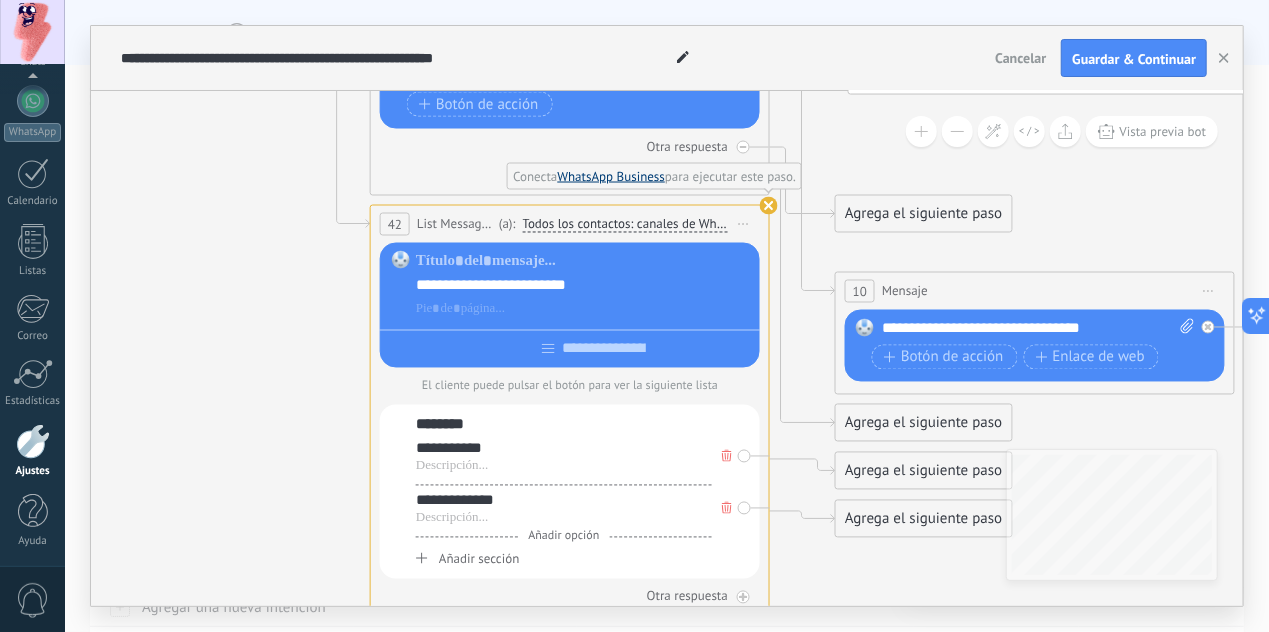 click on "WhatsApp Business" at bounding box center [611, 176] 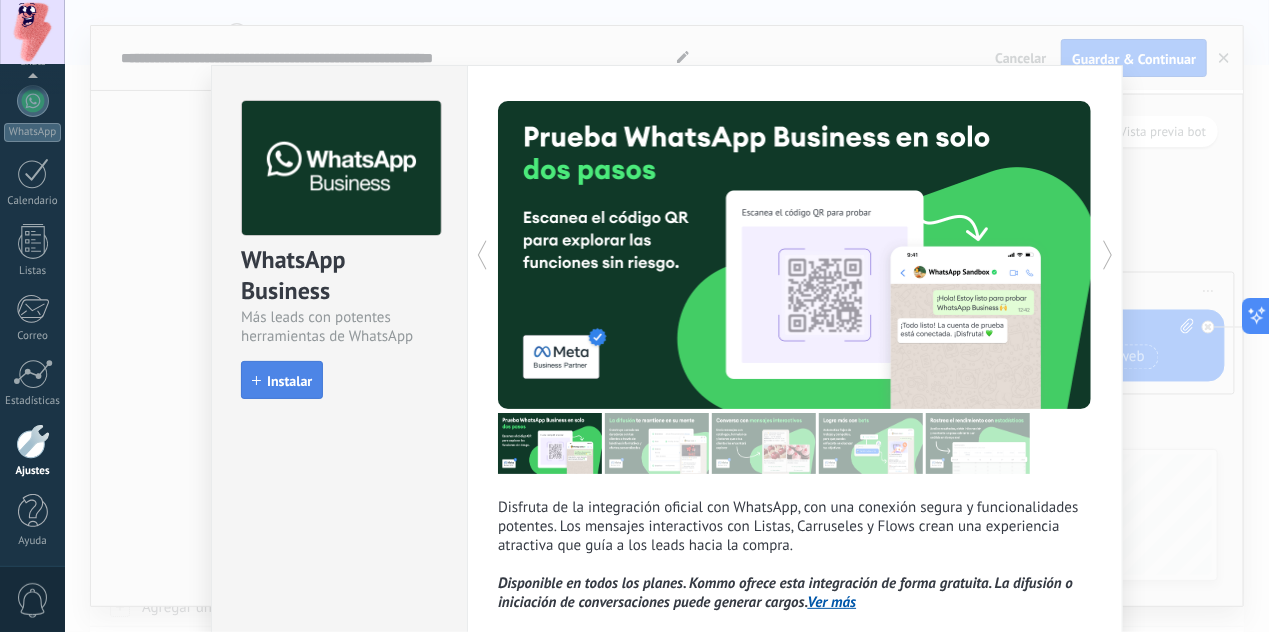 click on "Instalar" at bounding box center [289, 381] 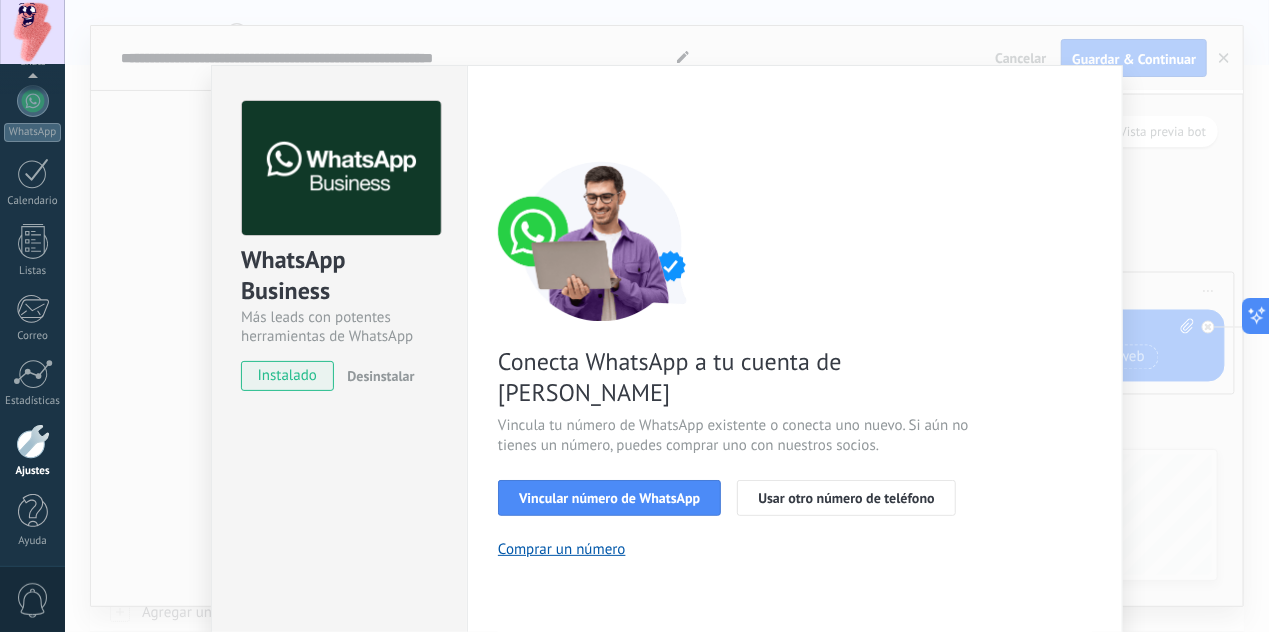 drag, startPoint x: 821, startPoint y: 299, endPoint x: 841, endPoint y: 313, distance: 24.41311 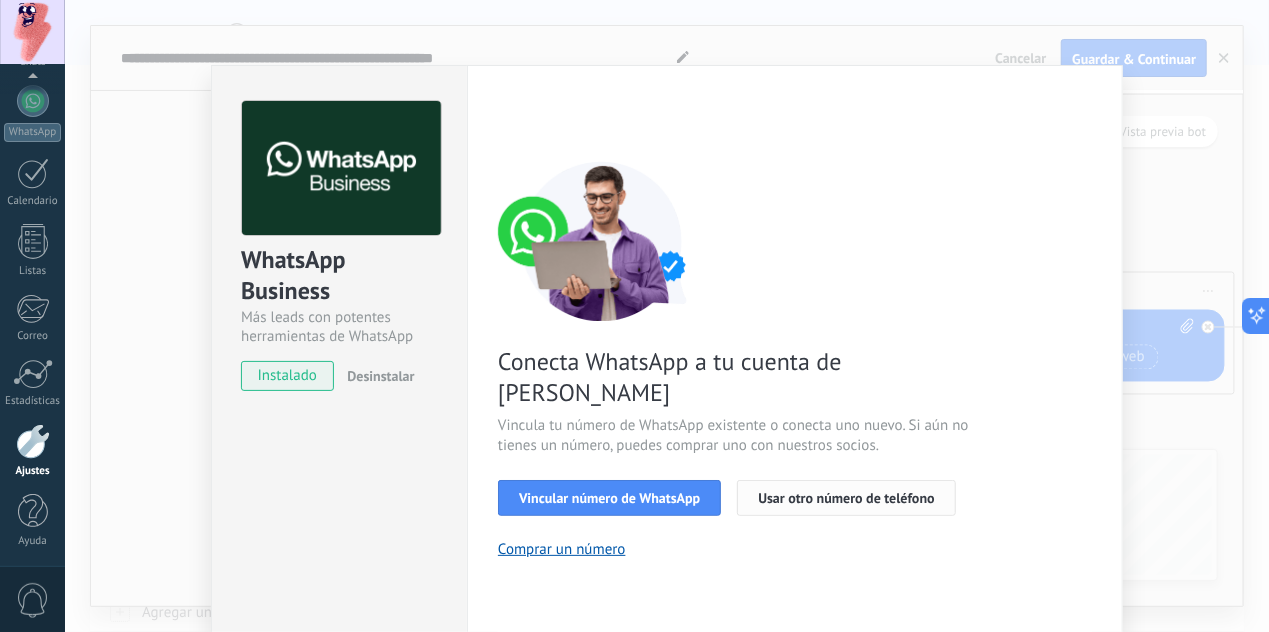 click on "Usar otro número de teléfono" at bounding box center (846, 498) 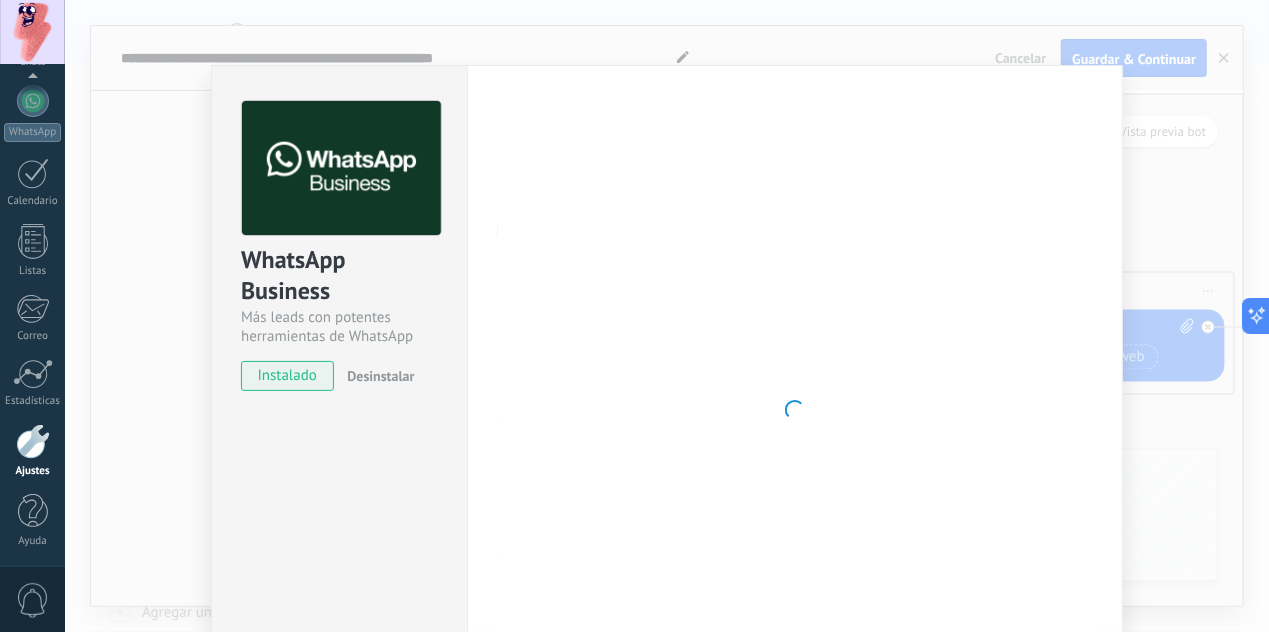 click on "WhatsApp Business Más leads con potentes herramientas de WhatsApp instalado Desinstalar ¿Quieres probar la integración primero?   Escanea el código QR   para ver cómo funciona. ¿Quieres probar la integración primero?   Escanea el código QR   para ver cómo funciona. Configuraciones Autorizaciones Esta pestaña registra a los usuarios que han concedido acceso a las integración a esta cuenta. Si deseas remover la posibilidad que un usuario pueda enviar solicitudes a la cuenta en nombre de esta integración, puedes revocar el acceso. Si el acceso a todos los usuarios es revocado, la integración dejará de funcionar. Esta aplicacion está instalada, pero nadie le ha dado acceso aun. WhatsApp Cloud API más _:  Guardar < Volver 1 Seleccionar aplicación 2 Conectar Facebook  3 Finalizar configuración Conecta WhatsApp a tu cuenta de Kommo Vincula tu número de WhatsApp existente o conecta uno nuevo. Si aún no tienes un número, puedes comprar uno con nuestros socios. Vincular número de WhatsApp" at bounding box center (667, 316) 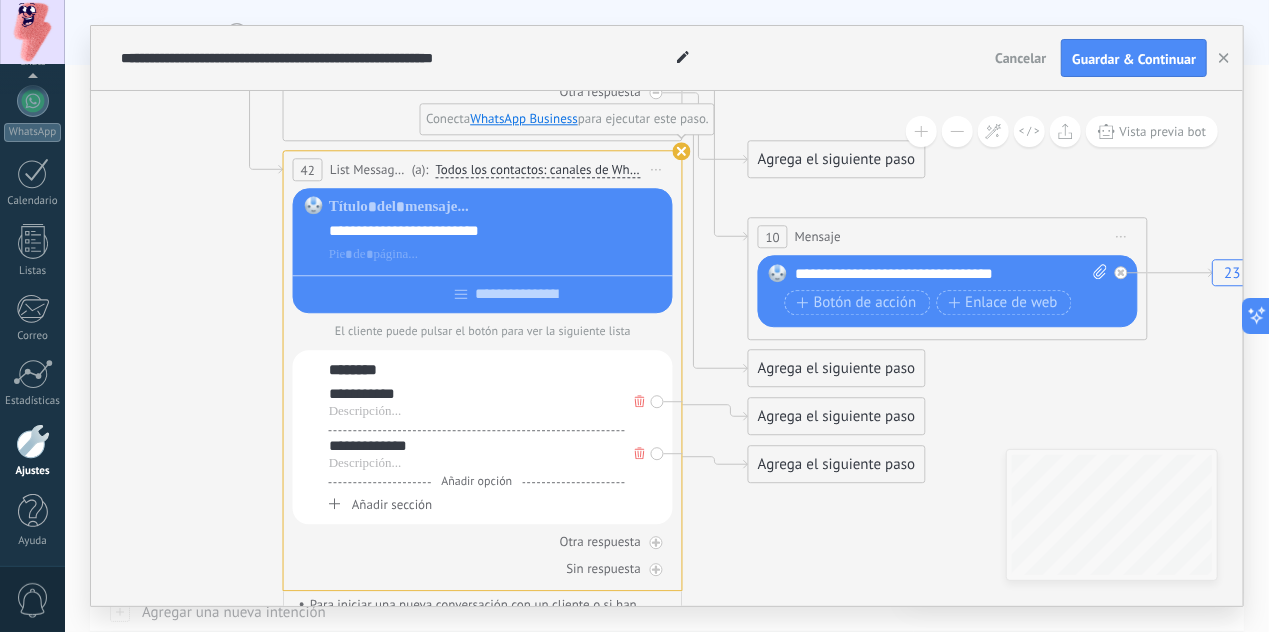 drag, startPoint x: 212, startPoint y: 361, endPoint x: 125, endPoint y: 307, distance: 102.396286 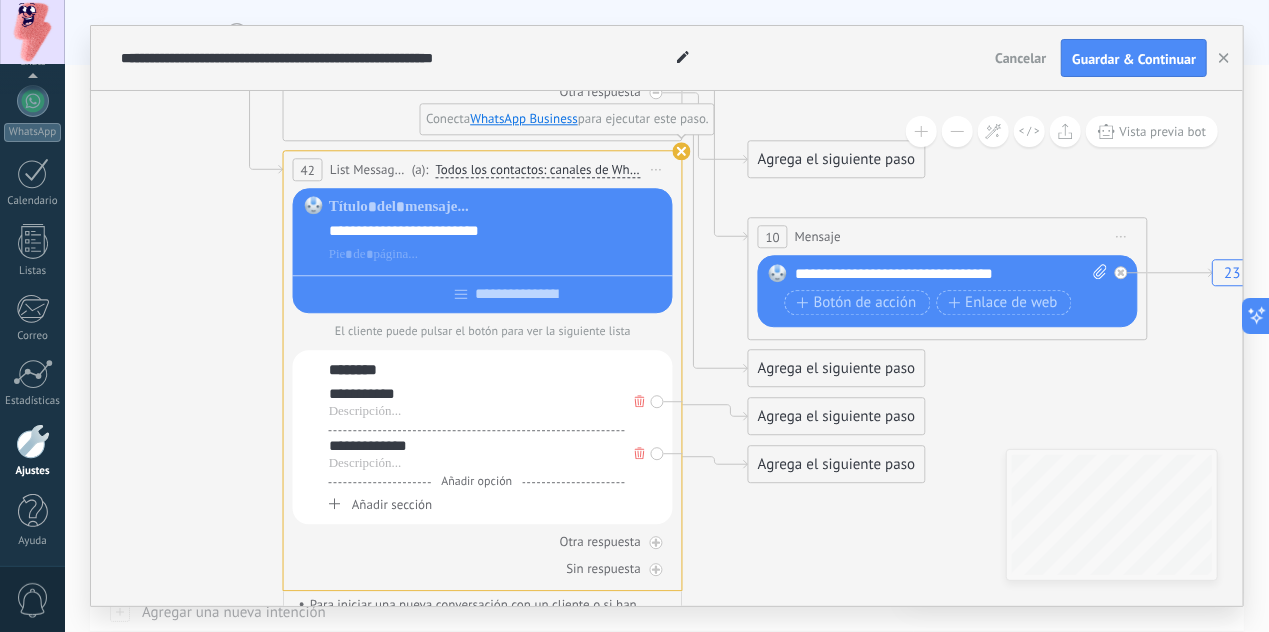 click on "23" 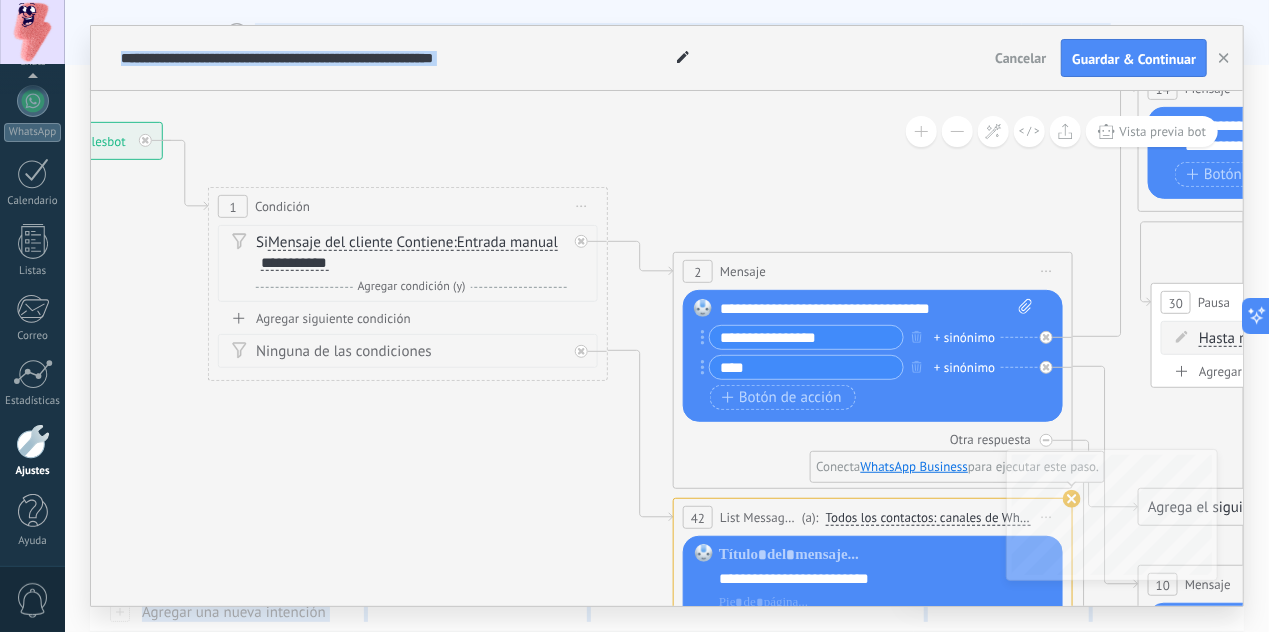 drag, startPoint x: 162, startPoint y: 343, endPoint x: 553, endPoint y: 690, distance: 522.7715 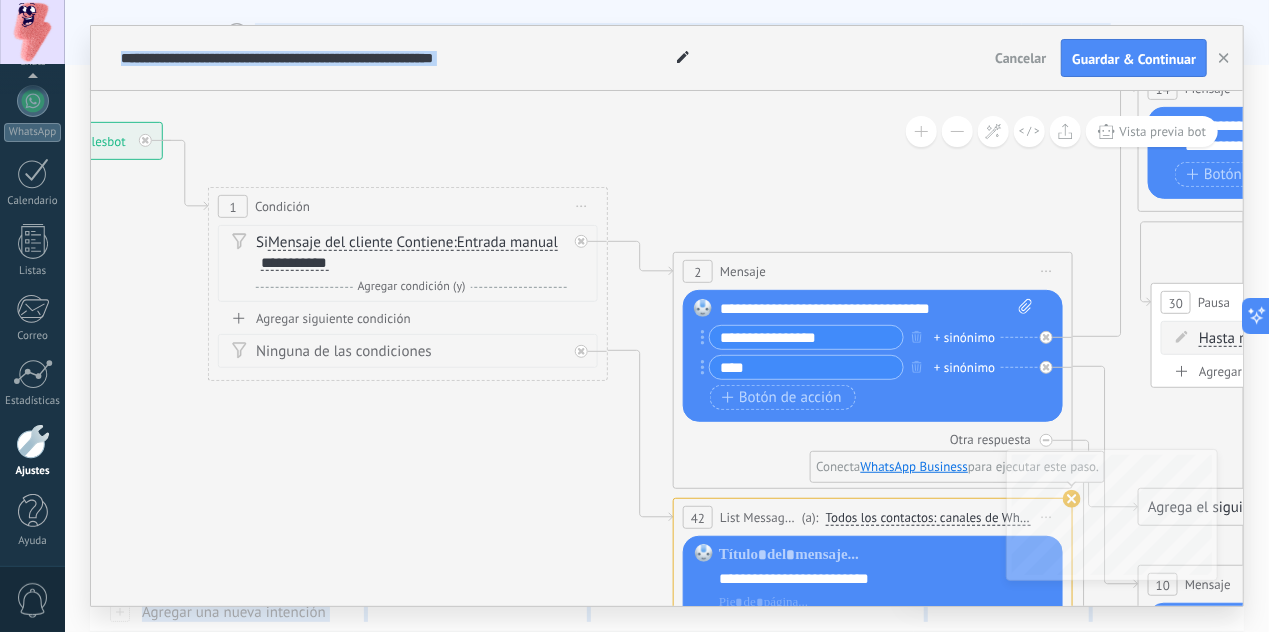 click on ".abccls-1,.abccls-2{fill-rule:evenodd}.abccls-2{fill:#fff} .abfcls-1{fill:none}.abfcls-2{fill:#fff} .abncls-1{isolation:isolate}.abncls-2{opacity:.06}.abncls-2,.abncls-3,.abncls-6{mix-blend-mode:multiply}.abncls-3{opacity:.15}.abncls-4,.abncls-8{fill:#fff}.abncls-5{fill:url(#abnlinear-gradient)}.abncls-6{opacity:.04}.abncls-7{fill:url(#abnlinear-gradient-2)}.abncls-8{fill-rule:evenodd} .abqst0{fill:#ffa200} .abwcls-1{fill:#252525} .cls-1{isolation:isolate} .acicls-1{fill:none} .aclcls-1{fill:#232323} .acnst0{display:none} .addcls-1,.addcls-2{fill:none;stroke-miterlimit:10}.addcls-1{stroke:#dfe0e5}.addcls-2{stroke:#a1a7ab} .adecls-1,.adecls-2{fill:none;stroke-miterlimit:10}.adecls-1{stroke:#dfe0e5}.adecls-2{stroke:#a1a7ab} .adqcls-1{fill:#8591a5;fill-rule:evenodd} .aeccls-1{fill:#5c9f37} .aeecls-1{fill:#f86161} .aejcls-1{fill:#8591a5;fill-rule:evenodd} .aekcls-1{fill-rule:evenodd} .aelcls-1{fill-rule:evenodd;fill:currentColor} .aemcls-1{fill-rule:evenodd;fill:currentColor} .aercls-2{fill:#24bc8c}" at bounding box center [634, 316] 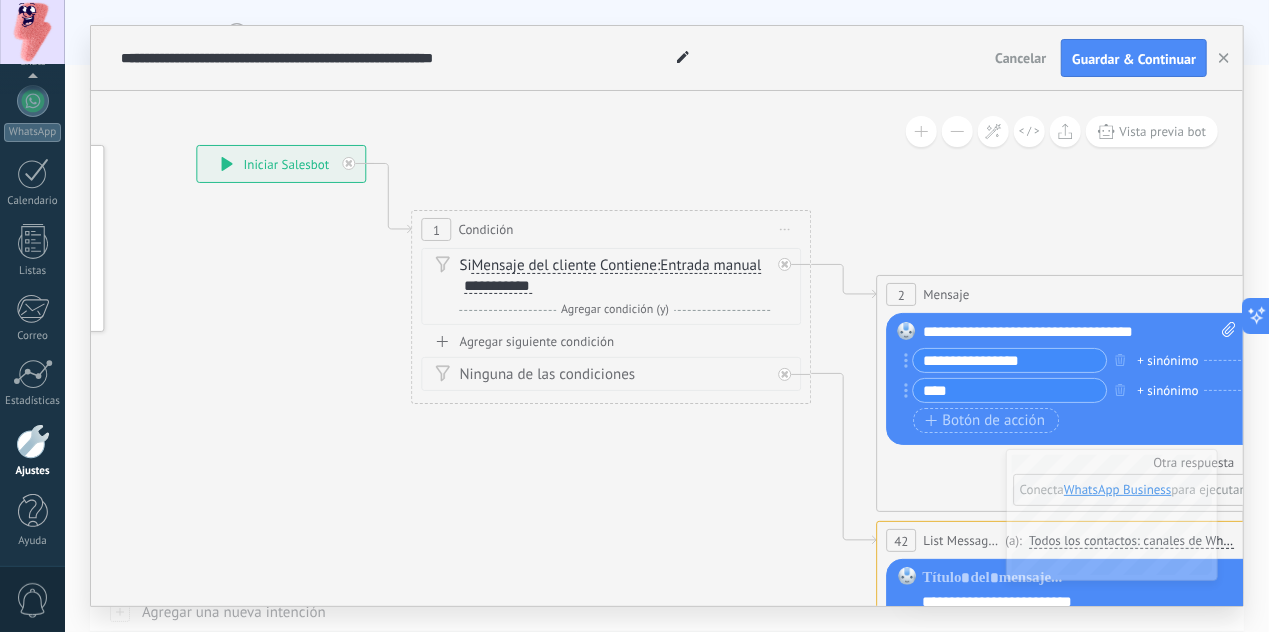 drag, startPoint x: 439, startPoint y: 532, endPoint x: 642, endPoint y: 555, distance: 204.2988 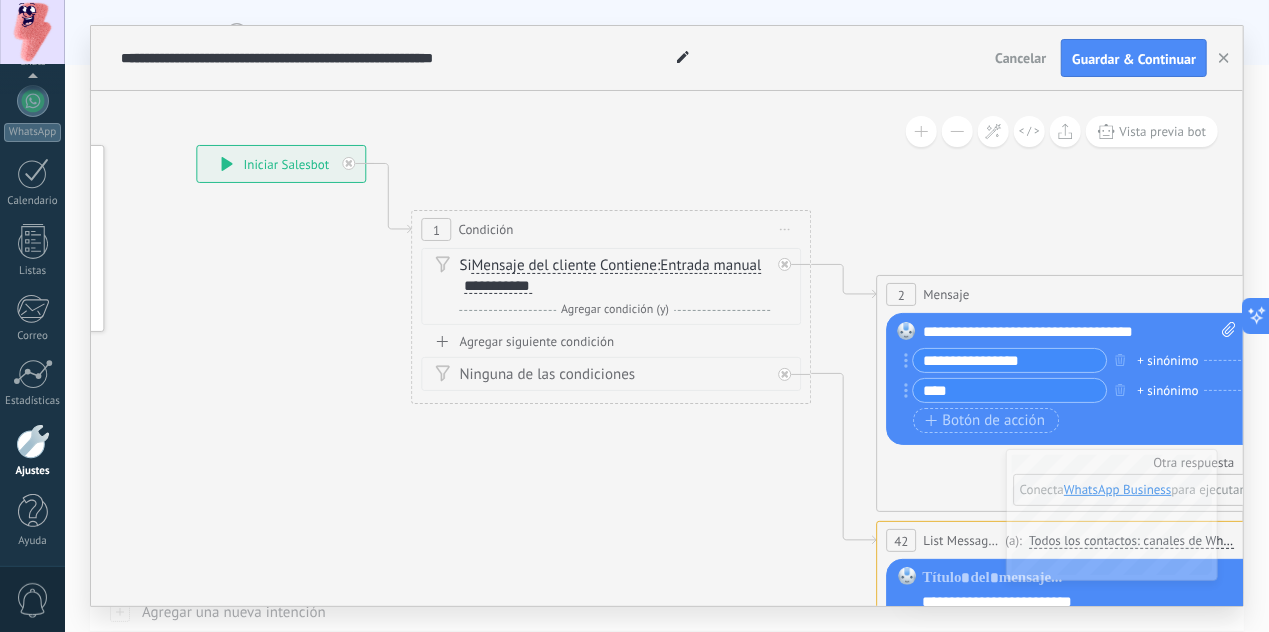 click on "23" 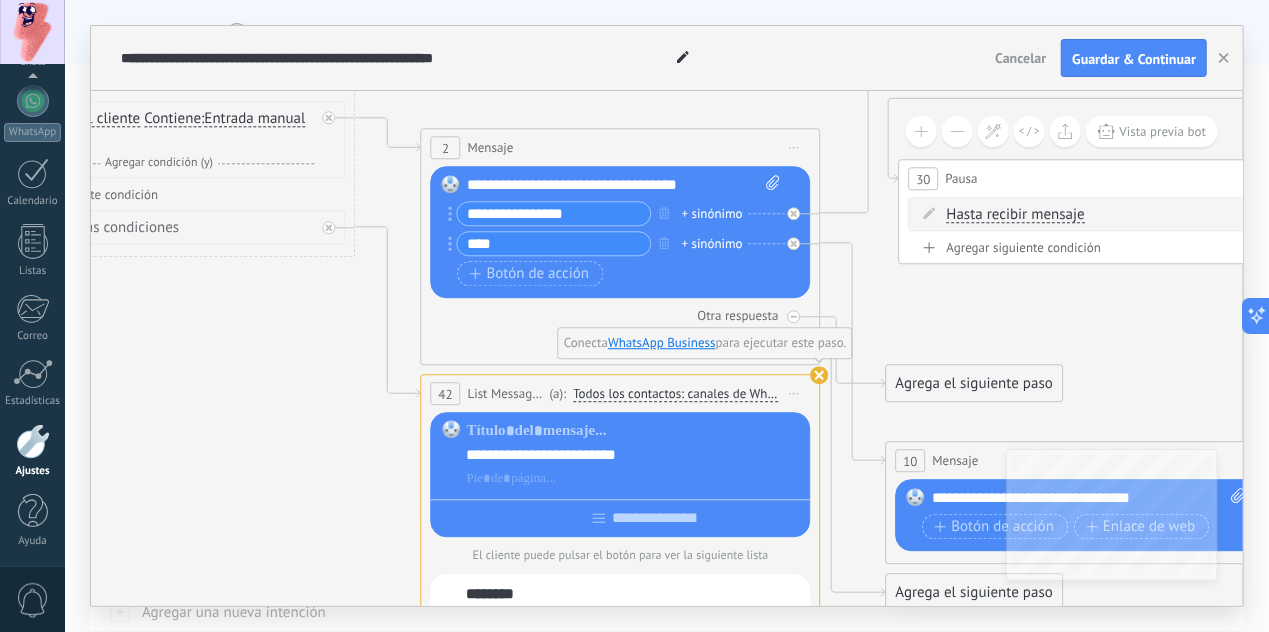 drag, startPoint x: 627, startPoint y: 483, endPoint x: 171, endPoint y: 336, distance: 479.10855 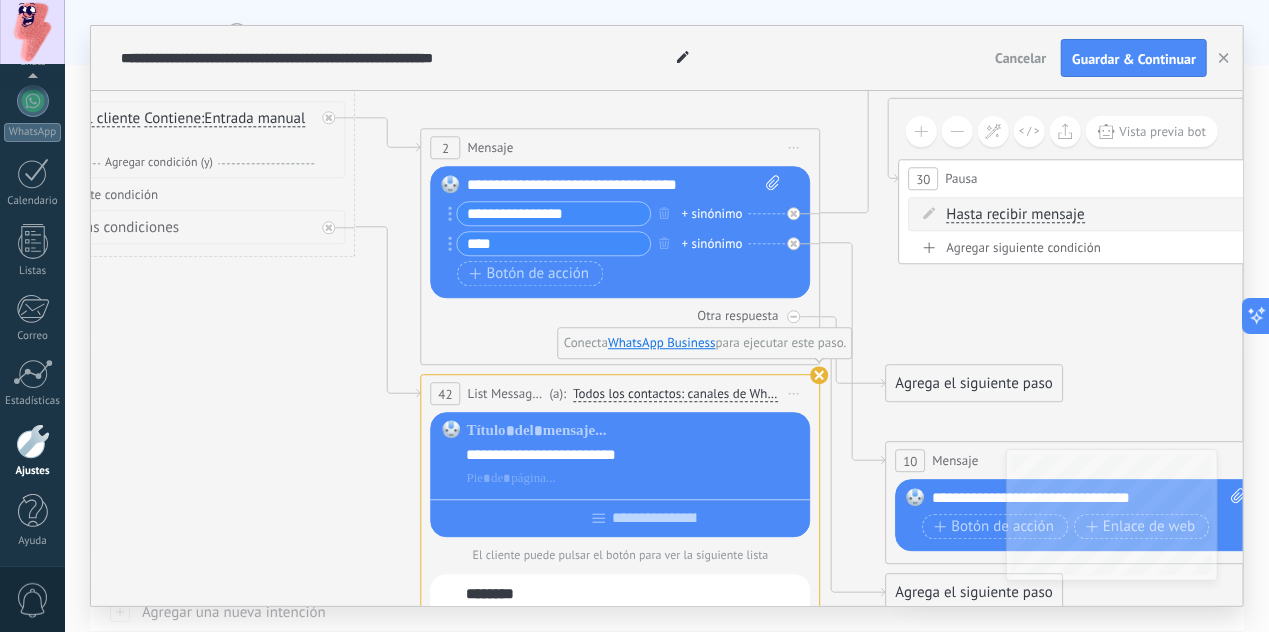 click on "23" 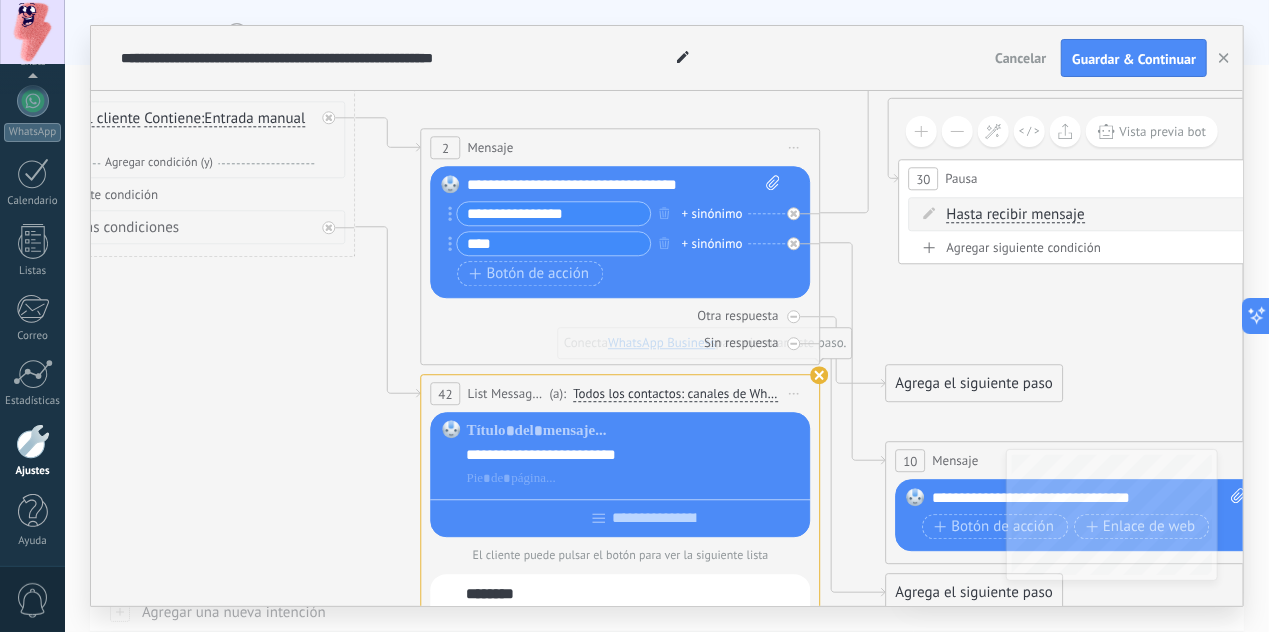 click on "****" at bounding box center [554, 243] 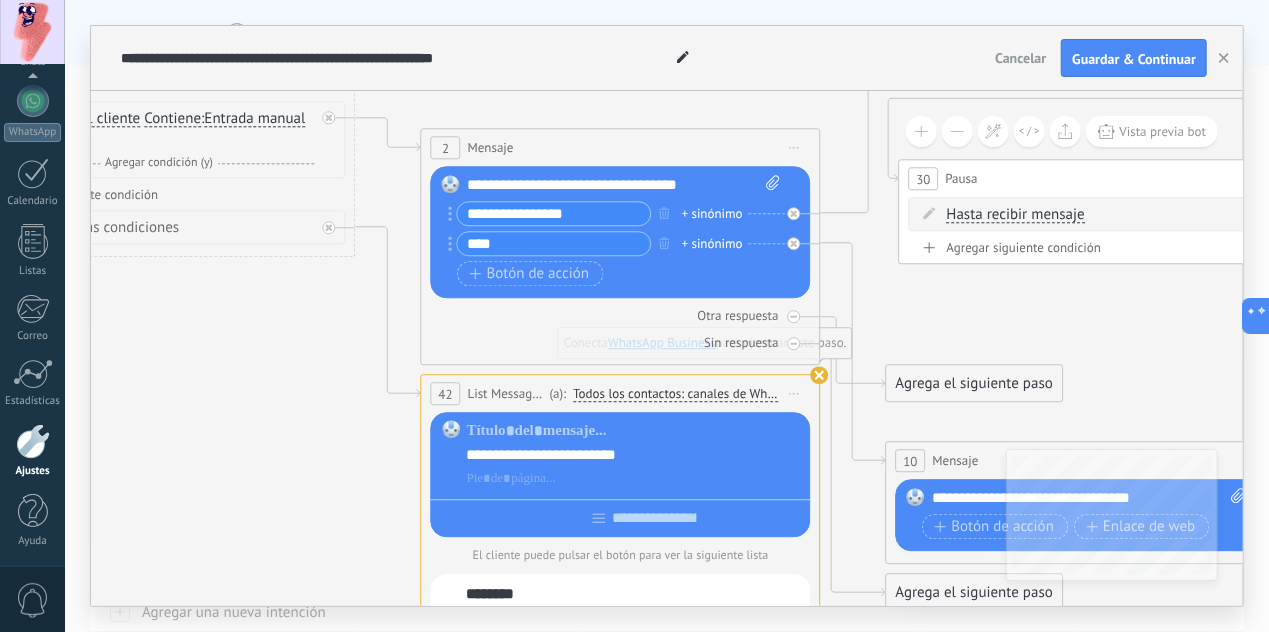 click on "23" 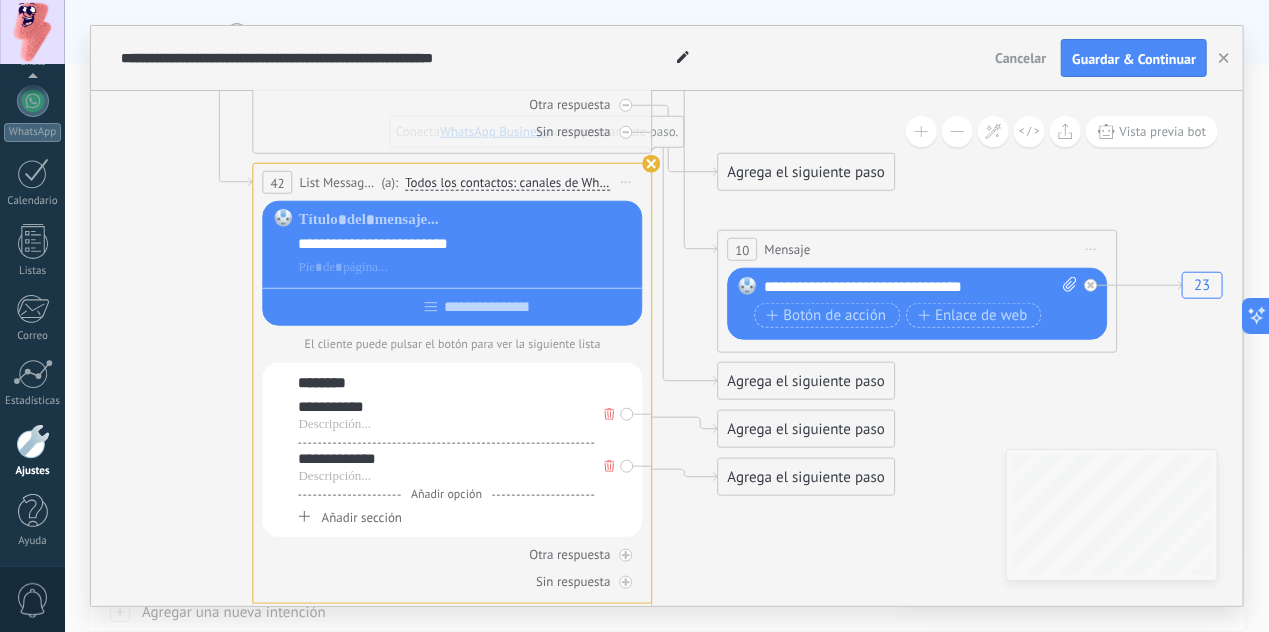 drag, startPoint x: 262, startPoint y: 372, endPoint x: 93, endPoint y: 158, distance: 272.6848 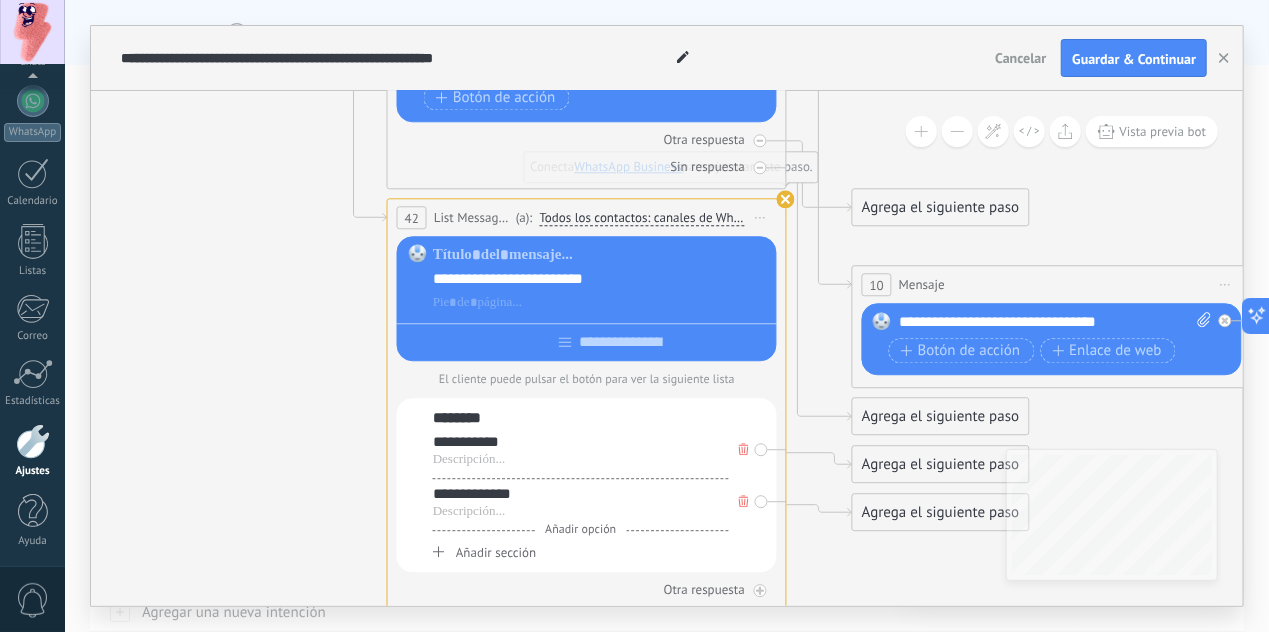 drag, startPoint x: 214, startPoint y: 307, endPoint x: 341, endPoint y: 345, distance: 132.56319 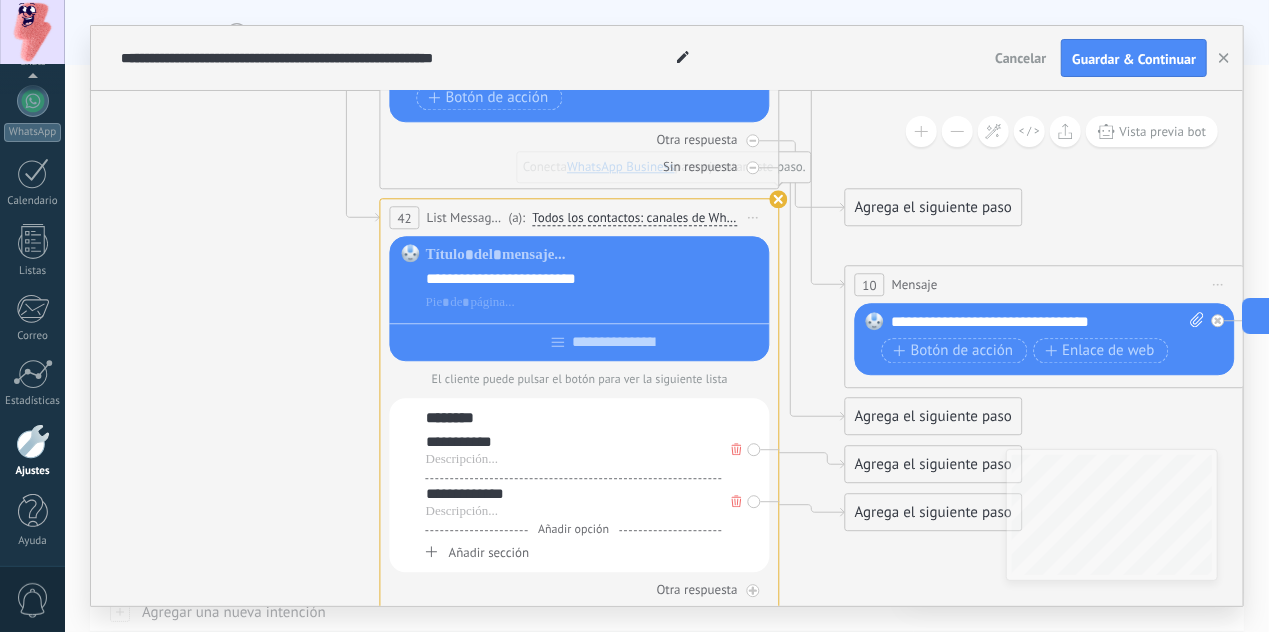 click on "**********" at bounding box center (580, 217) 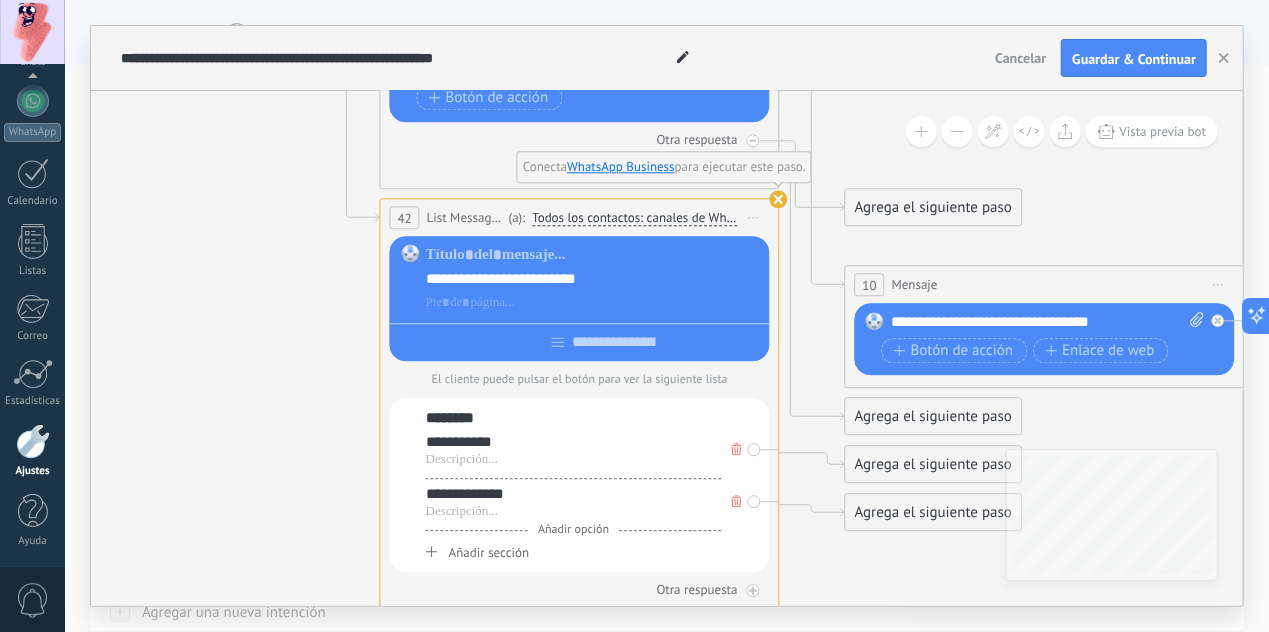 click on "Todos los contactos: canales de WhatsApp seleccionados" at bounding box center (634, 218) 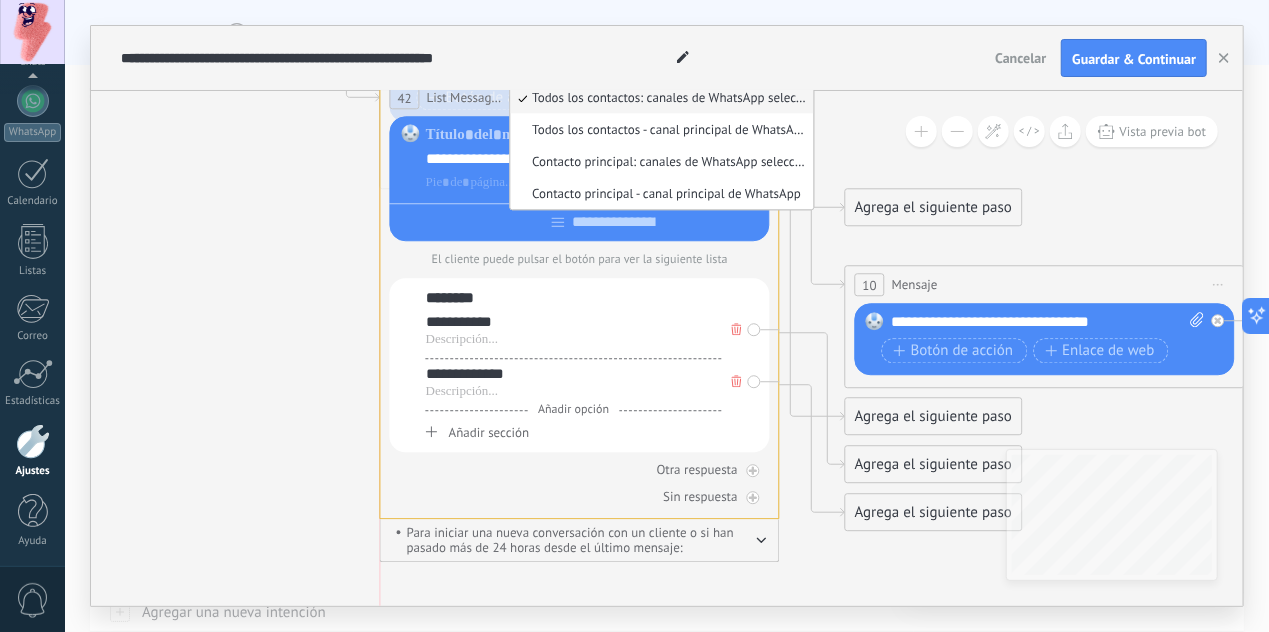 drag, startPoint x: 568, startPoint y: 255, endPoint x: 576, endPoint y: 154, distance: 101.31634 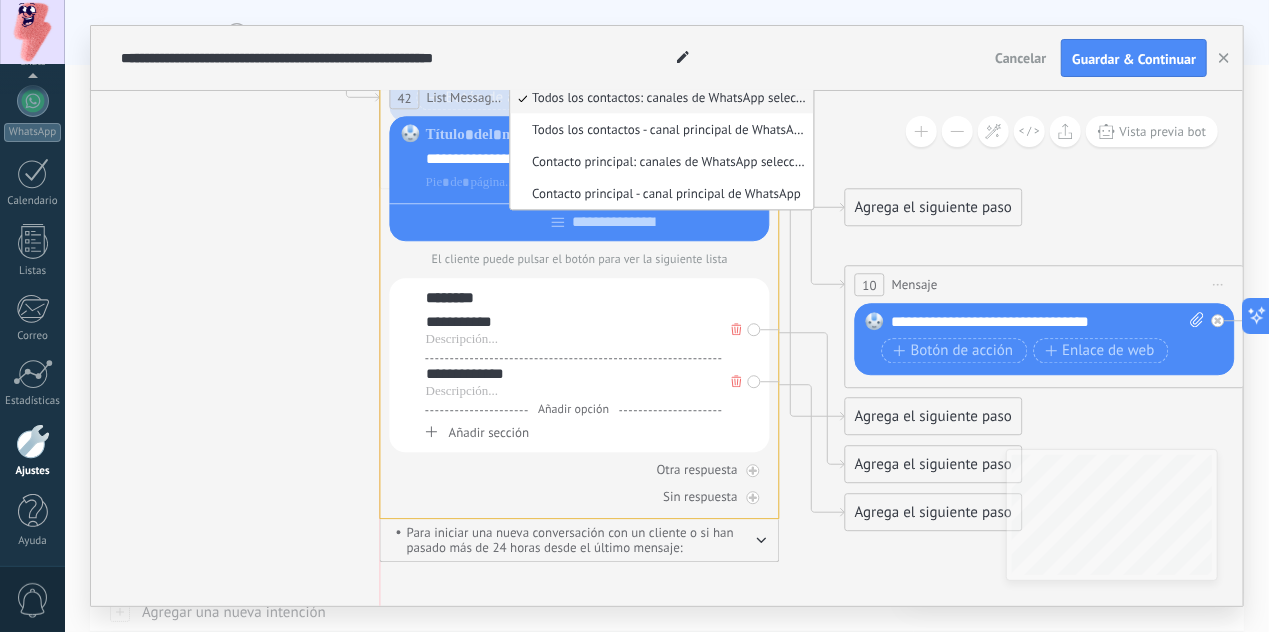 click on "Todos los contactos - canal principal de WhatsApp" at bounding box center [658, 129] 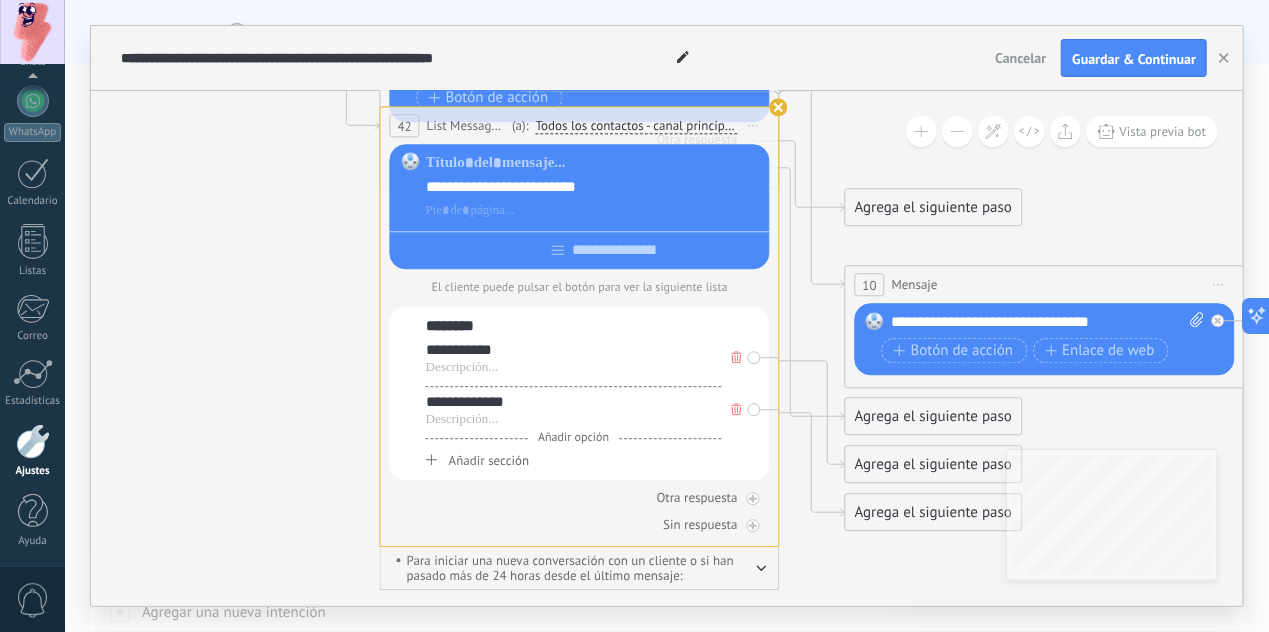 click on "23" 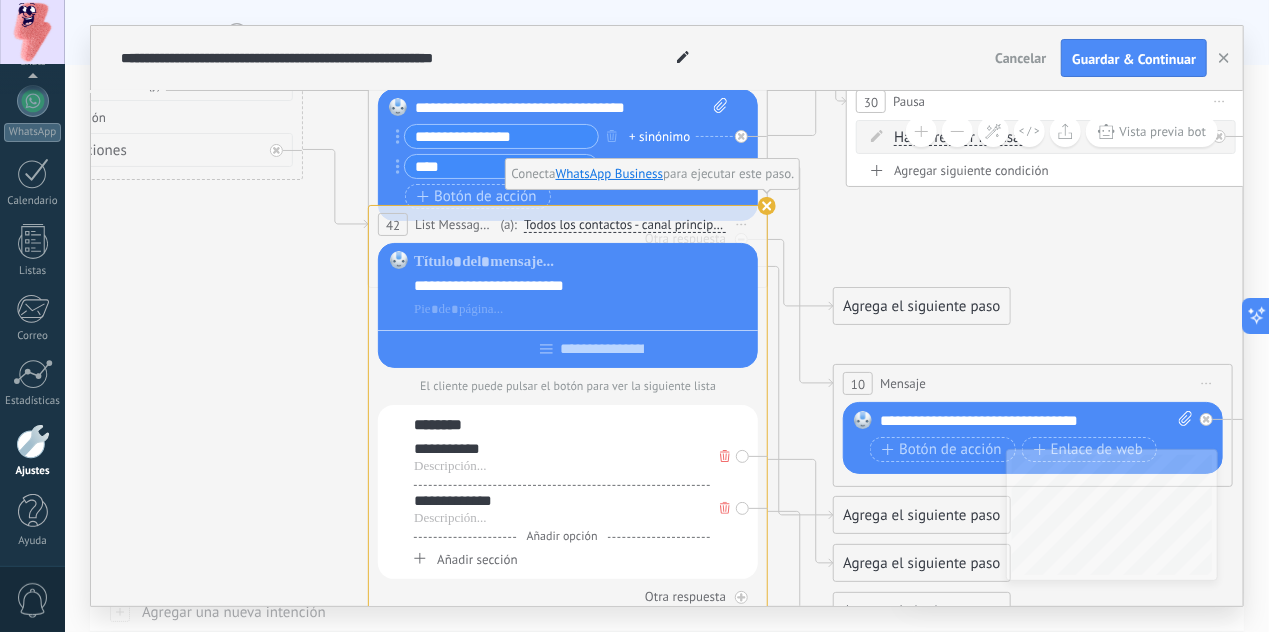 drag, startPoint x: 280, startPoint y: 334, endPoint x: 268, endPoint y: 443, distance: 109.65856 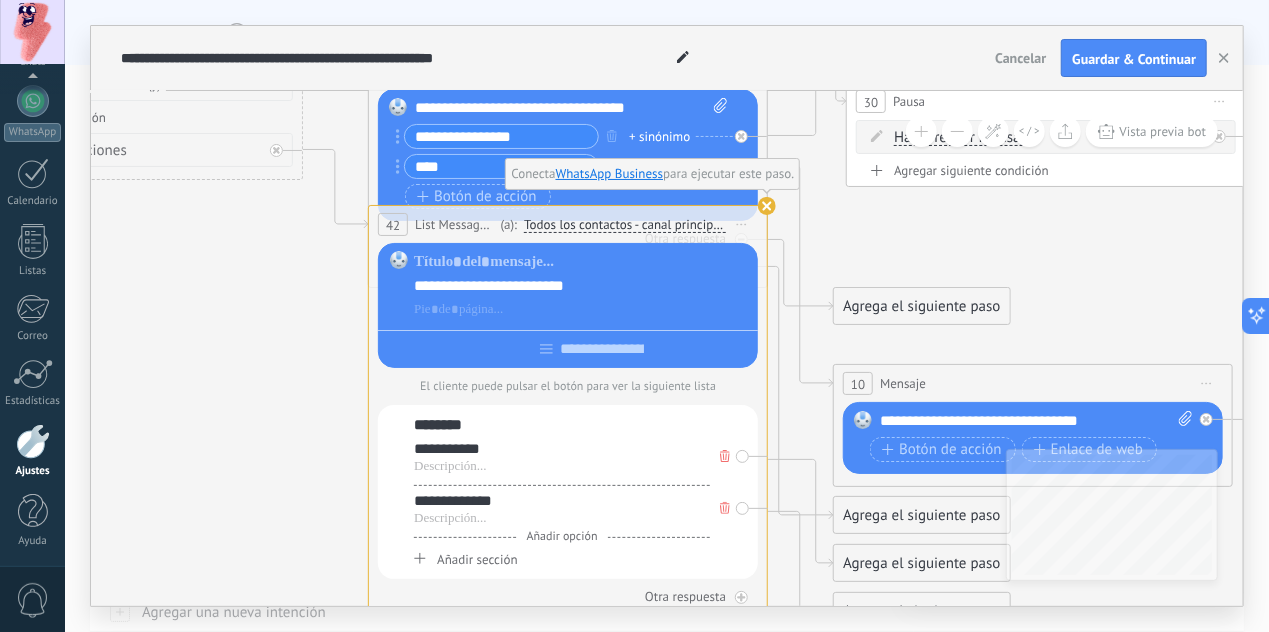 click on "23" 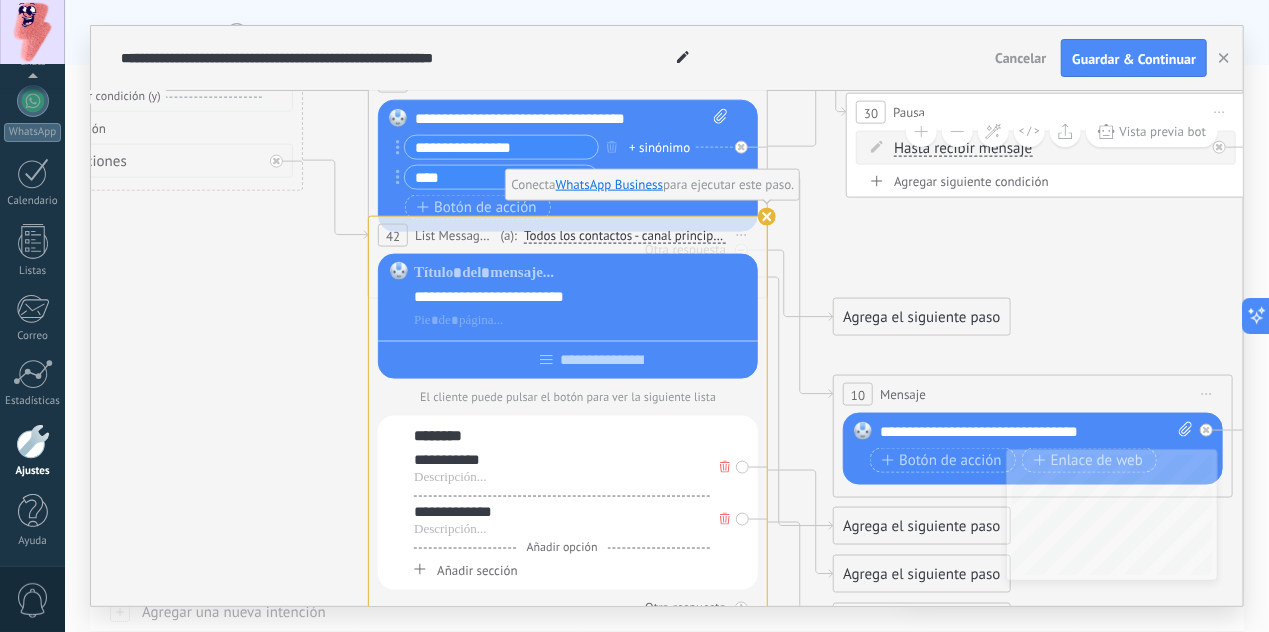 click 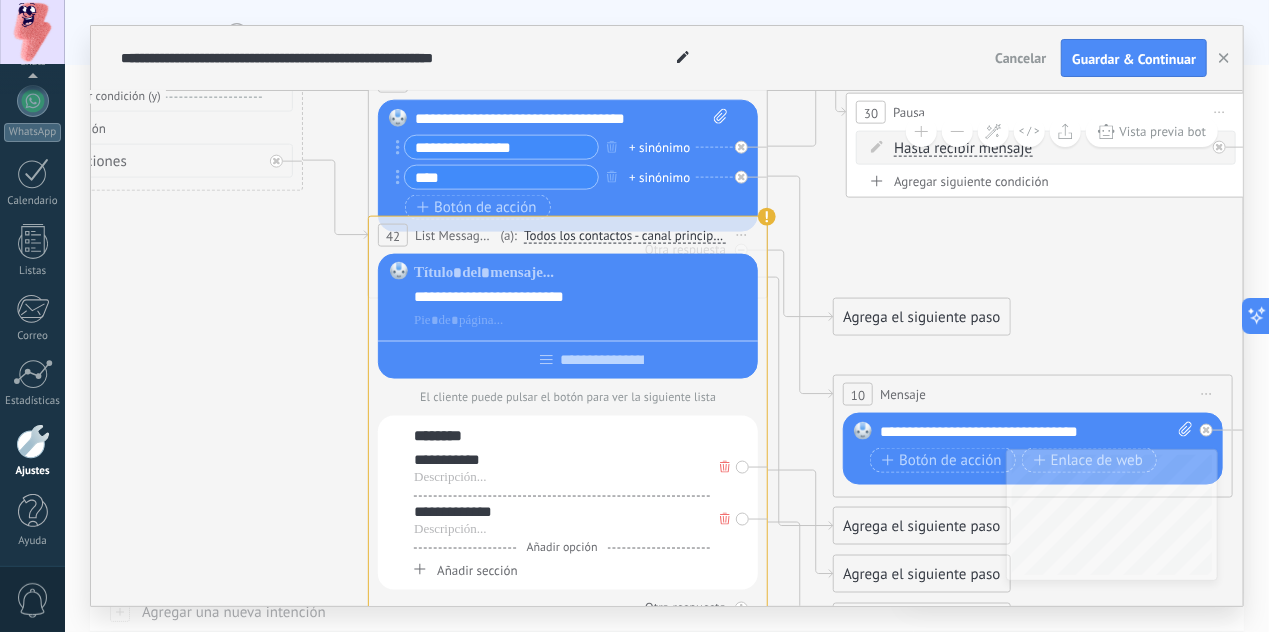 click on "Todos los contactos - canal principal de WhatsApp" at bounding box center (625, 236) 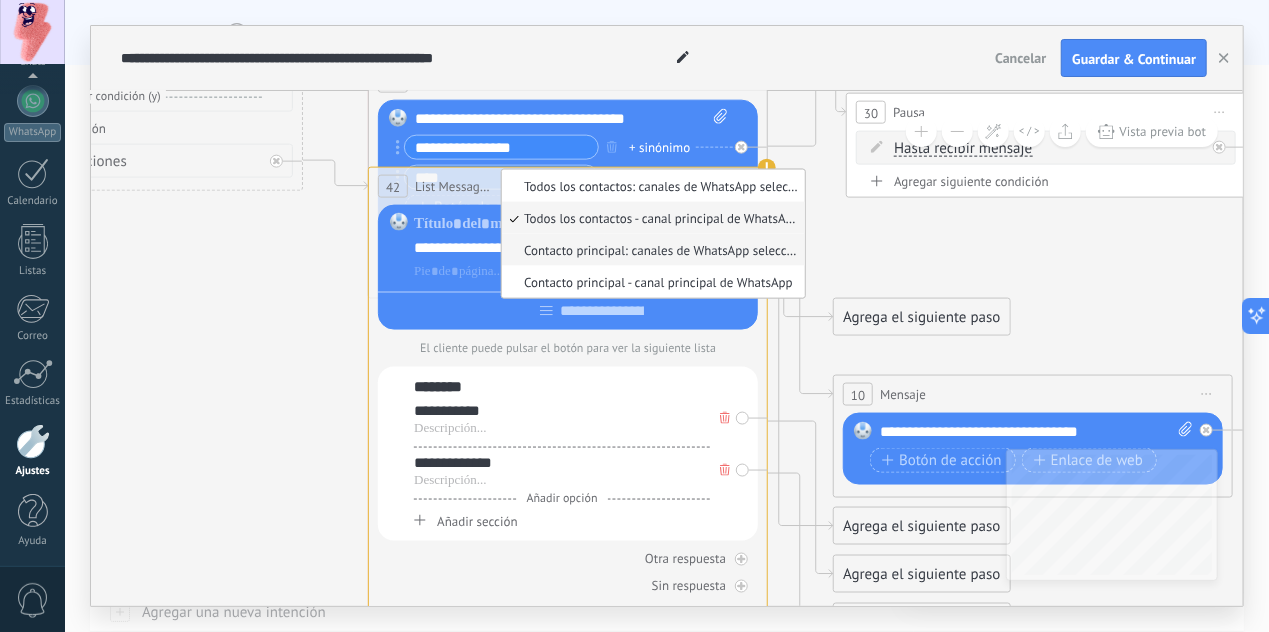 drag, startPoint x: 590, startPoint y: 284, endPoint x: 605, endPoint y: 238, distance: 48.38388 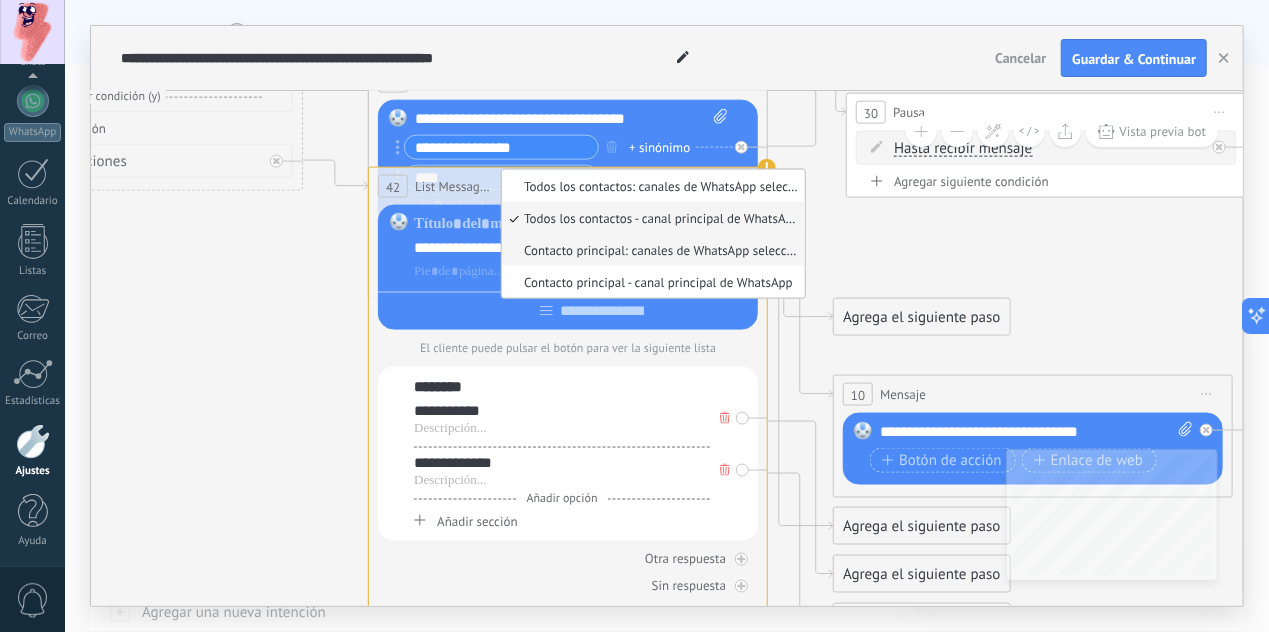 click on "Contacto principal: canales de WhatsApp seleccionados" at bounding box center (653, 250) 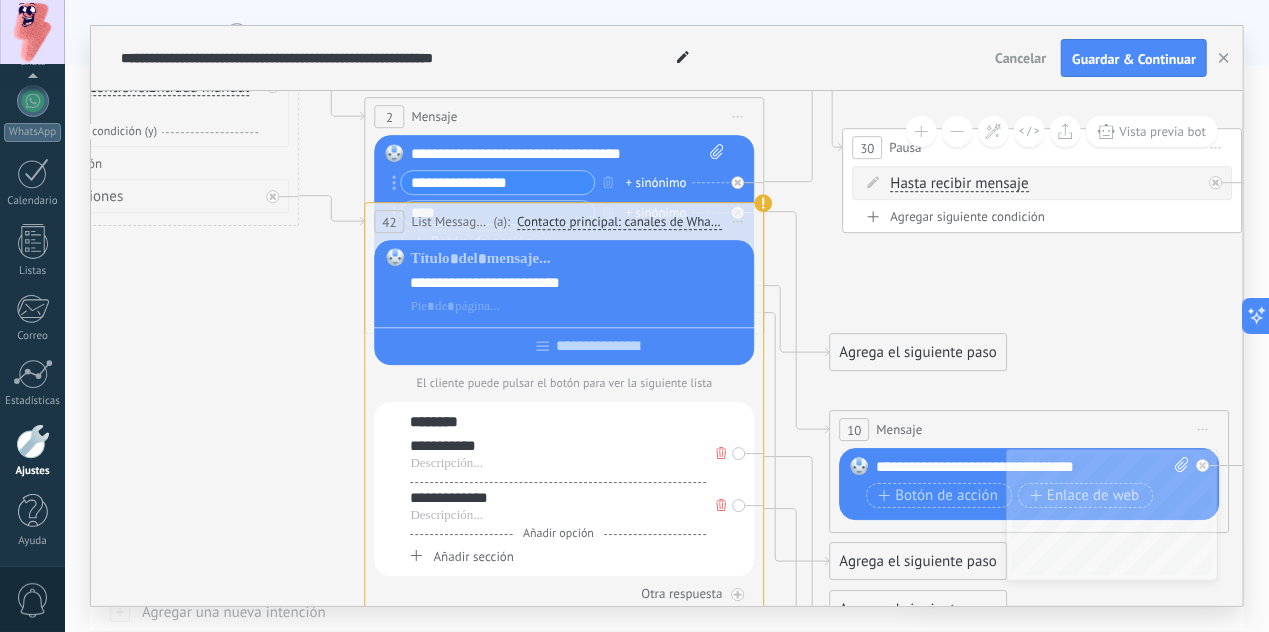 drag, startPoint x: 193, startPoint y: 428, endPoint x: 190, endPoint y: 464, distance: 36.124783 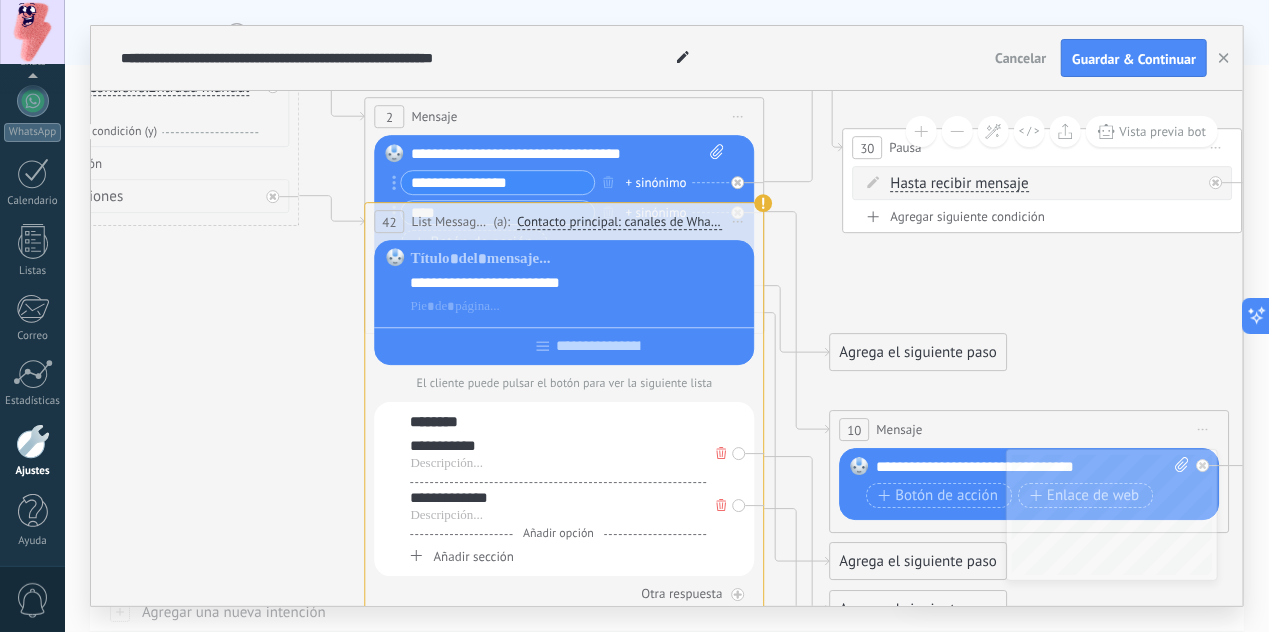 click on "23" 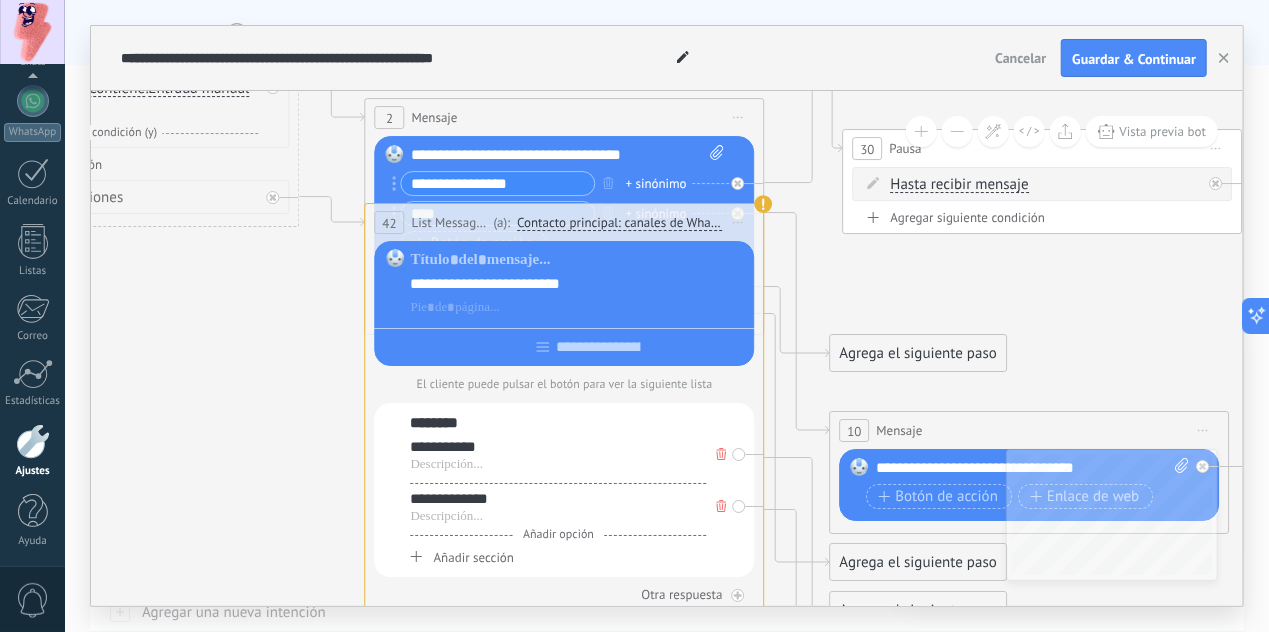 click on "(a):
Contacto principal: canales de WhatsApp seleccionados
Todos los contactos: canales de WhatsApp seleccionados
Todos los contactos - canal principal de WhatsApp
Contacto principal: canales de WhatsApp seleccionados
Contacto principal - canal principal de WhatsApp
Contacto principal: canales de WhatsApp seleccionados
Todos los contactos: canales de WhatsApp seleccionados
Todos los contactos - canal principal de WhatsApp" at bounding box center (622, 222) 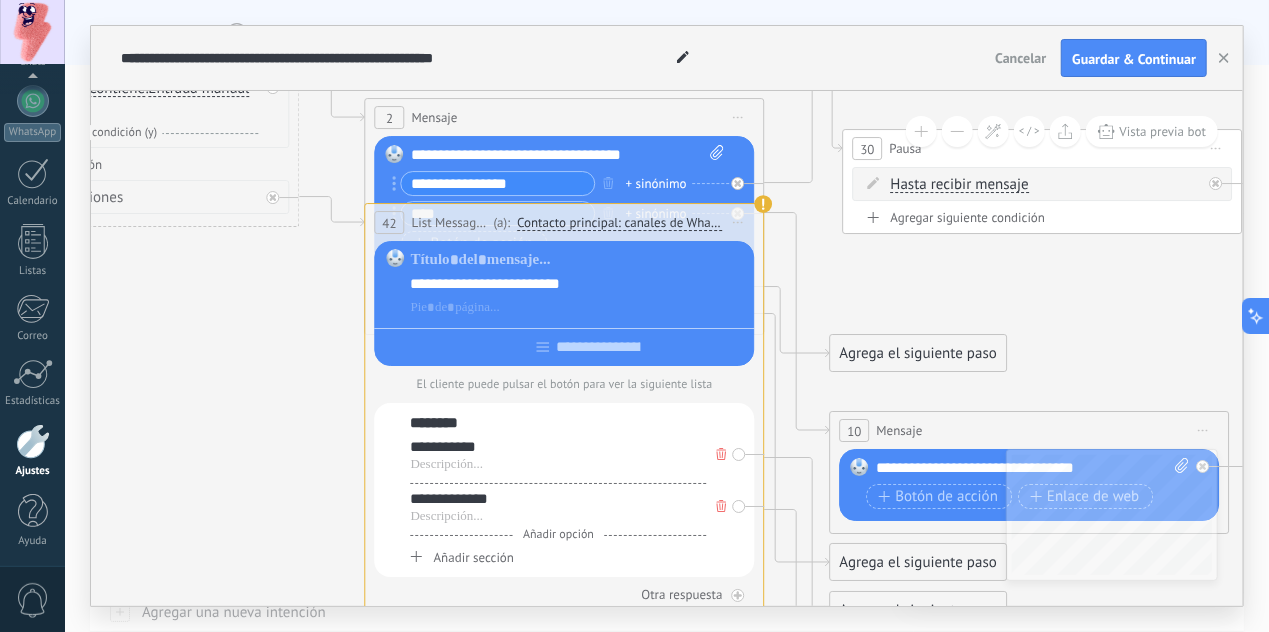 click on "List Message (WhatsApp)" at bounding box center [450, 222] 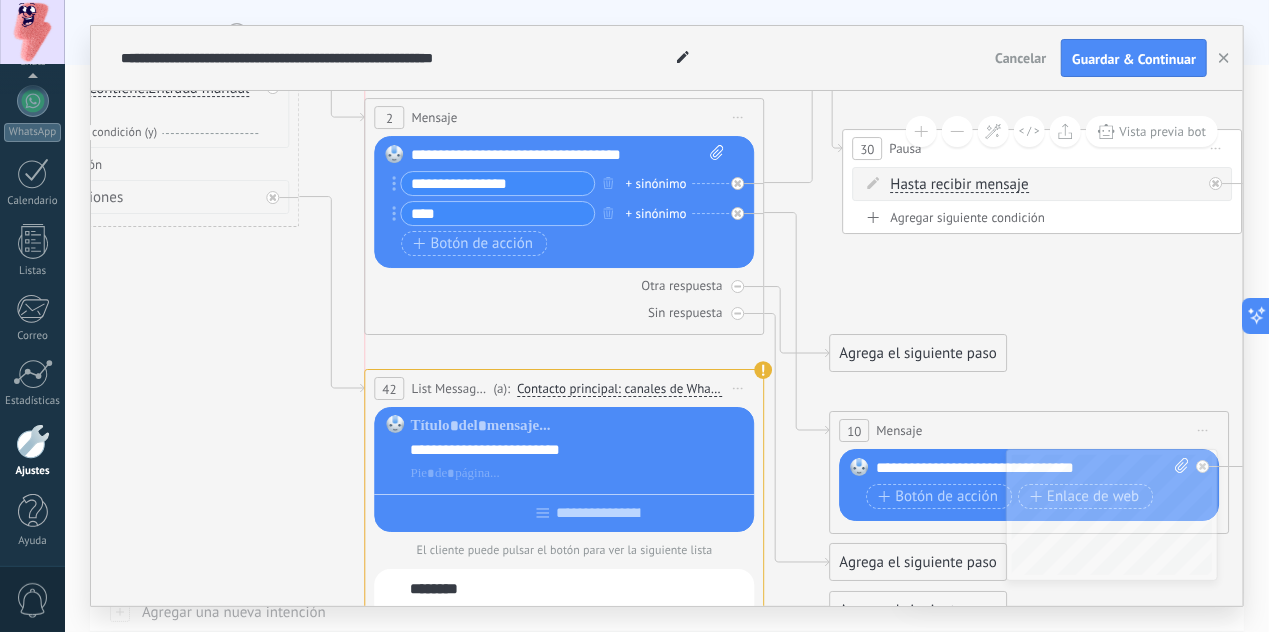 drag, startPoint x: 431, startPoint y: 224, endPoint x: 426, endPoint y: 388, distance: 164.0762 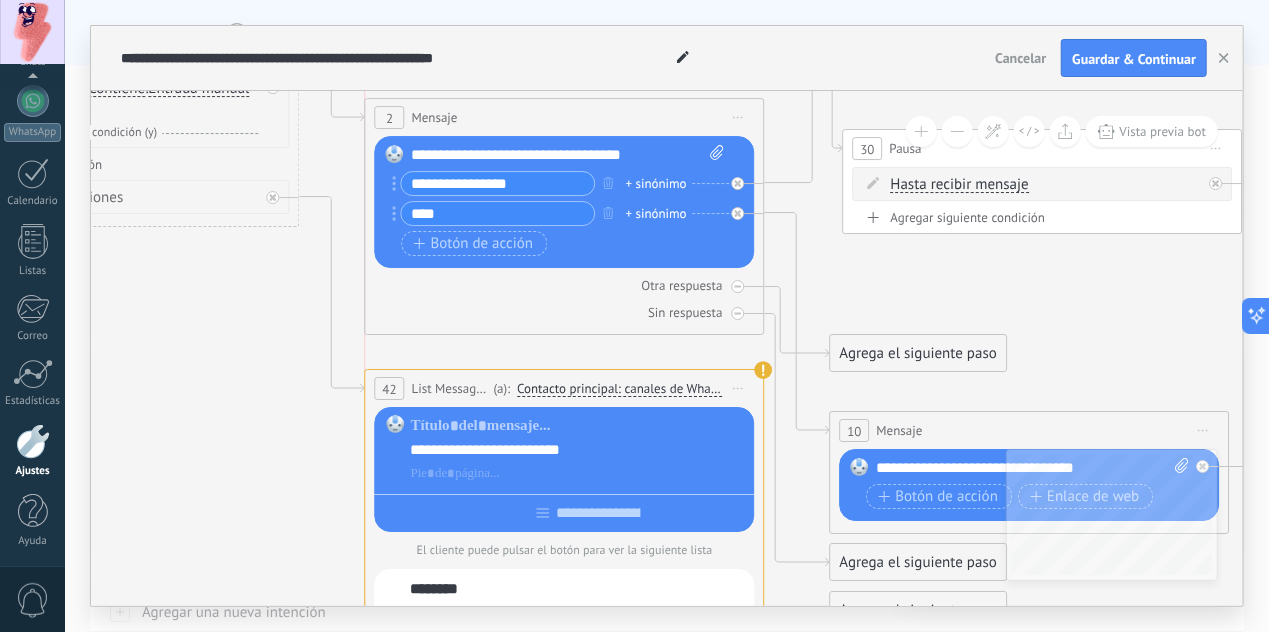 click on "List Message (WhatsApp)" at bounding box center [450, 388] 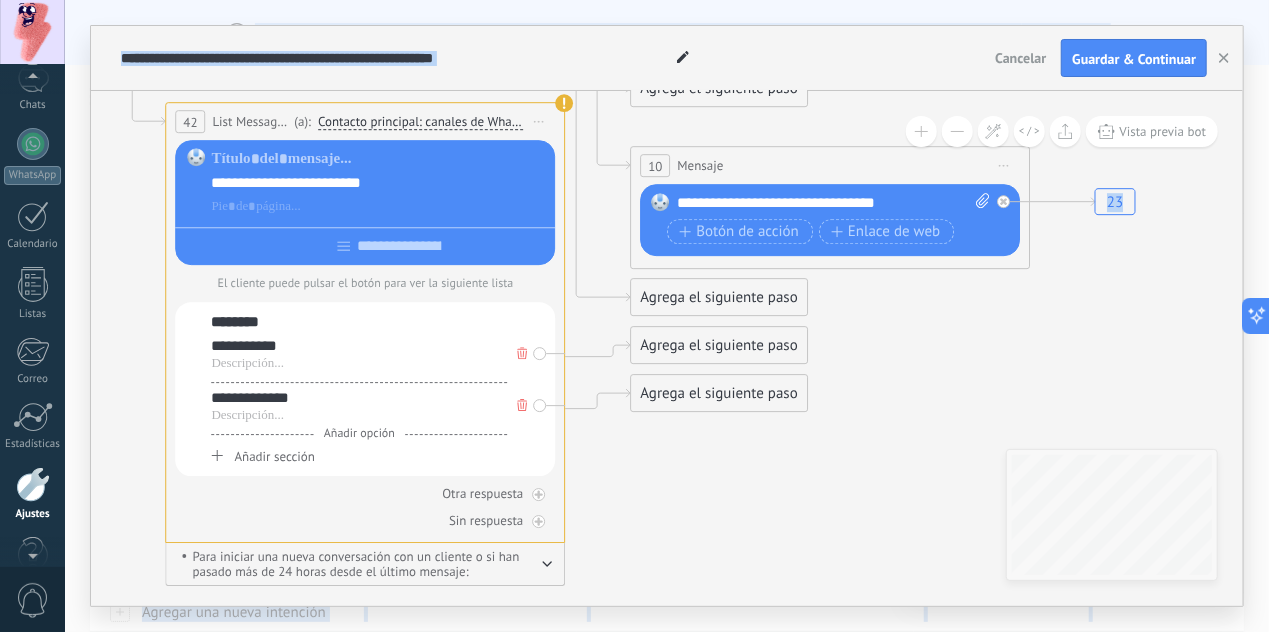 drag, startPoint x: 257, startPoint y: 359, endPoint x: 58, endPoint y: 94, distance: 331.40005 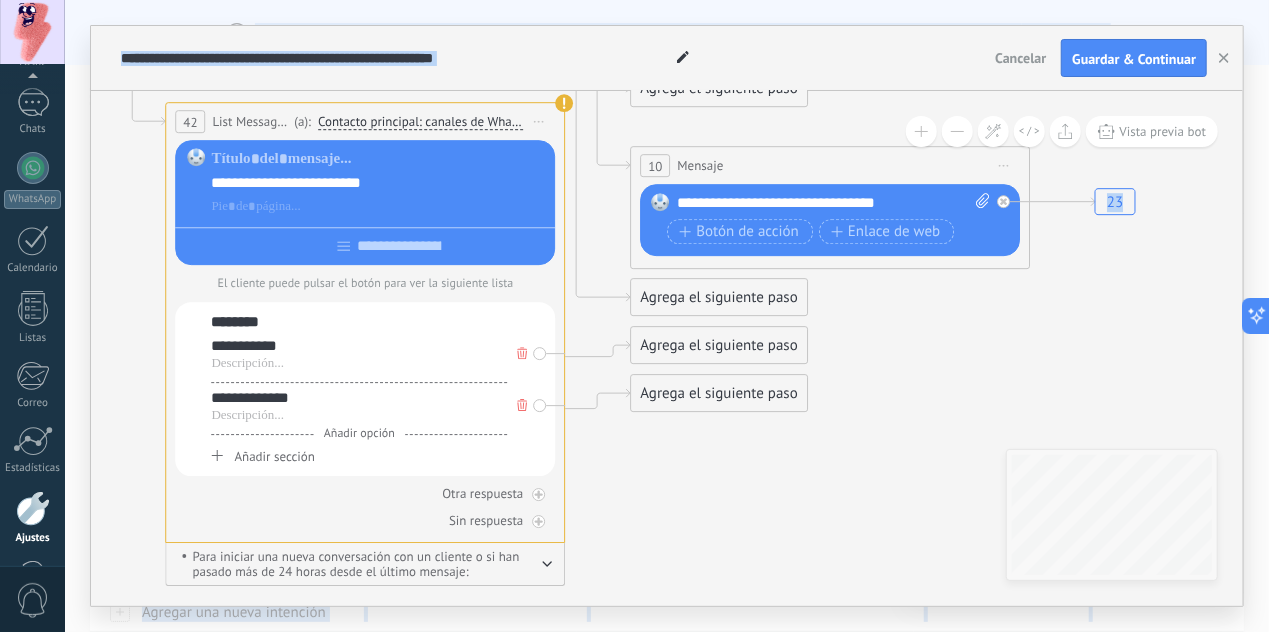 scroll, scrollTop: 199, scrollLeft: 0, axis: vertical 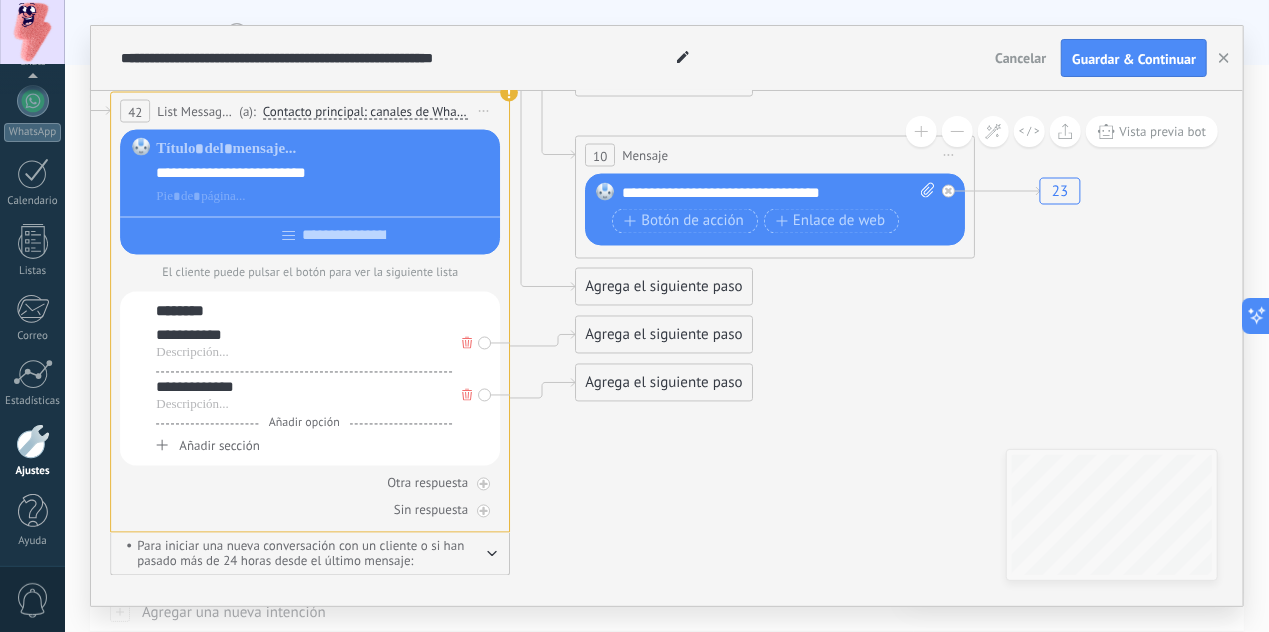 drag, startPoint x: 702, startPoint y: 524, endPoint x: 646, endPoint y: 513, distance: 57.070133 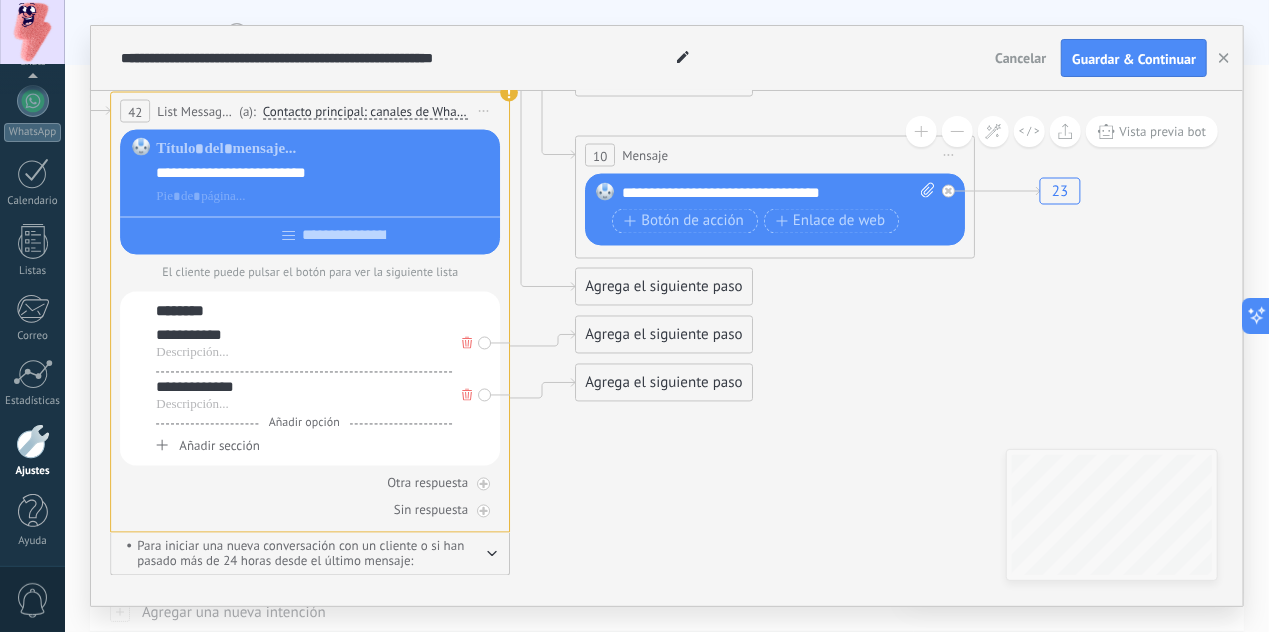 click on "23" 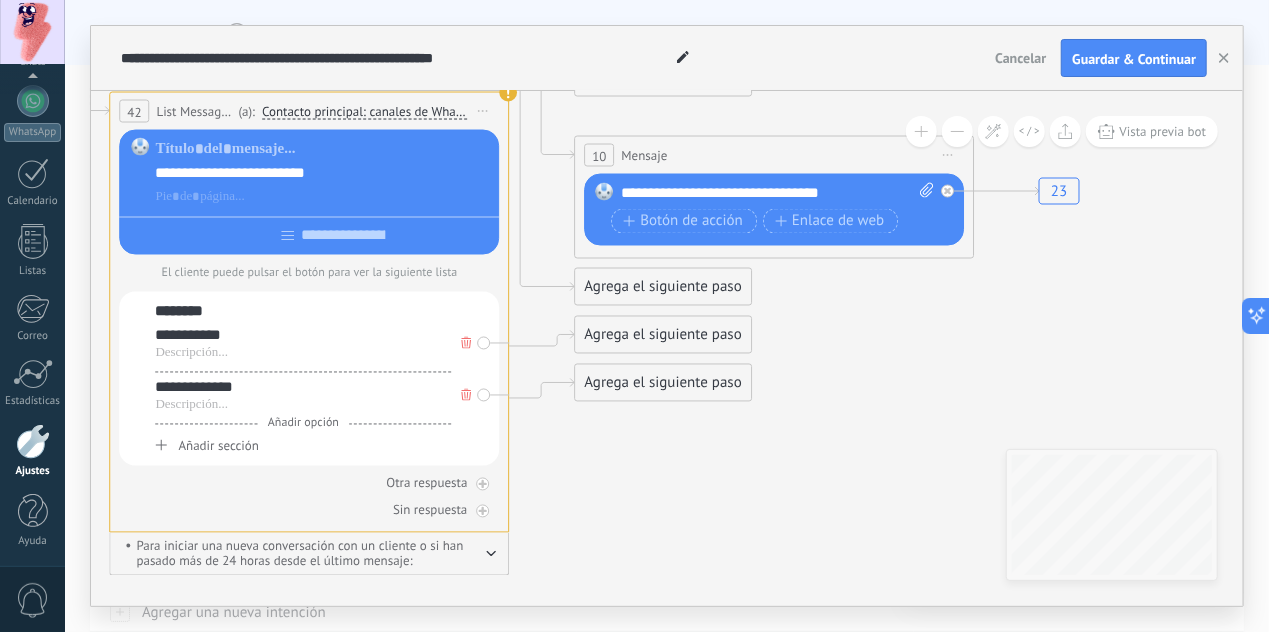 click on "23" 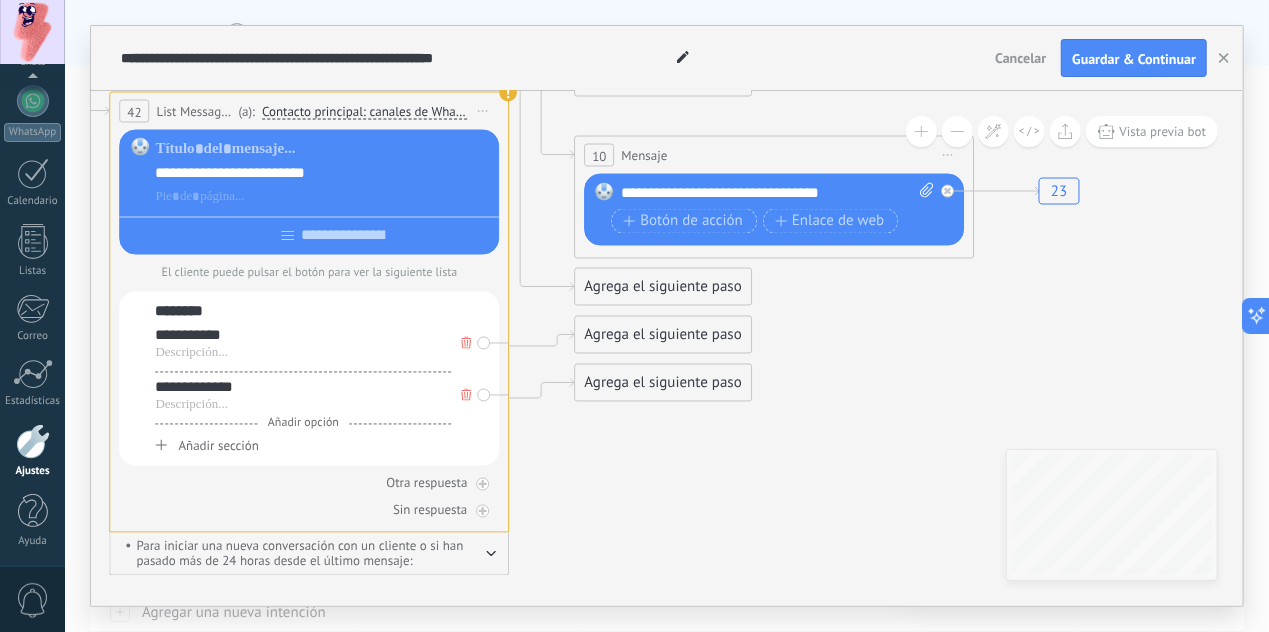 click on "Agrega el siguiente paso" at bounding box center [662, 335] 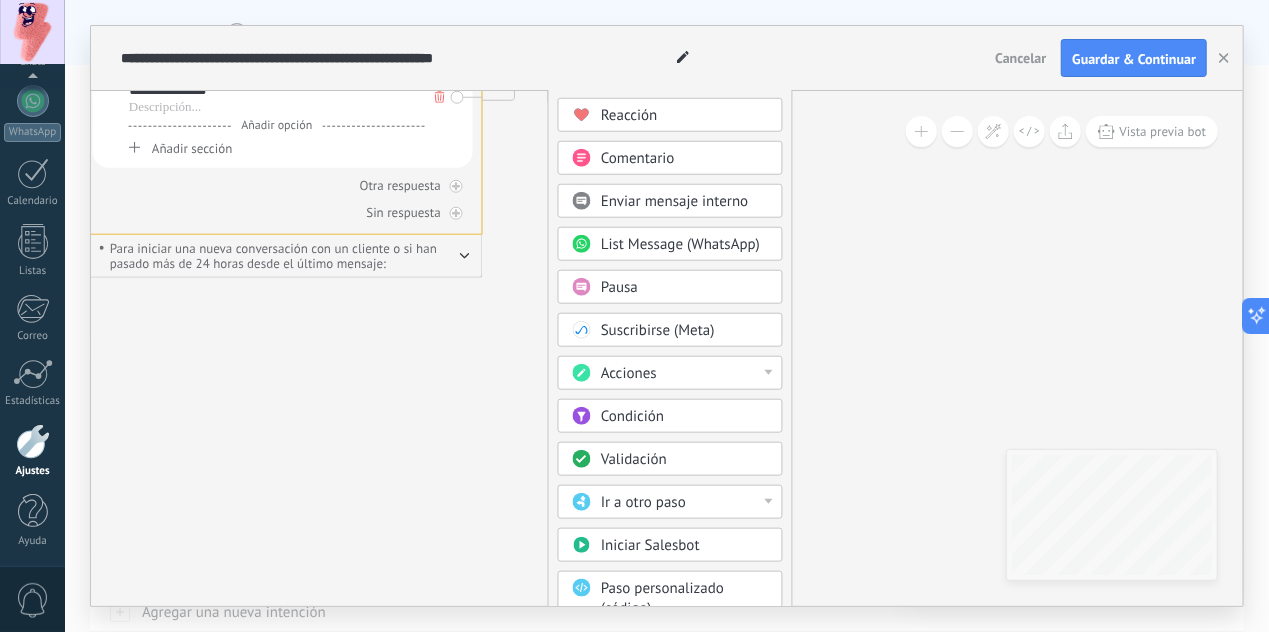 drag, startPoint x: 880, startPoint y: 342, endPoint x: 854, endPoint y: 44, distance: 299.13208 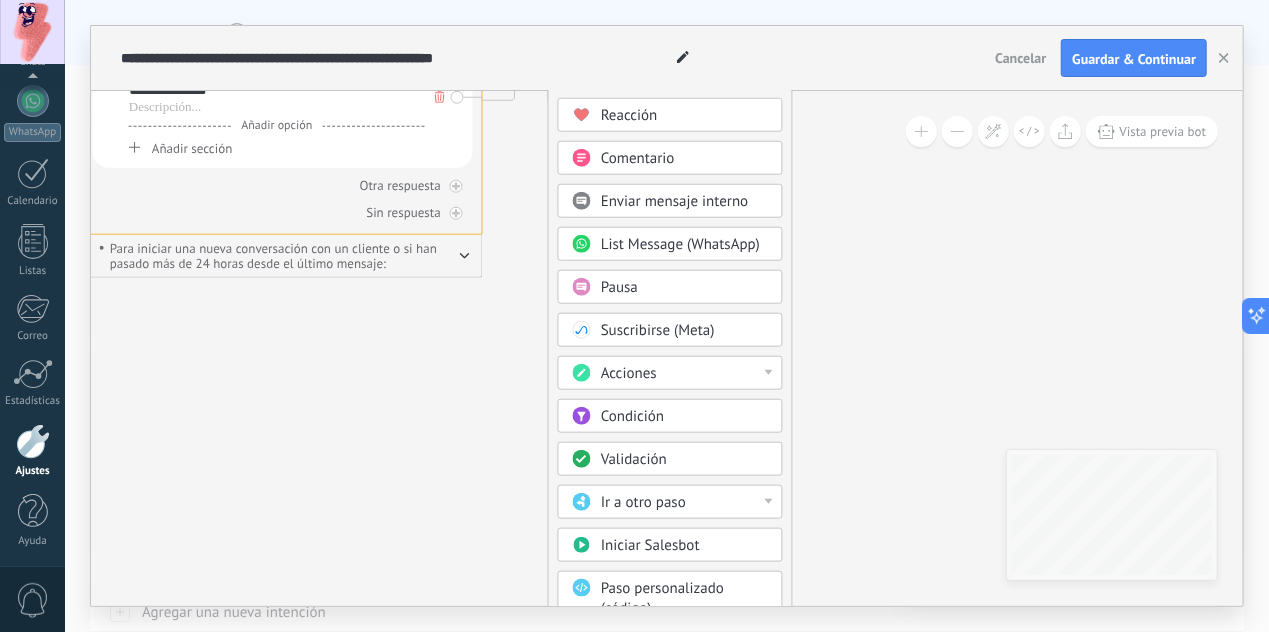 click on "**********" at bounding box center (667, 316) 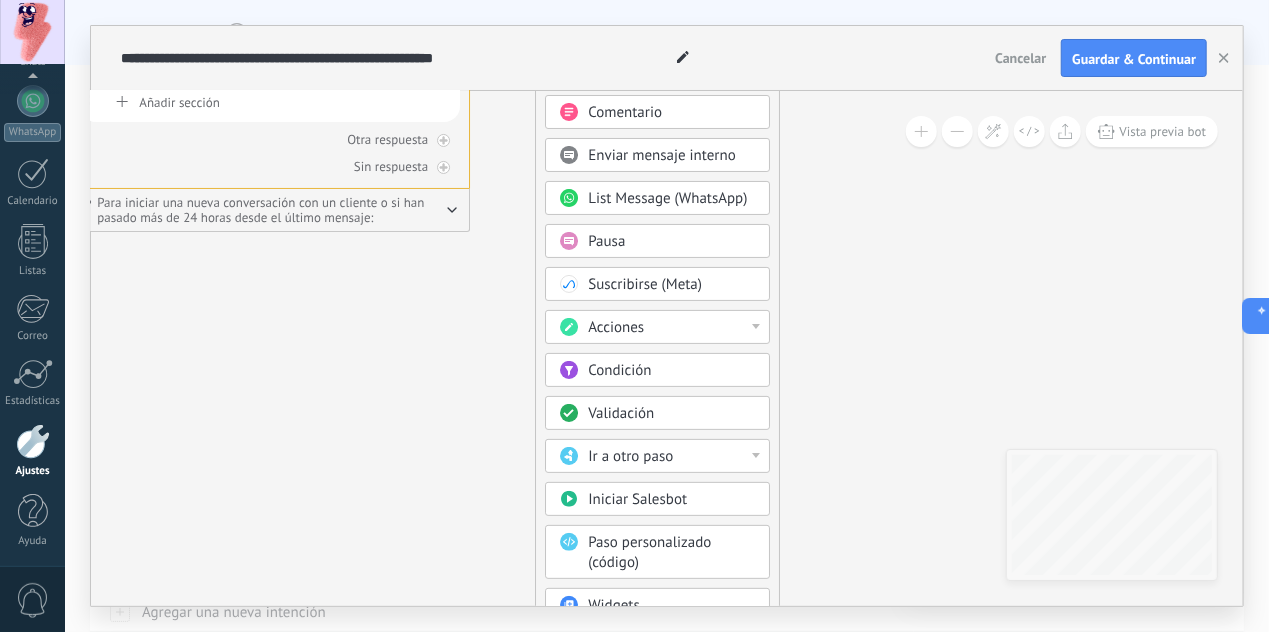 drag, startPoint x: 862, startPoint y: 241, endPoint x: 848, endPoint y: 77, distance: 164.59648 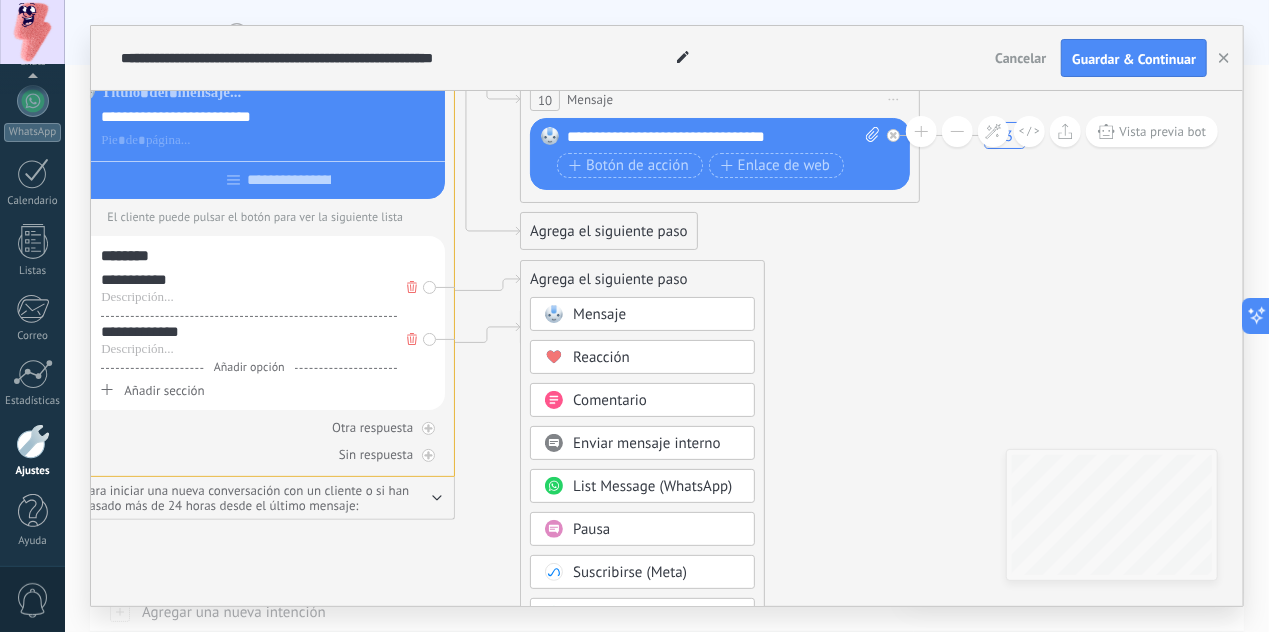 drag, startPoint x: 819, startPoint y: 320, endPoint x: 804, endPoint y: 608, distance: 288.39035 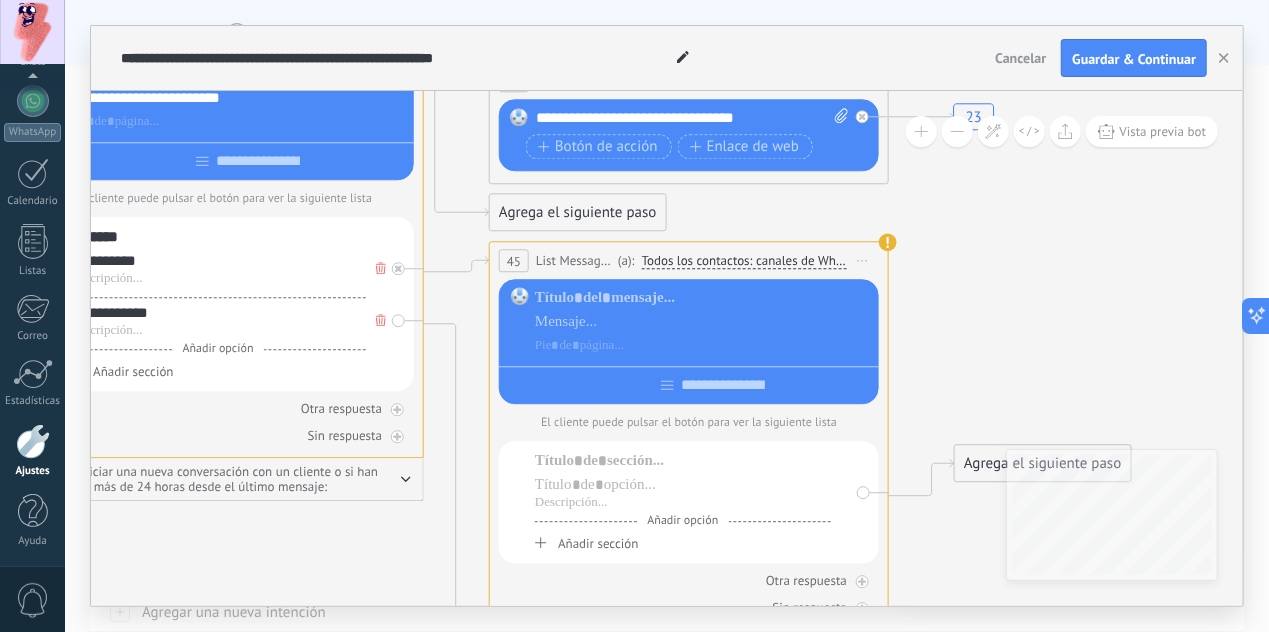 drag, startPoint x: 1008, startPoint y: 336, endPoint x: 1030, endPoint y: 317, distance: 29.068884 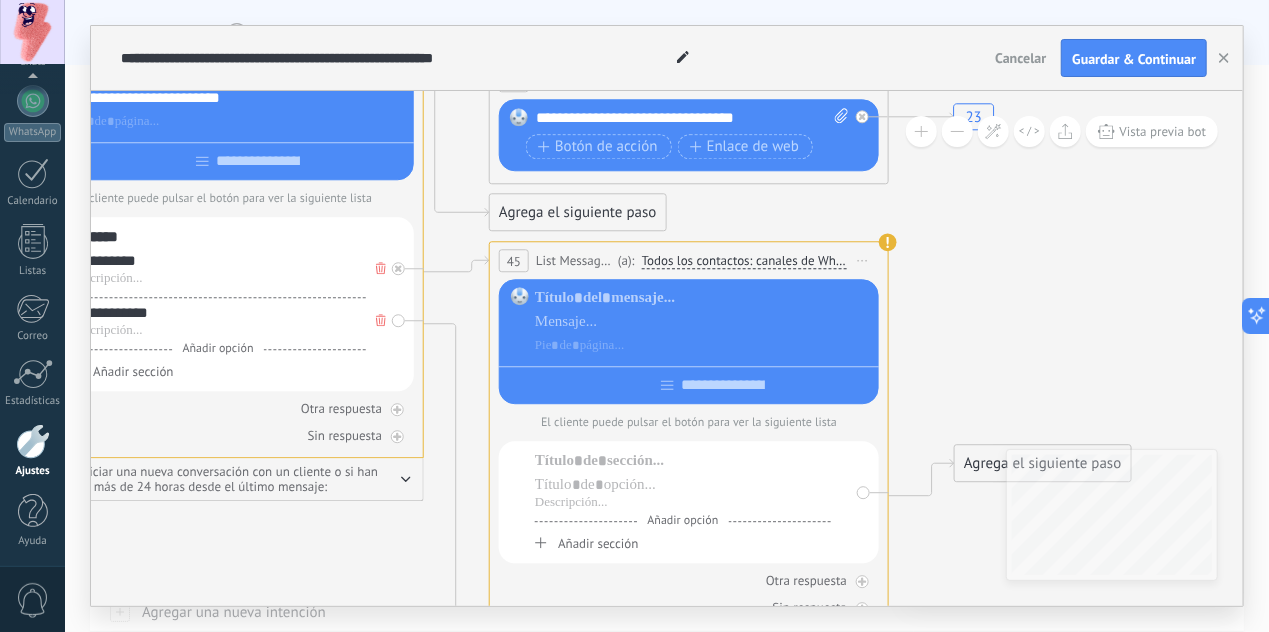 click on "23" 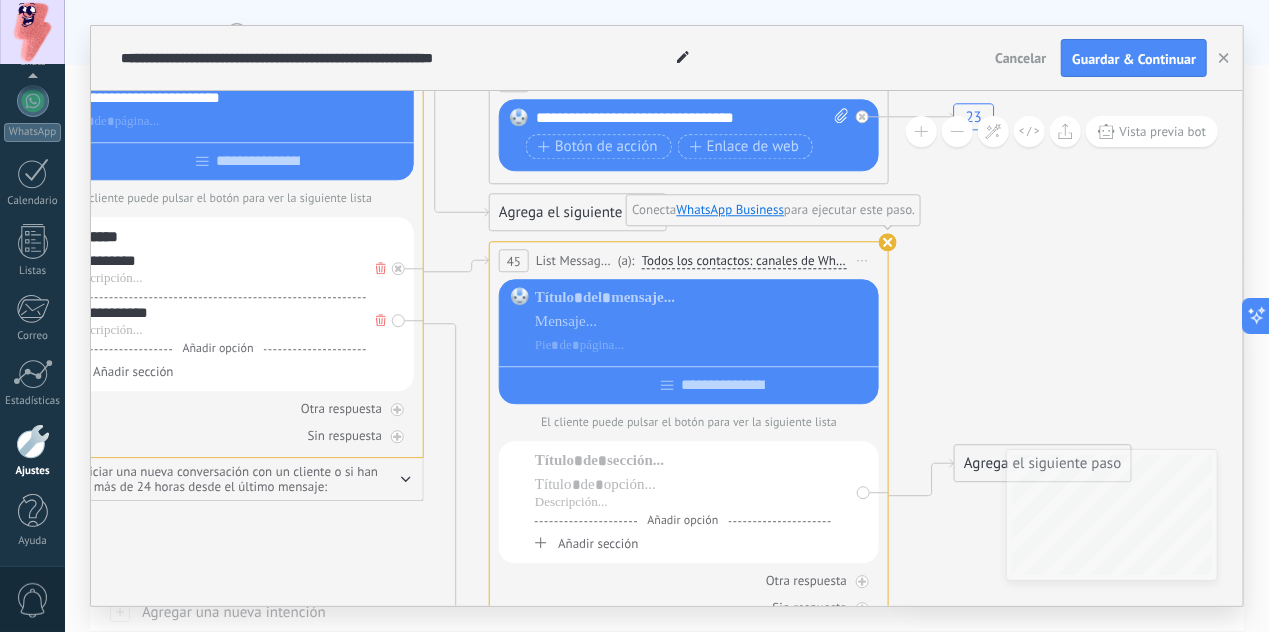 click 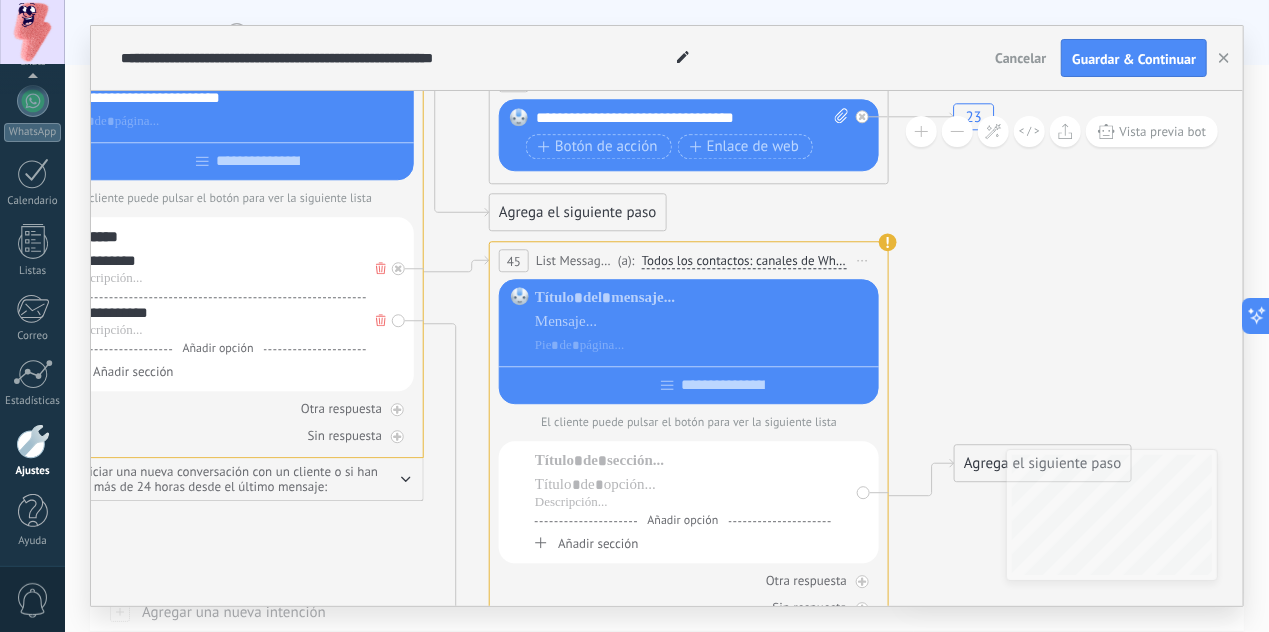 click on "List Message (WhatsApp)" at bounding box center [574, 260] 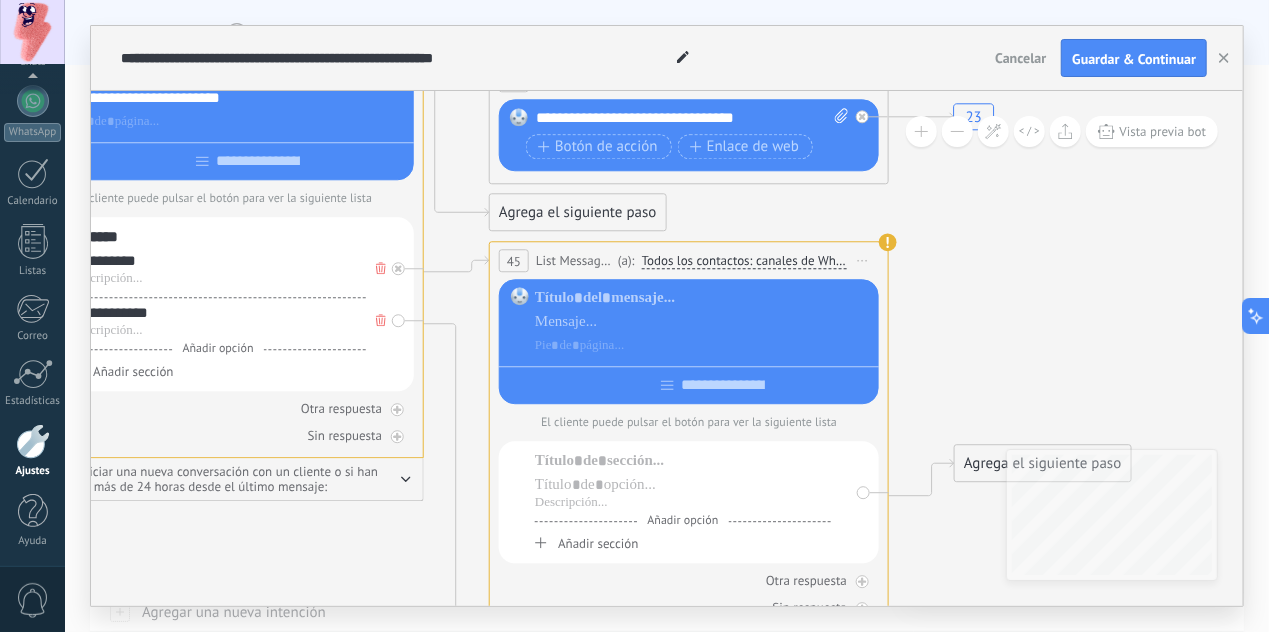 click on "List Message (WhatsApp)" at bounding box center [574, 260] 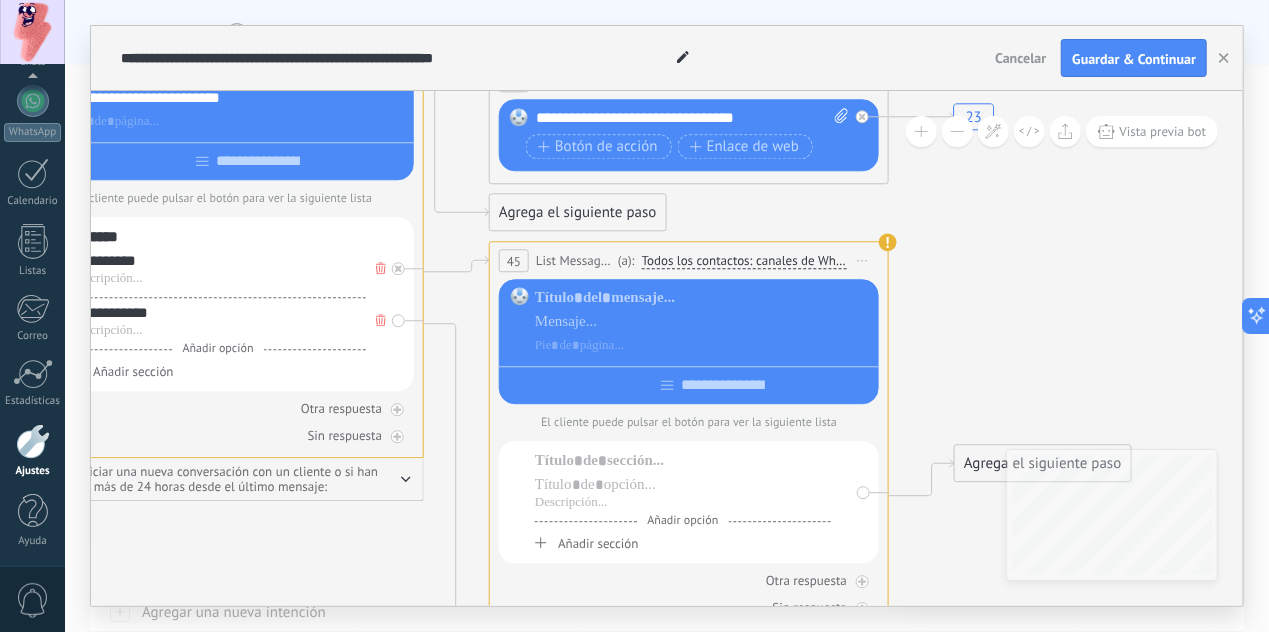 click on "List Message (WhatsApp)" at bounding box center (574, 260) 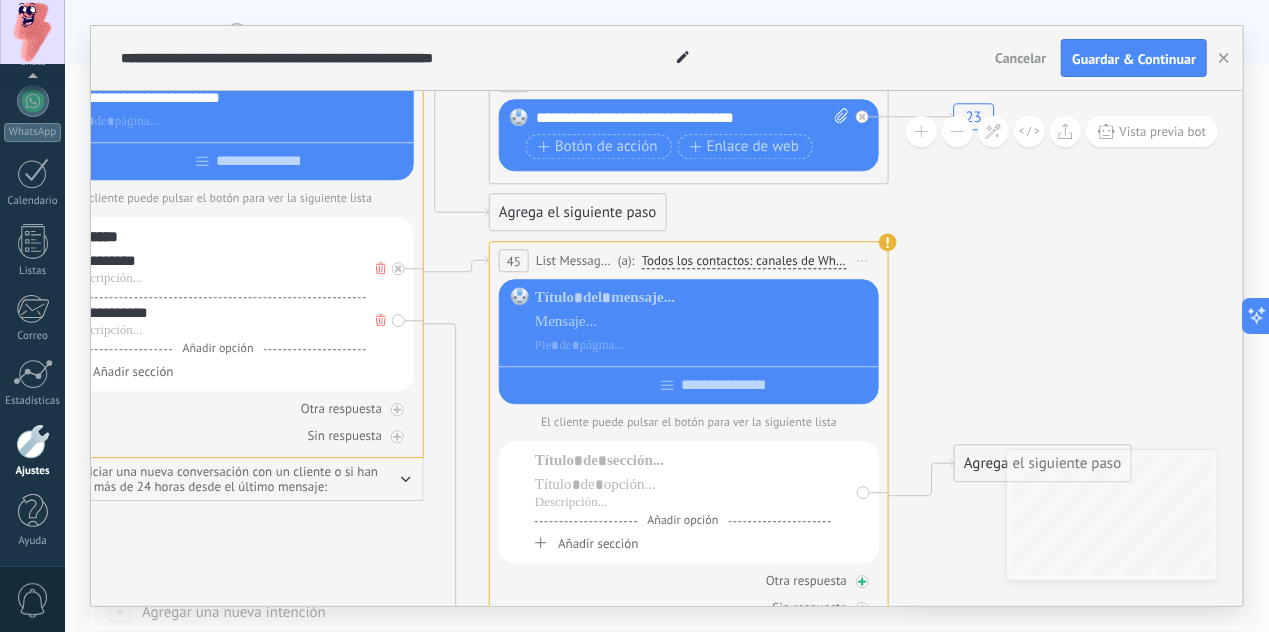 click on "Otra respuesta" at bounding box center (689, 580) 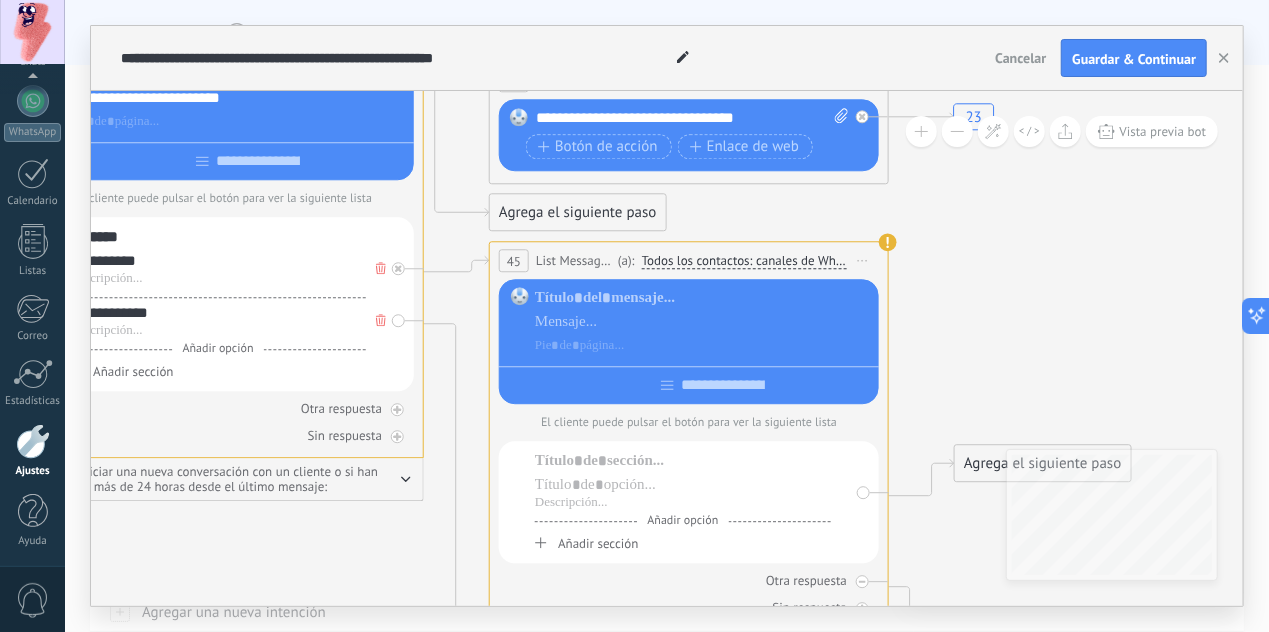 click on "Otra respuesta" at bounding box center (689, 580) 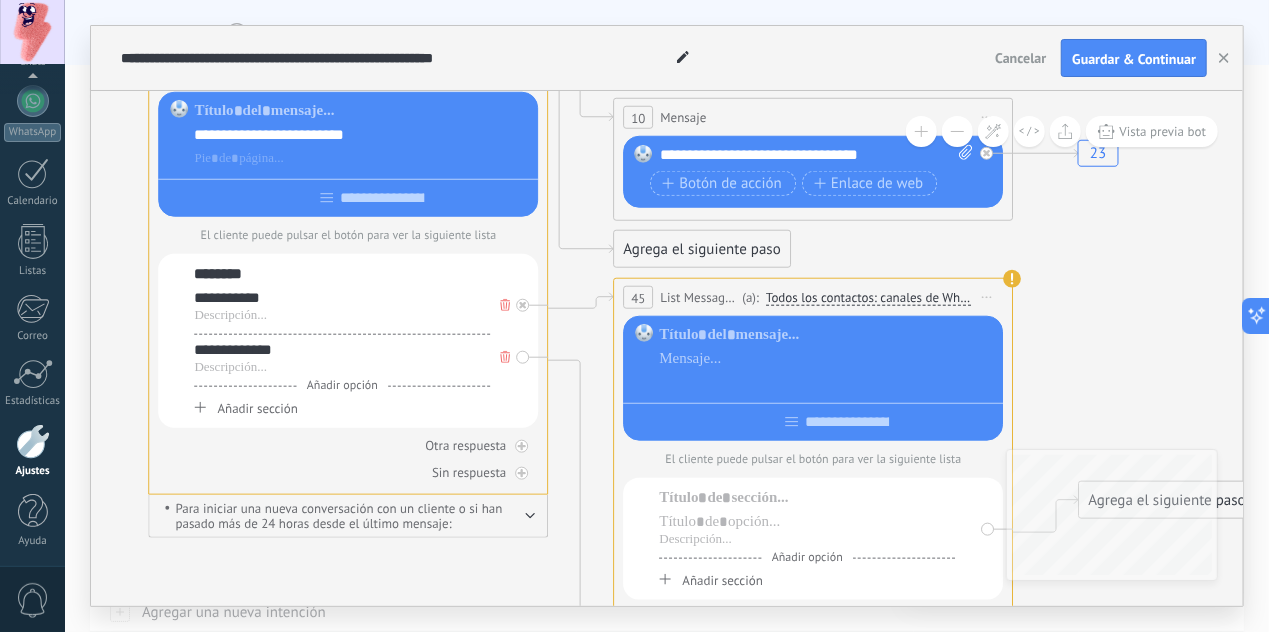 drag, startPoint x: 944, startPoint y: 347, endPoint x: 1069, endPoint y: 383, distance: 130.08075 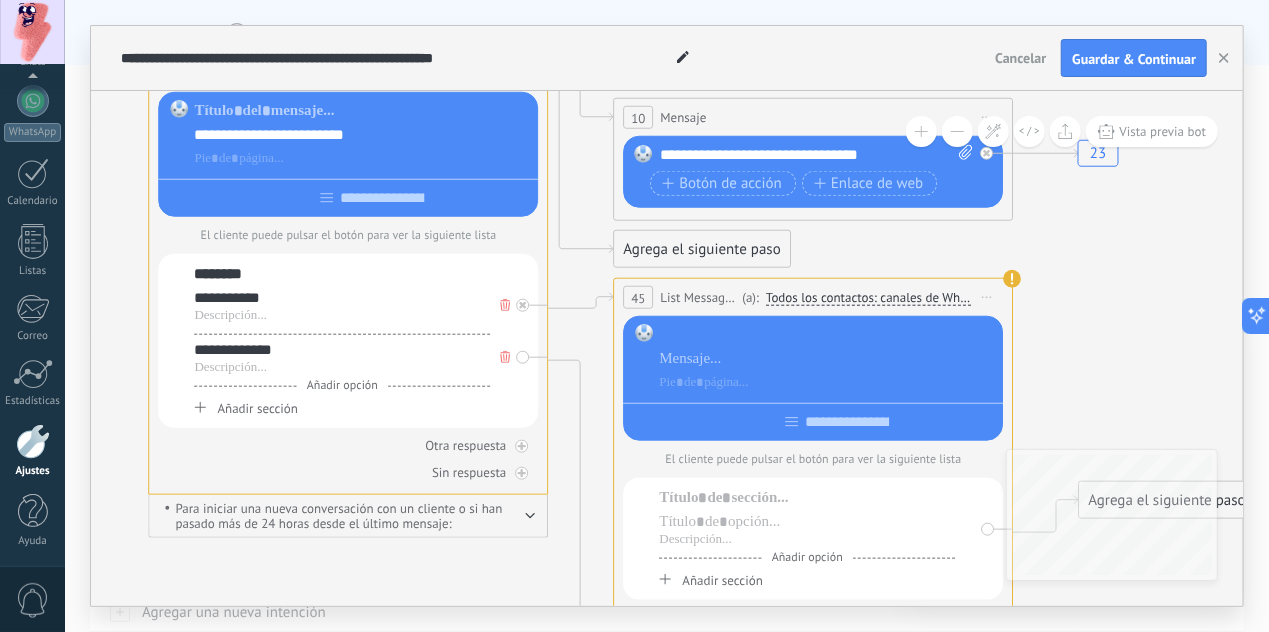 drag, startPoint x: 820, startPoint y: 344, endPoint x: 1037, endPoint y: 312, distance: 219.34676 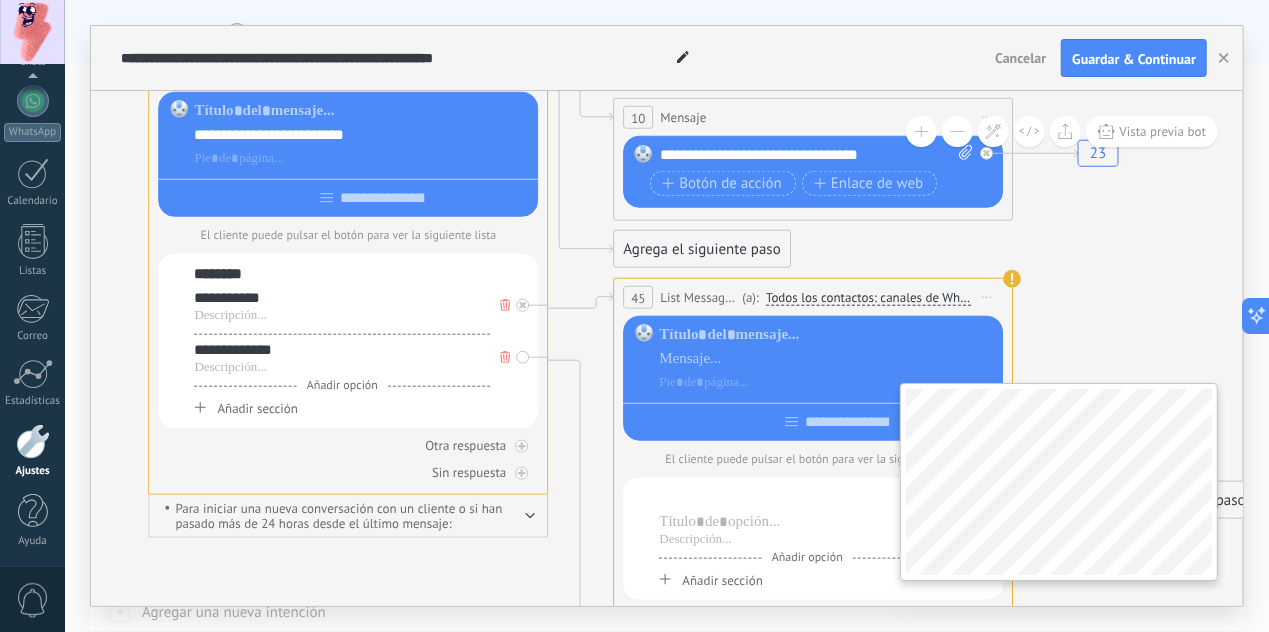 click on "**********" at bounding box center [667, 348] 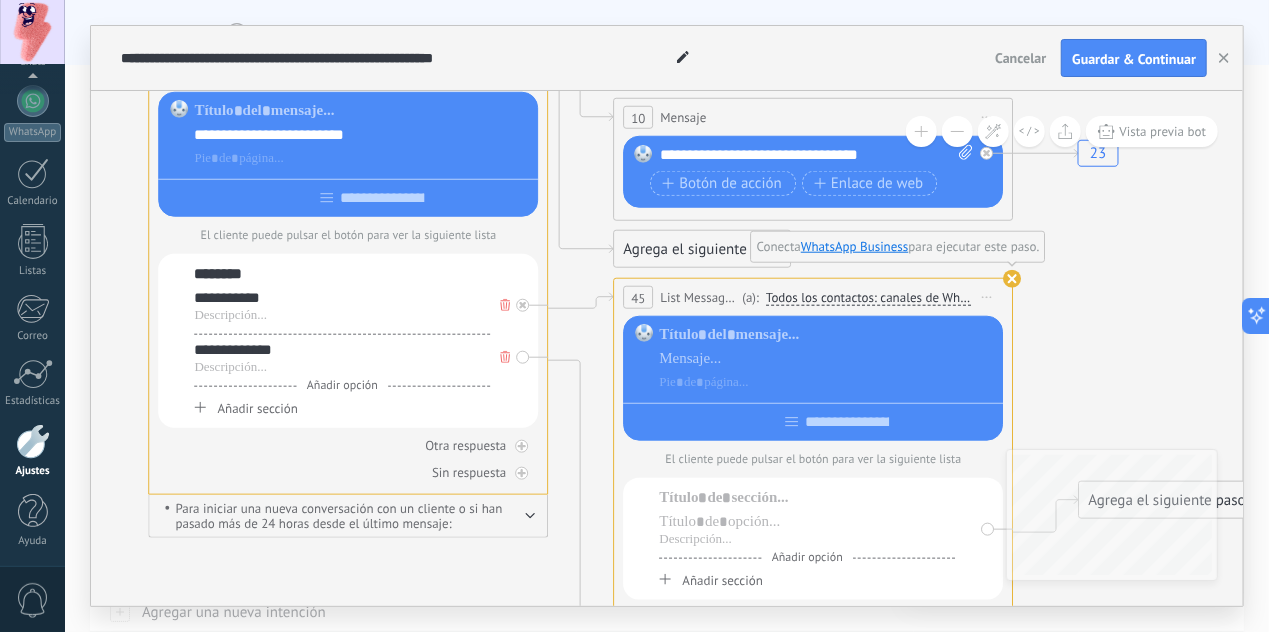 click on "Todos los contactos: canales de WhatsApp seleccionados" at bounding box center [868, 298] 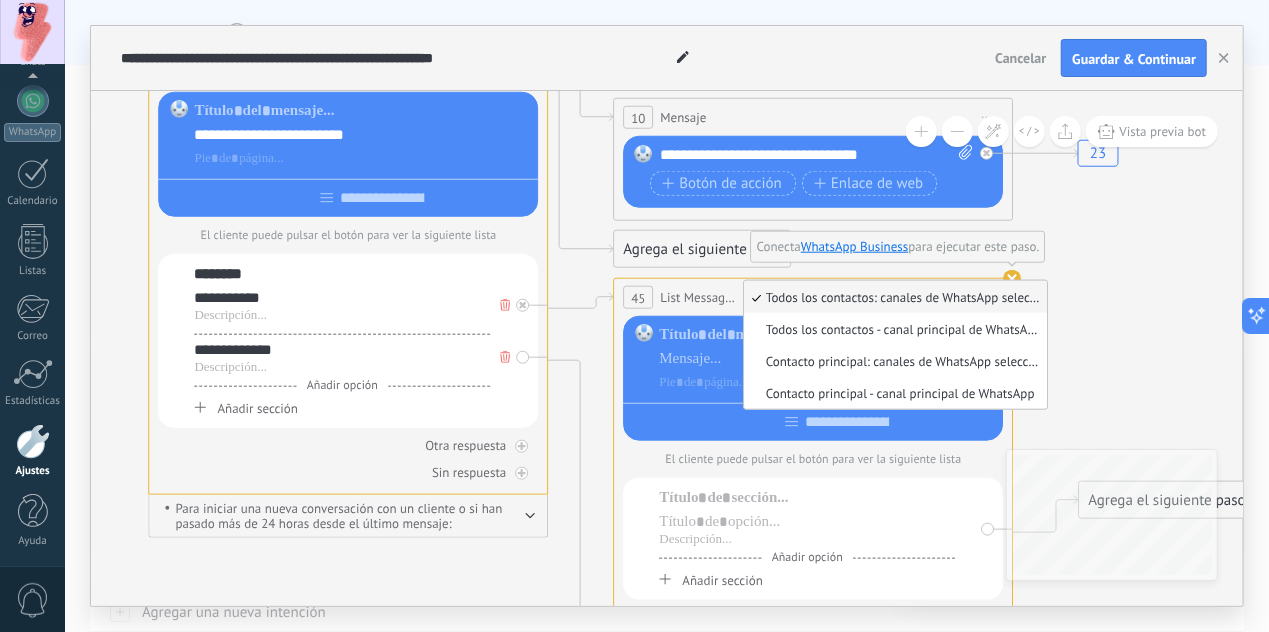 click on "List Message (WhatsApp)" at bounding box center (698, 297) 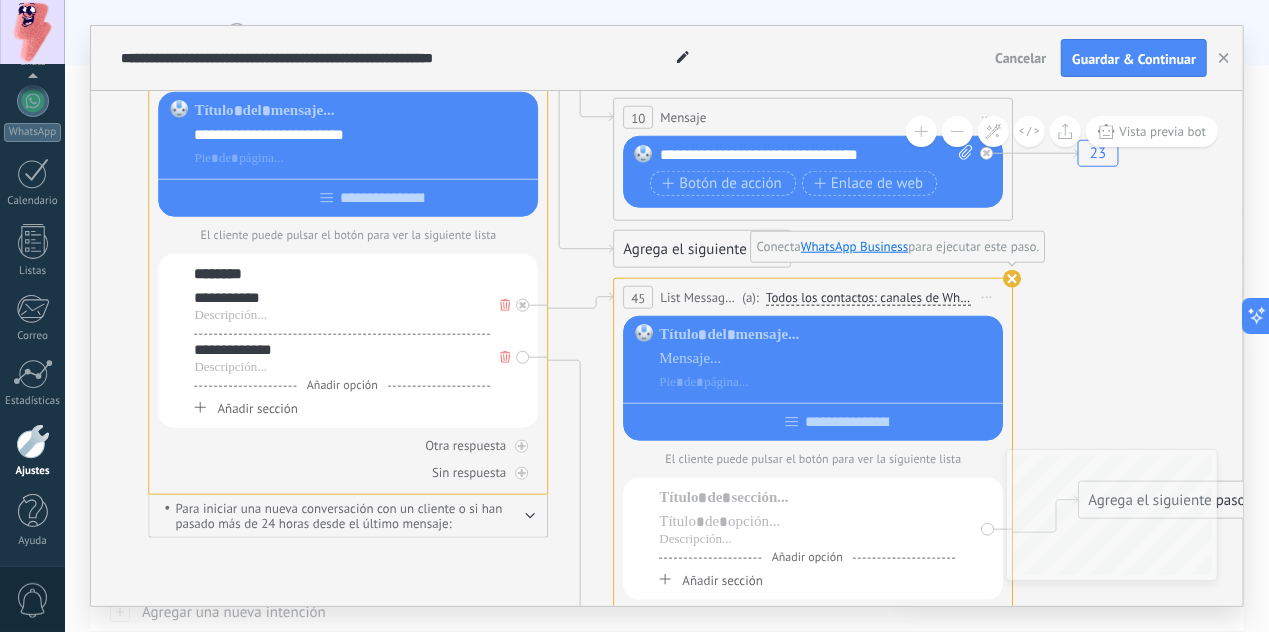 click on "45" at bounding box center [638, 297] 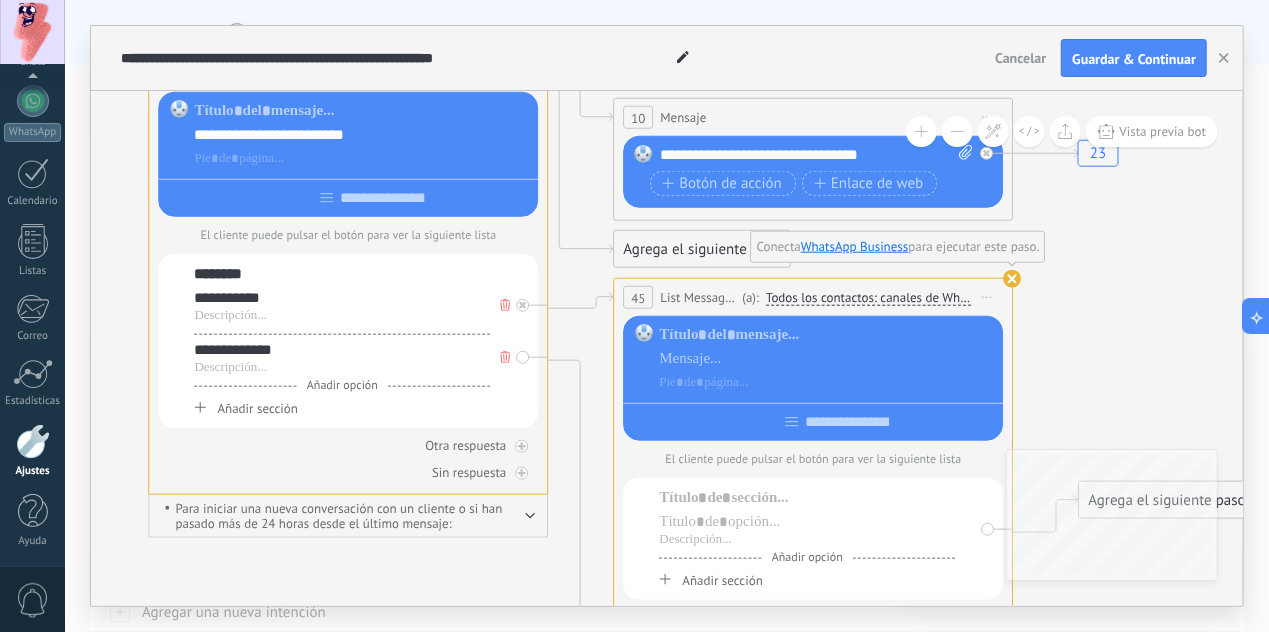 click on "45" at bounding box center (638, 297) 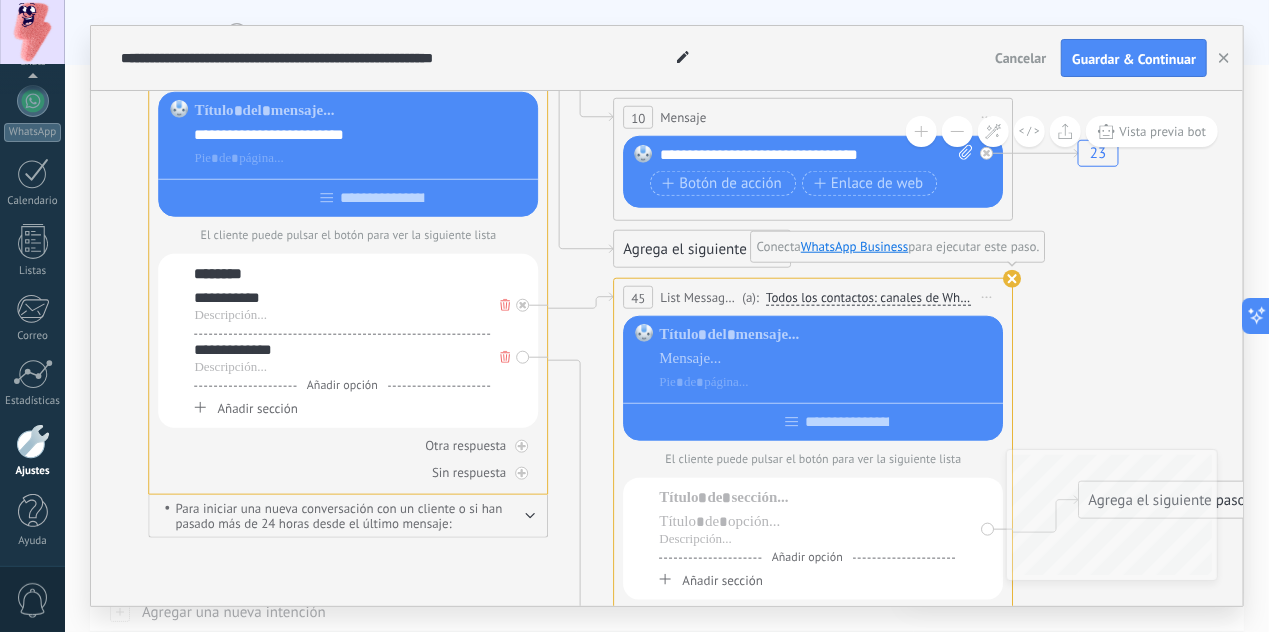 click 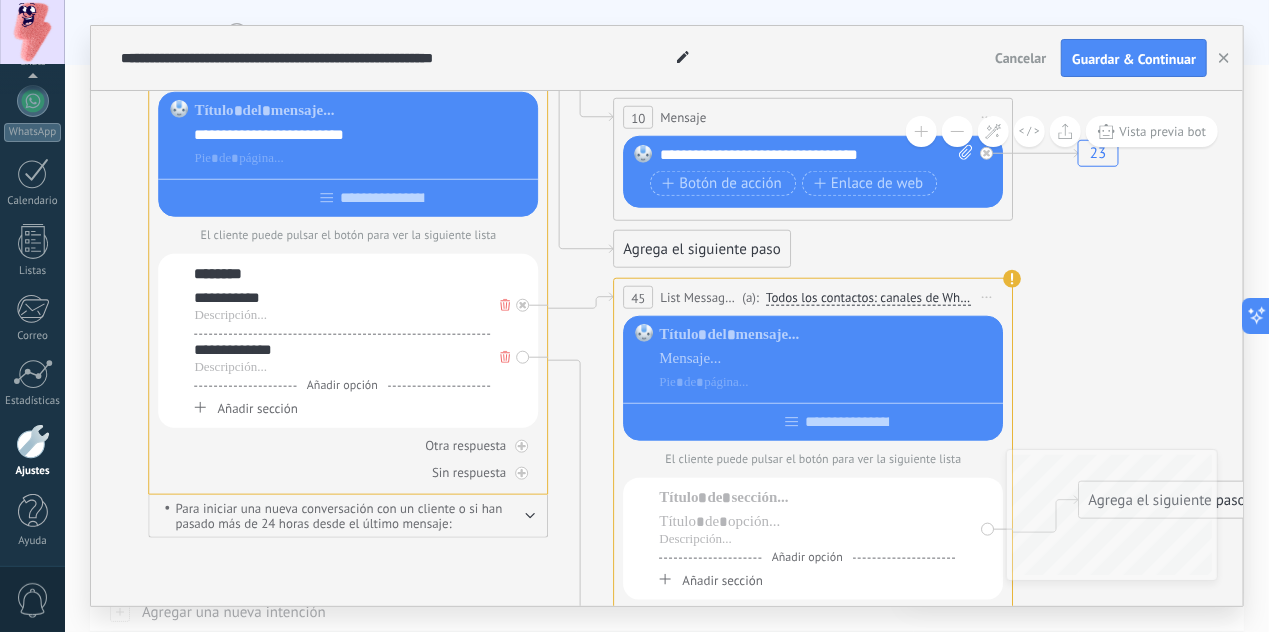 click 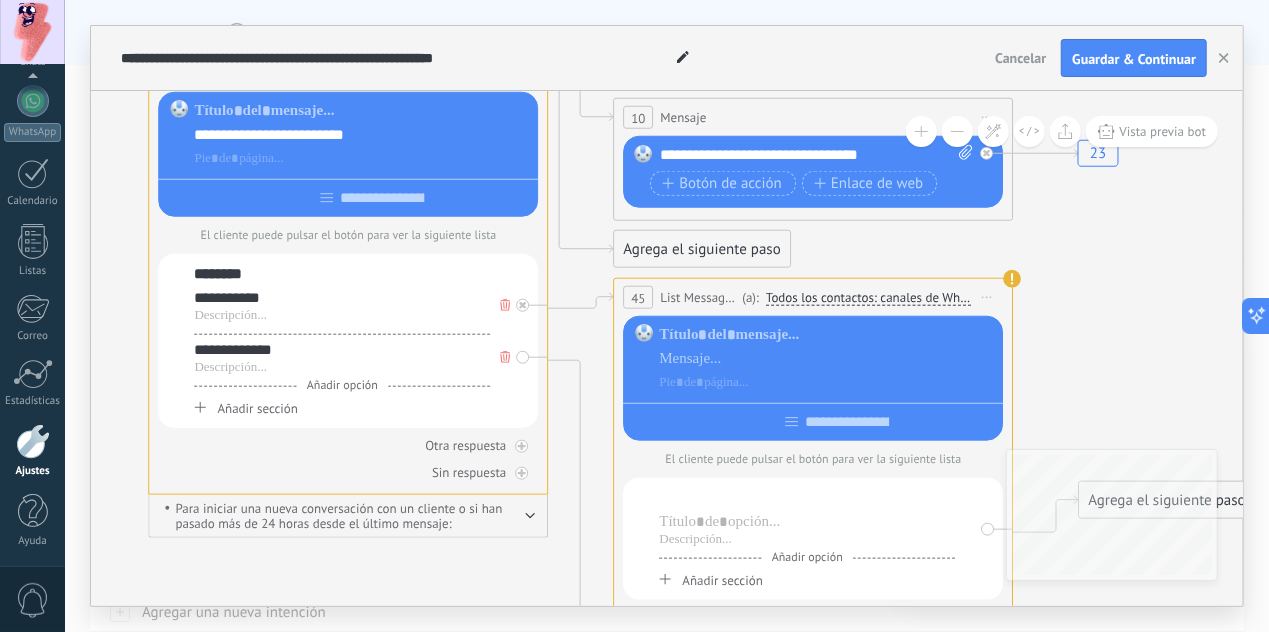 drag, startPoint x: 832, startPoint y: 482, endPoint x: 770, endPoint y: 416, distance: 90.55385 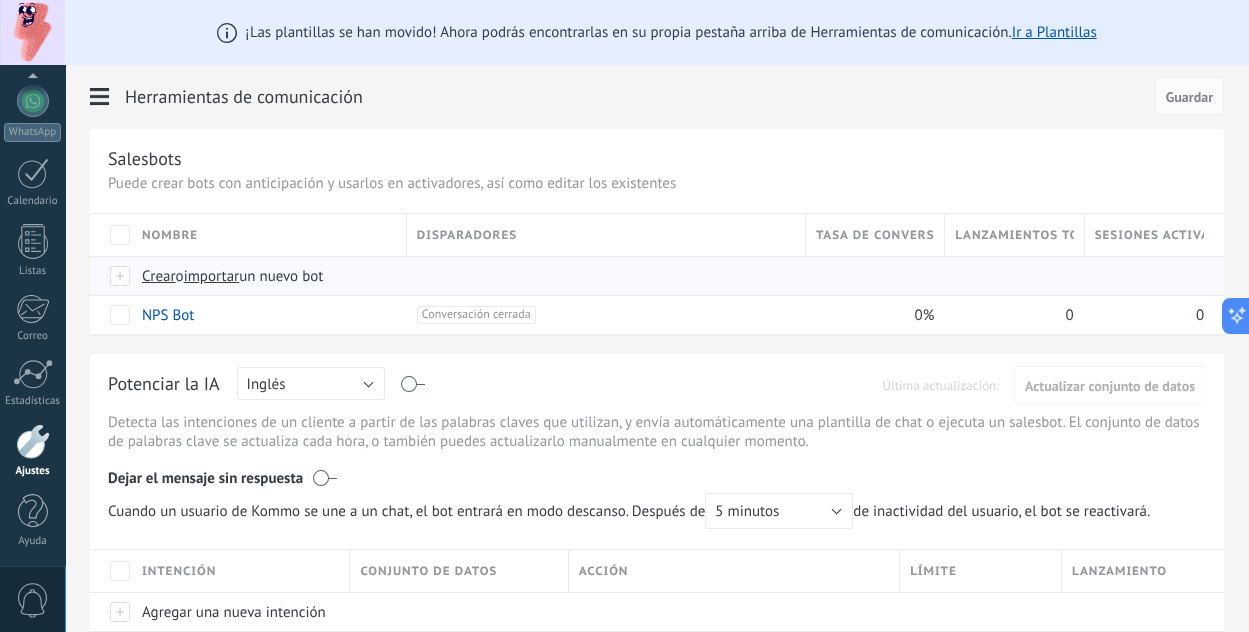 click at bounding box center [121, 276] 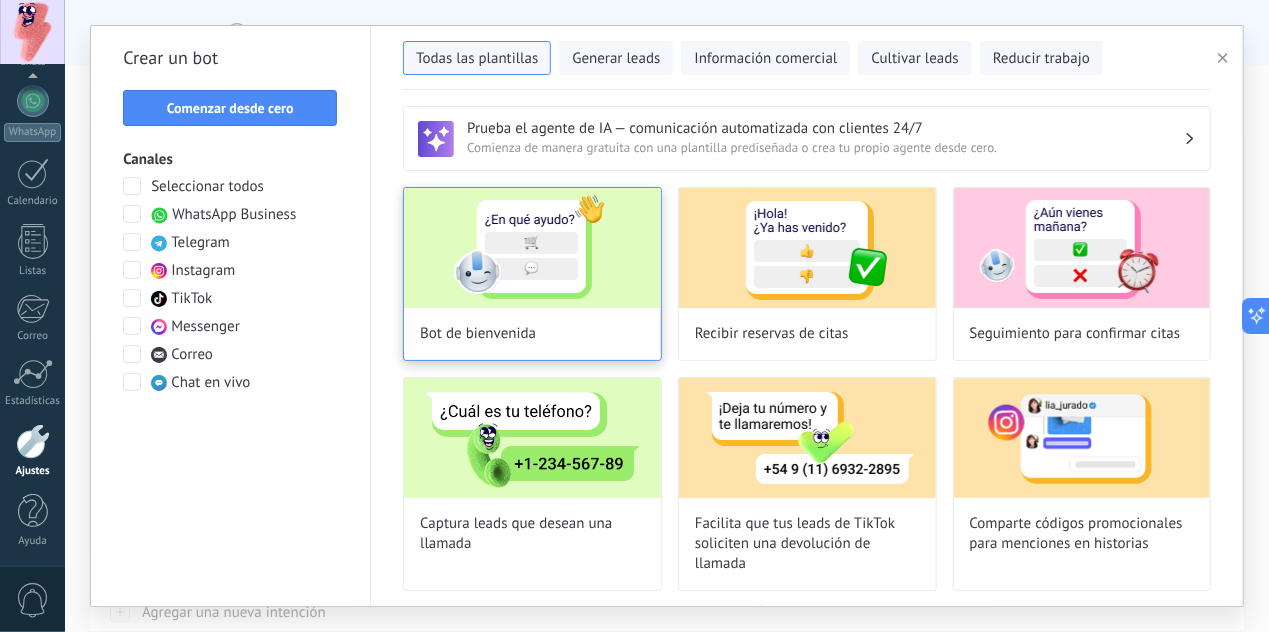 click at bounding box center [532, 248] 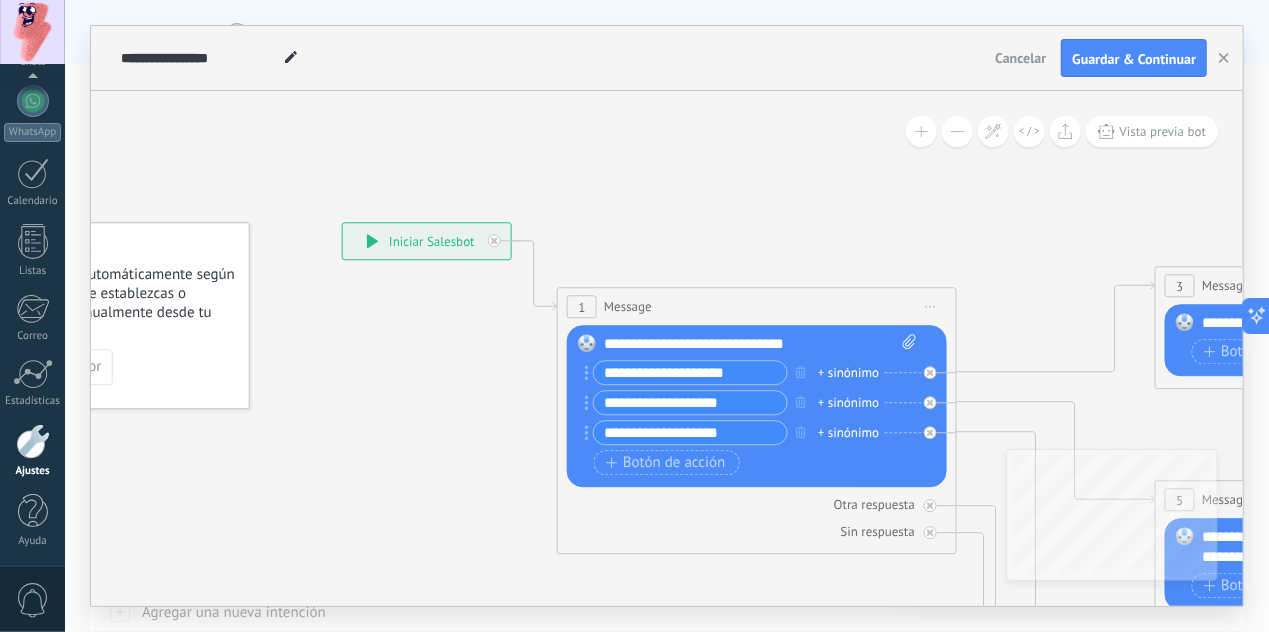 drag, startPoint x: 863, startPoint y: 262, endPoint x: 688, endPoint y: 242, distance: 176.13914 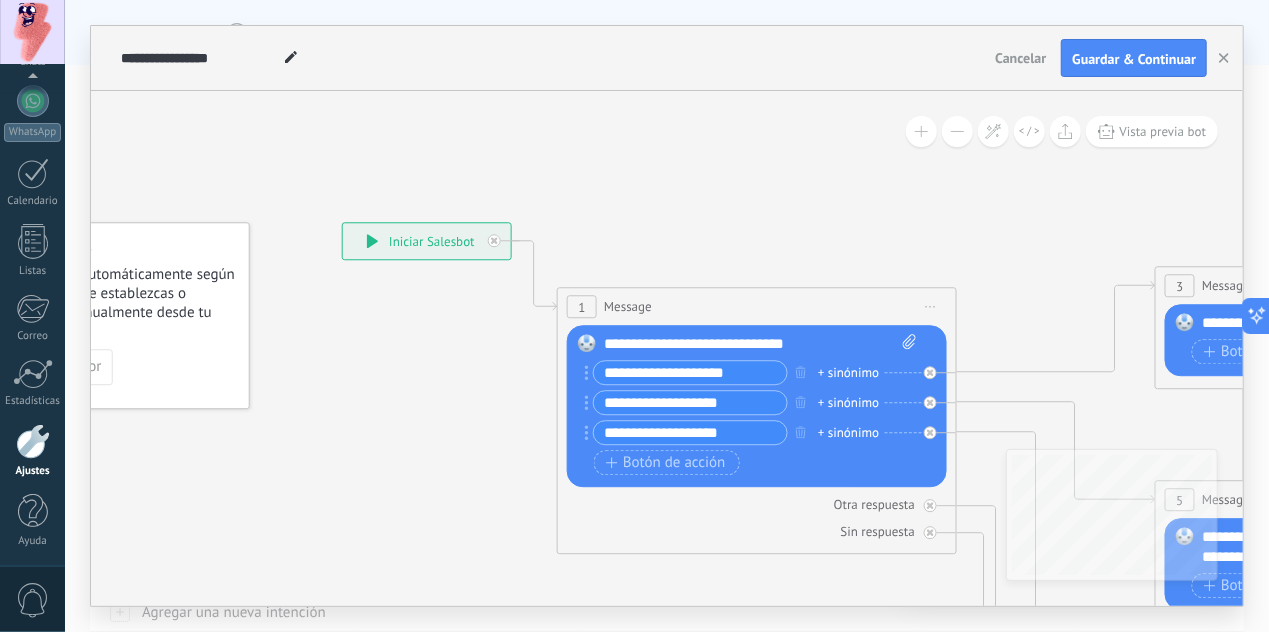 click 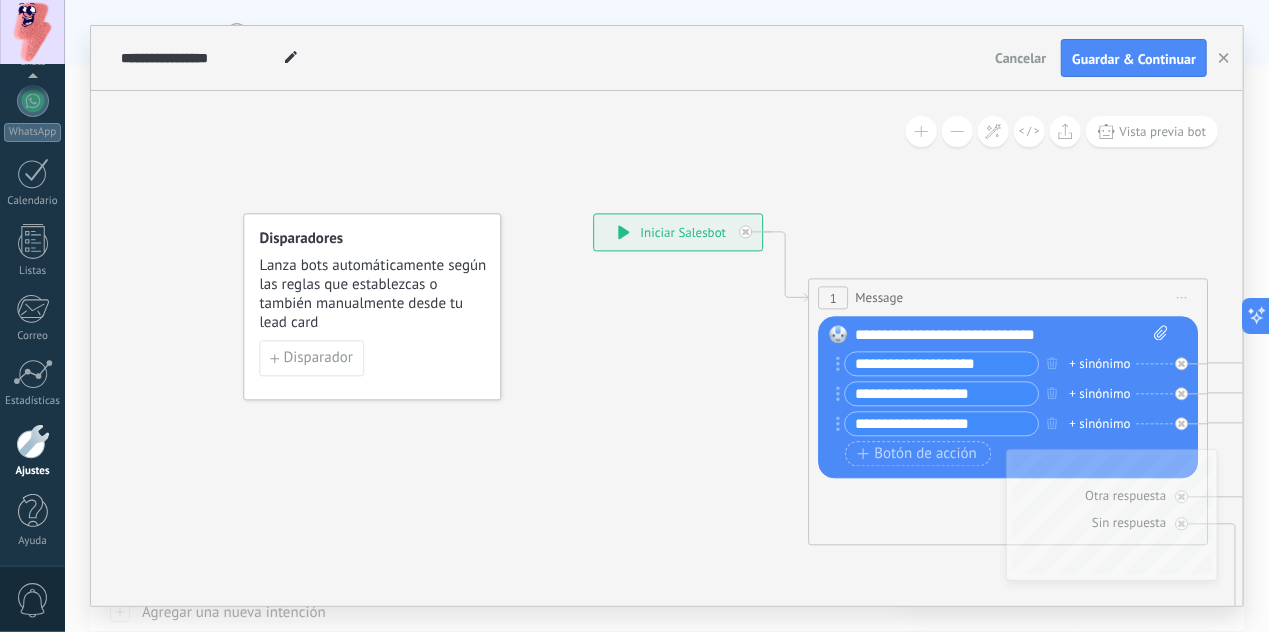 drag, startPoint x: 646, startPoint y: 251, endPoint x: 897, endPoint y: 243, distance: 251.12746 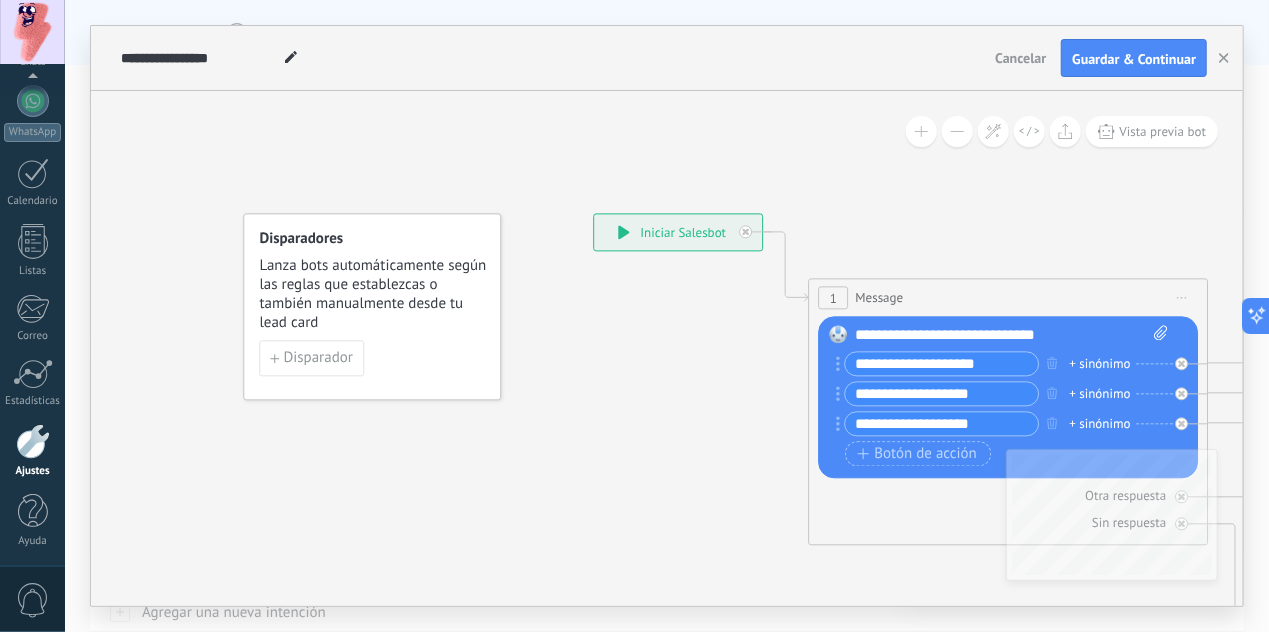click 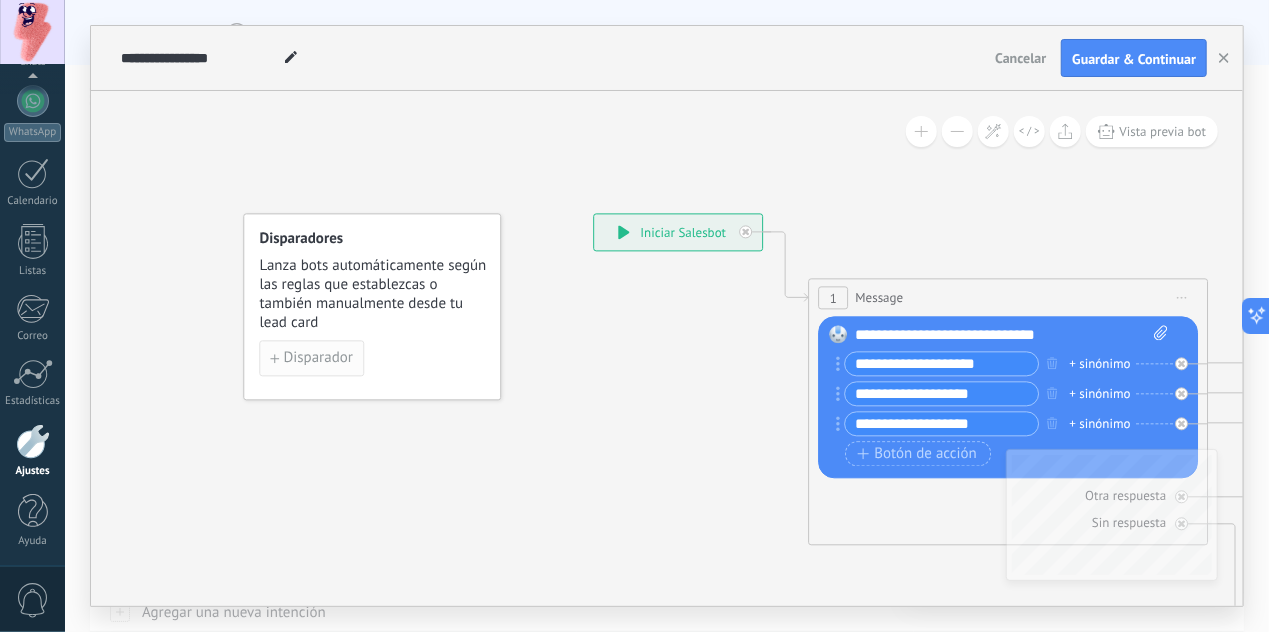 click on "Disparador" at bounding box center [318, 358] 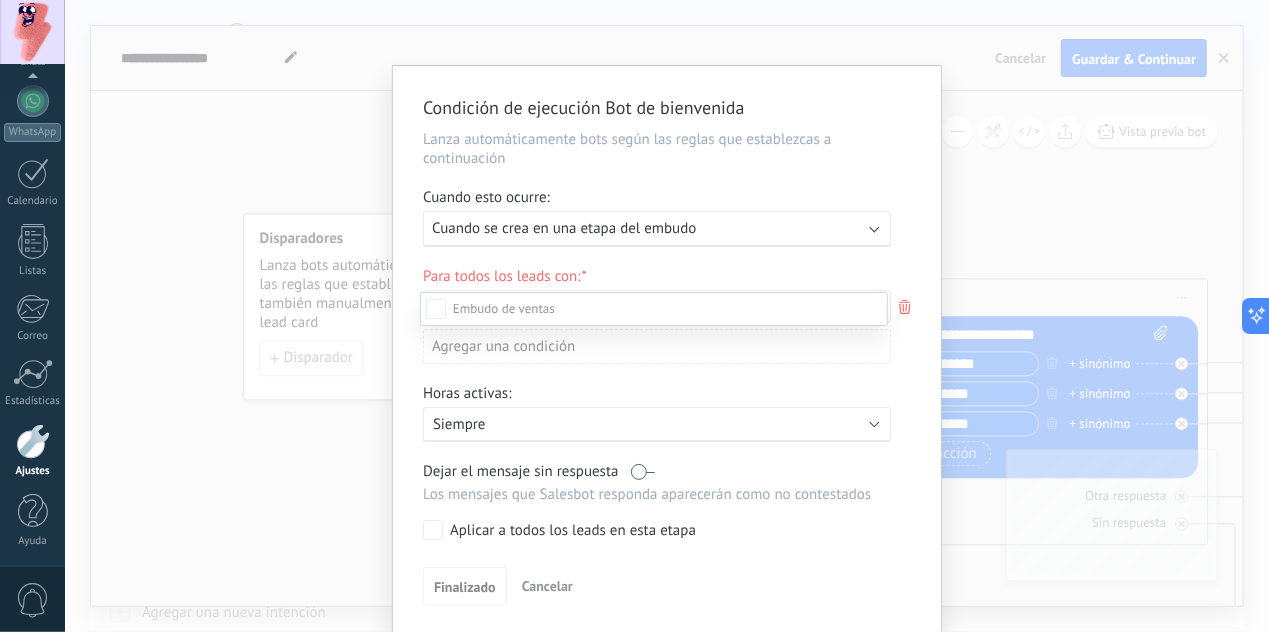 click at bounding box center (667, 316) 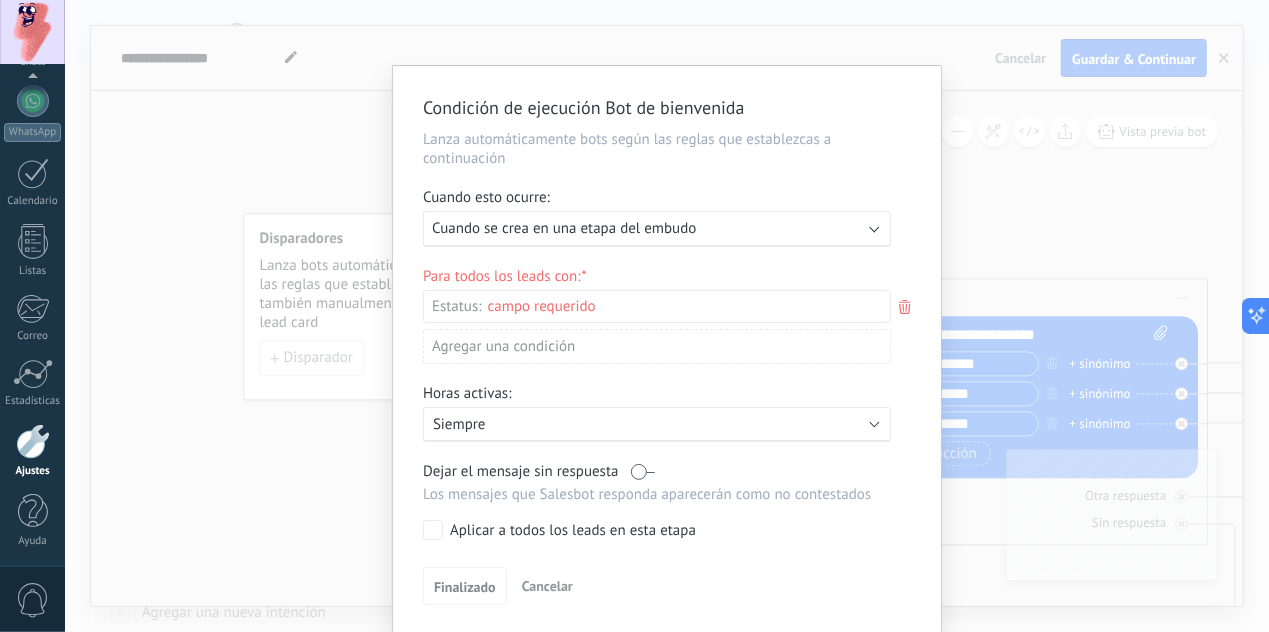 click on "Ejecutar:  Cuando se crea en una etapa del embudo" at bounding box center [649, 228] 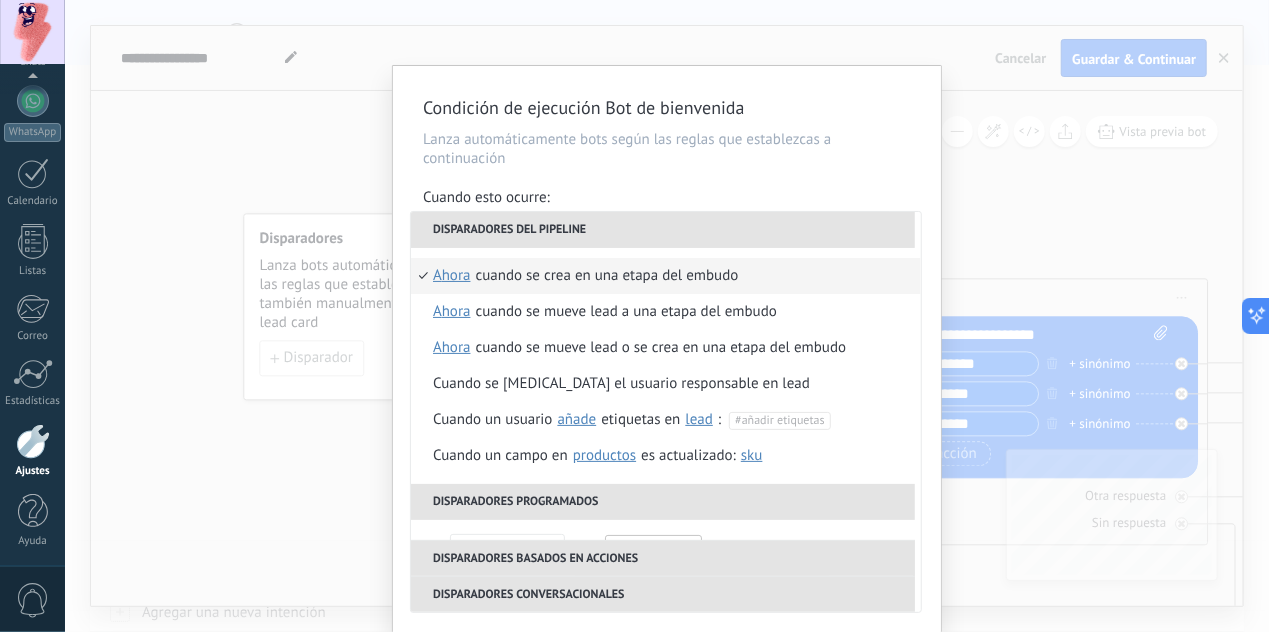 click on "Condición de ejecución Bot de bienvenida Lanza automáticamente bots según las reglas que establezcas a continuación Cuando esto ocurre: Ejecutar:  Cuando se crea en una etapa del embudo Disparadores del pipeline Cuando se crea en una etapa del embudo ahora después de 5 minutos después de 10 minutos un día Seleccionar un intervalo ahora Cuando se mueve lead a una etapa del embudo ahora después de 5 minutos después de 10 minutos un día Seleccionar un intervalo ahora Cuando se mueve lead o se crea en una etapa del embudo ahora después de 5 minutos después de 10 minutos un día Seleccionar un intervalo ahora Cuando se [MEDICAL_DATA] el usuario responsable en lead Cuando un usuario  añade elimina añade  etiquetas en  lead contacto compañía lead : #añadir etiquetas Cuando un campo en  Productos contacto compañía lead Productos  es actualizado:  SKU Grupo Precio Descripción External ID Unit Oferta especial 1 Precio al por mayor Puntos por compra Imagen SKU Disparadores programados El" at bounding box center [667, 316] 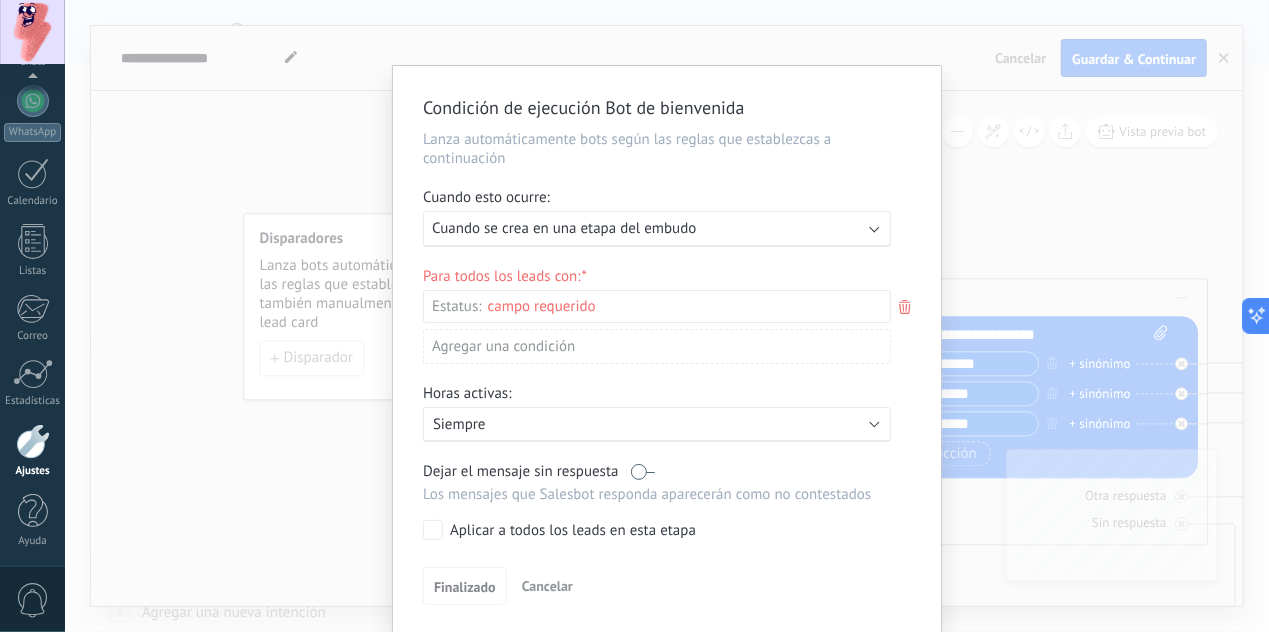 click on "Incoming leads Contacto inicial Negociación Debate contractual Discusión de contrato Logrado con éxito Venta Perdido" at bounding box center (0, 0) 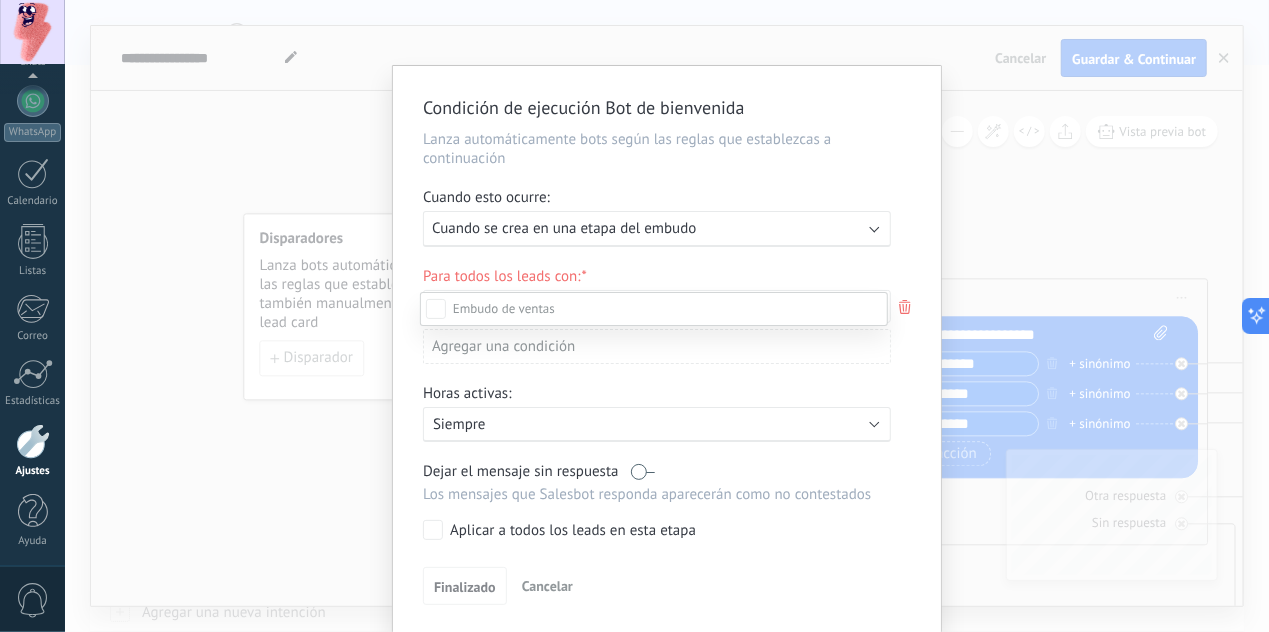 drag, startPoint x: 490, startPoint y: 494, endPoint x: 538, endPoint y: 498, distance: 48.166378 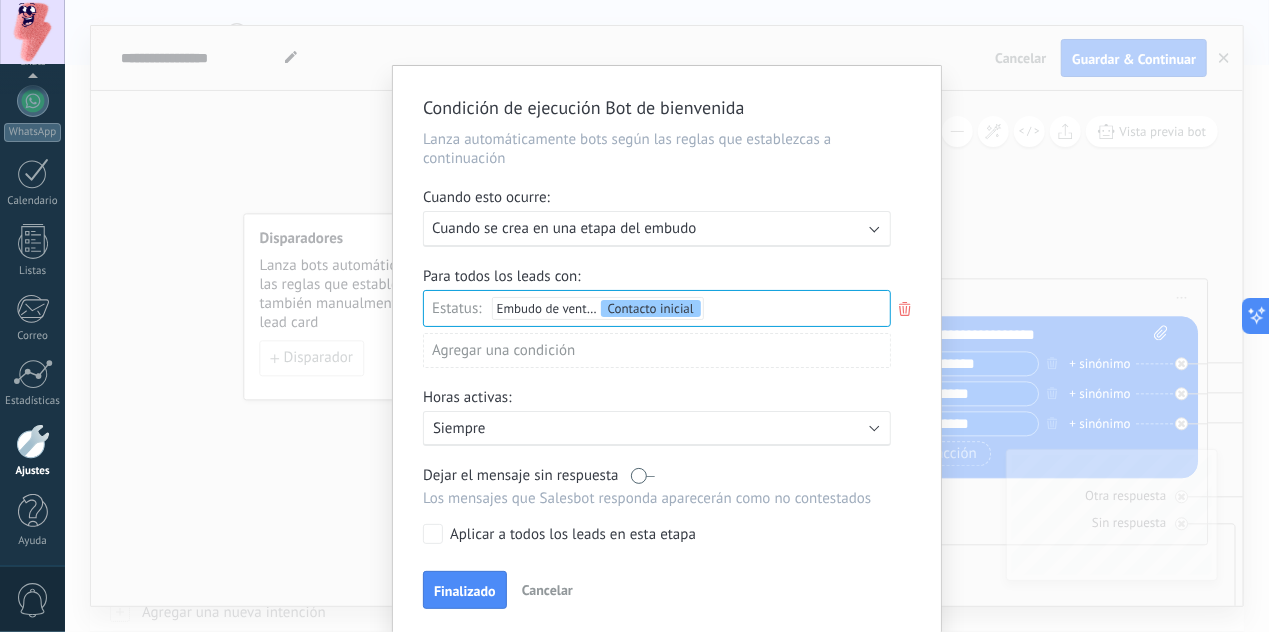 click on "Incoming leads Contacto inicial Negociación Debate contractual Discusión de contrato Logrado con éxito Venta Perdido" at bounding box center (0, 0) 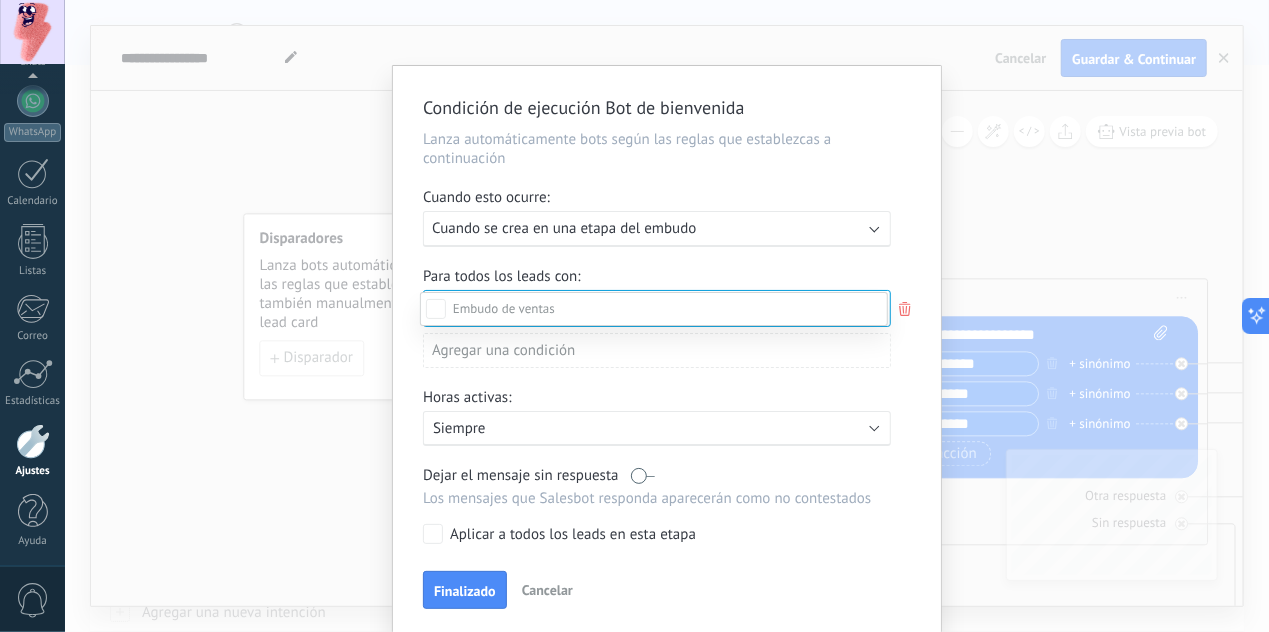 click on "Incoming leads Contacto inicial Negociación Debate contractual Discusión de contrato Logrado con éxito Venta Perdido" at bounding box center [0, 0] 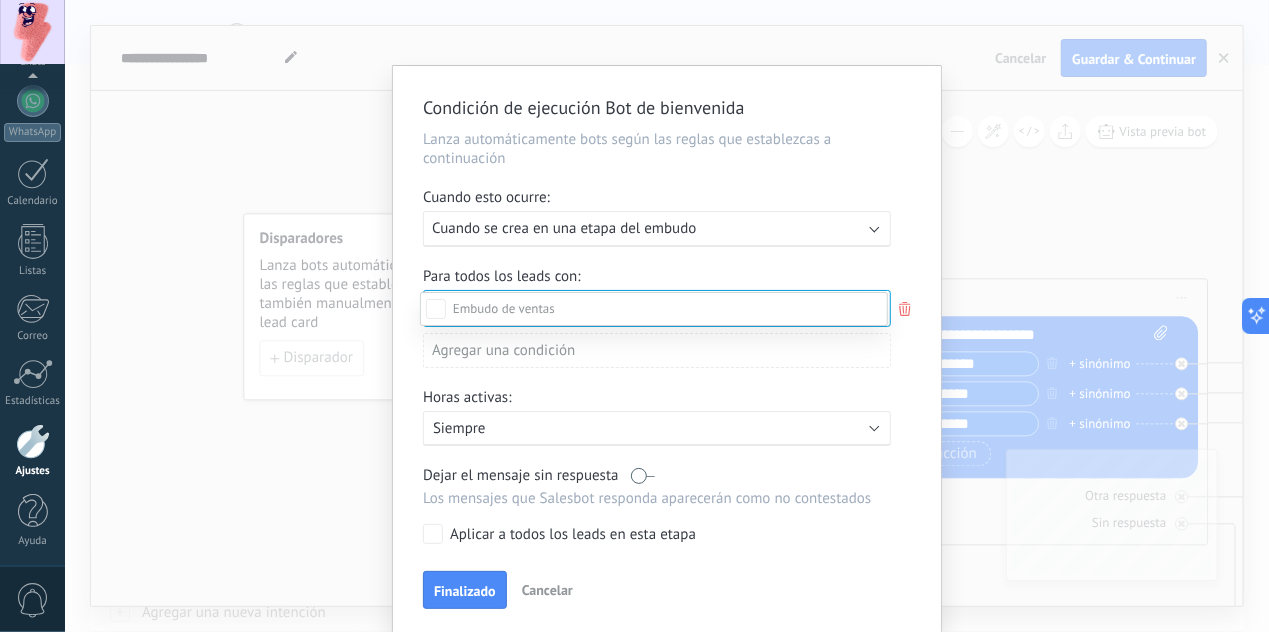click on "Incoming leads Contacto inicial Negociación Debate contractual Discusión de contrato Logrado con éxito Venta Perdido" at bounding box center (654, 458) 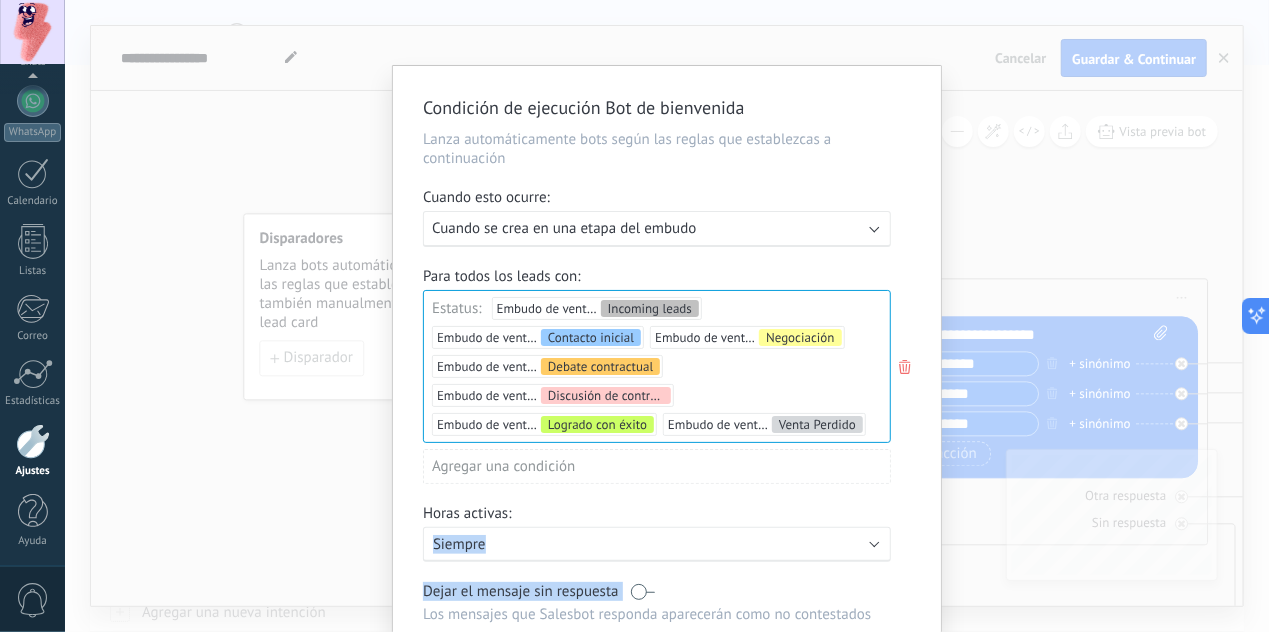 drag, startPoint x: 334, startPoint y: 547, endPoint x: 364, endPoint y: 599, distance: 60.033325 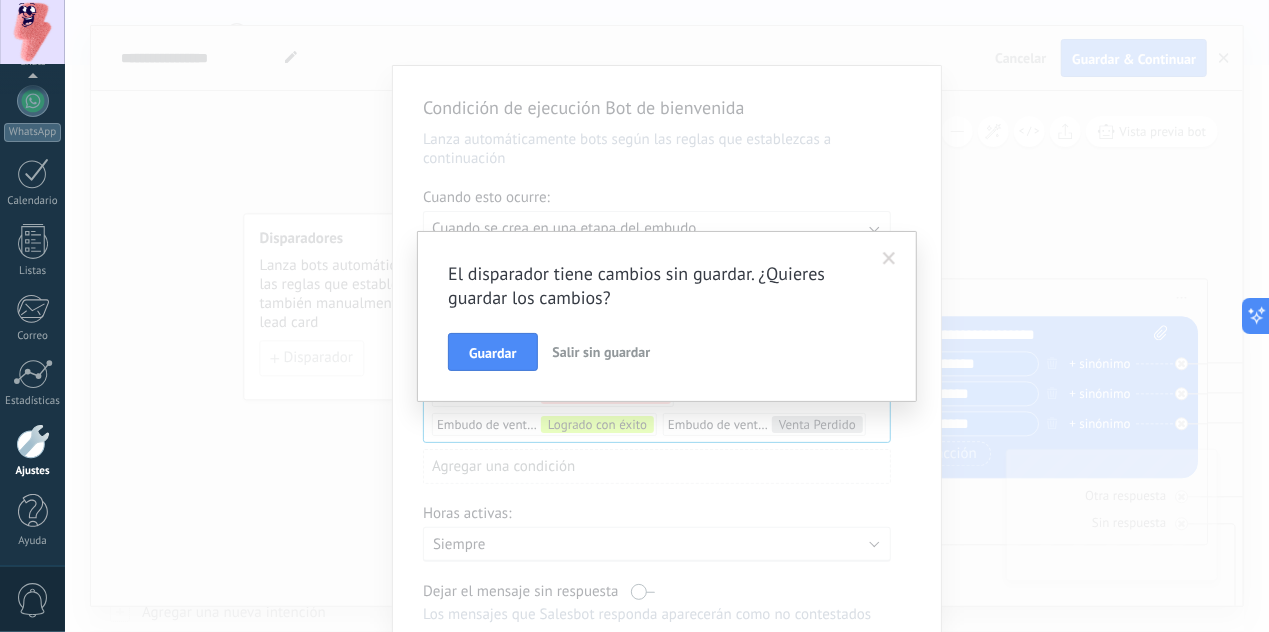 drag, startPoint x: 364, startPoint y: 599, endPoint x: 211, endPoint y: 420, distance: 235.47824 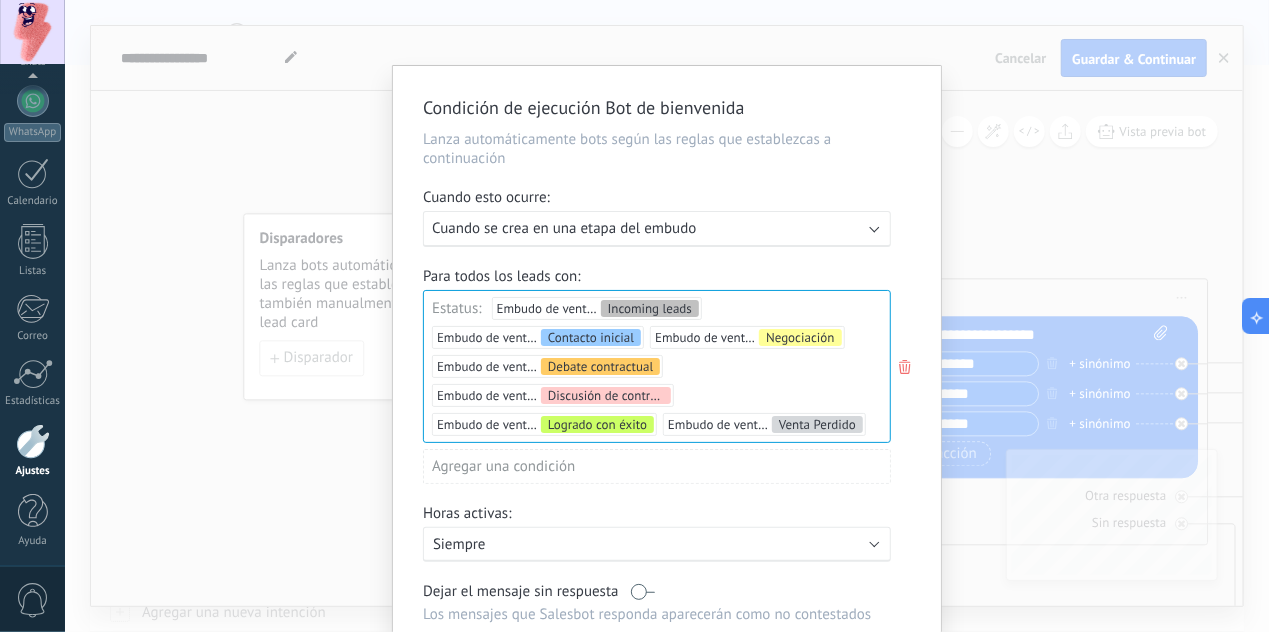 click on "Siempre" at bounding box center (608, 544) 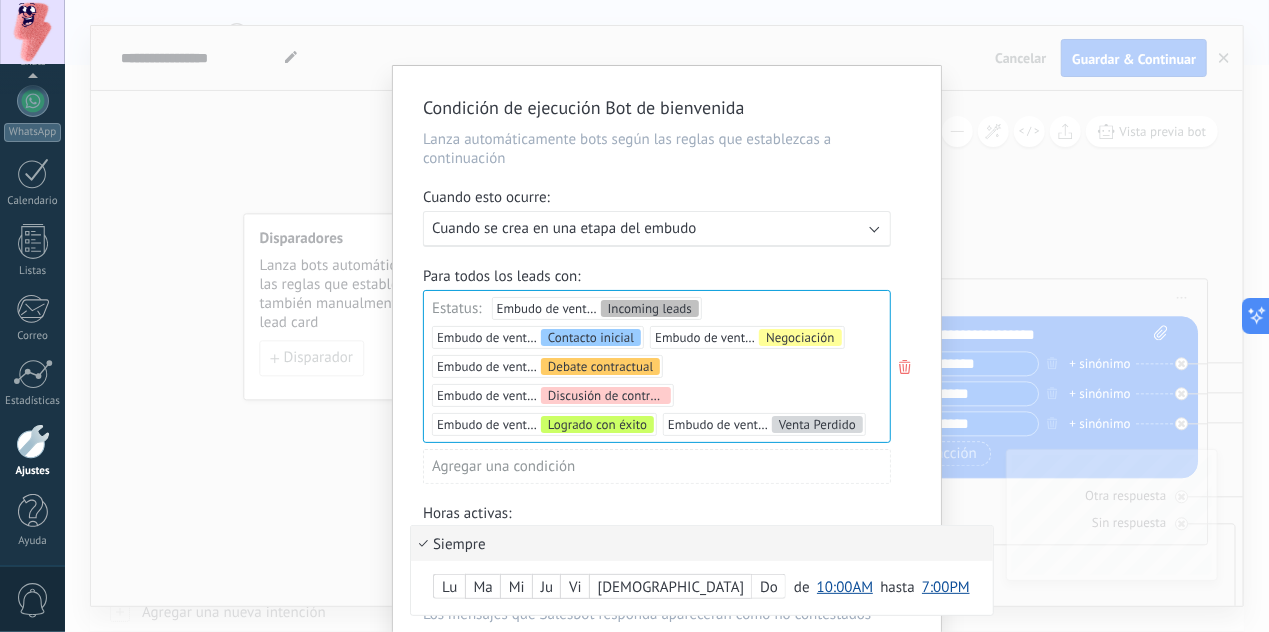 click on "Condición de ejecución Bot de bienvenida Lanza automáticamente bots según las reglas que establezcas a continuación Cuando esto ocurre: Ejecutar:  Cuando se crea en una etapa del embudo  Para todos los leads con: Estatus: Embudo de ventas Incoming leads Embudo de ventas Contacto inicial Embudo de ventas Negociación Embudo de ventas Debate contractual Embudo de ventas Discusión de contrato Embudo de ventas Logrado con éxito Embudo de ventas Venta Perdido Incoming leads Contacto inicial Negociación Debate contractual Discusión de contrato Logrado con éxito Venta Perdido Agregar una condición Horas activas: Activo:  Siempre Siempre Lu Ma Mi Ju Vi Sá Do de 12:00AM 12:30AM 1:00AM 1:30AM 2:00AM 2:30AM 3:00AM 3:30AM 4:00AM 4:30AM 5:00AM 5:30AM 6:00AM 6:30AM 7:00AM 7:30AM 8:00AM 8:30AM 9:00AM 9:30AM 10:00AM 10:30AM 11:00AM 11:30AM 12:00PM 12:30PM 1:00PM 1:30PM 2:00PM 2:30PM 3:00PM 3:30PM 4:00PM 4:30PM 5:00PM 5:30PM 6:00PM 6:30PM 7:00PM 7:30PM 8:00PM 8:30PM 9:00PM 9:30PM 10:00PM hasta" at bounding box center [667, 316] 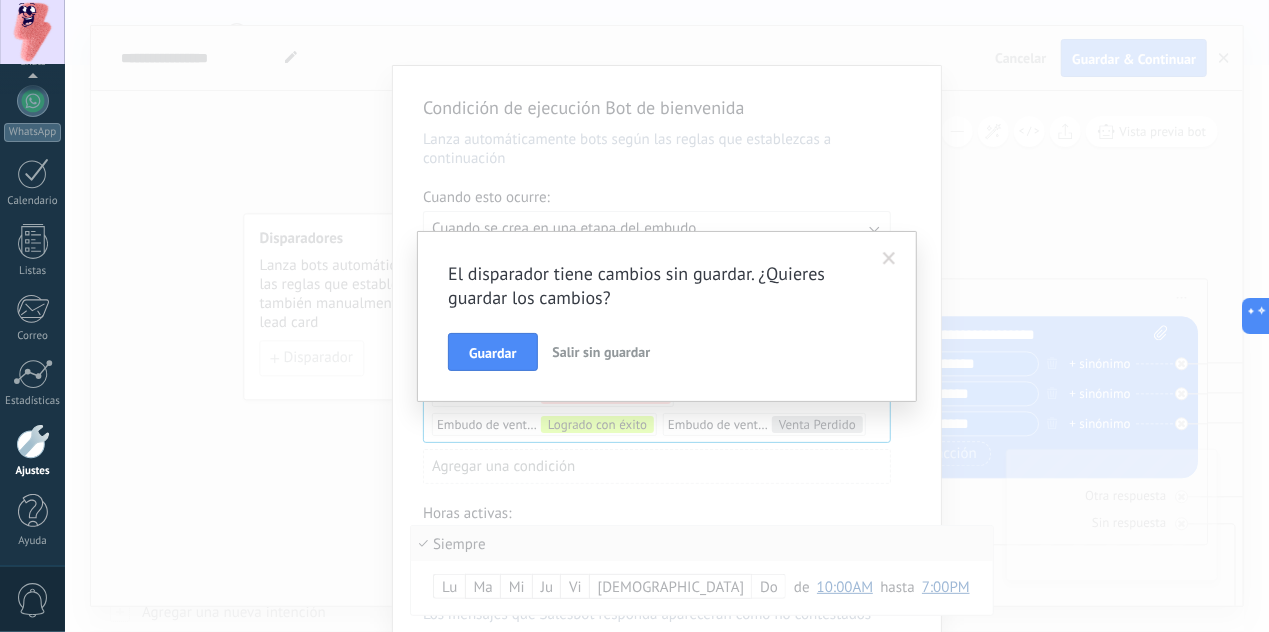 click at bounding box center (889, 259) 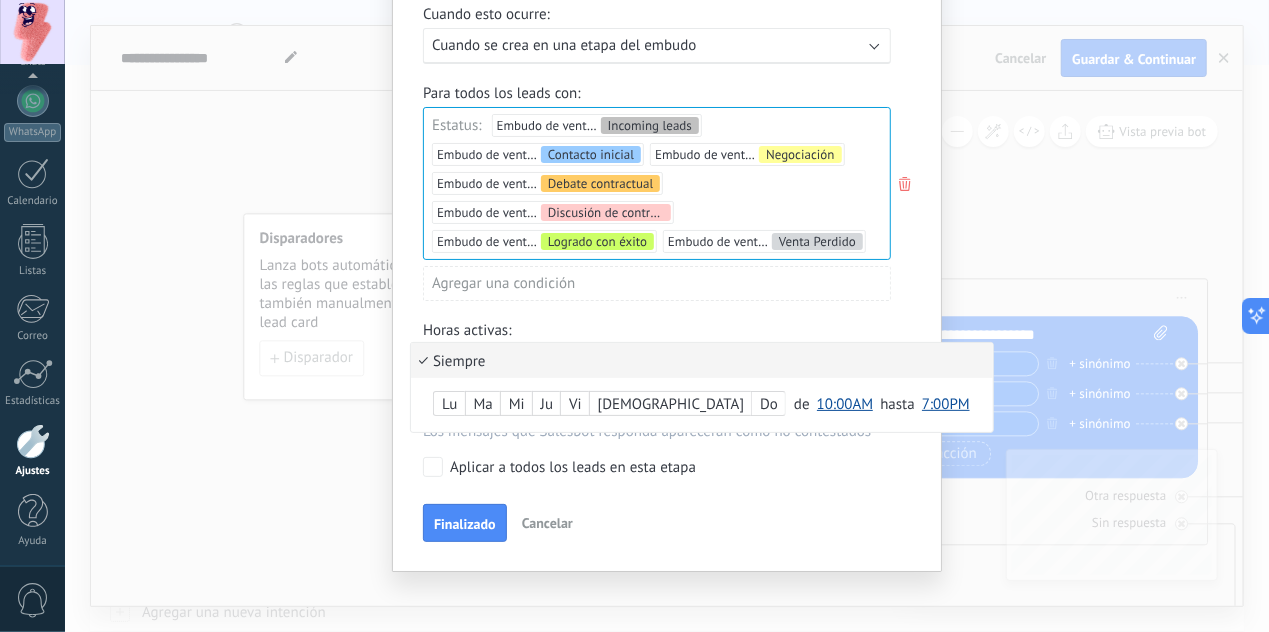scroll, scrollTop: 192, scrollLeft: 0, axis: vertical 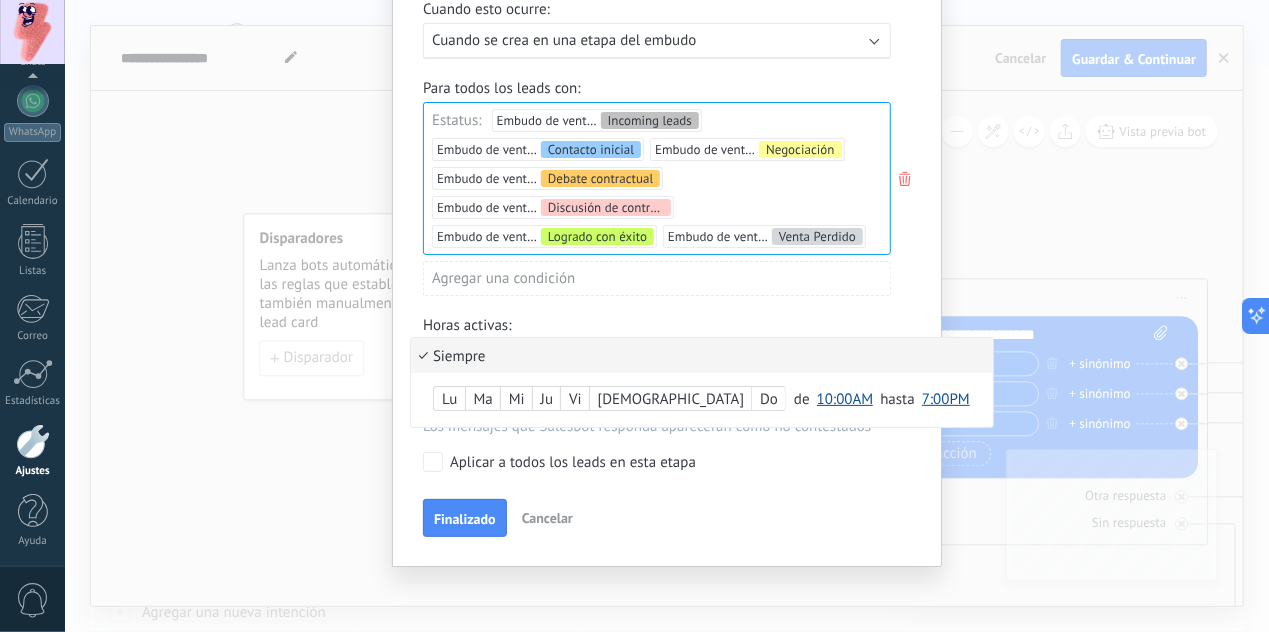 click at bounding box center [667, 222] 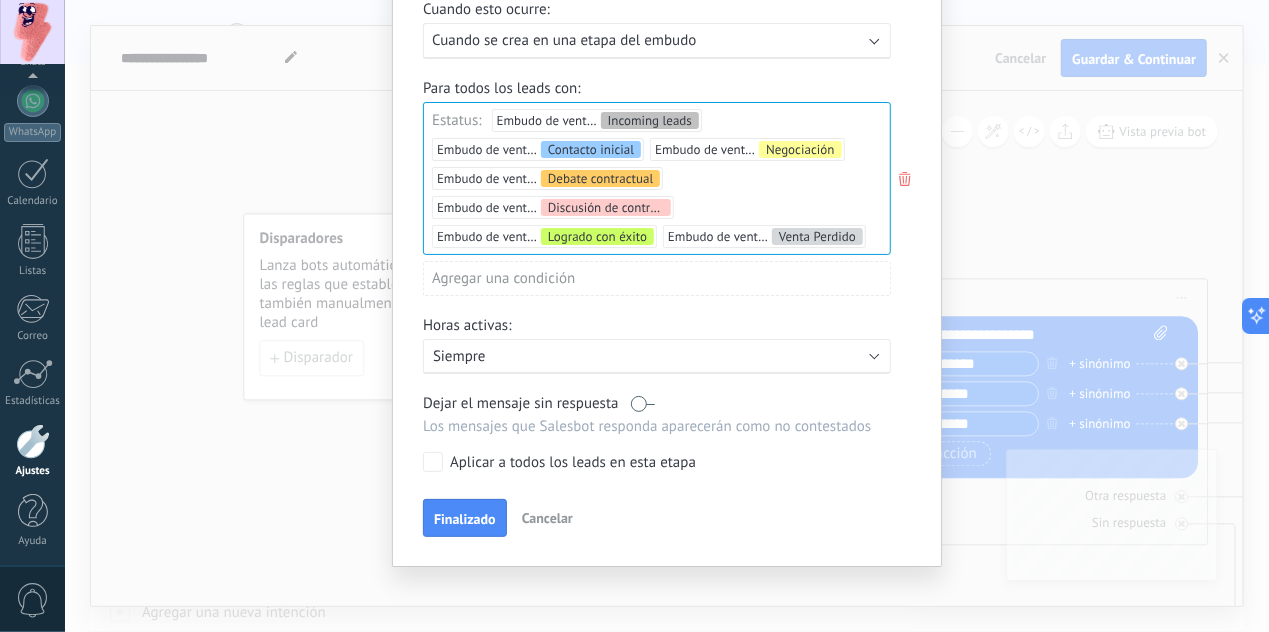 click on "Siempre" at bounding box center (608, 356) 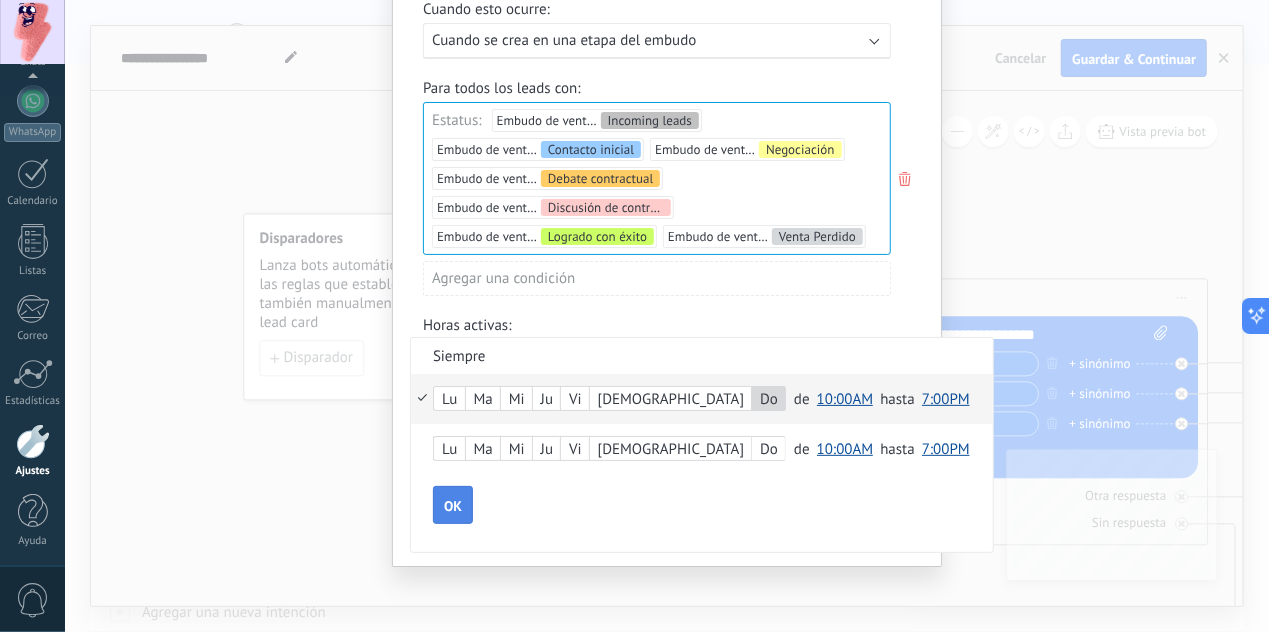 click on "OK" at bounding box center (453, 506) 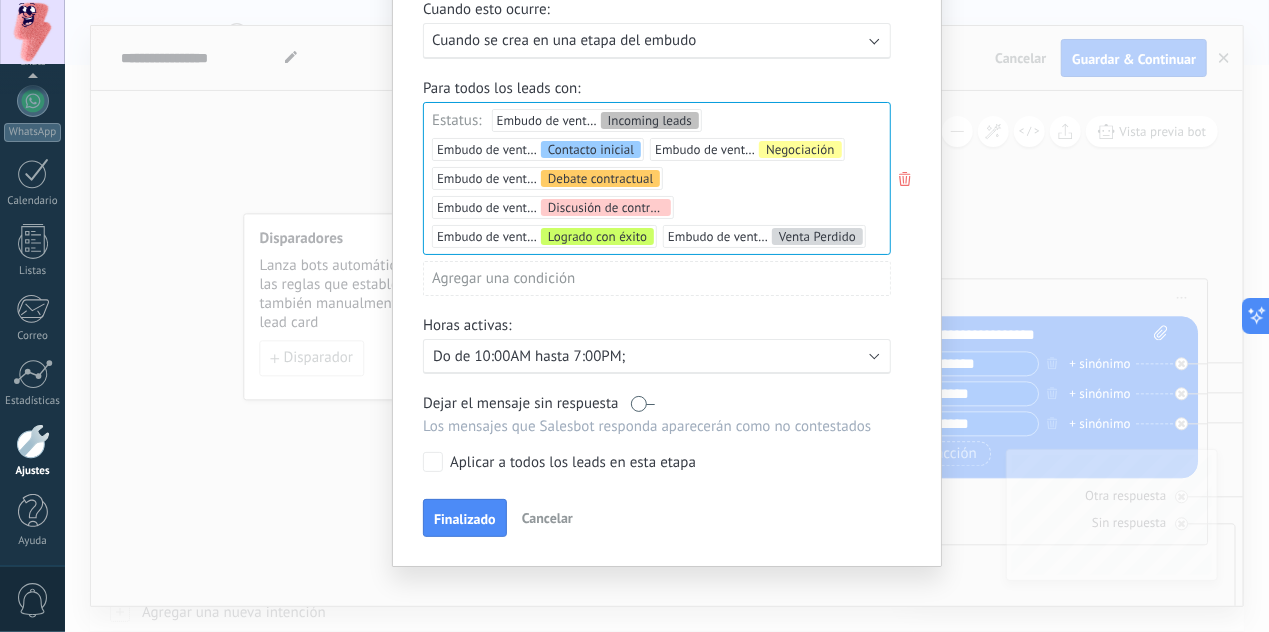click at bounding box center [643, 403] 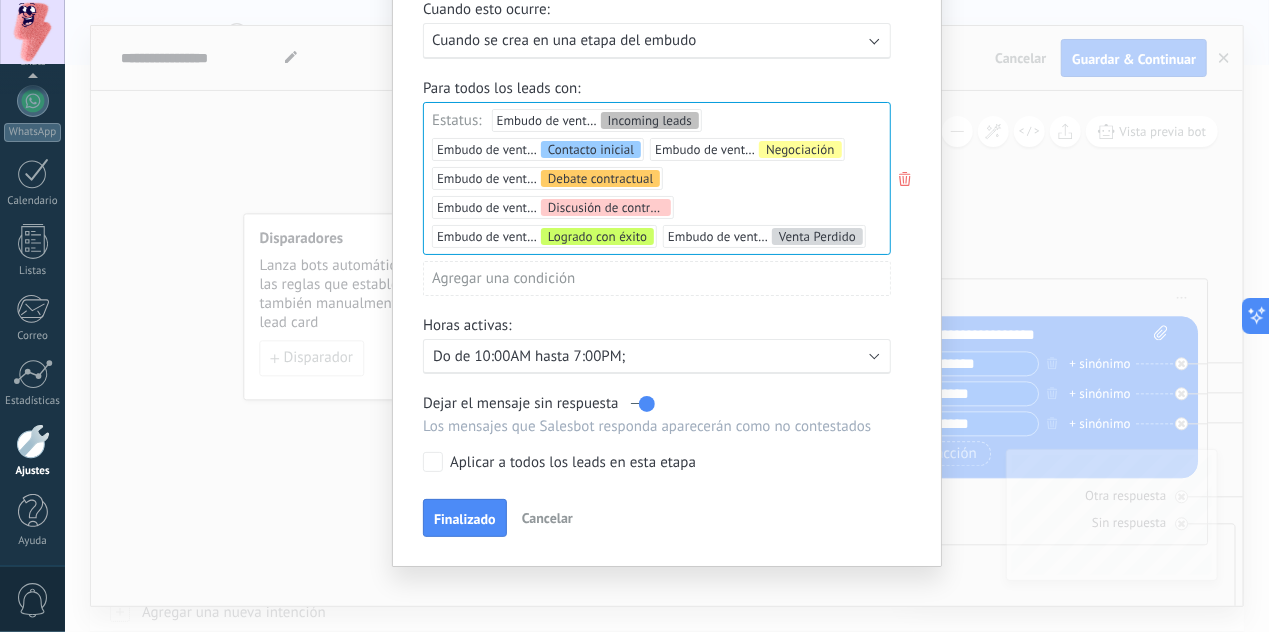 click at bounding box center [643, 403] 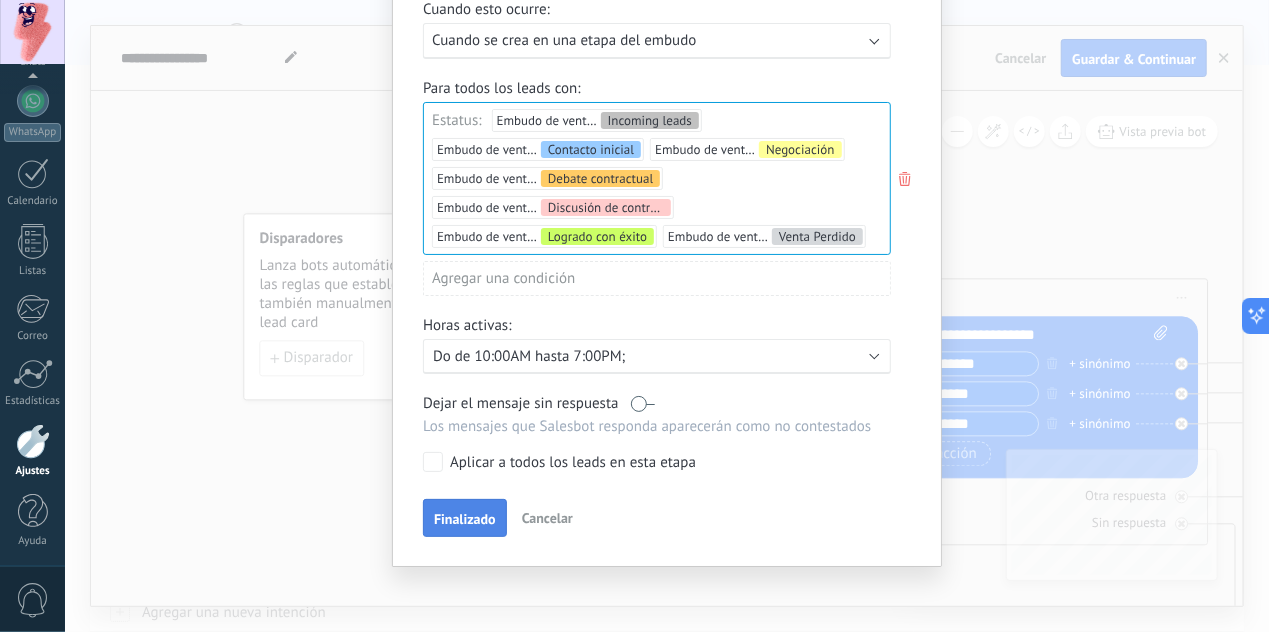 click on "Finalizado" at bounding box center [465, 519] 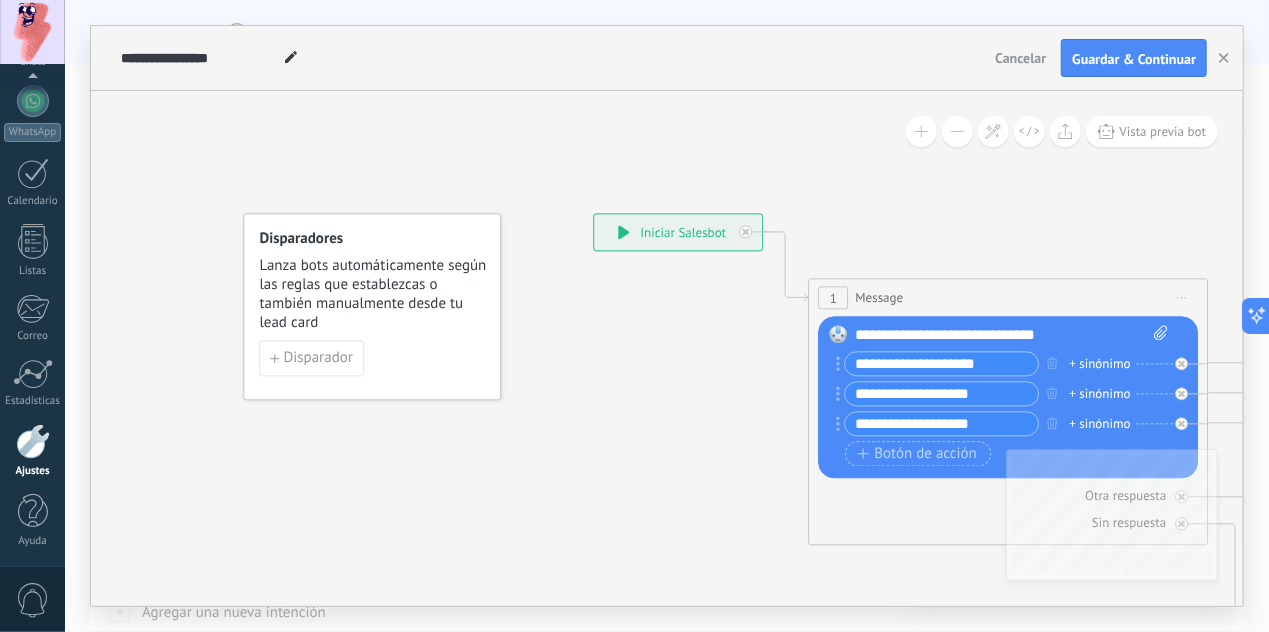 scroll, scrollTop: 0, scrollLeft: 0, axis: both 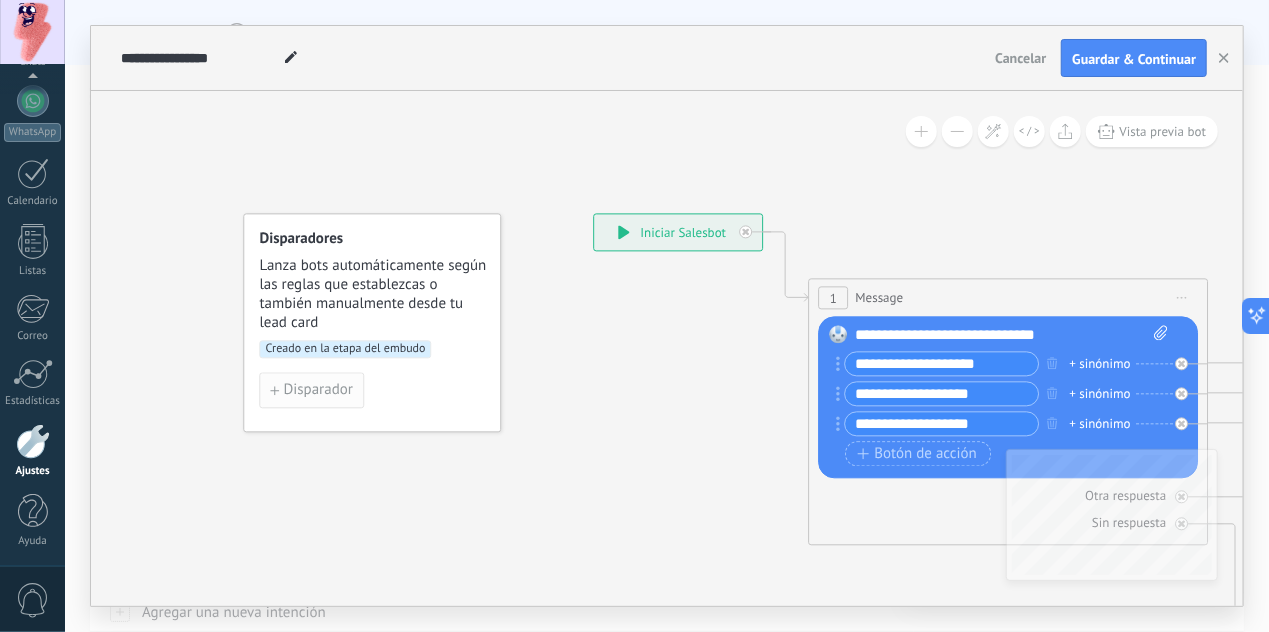 click on "Disparador" at bounding box center [318, 390] 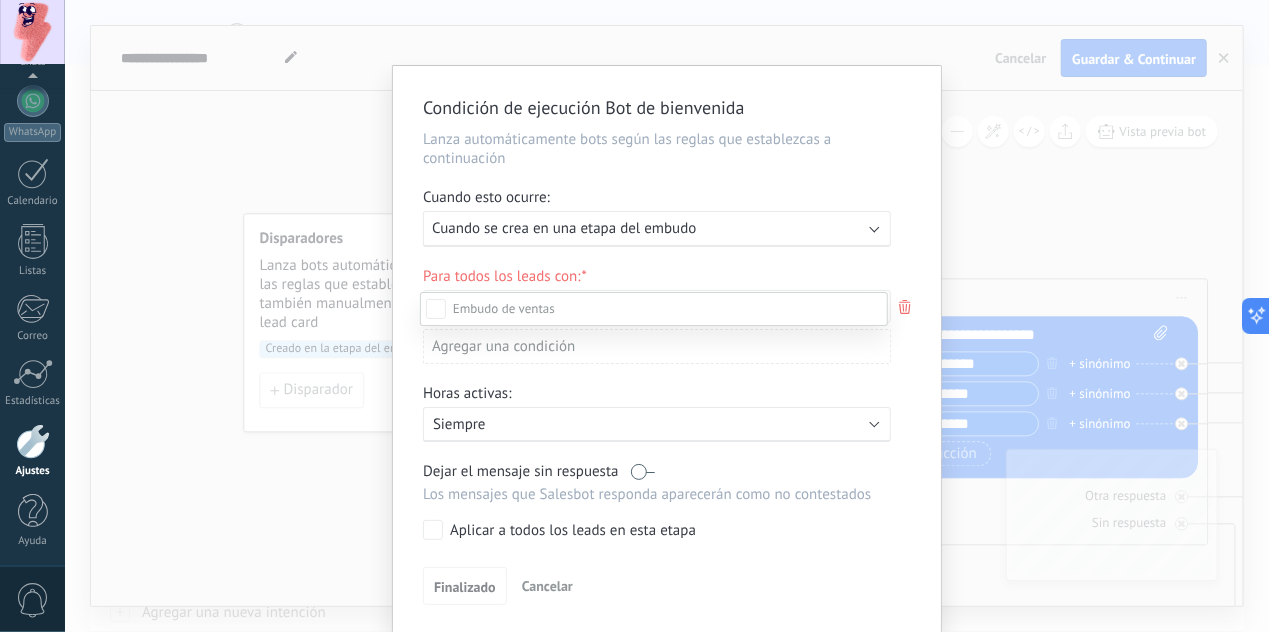 click at bounding box center (667, 316) 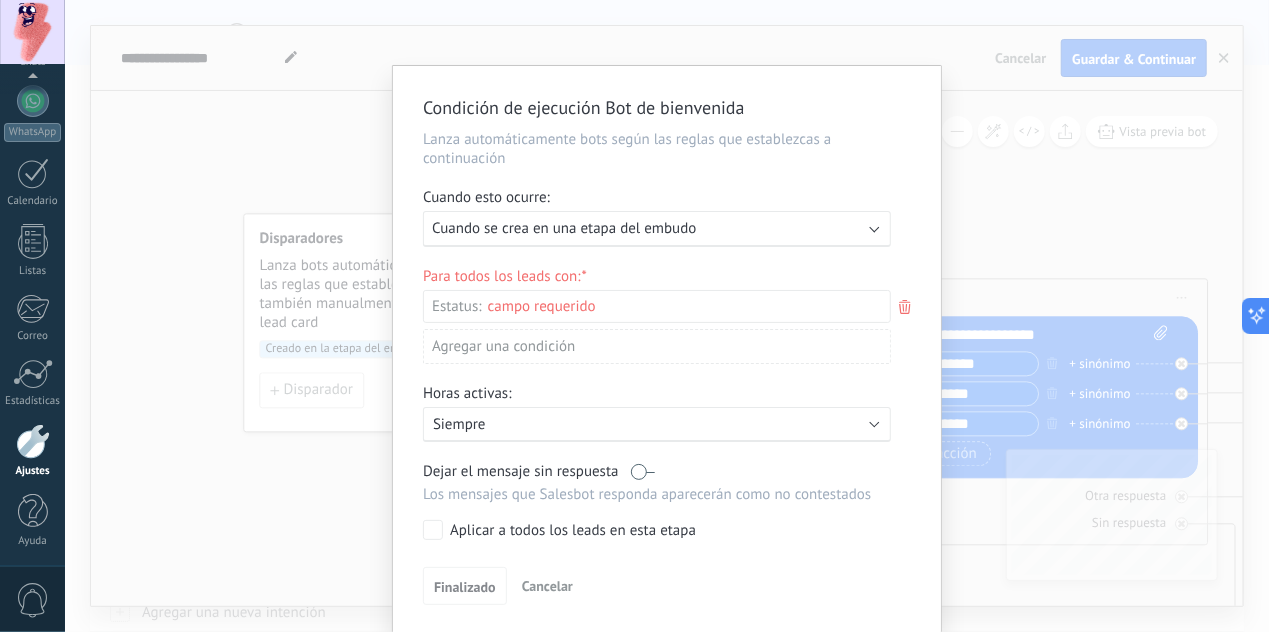 click on "Condición de ejecución Bot de bienvenida Lanza automáticamente bots según las reglas que establezcas a continuación Cuando esto ocurre: Ejecutar:  Cuando se crea en una etapa del embudo Para todos los leads con: Estatus: Incoming leads Contacto inicial Negociación Debate contractual Discusión de contrato Logrado con éxito Venta Perdido Agregar una condición Horas activas: Activo:  Siempre Dejar el mensaje sin respuesta Los mensajes que Salesbot responda aparecerán como no contestados Aplicar a todos los leads en esta etapa Finalizado Cancelar" at bounding box center [667, 316] 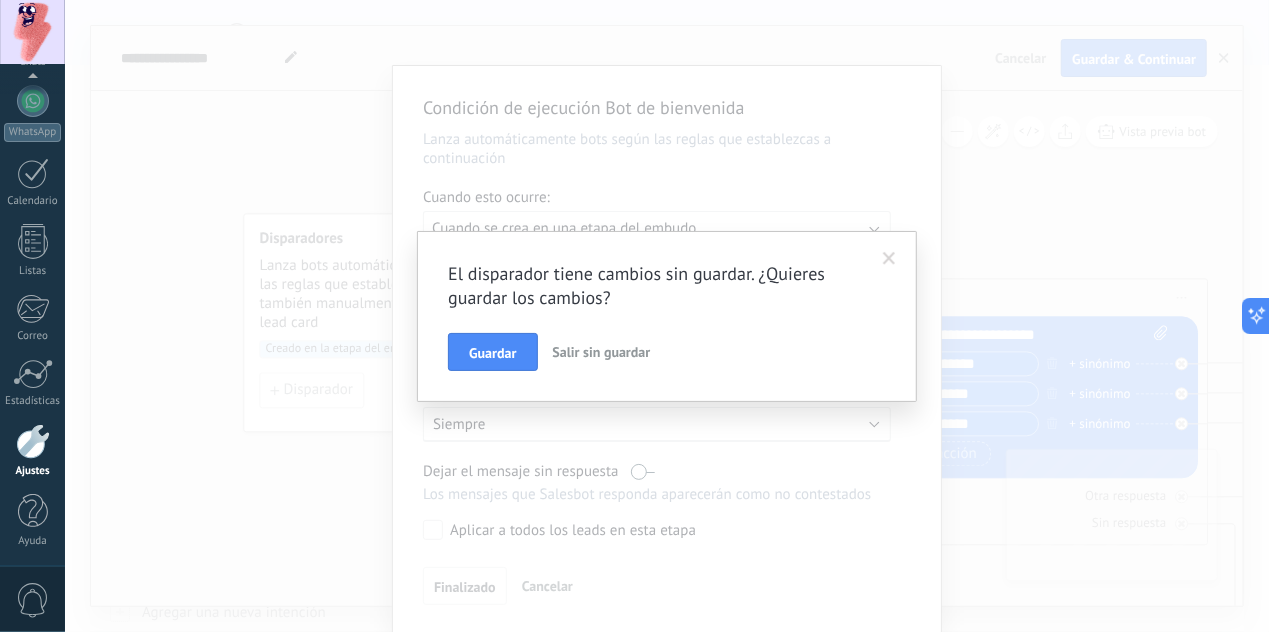 click at bounding box center (889, 259) 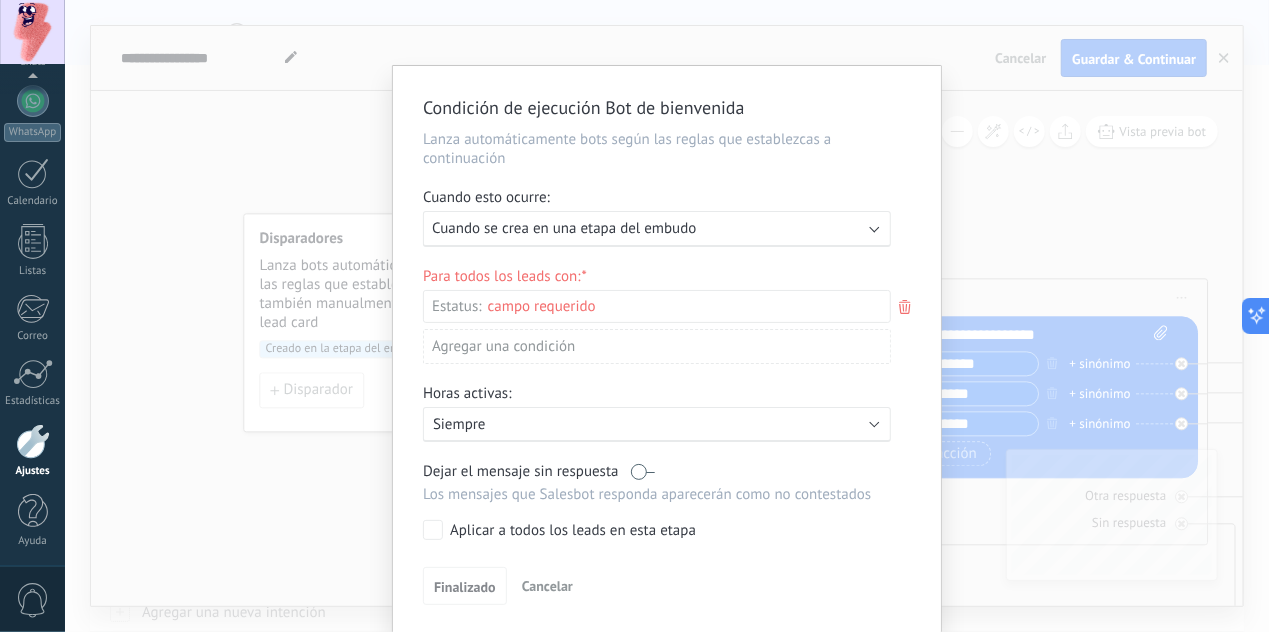 click on "Condición de ejecución Bot de bienvenida Lanza automáticamente bots según las reglas que establezcas a continuación Cuando esto ocurre: Ejecutar:  Cuando se crea en una etapa del embudo Para todos los leads con: Estatus: Incoming leads Contacto inicial Negociación Debate contractual Discusión de contrato Logrado con éxito Venta Perdido Agregar una condición Horas activas: Activo:  Siempre Dejar el mensaje sin respuesta Los mensajes que Salesbot responda aparecerán como no contestados Aplicar a todos los leads en esta etapa Finalizado Cancelar" at bounding box center (667, 316) 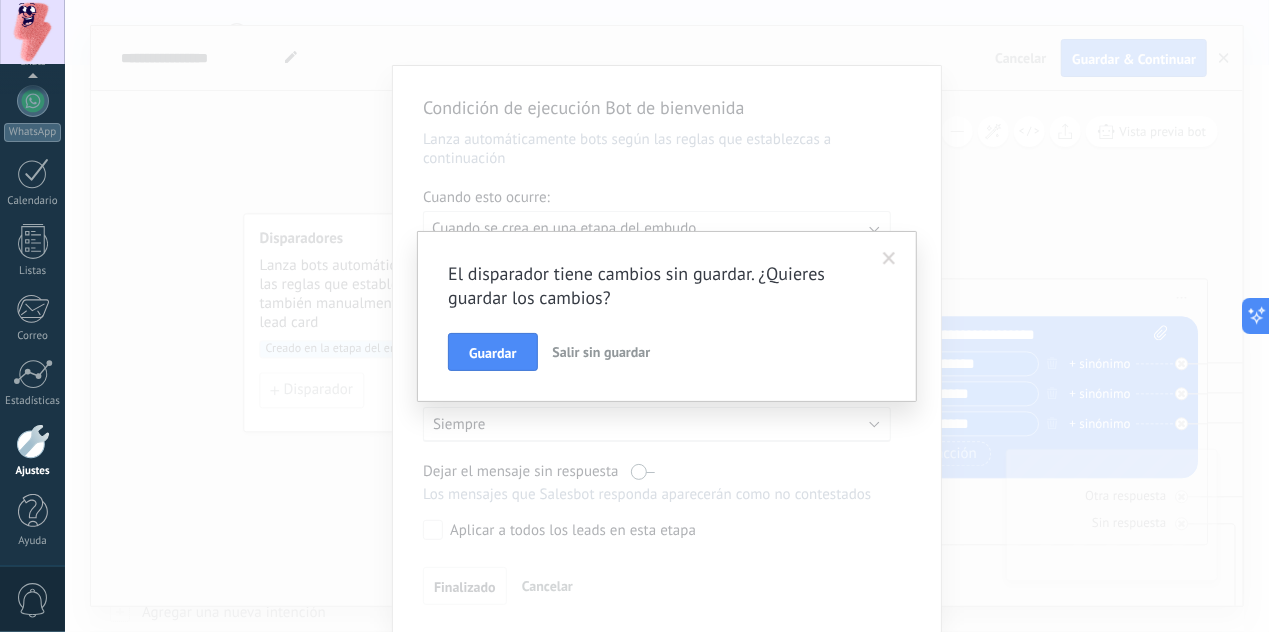 click on "Salir sin guardar" at bounding box center (602, 352) 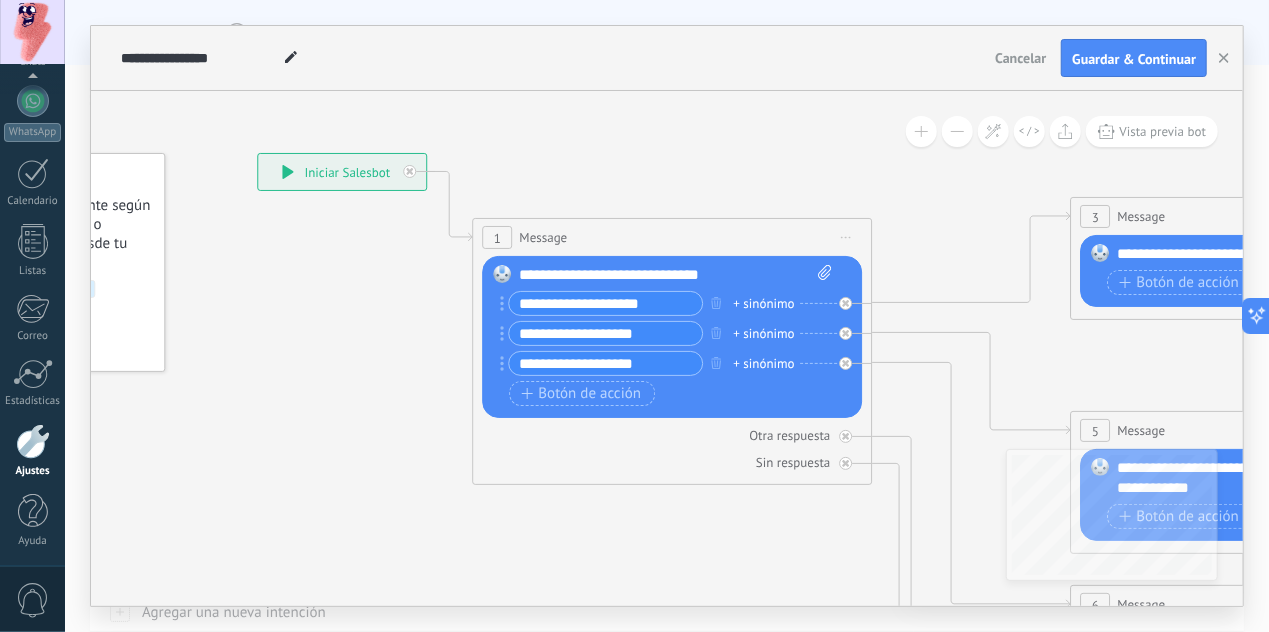 drag, startPoint x: 836, startPoint y: 206, endPoint x: 500, endPoint y: 144, distance: 341.67236 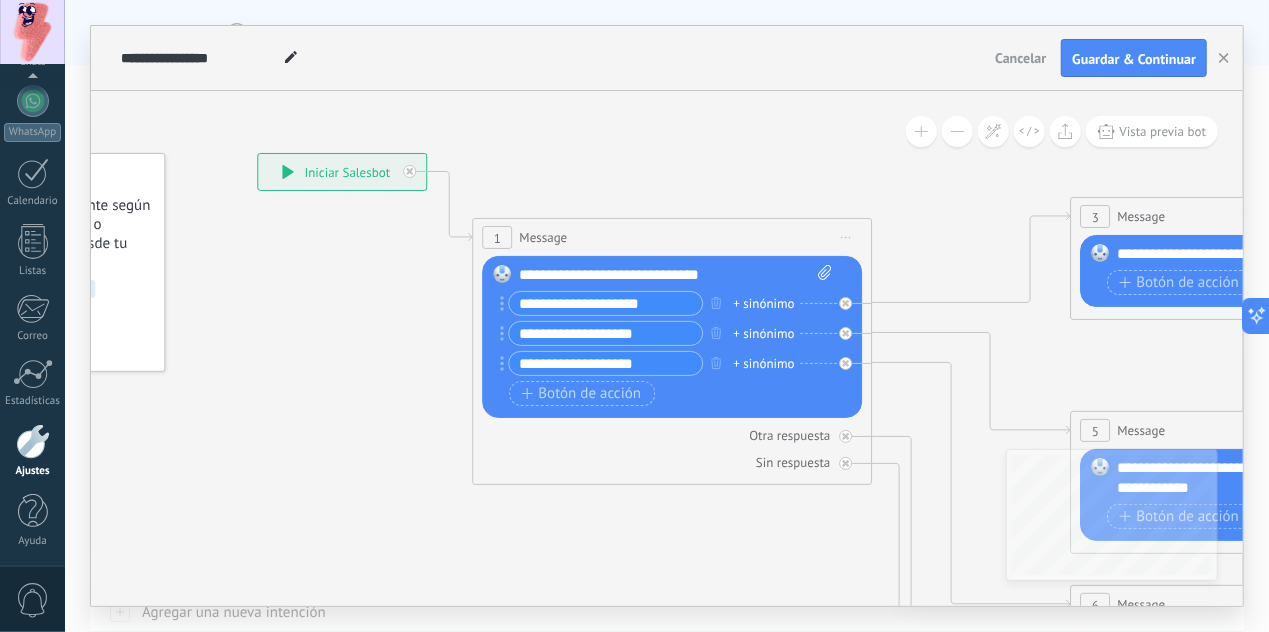 click 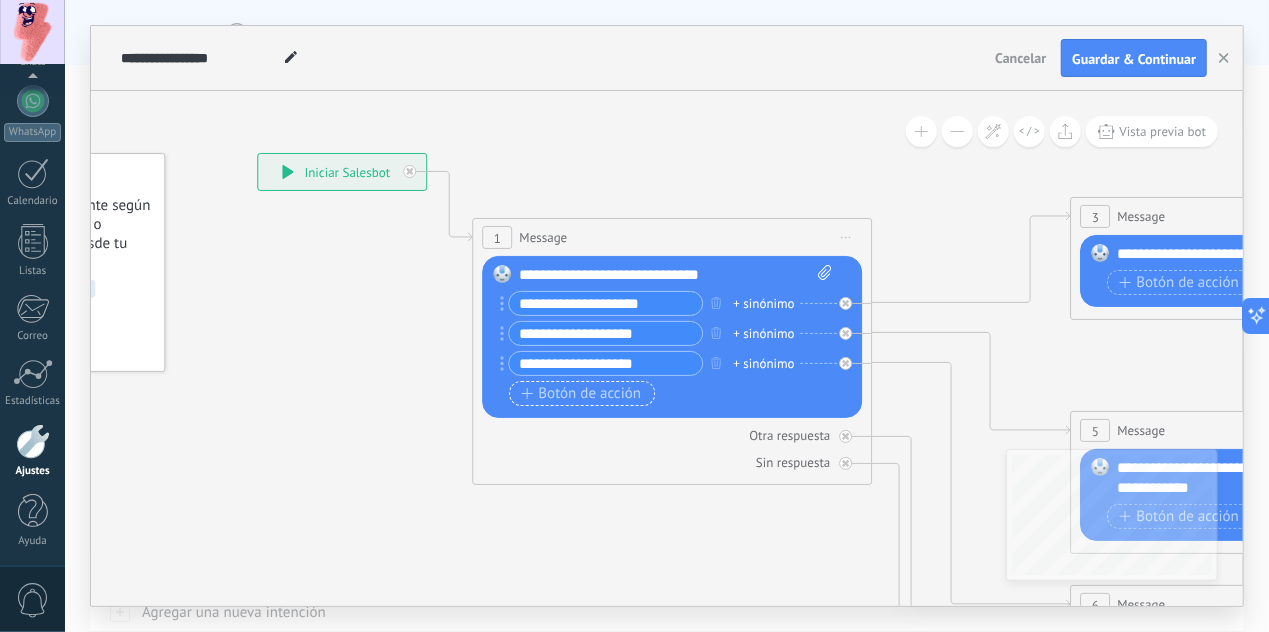 click on "Botón de acción" at bounding box center (582, 393) 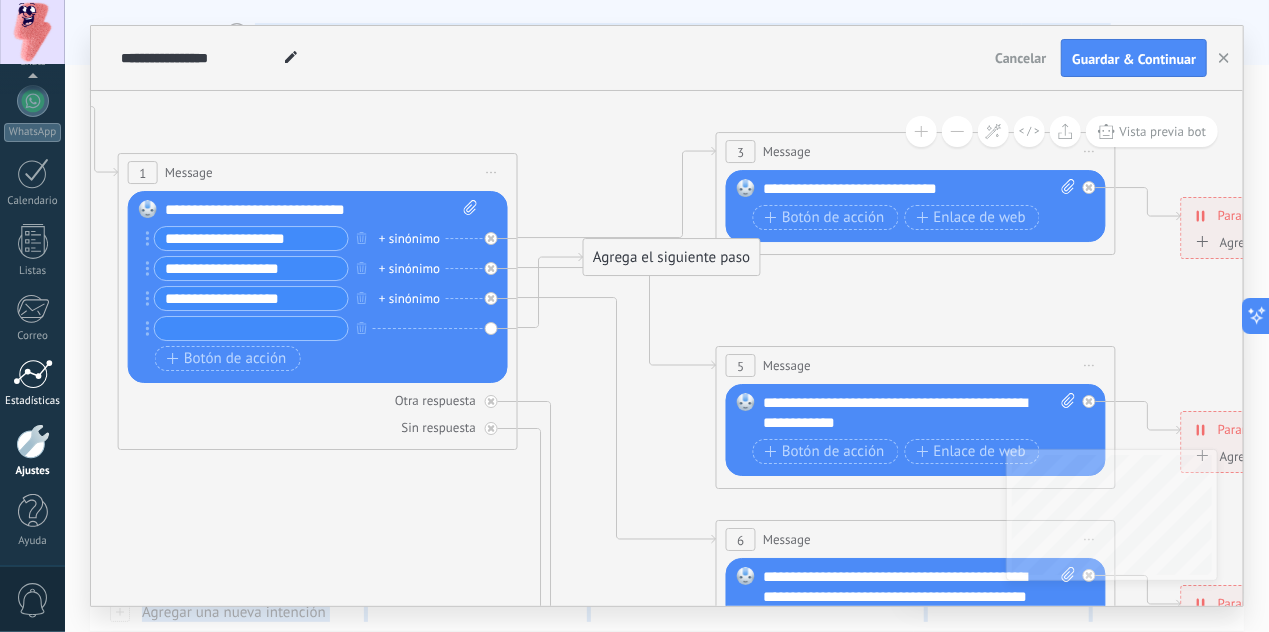 drag, startPoint x: 381, startPoint y: 436, endPoint x: 25, endPoint y: 371, distance: 361.88535 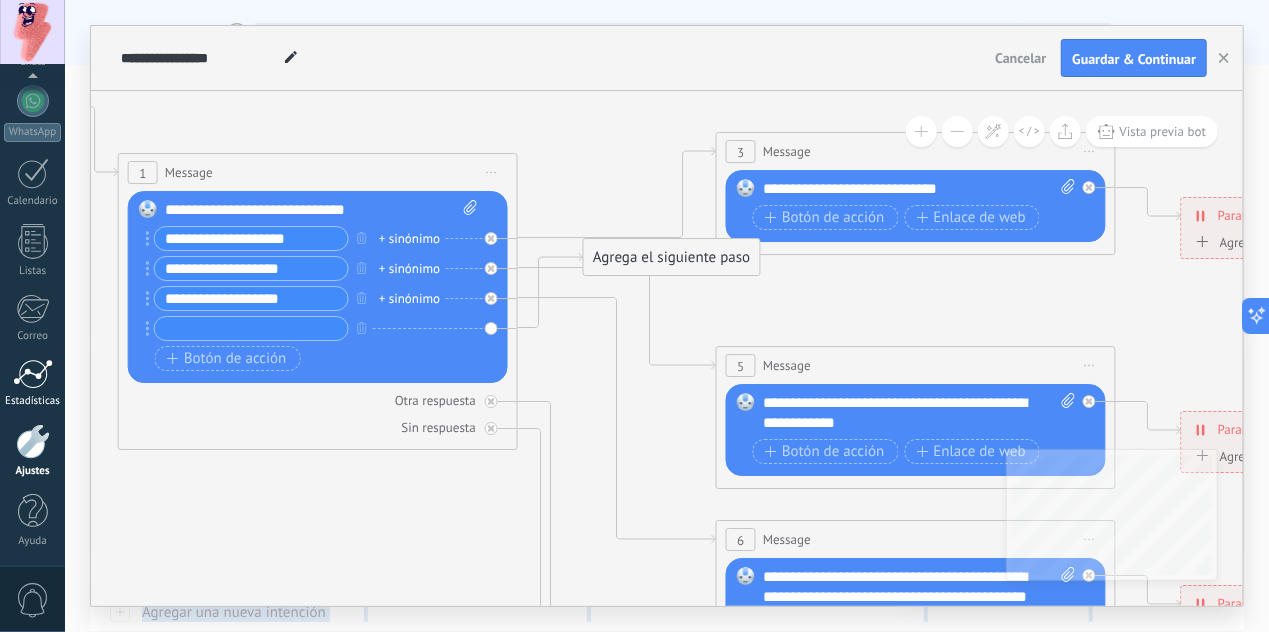 click on ".abccls-1,.abccls-2{fill-rule:evenodd}.abccls-2{fill:#fff} .abfcls-1{fill:none}.abfcls-2{fill:#fff} .abncls-1{isolation:isolate}.abncls-2{opacity:.06}.abncls-2,.abncls-3,.abncls-6{mix-blend-mode:multiply}.abncls-3{opacity:.15}.abncls-4,.abncls-8{fill:#fff}.abncls-5{fill:url(#abnlinear-gradient)}.abncls-6{opacity:.04}.abncls-7{fill:url(#abnlinear-gradient-2)}.abncls-8{fill-rule:evenodd} .abqst0{fill:#ffa200} .abwcls-1{fill:#252525} .cls-1{isolation:isolate} .acicls-1{fill:none} .aclcls-1{fill:#232323} .acnst0{display:none} .addcls-1,.addcls-2{fill:none;stroke-miterlimit:10}.addcls-1{stroke:#dfe0e5}.addcls-2{stroke:#a1a7ab} .adecls-1,.adecls-2{fill:none;stroke-miterlimit:10}.adecls-1{stroke:#dfe0e5}.adecls-2{stroke:#a1a7ab} .adqcls-1{fill:#8591a5;fill-rule:evenodd} .aeccls-1{fill:#5c9f37} .aeecls-1{fill:#f86161} .aejcls-1{fill:#8591a5;fill-rule:evenodd} .aekcls-1{fill-rule:evenodd} .aelcls-1{fill-rule:evenodd;fill:currentColor} .aemcls-1{fill-rule:evenodd;fill:currentColor} .aencls-2{fill:#f86161;opacity:.3}" at bounding box center [634, 316] 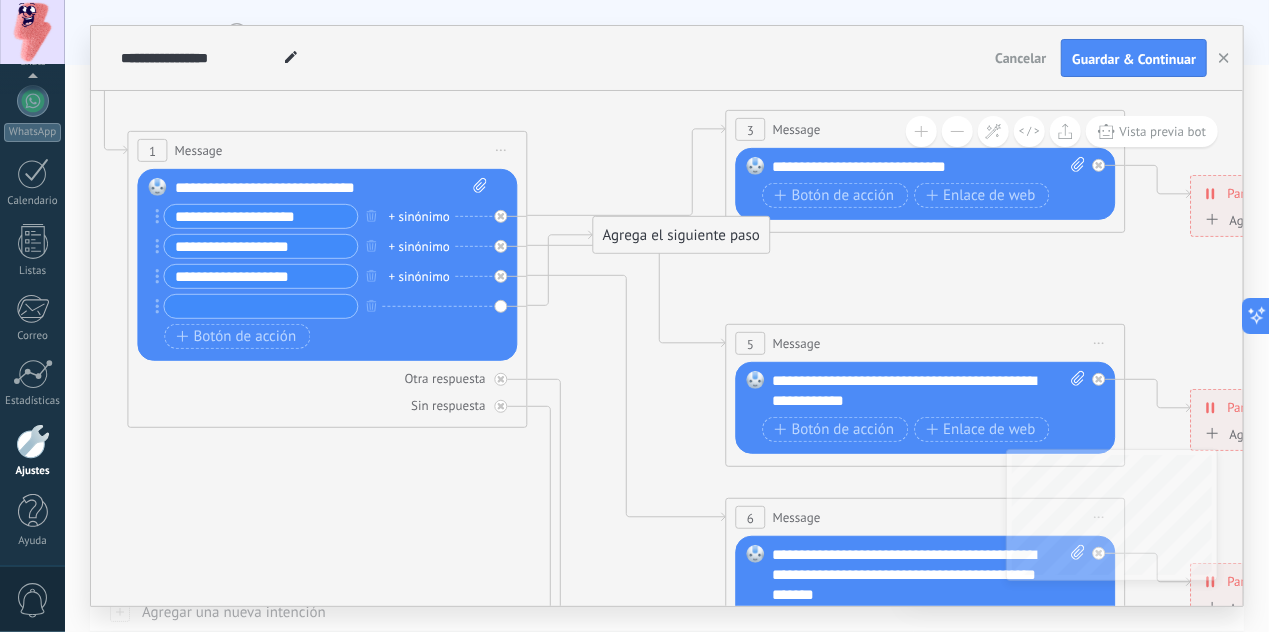 drag, startPoint x: 257, startPoint y: 553, endPoint x: 268, endPoint y: 531, distance: 24.596748 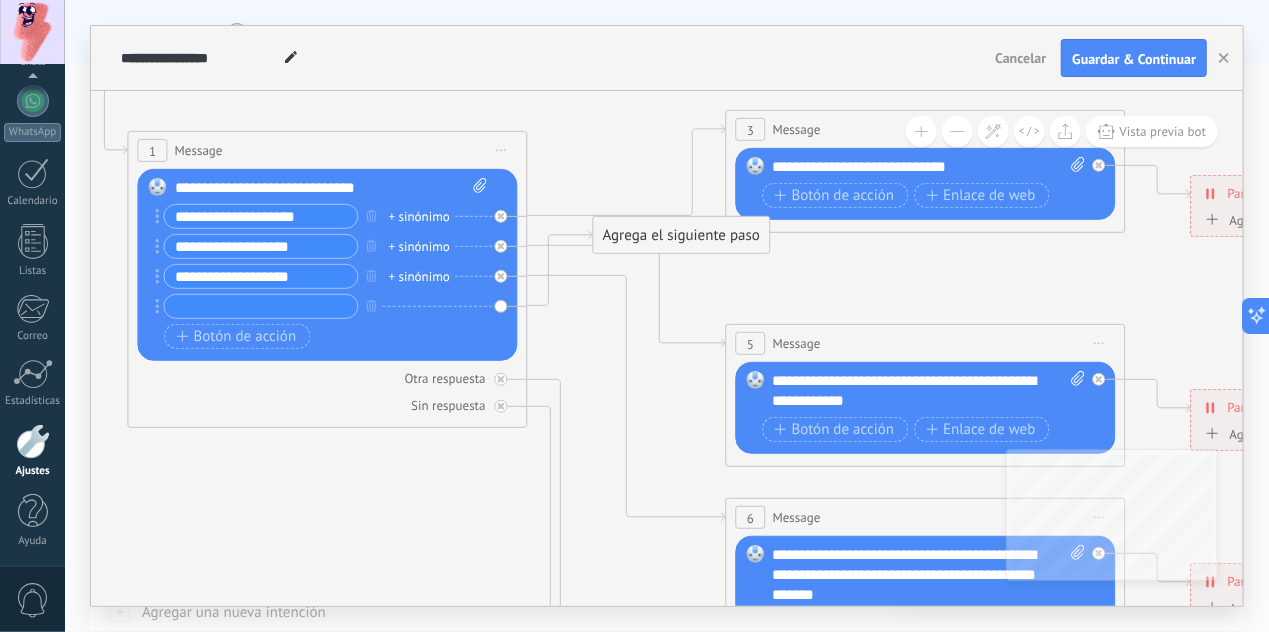 click 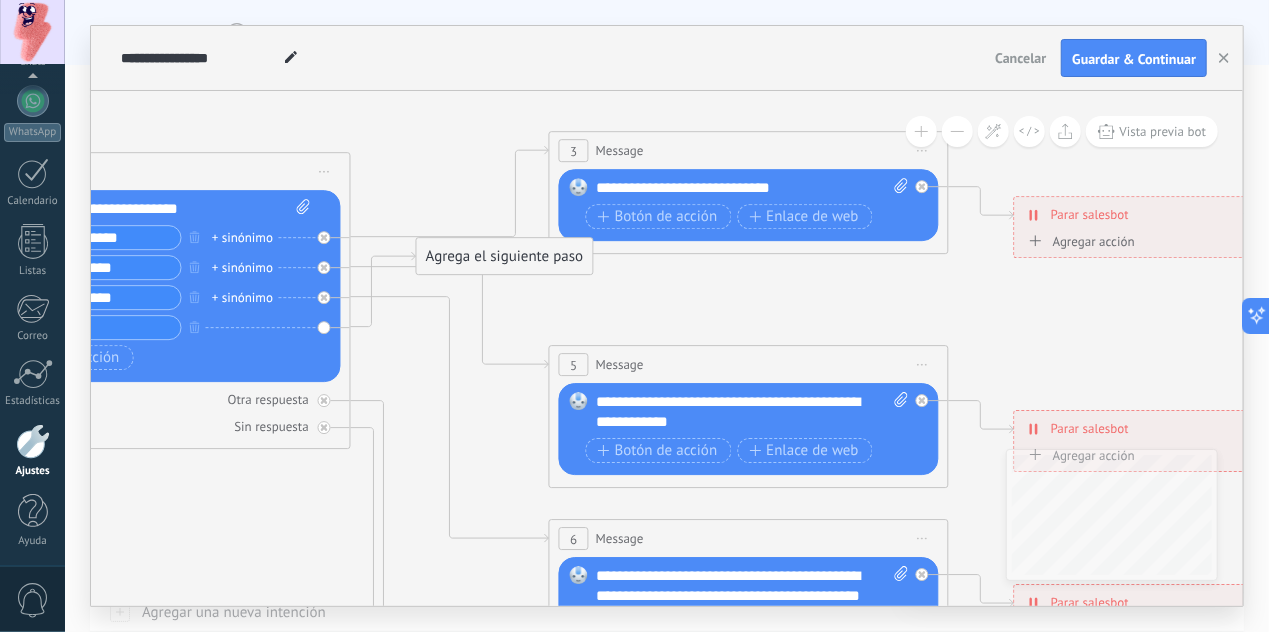 drag, startPoint x: 265, startPoint y: 474, endPoint x: 88, endPoint y: 496, distance: 178.36198 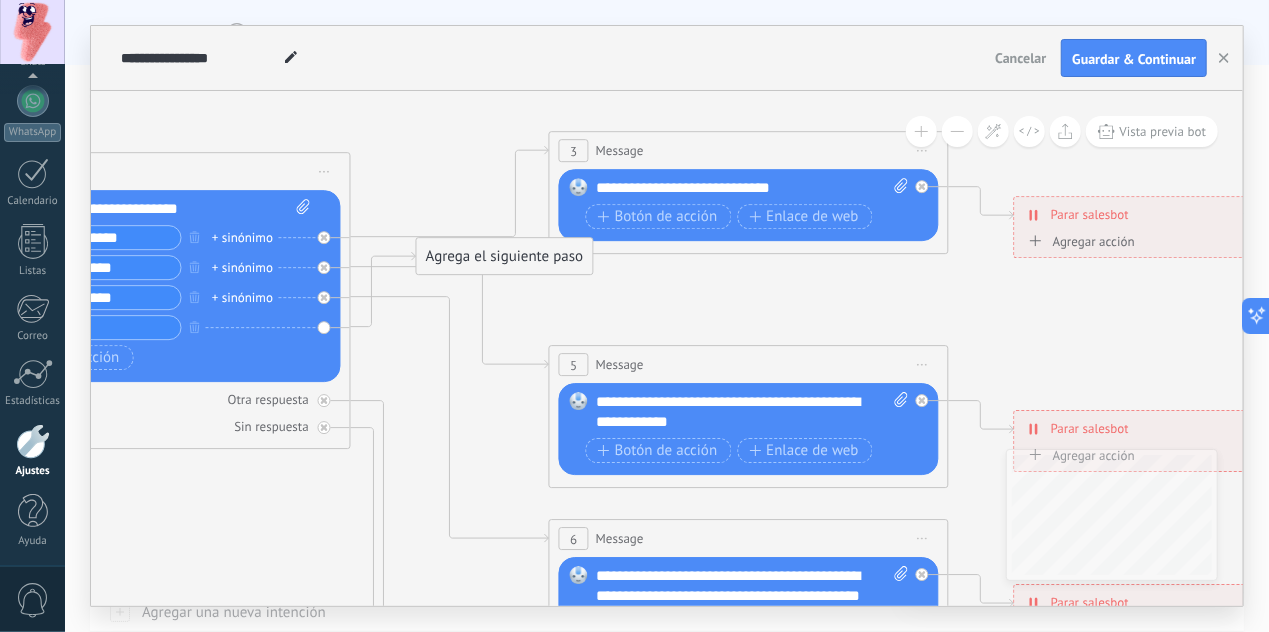 click on "**********" at bounding box center [667, 316] 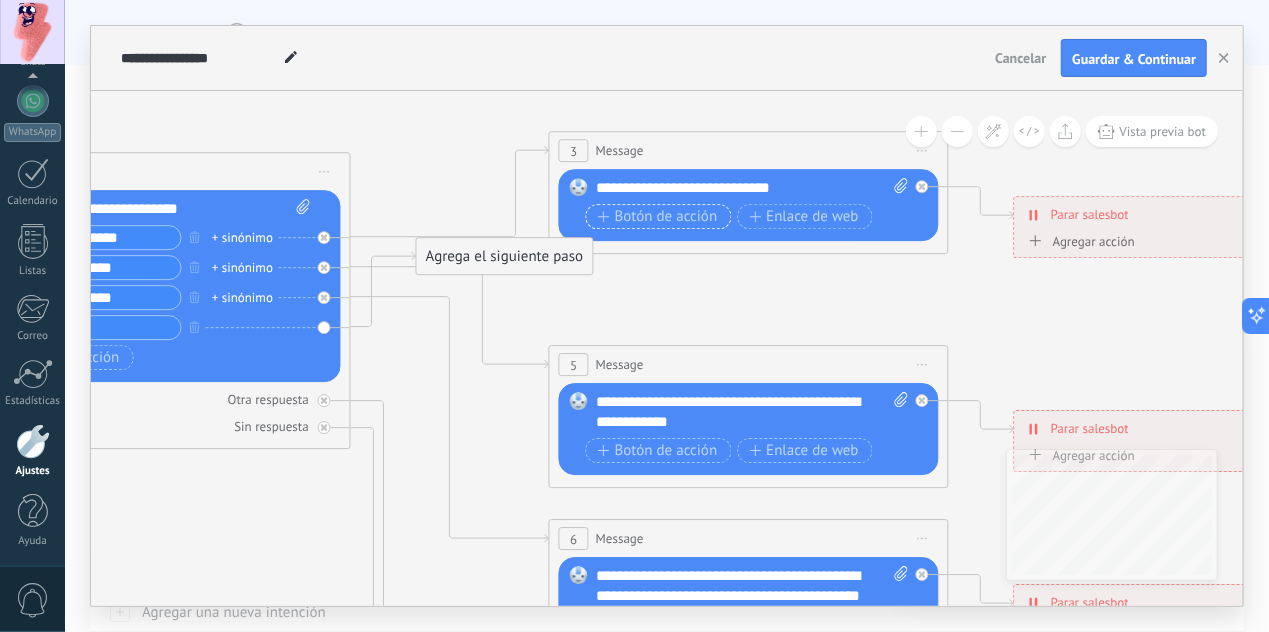 click on "Botón de acción" at bounding box center (658, 217) 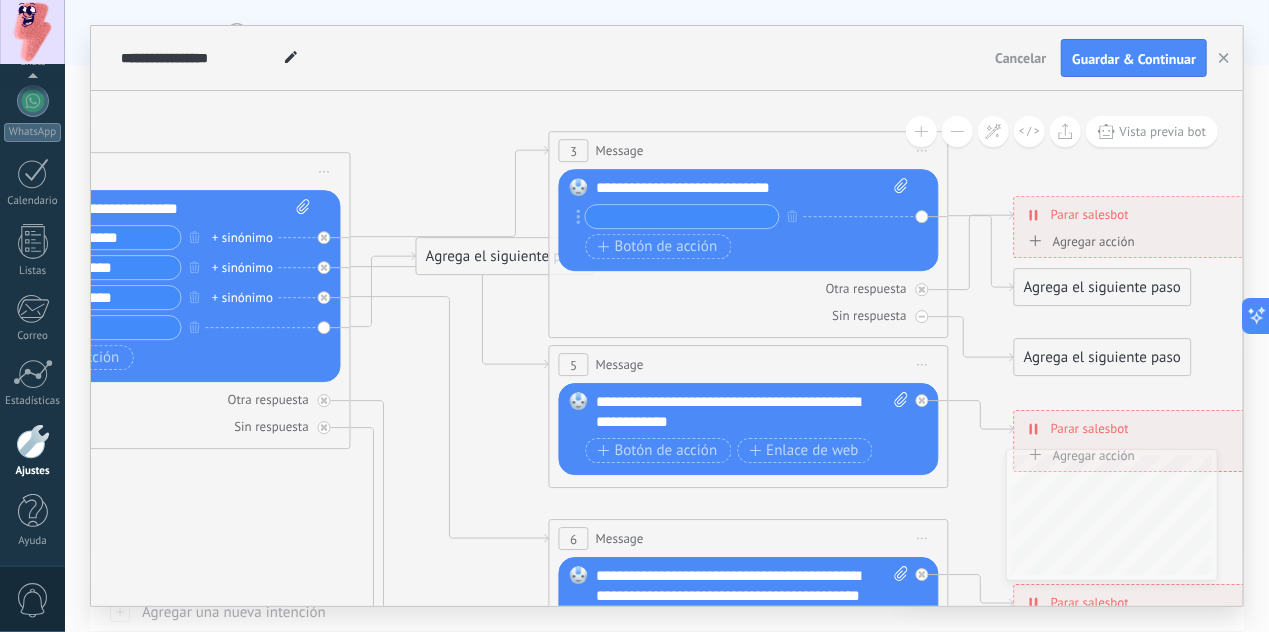 click 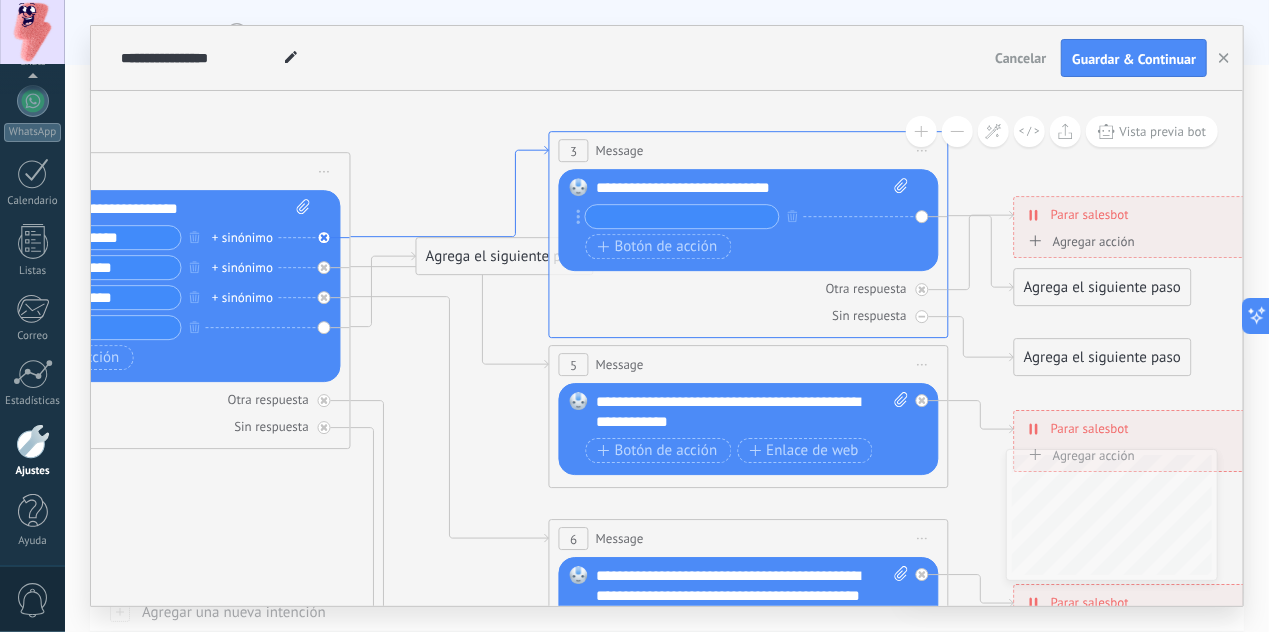 click 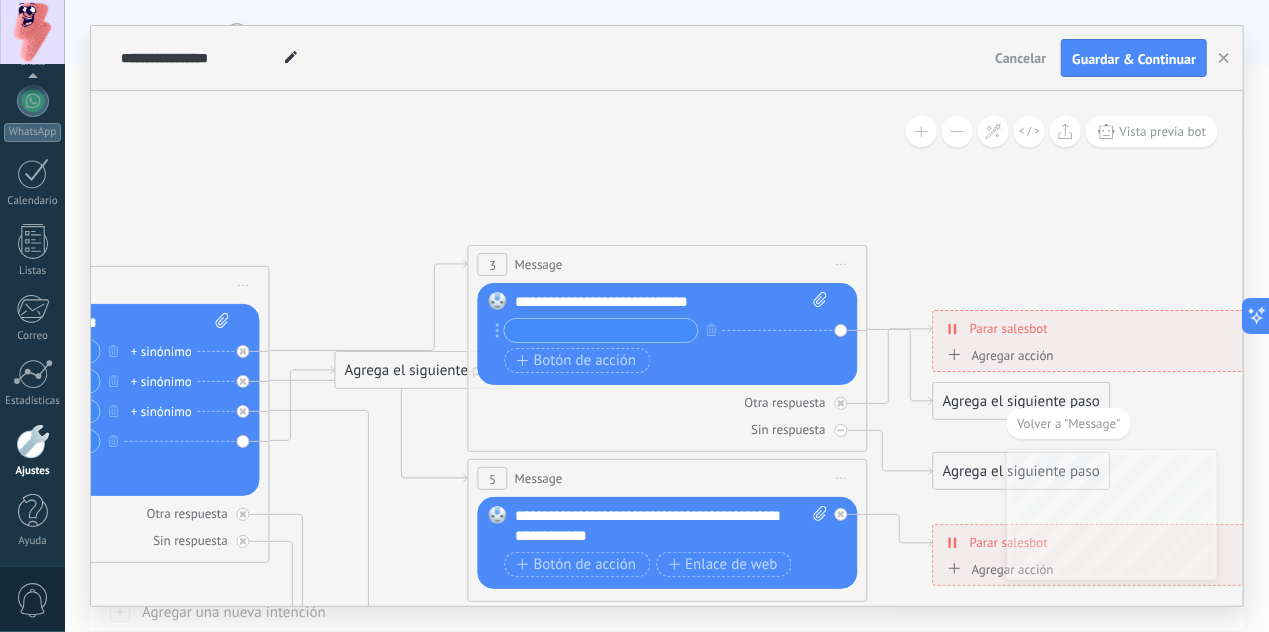 click at bounding box center (601, 330) 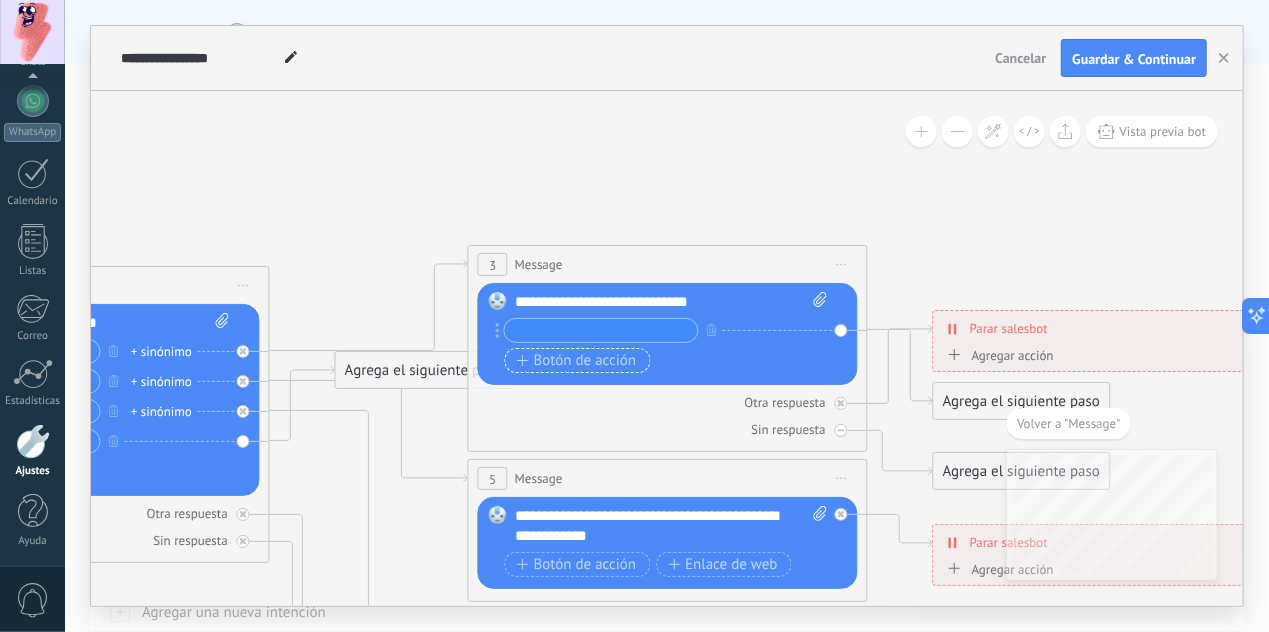 click on "Botón de acción" at bounding box center (577, 361) 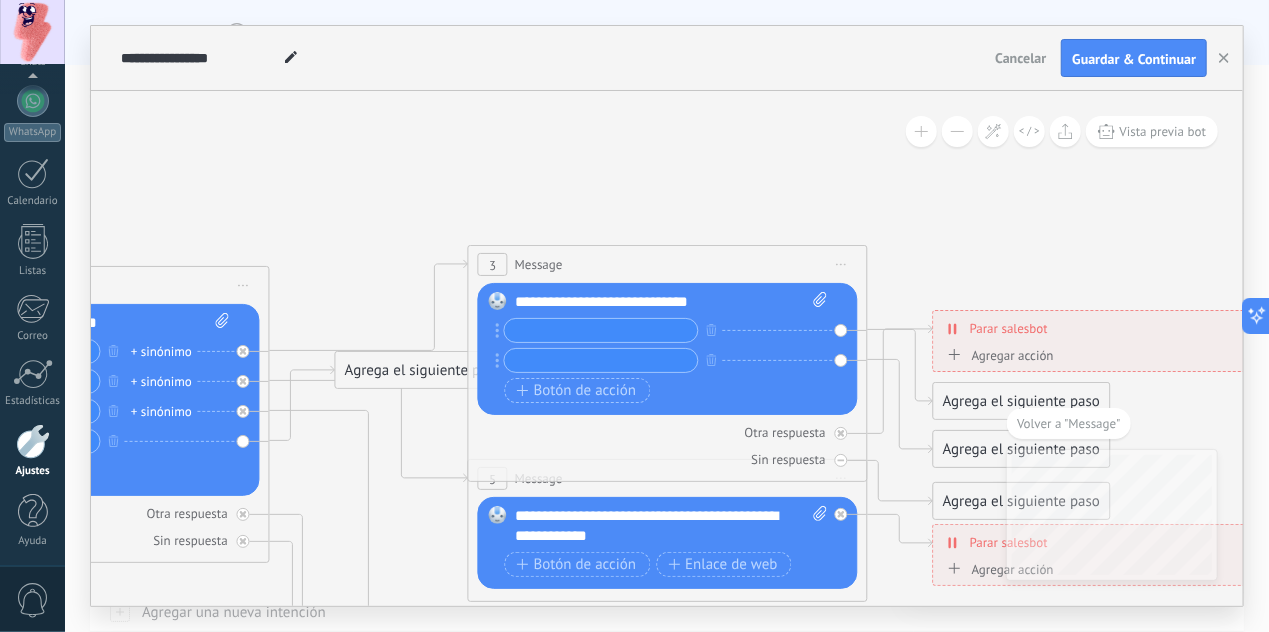 click at bounding box center (601, 330) 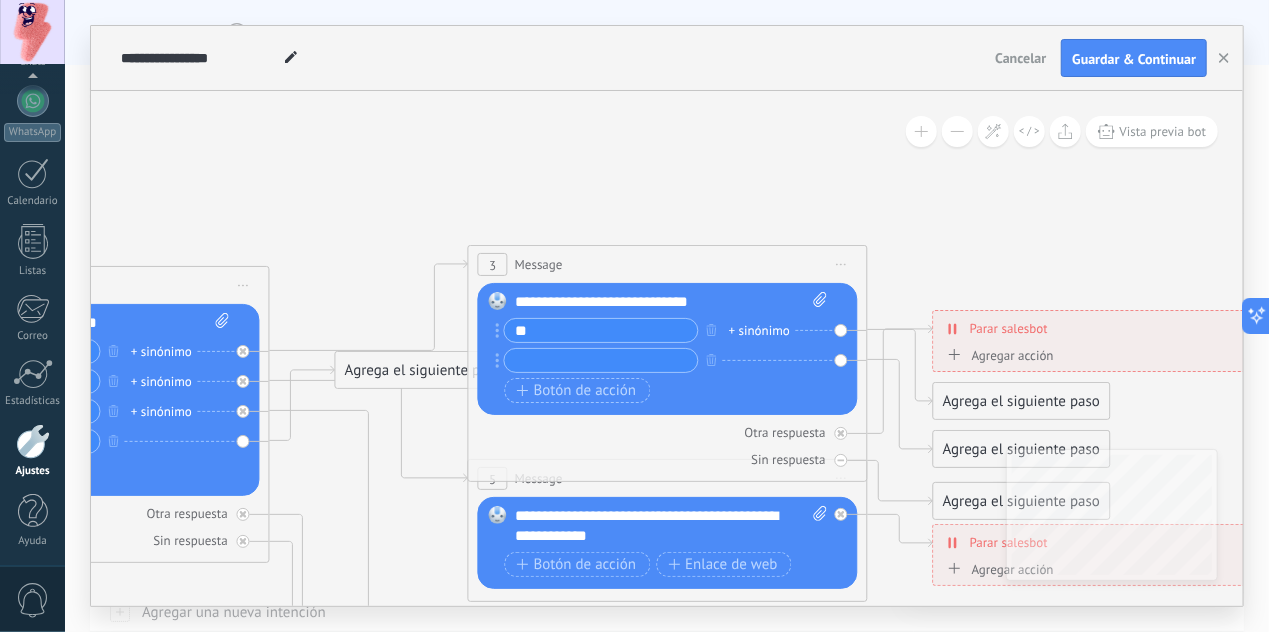type on "*" 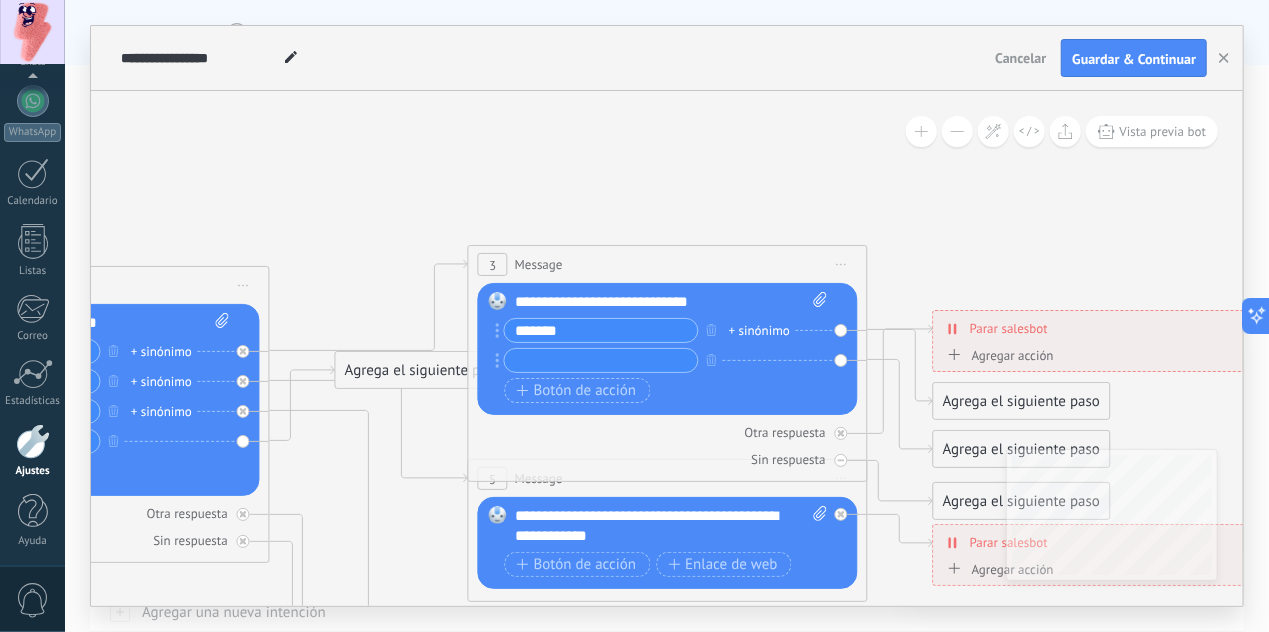 type on "******" 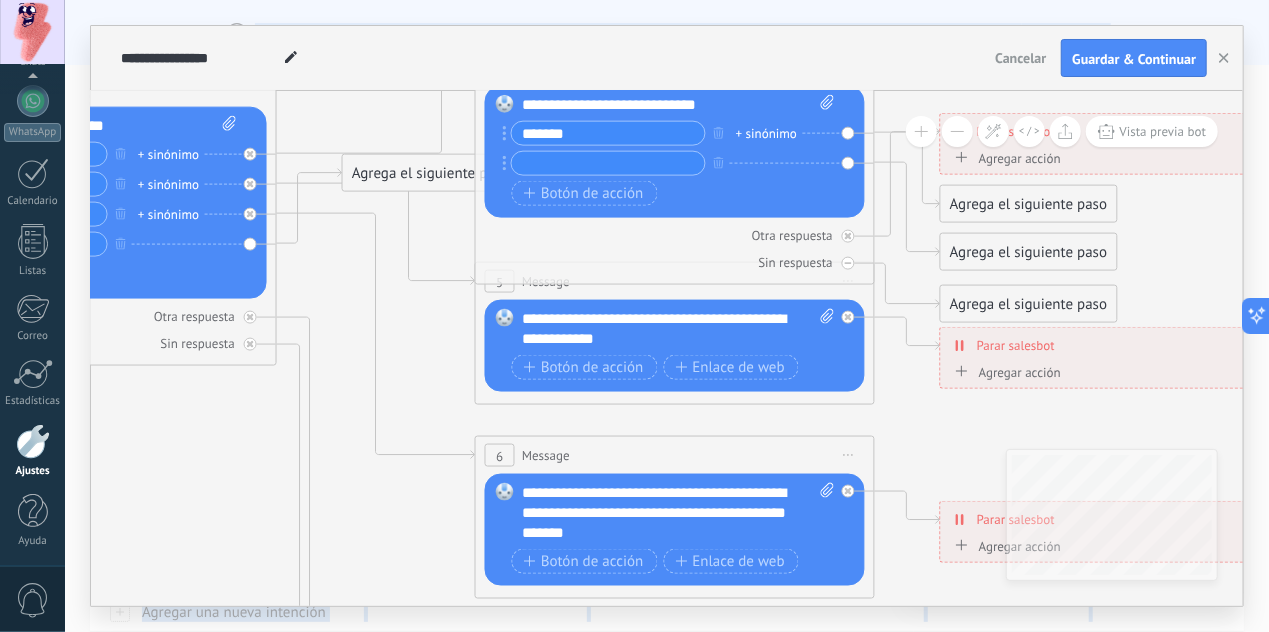 drag, startPoint x: 374, startPoint y: 174, endPoint x: 381, endPoint y: -24, distance: 198.1237 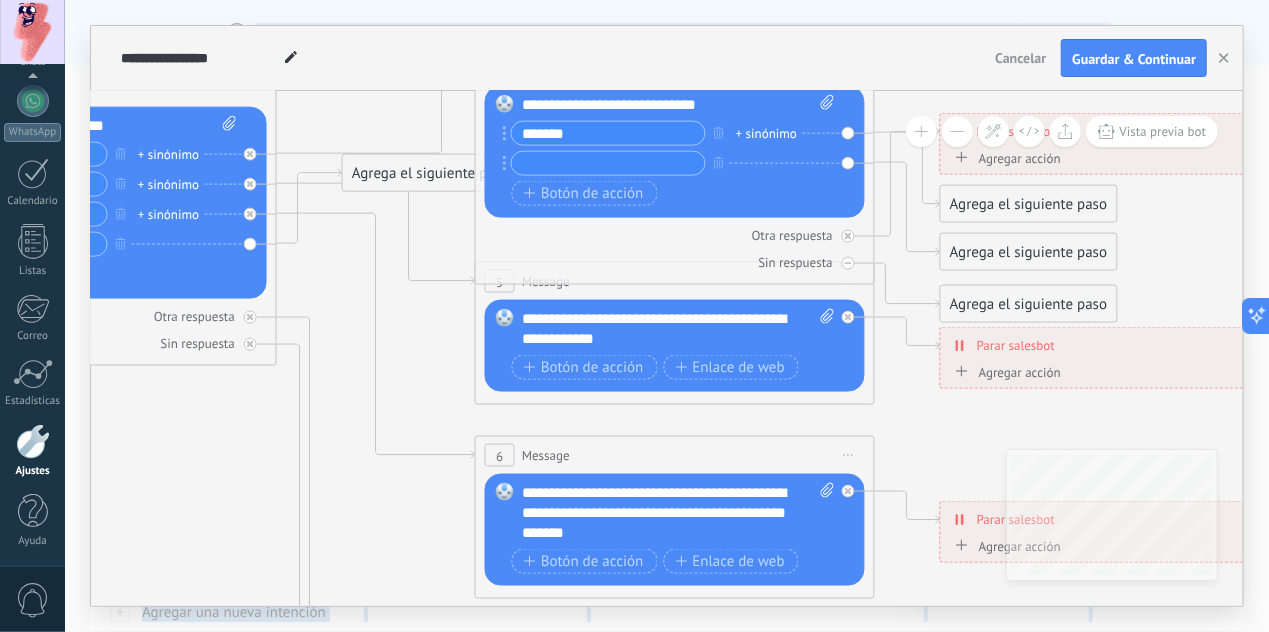 click on ".abccls-1,.abccls-2{fill-rule:evenodd}.abccls-2{fill:#fff} .abfcls-1{fill:none}.abfcls-2{fill:#fff} .abncls-1{isolation:isolate}.abncls-2{opacity:.06}.abncls-2,.abncls-3,.abncls-6{mix-blend-mode:multiply}.abncls-3{opacity:.15}.abncls-4,.abncls-8{fill:#fff}.abncls-5{fill:url(#abnlinear-gradient)}.abncls-6{opacity:.04}.abncls-7{fill:url(#abnlinear-gradient-2)}.abncls-8{fill-rule:evenodd} .abqst0{fill:#ffa200} .abwcls-1{fill:#252525} .cls-1{isolation:isolate} .acicls-1{fill:none} .aclcls-1{fill:#232323} .acnst0{display:none} .addcls-1,.addcls-2{fill:none;stroke-miterlimit:10}.addcls-1{stroke:#dfe0e5}.addcls-2{stroke:#a1a7ab} .adecls-1,.adecls-2{fill:none;stroke-miterlimit:10}.adecls-1{stroke:#dfe0e5}.adecls-2{stroke:#a1a7ab} .adqcls-1{fill:#8591a5;fill-rule:evenodd} .aeccls-1{fill:#5c9f37} .aeecls-1{fill:#f86161} .aejcls-1{fill:#8591a5;fill-rule:evenodd} .aekcls-1{fill-rule:evenodd} .aelcls-1{fill-rule:evenodd;fill:currentColor} .aemcls-1{fill-rule:evenodd;fill:currentColor} .aercls-2{fill:#24bc8c}" at bounding box center (634, 316) 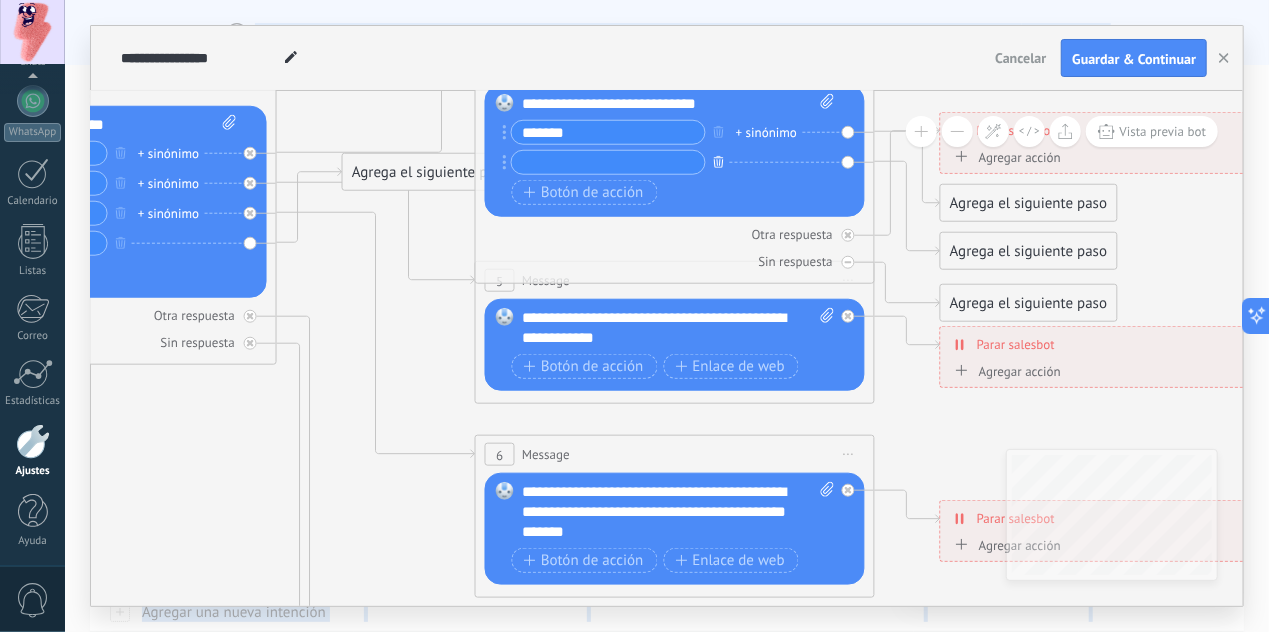 click 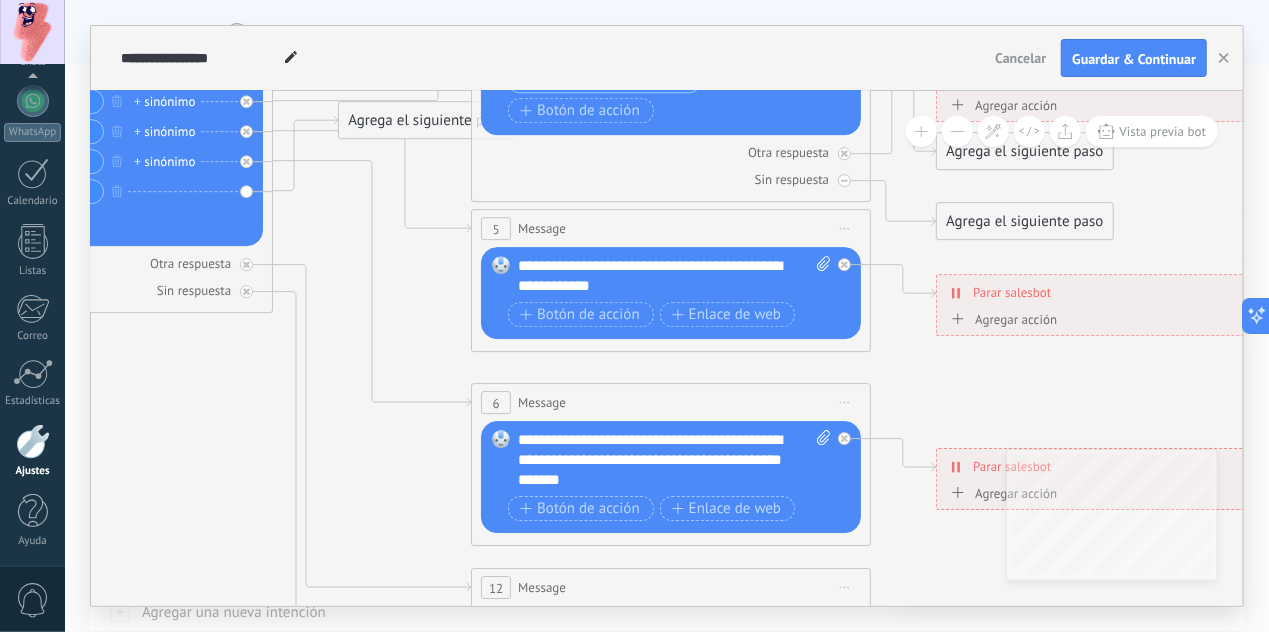 drag, startPoint x: 401, startPoint y: 356, endPoint x: 400, endPoint y: 304, distance: 52.009613 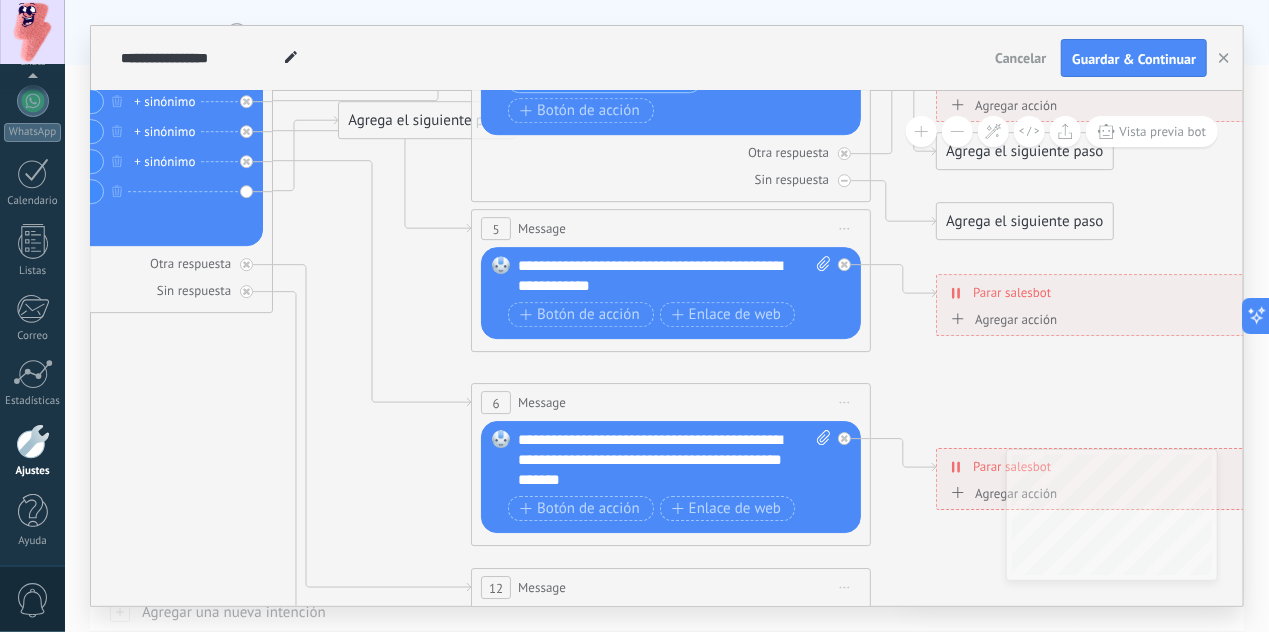 click 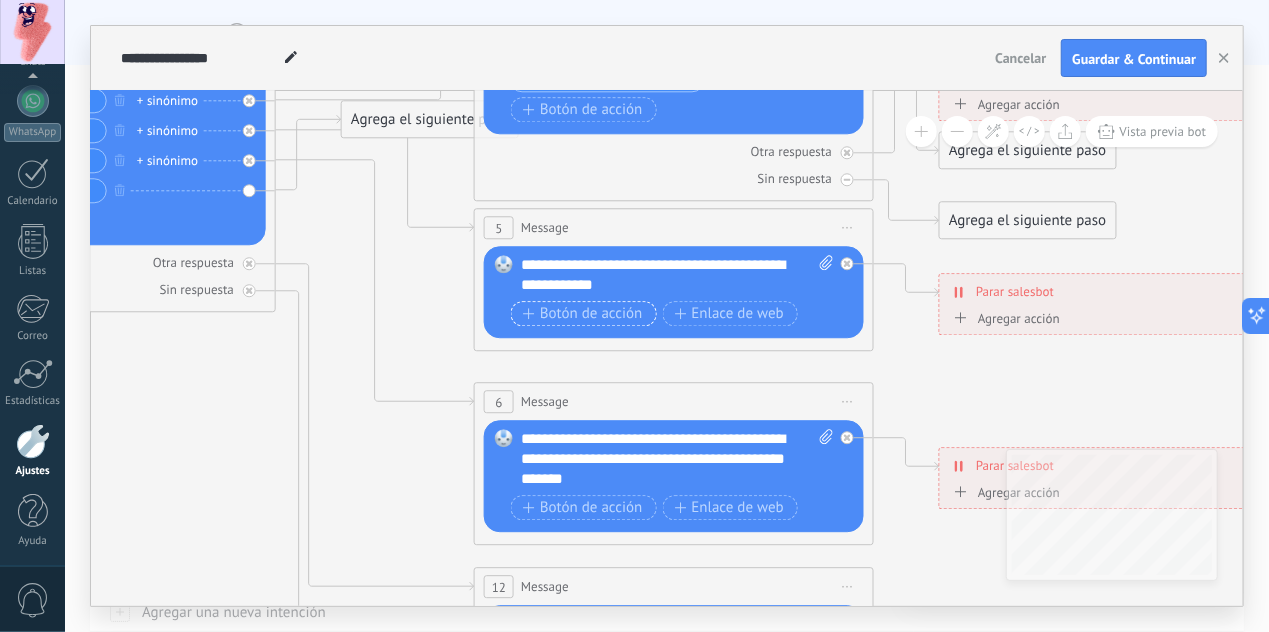 click on "Botón de acción" at bounding box center [584, 313] 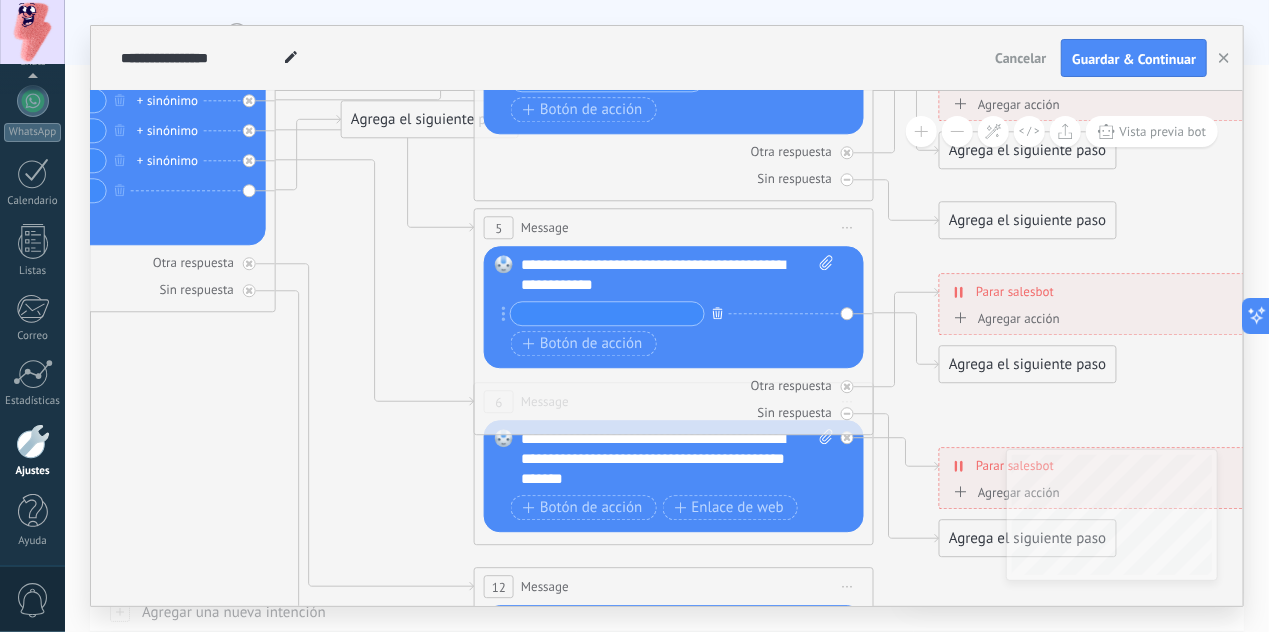click at bounding box center (718, 312) 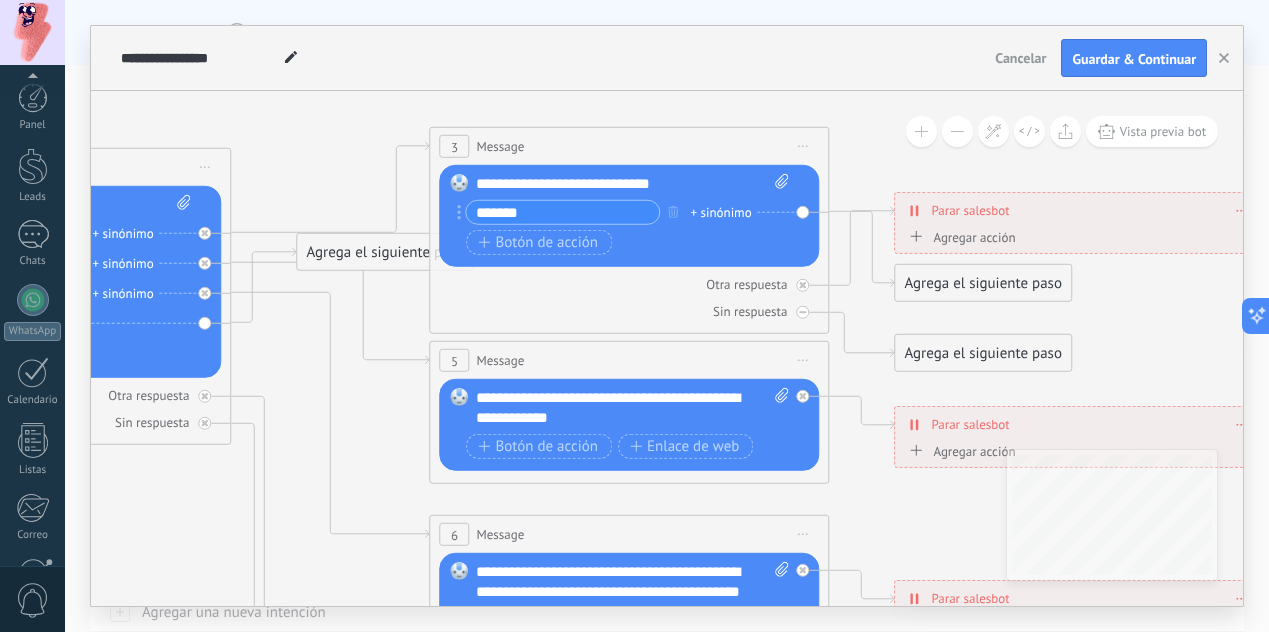 scroll, scrollTop: 0, scrollLeft: 0, axis: both 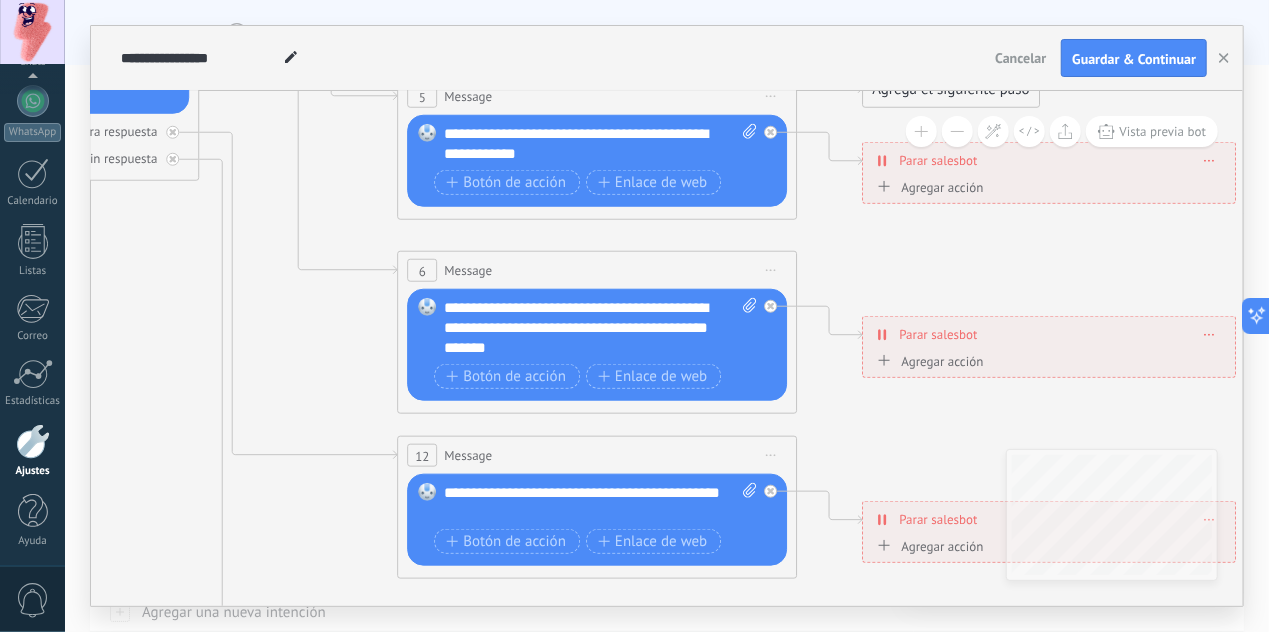 click 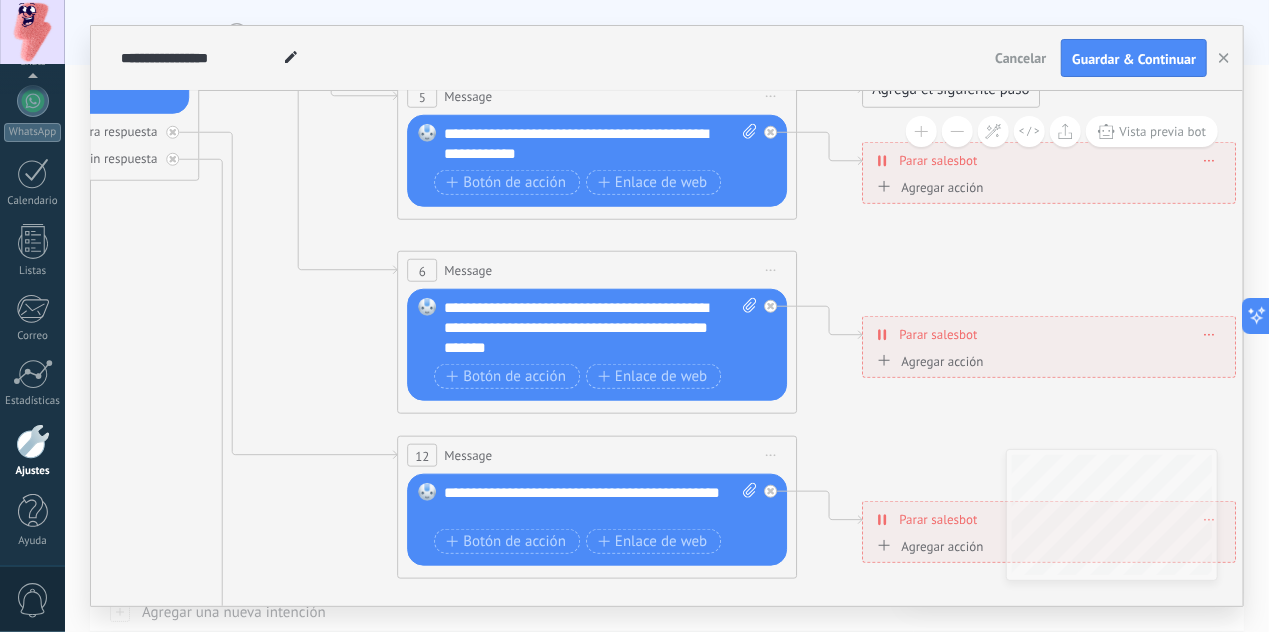 click on "**********" at bounding box center [600, 328] 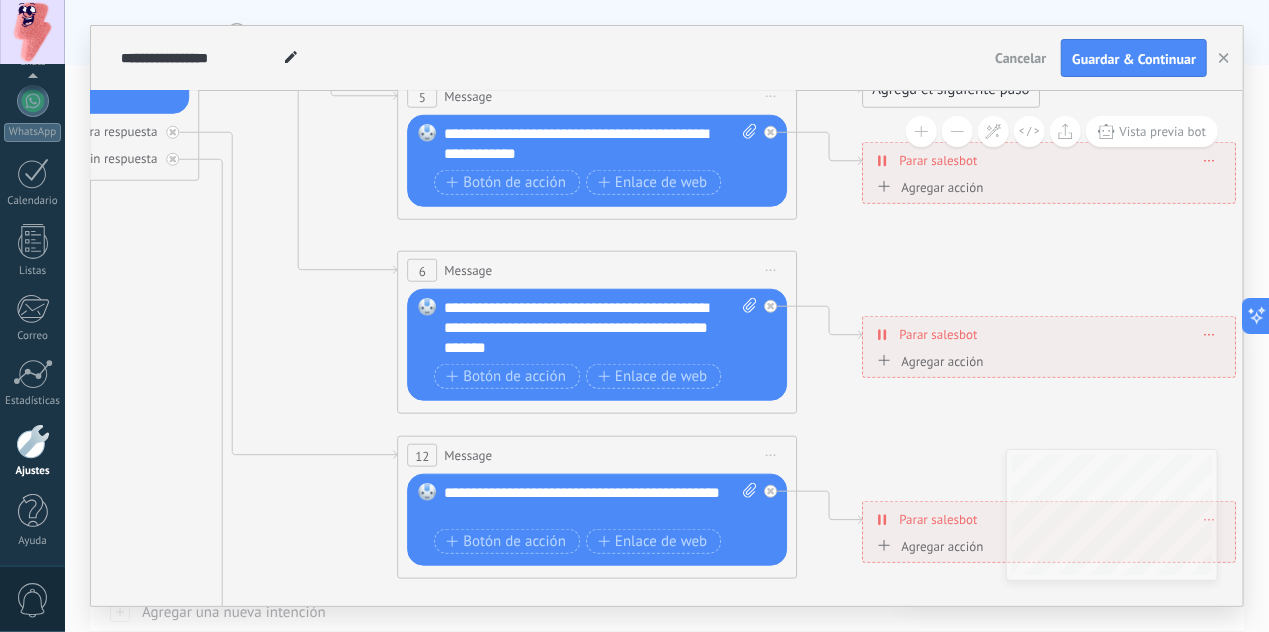 type 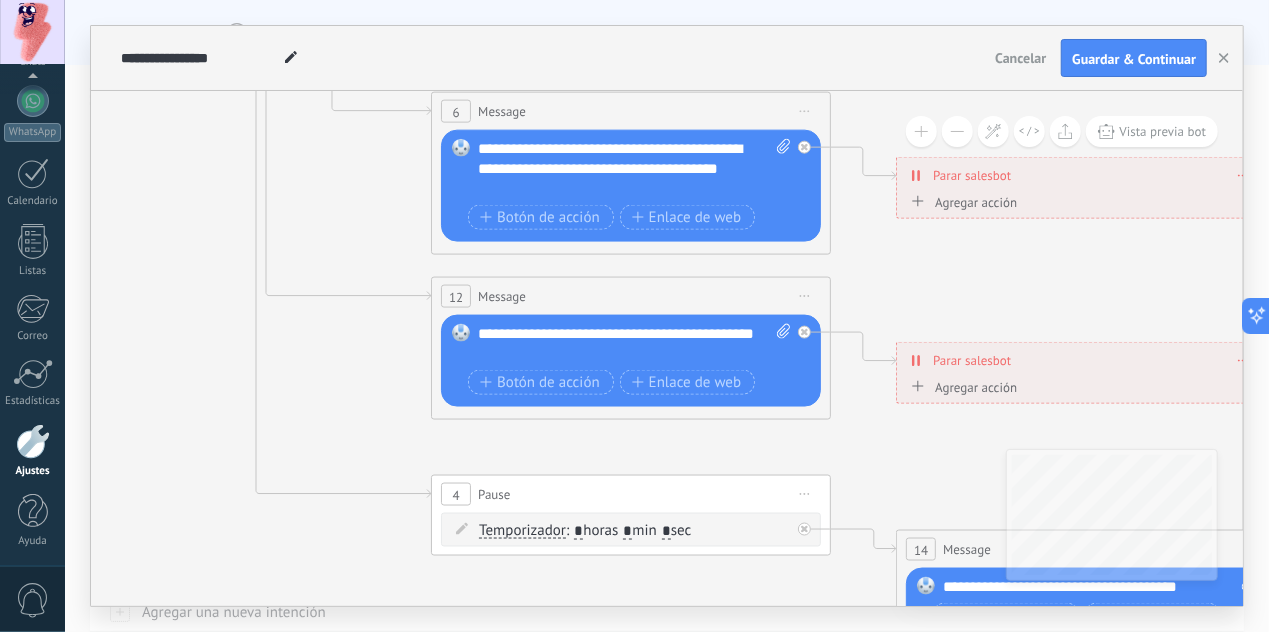 drag, startPoint x: 337, startPoint y: 427, endPoint x: 371, endPoint y: 268, distance: 162.59459 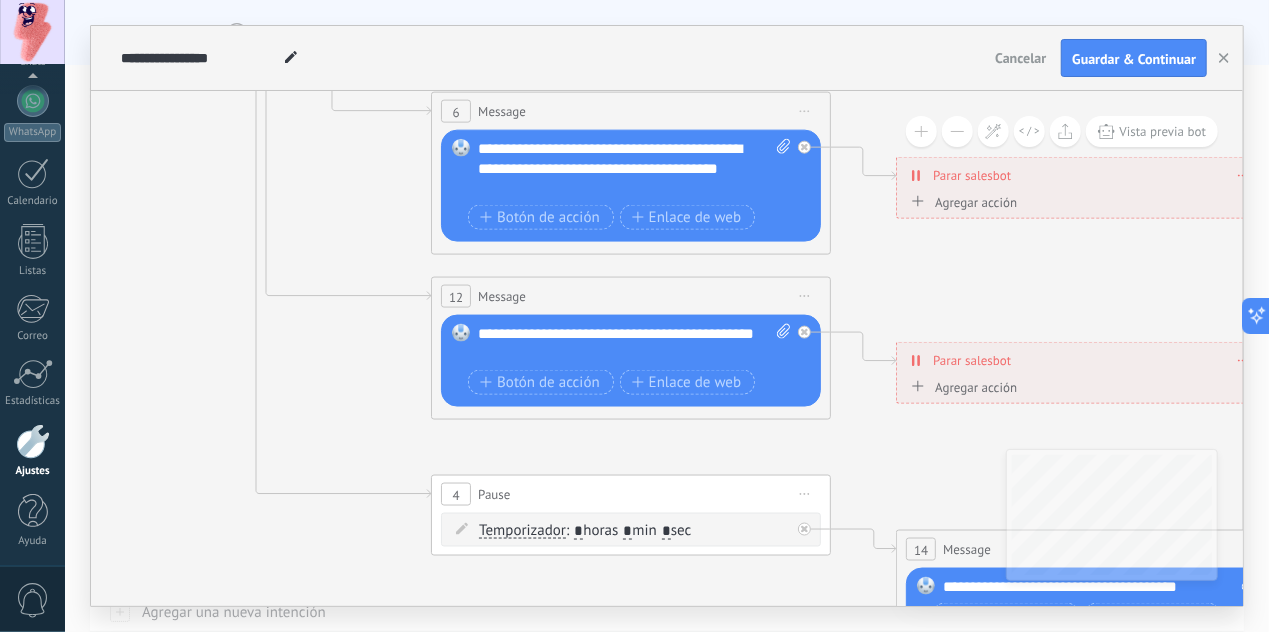 click 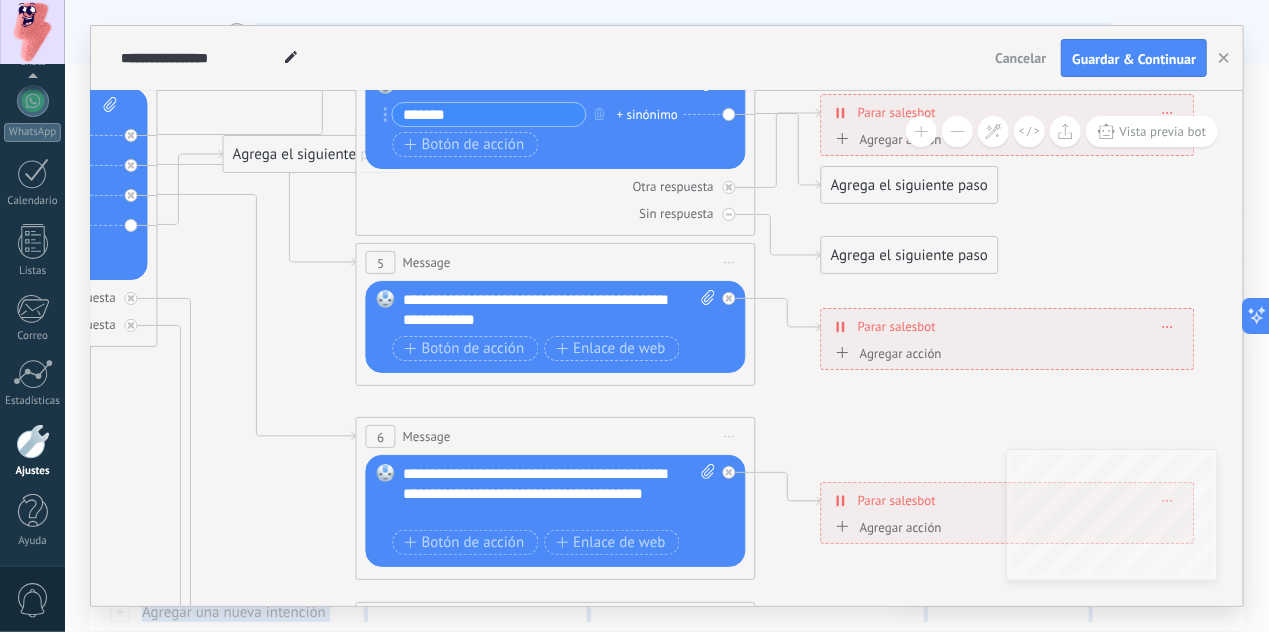 drag, startPoint x: 347, startPoint y: 375, endPoint x: 271, endPoint y: 669, distance: 303.66428 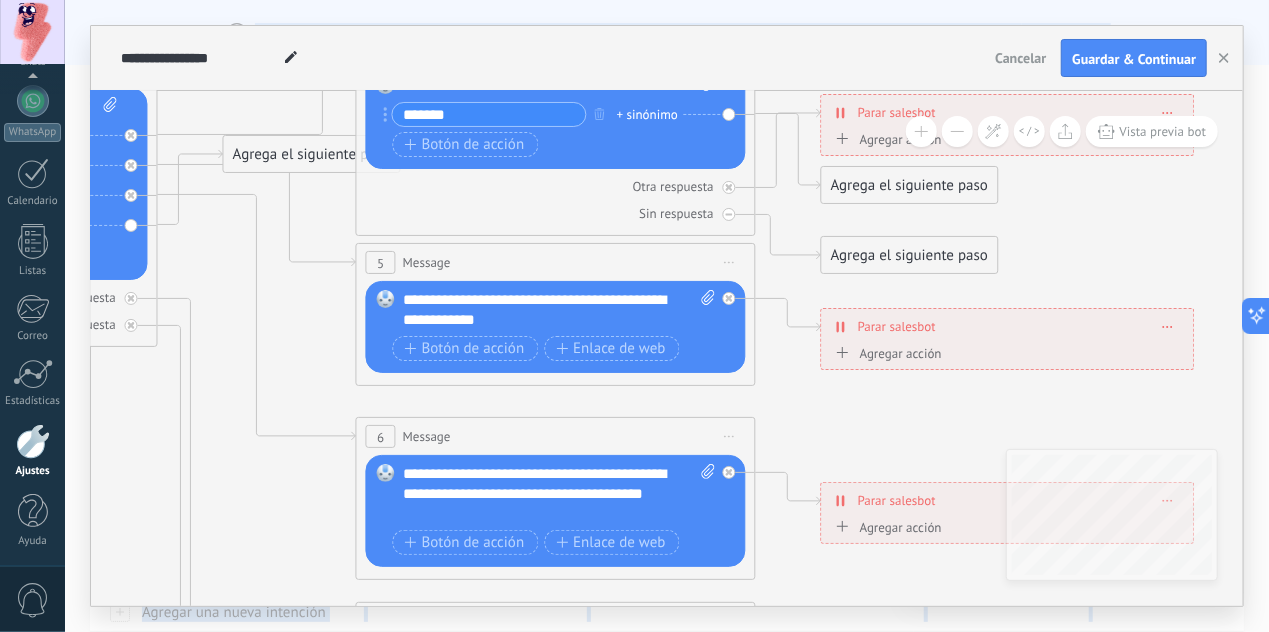 click on ".abccls-1,.abccls-2{fill-rule:evenodd}.abccls-2{fill:#fff} .abfcls-1{fill:none}.abfcls-2{fill:#fff} .abncls-1{isolation:isolate}.abncls-2{opacity:.06}.abncls-2,.abncls-3,.abncls-6{mix-blend-mode:multiply}.abncls-3{opacity:.15}.abncls-4,.abncls-8{fill:#fff}.abncls-5{fill:url(#abnlinear-gradient)}.abncls-6{opacity:.04}.abncls-7{fill:url(#abnlinear-gradient-2)}.abncls-8{fill-rule:evenodd} .abqst0{fill:#ffa200} .abwcls-1{fill:#252525} .cls-1{isolation:isolate} .acicls-1{fill:none} .aclcls-1{fill:#232323} .acnst0{display:none} .addcls-1,.addcls-2{fill:none;stroke-miterlimit:10}.addcls-1{stroke:#dfe0e5}.addcls-2{stroke:#a1a7ab} .adecls-1,.adecls-2{fill:none;stroke-miterlimit:10}.adecls-1{stroke:#dfe0e5}.adecls-2{stroke:#a1a7ab} .adqcls-1{fill:#8591a5;fill-rule:evenodd} .aeccls-1{fill:#5c9f37} .aeecls-1{fill:#f86161} .aejcls-1{fill:#8591a5;fill-rule:evenodd} .aekcls-1{fill-rule:evenodd} .aelcls-1{fill-rule:evenodd;fill:currentColor} .aemcls-1{fill-rule:evenodd;fill:currentColor} .aercls-2{fill:#24bc8c}" at bounding box center [634, 316] 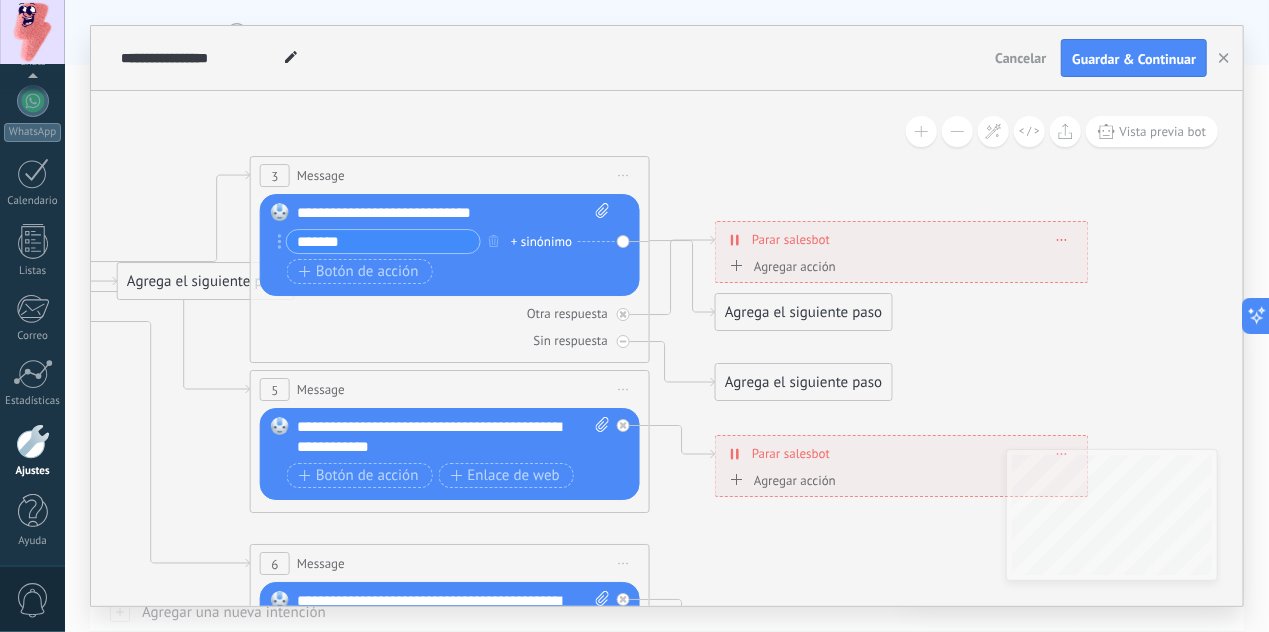 drag, startPoint x: 288, startPoint y: 450, endPoint x: 183, endPoint y: 607, distance: 188.87563 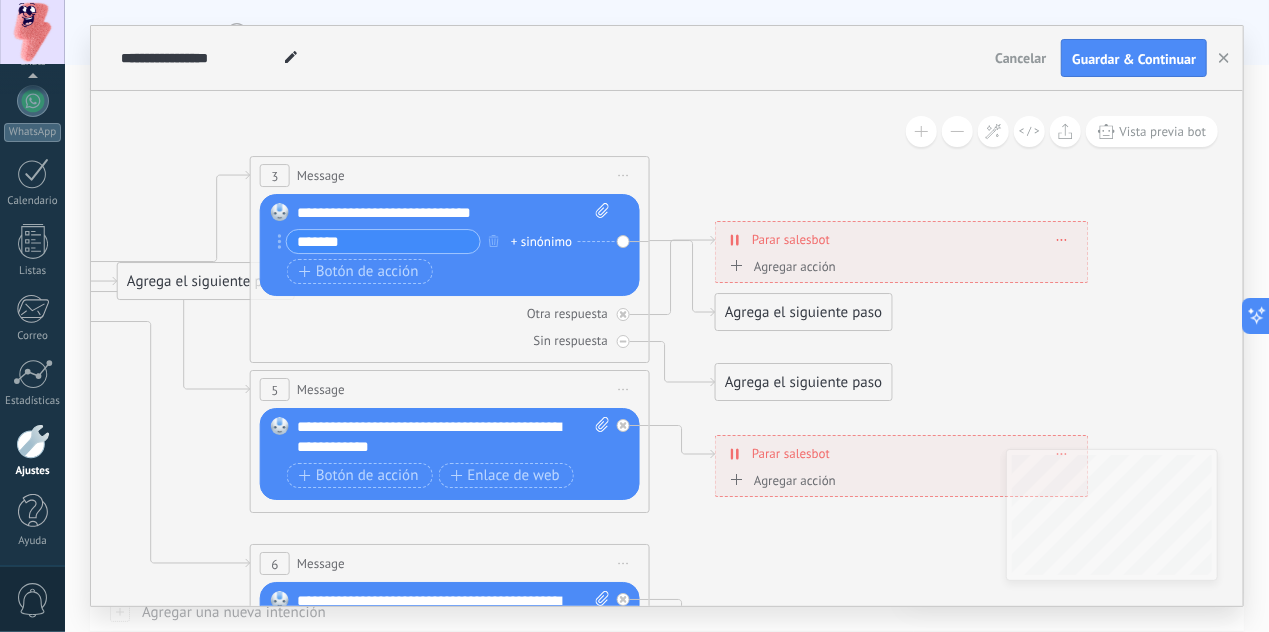 click on "**********" at bounding box center [667, 316] 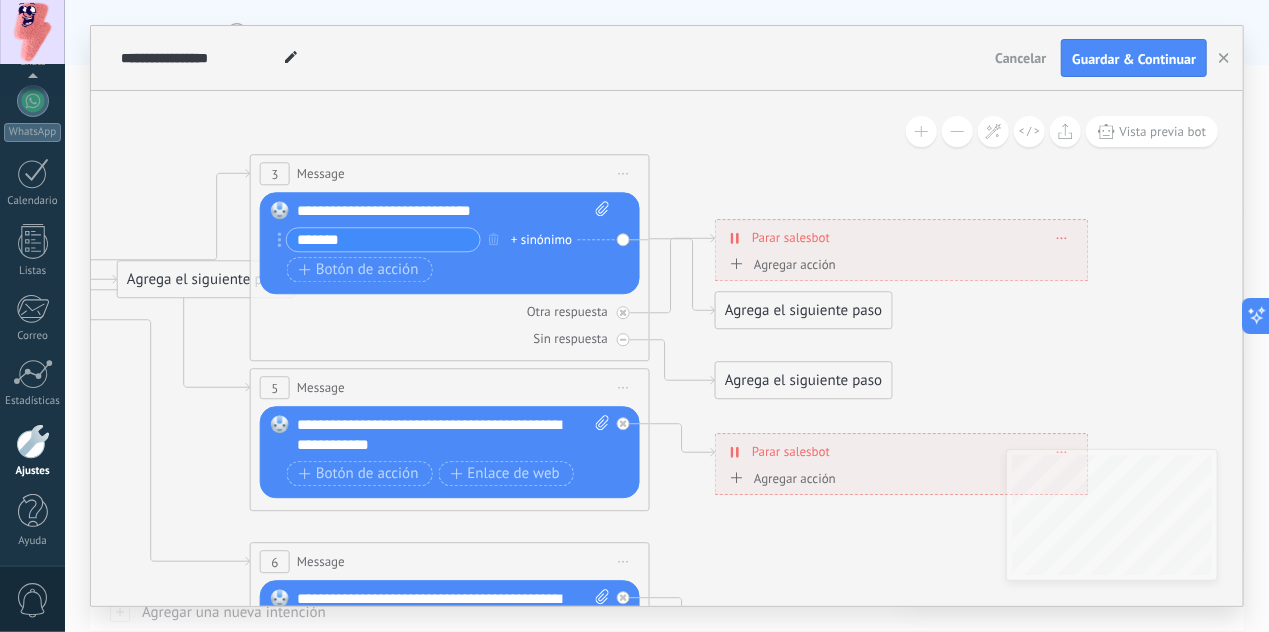 click on "Parar salesbot" at bounding box center [791, 237] 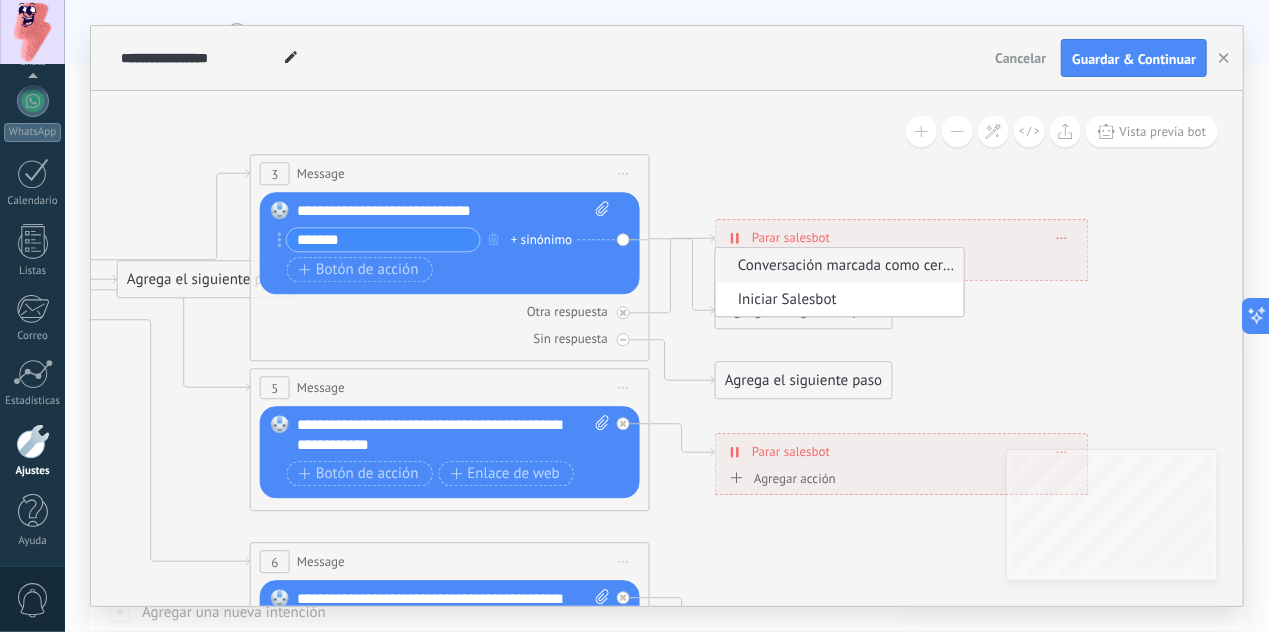 click on "Conversación marcada como cerrada" at bounding box center [837, 265] 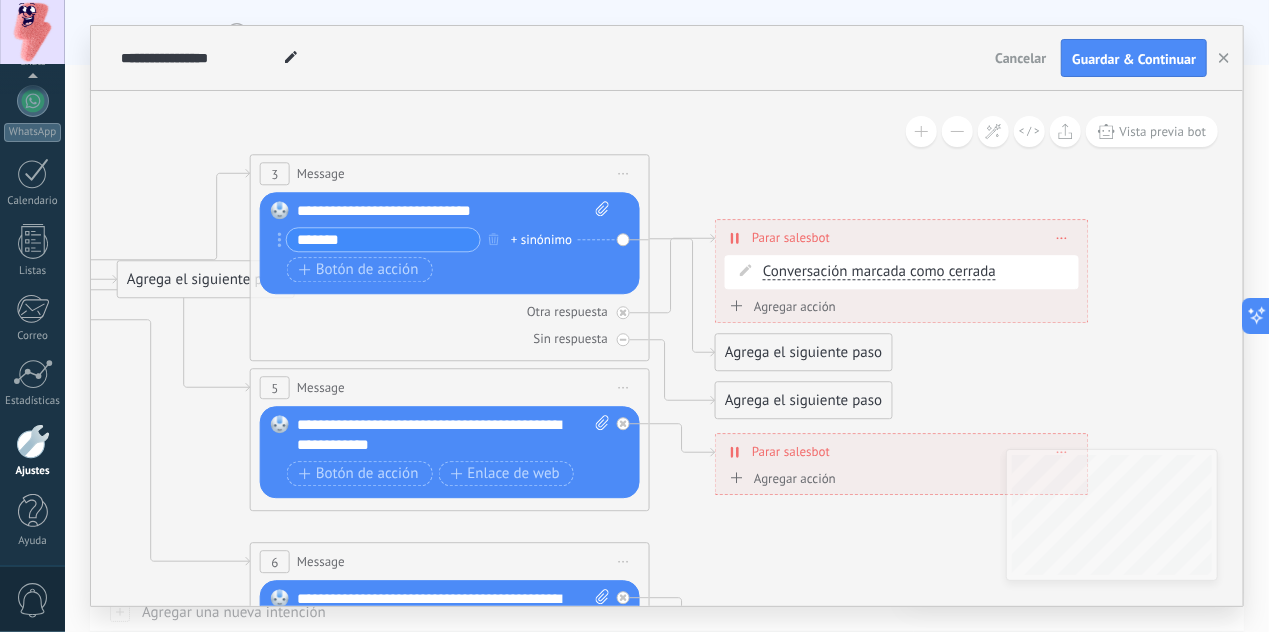 click on "**********" at bounding box center (902, 237) 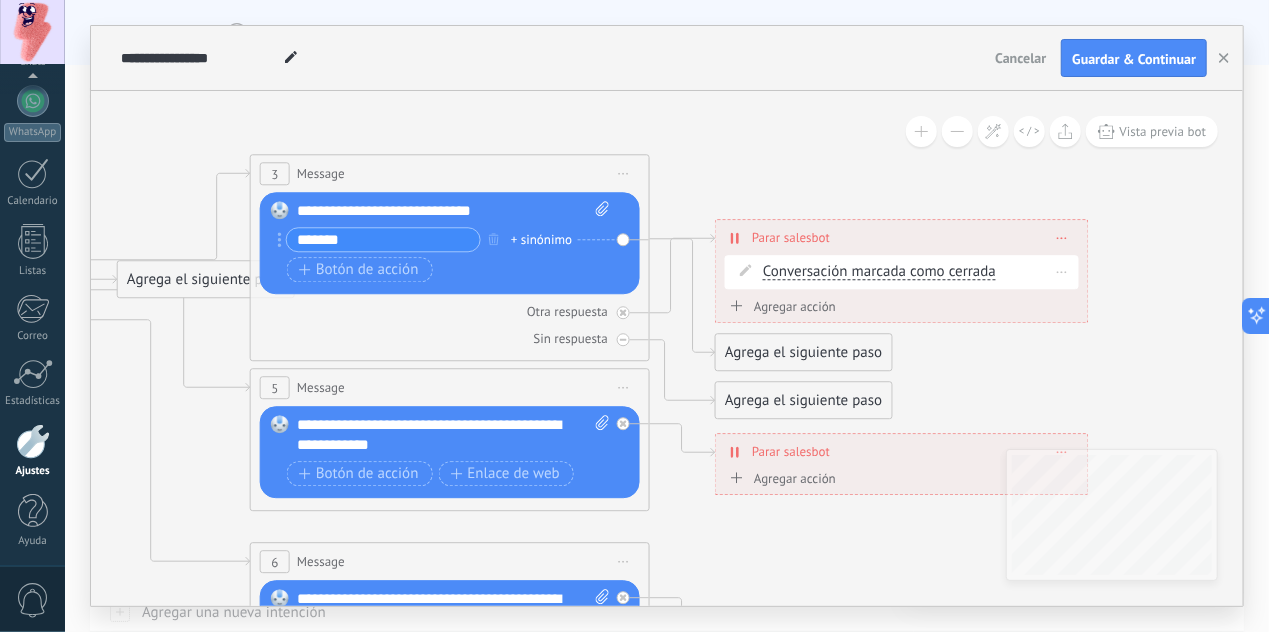 click on "Conversación marcada como cerrada" at bounding box center [879, 272] 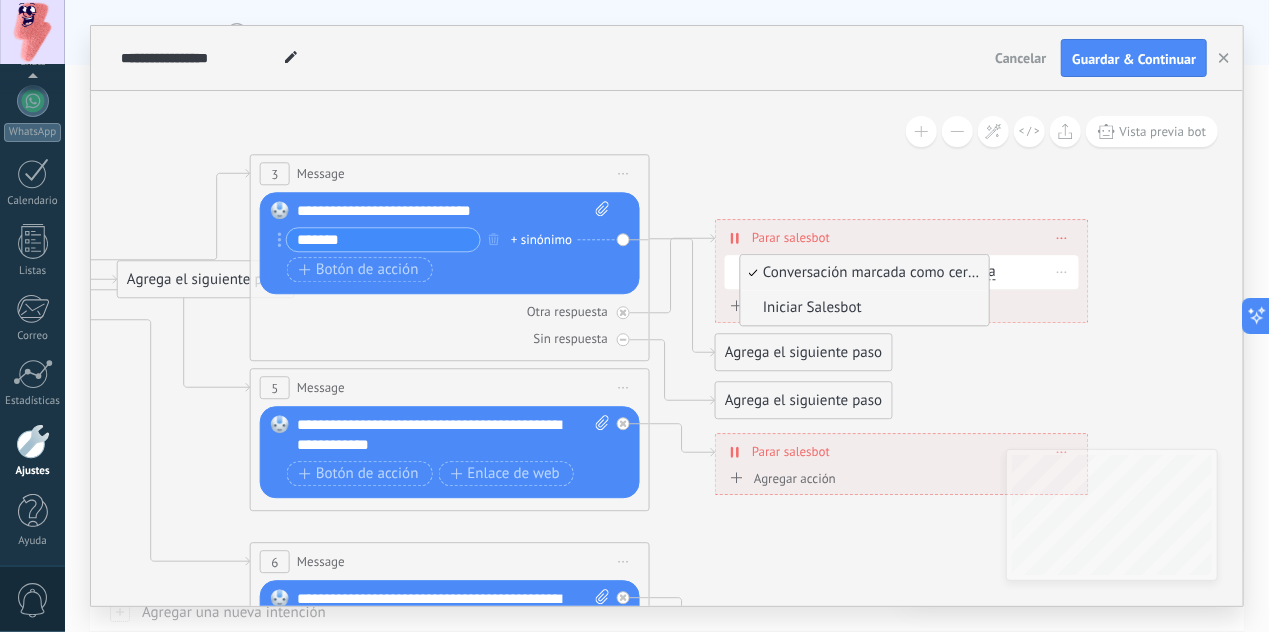 click on "Iniciar Salesbot" at bounding box center [865, 307] 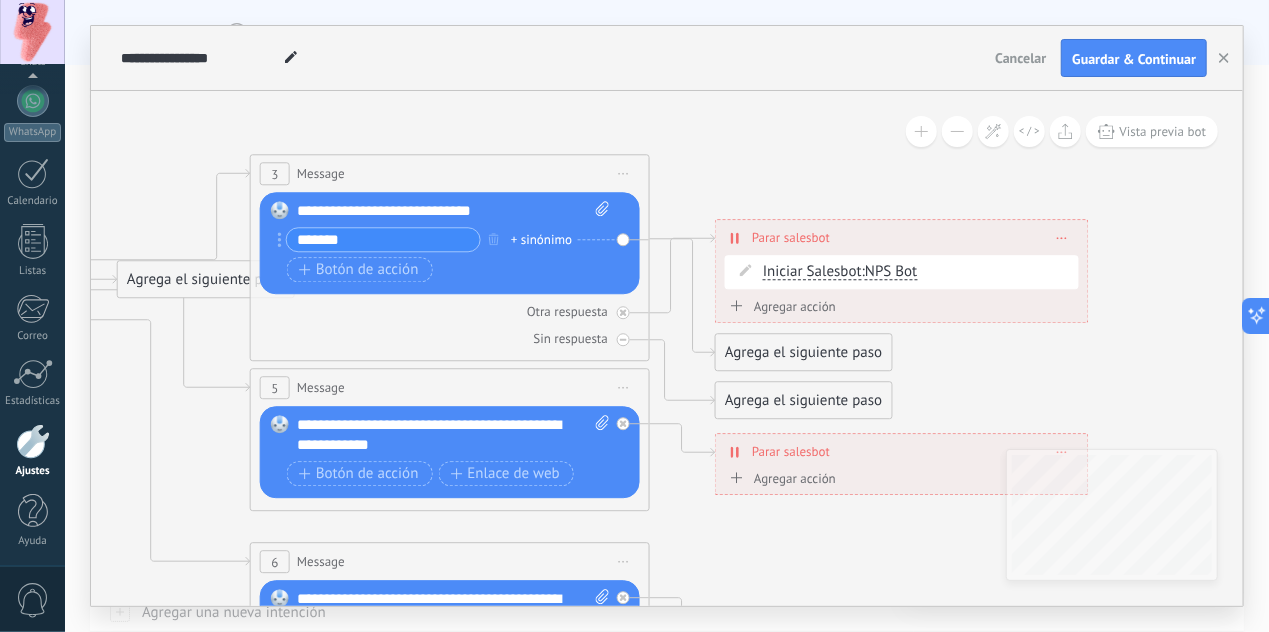 click on "**********" at bounding box center [902, 237] 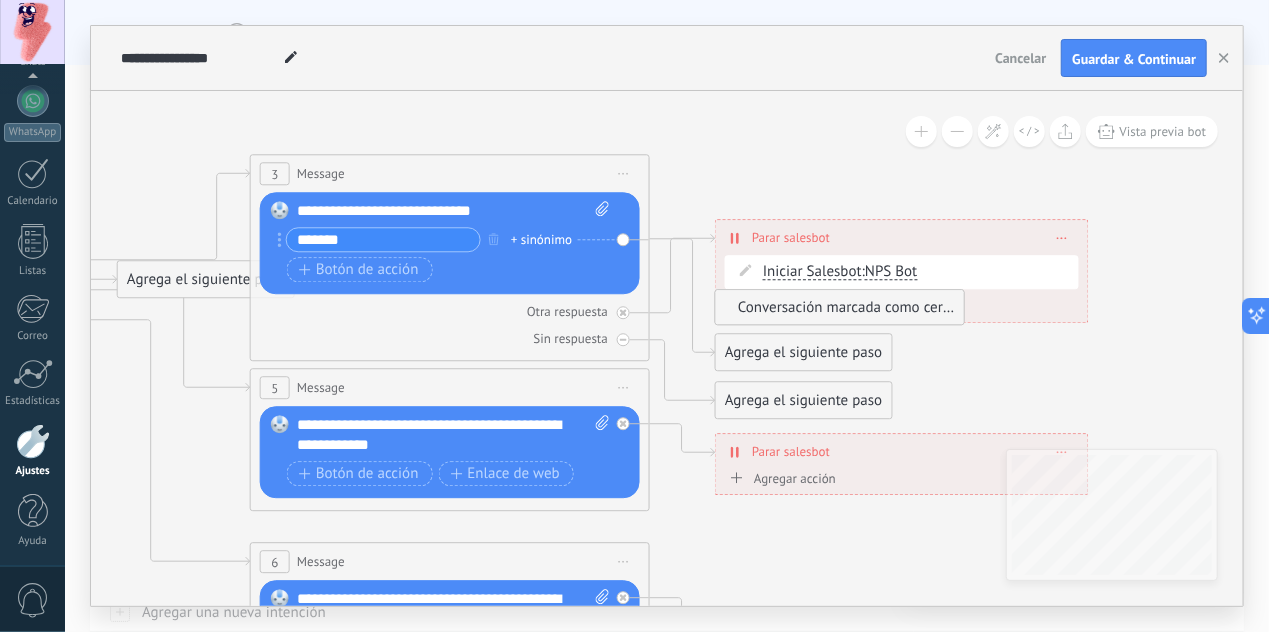 click 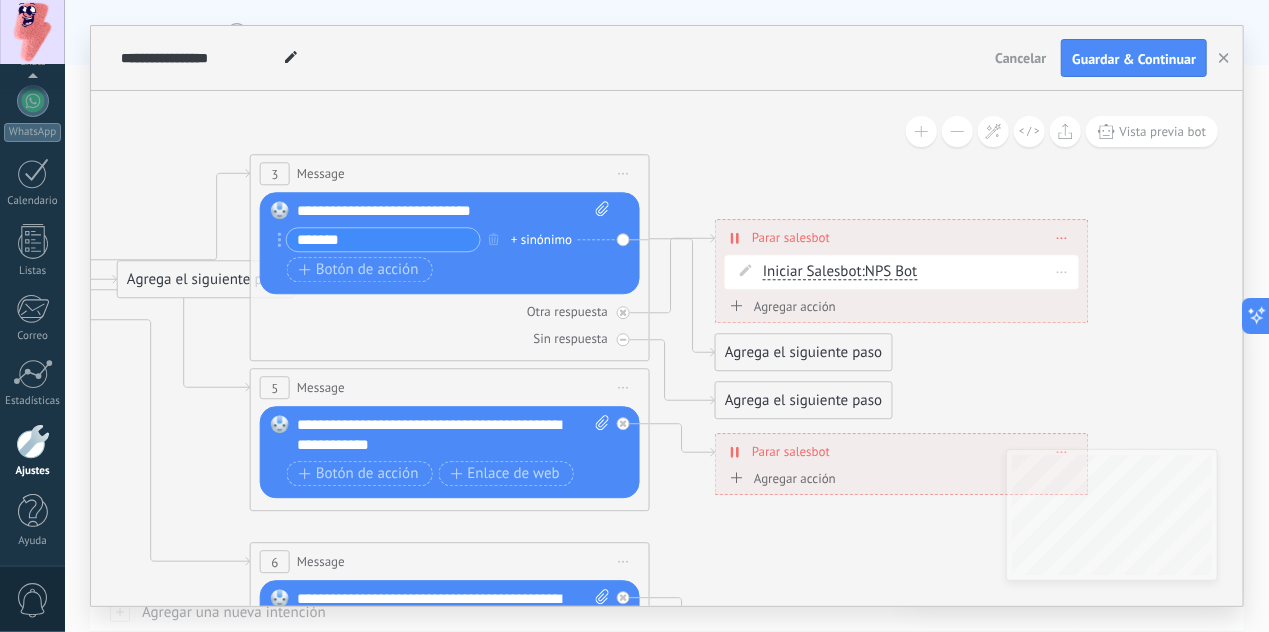 click on "Iniciar Salesbot
Conversación marcada como cerrada
Iniciar Salesbot
Iniciar Salesbot
Conversación marcada como cerrada
Iniciar Salesbot
:
NPS Bot" at bounding box center [918, 272] 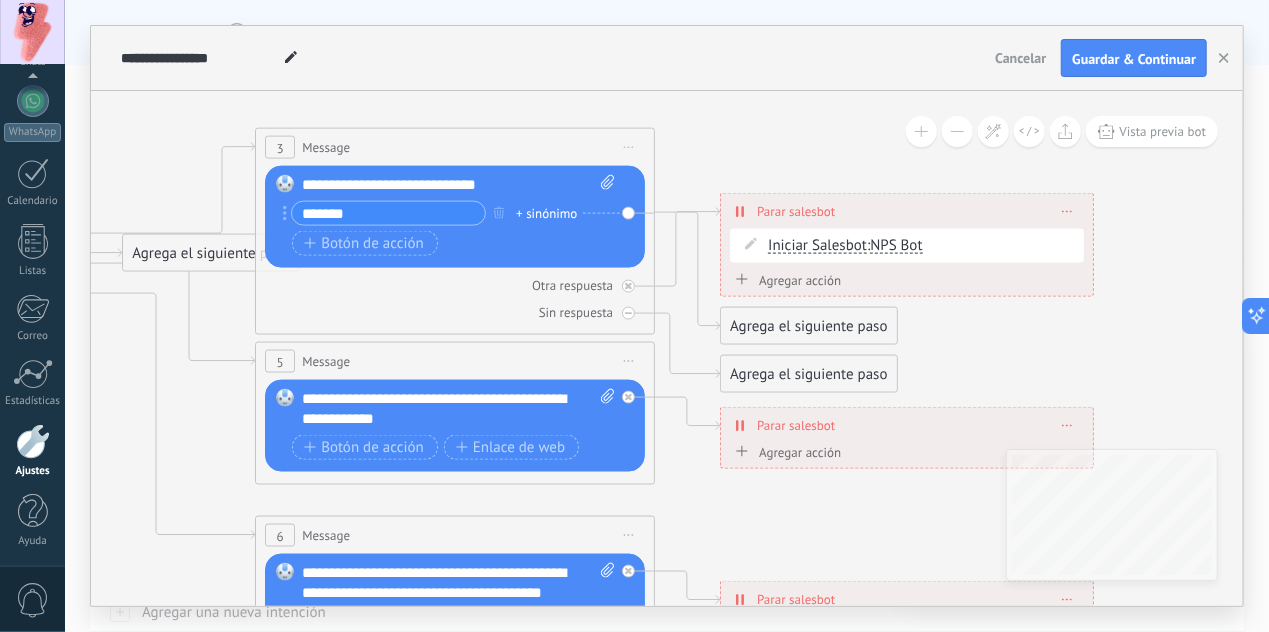 drag, startPoint x: 978, startPoint y: 391, endPoint x: 982, endPoint y: 363, distance: 28.284271 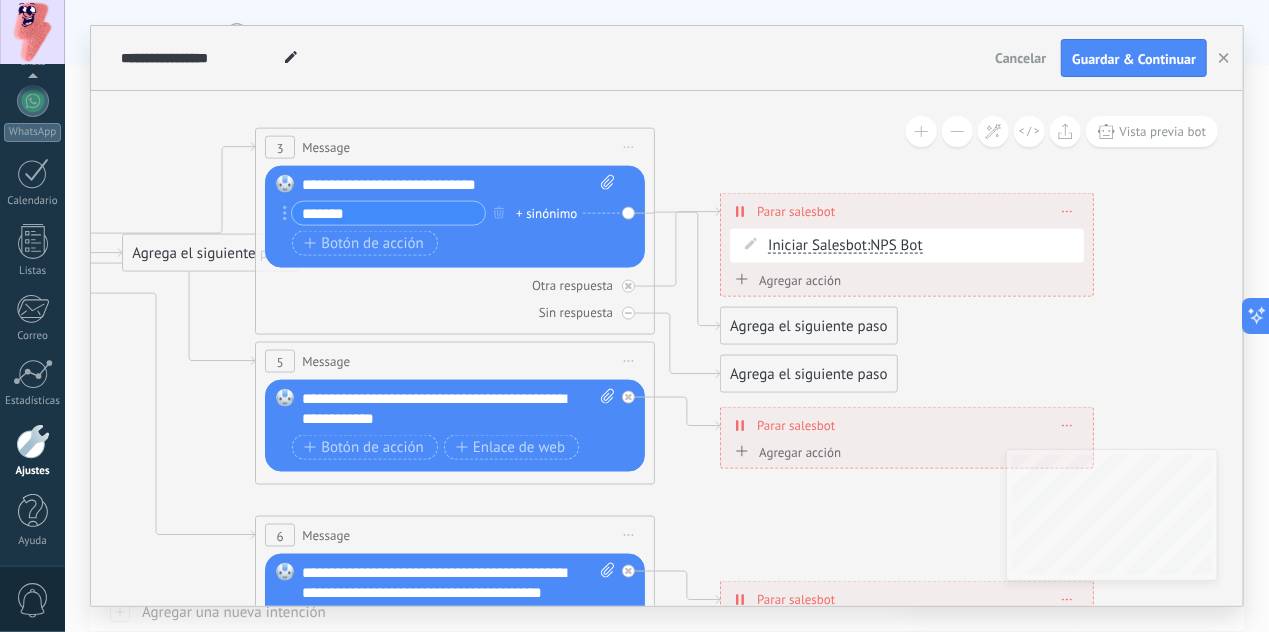 click 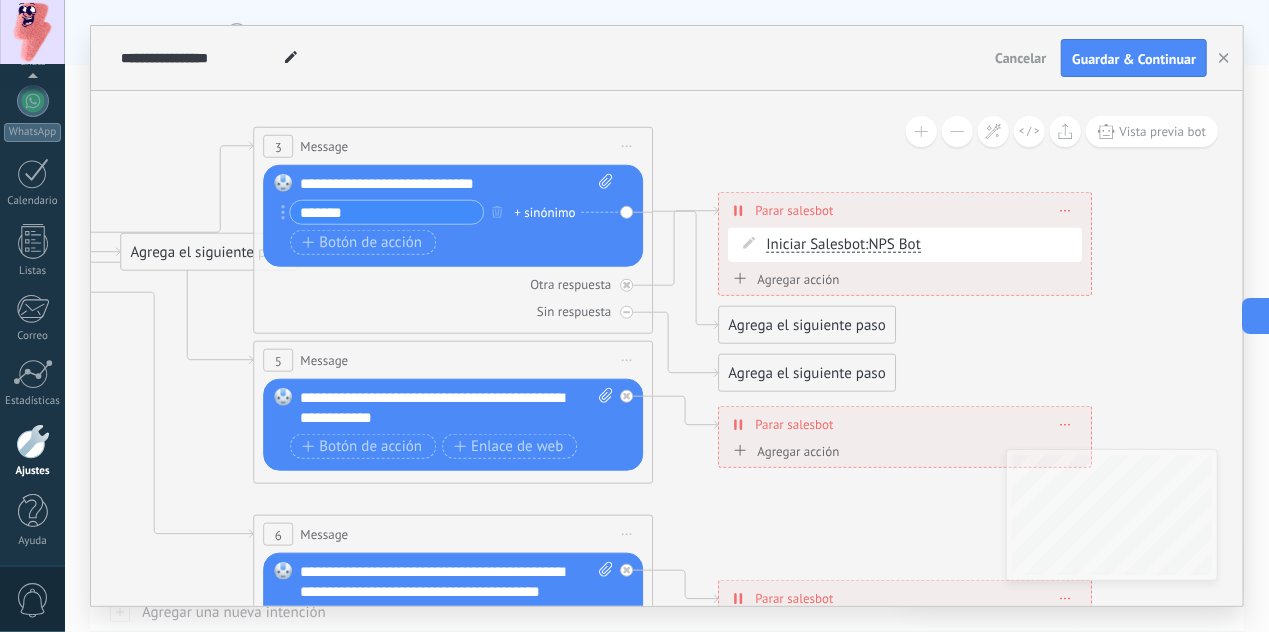 click on "Agrega el siguiente paso" at bounding box center [806, 325] 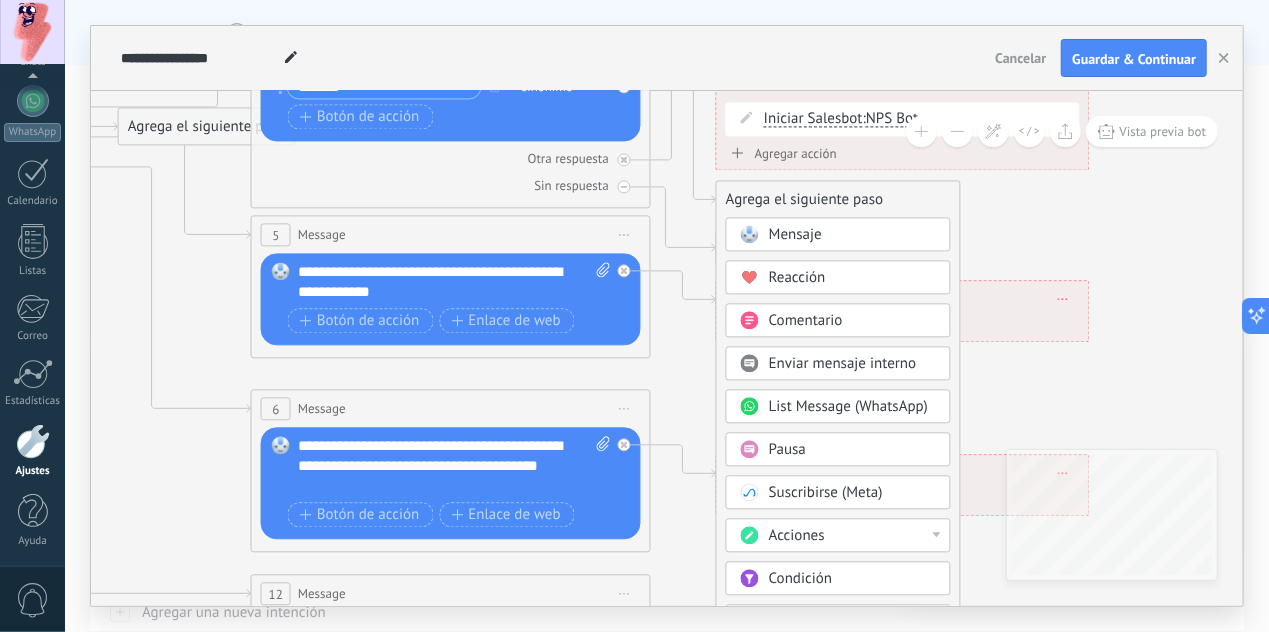 drag, startPoint x: 1037, startPoint y: 374, endPoint x: 1034, endPoint y: 247, distance: 127.03543 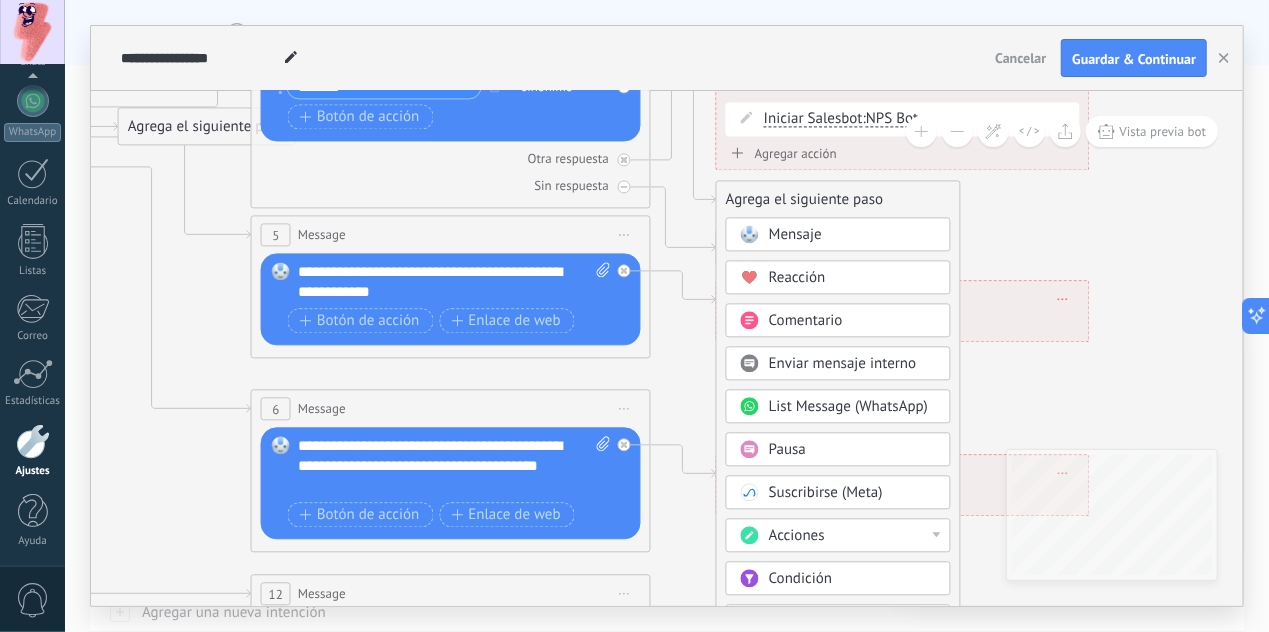 click 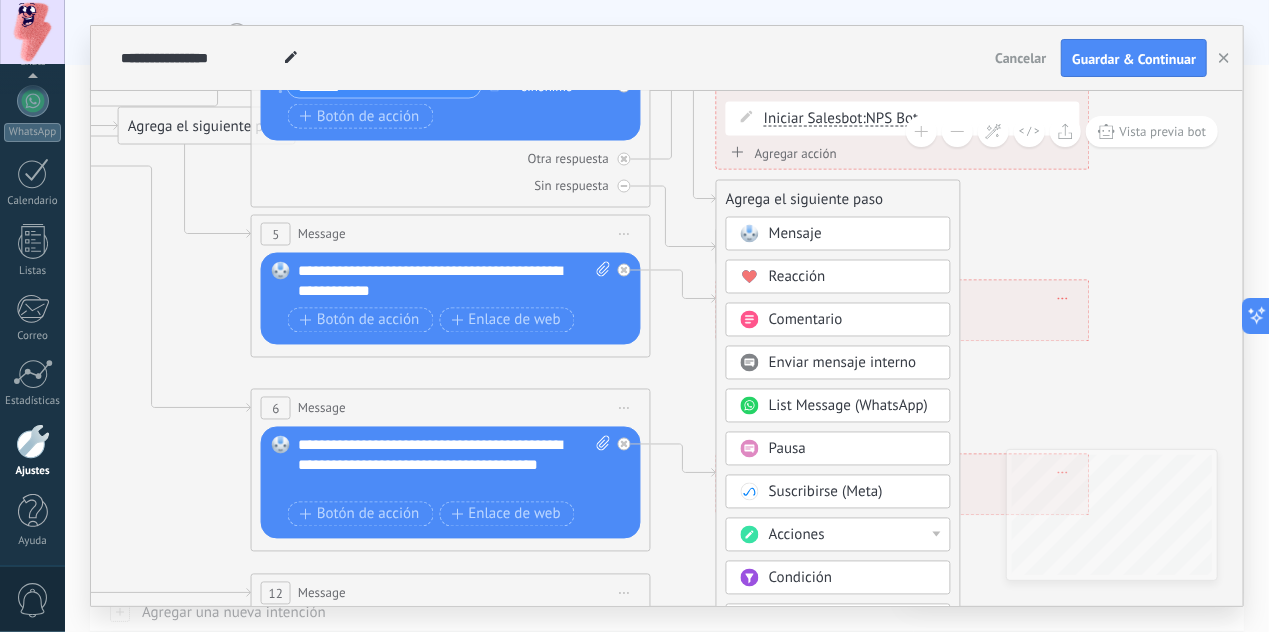 click on "Mensaje" at bounding box center (853, 235) 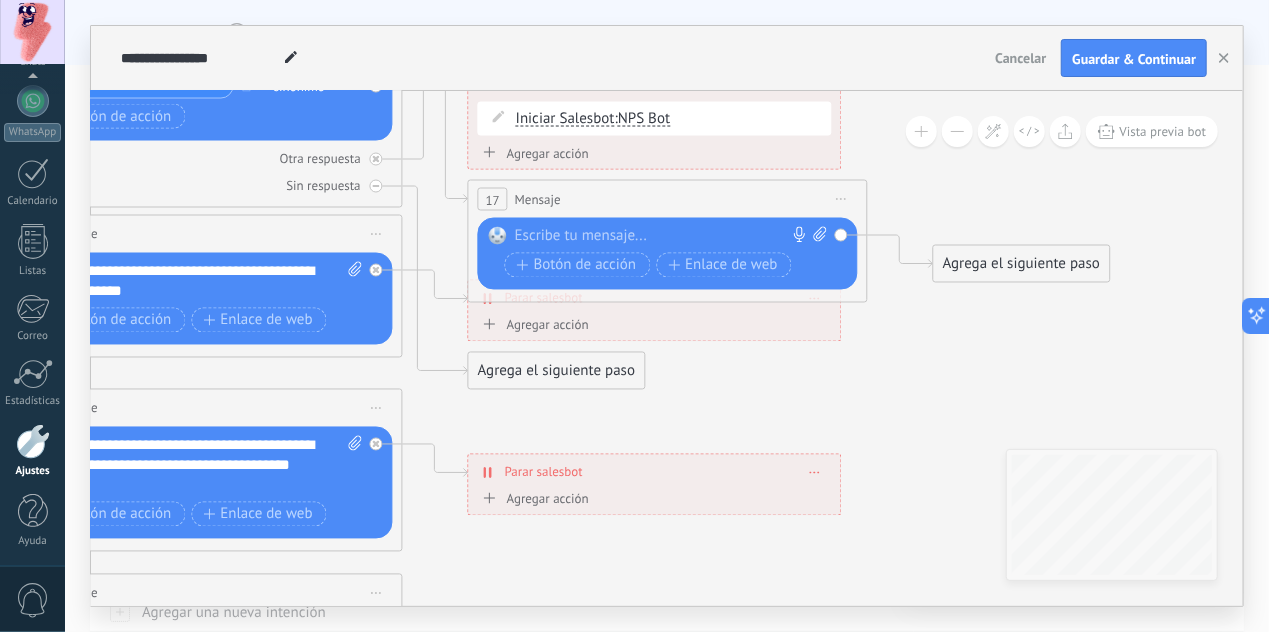 click at bounding box center (663, 237) 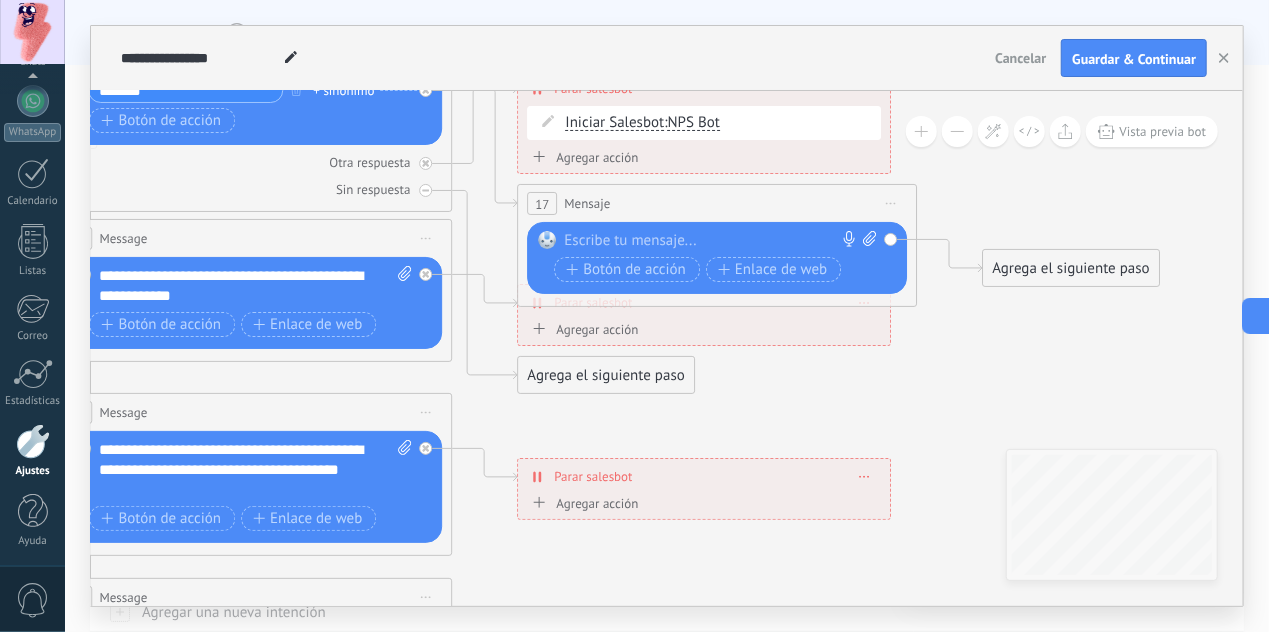 drag, startPoint x: 738, startPoint y: 419, endPoint x: 764, endPoint y: 420, distance: 26.019224 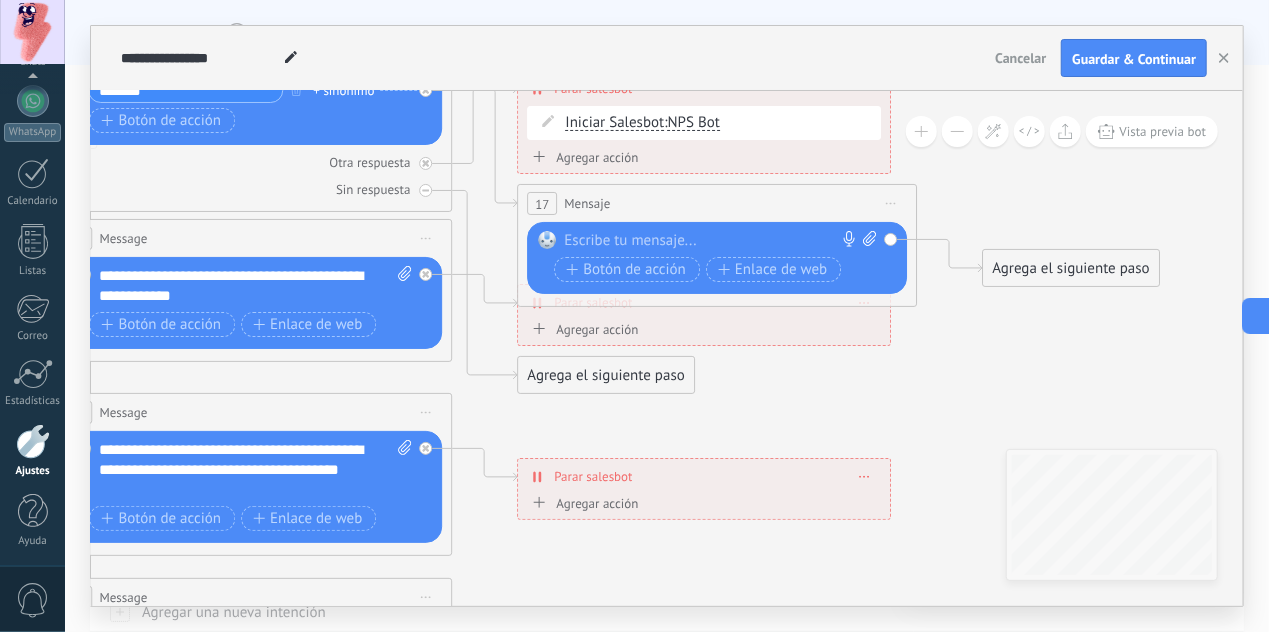 click 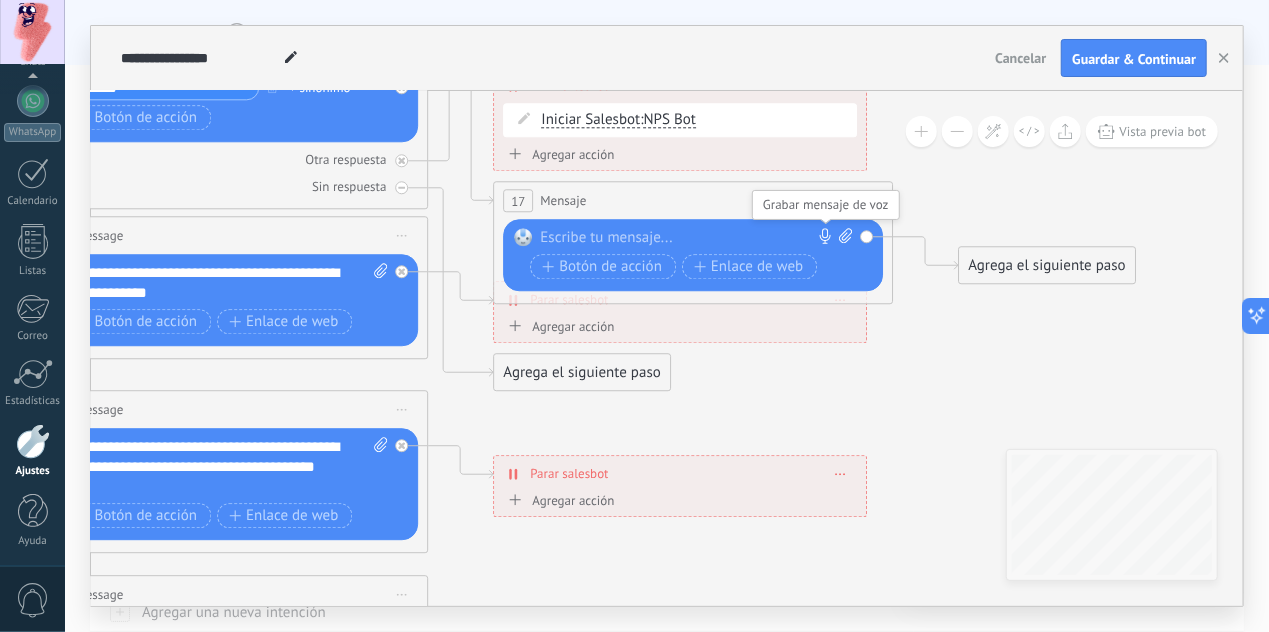 click 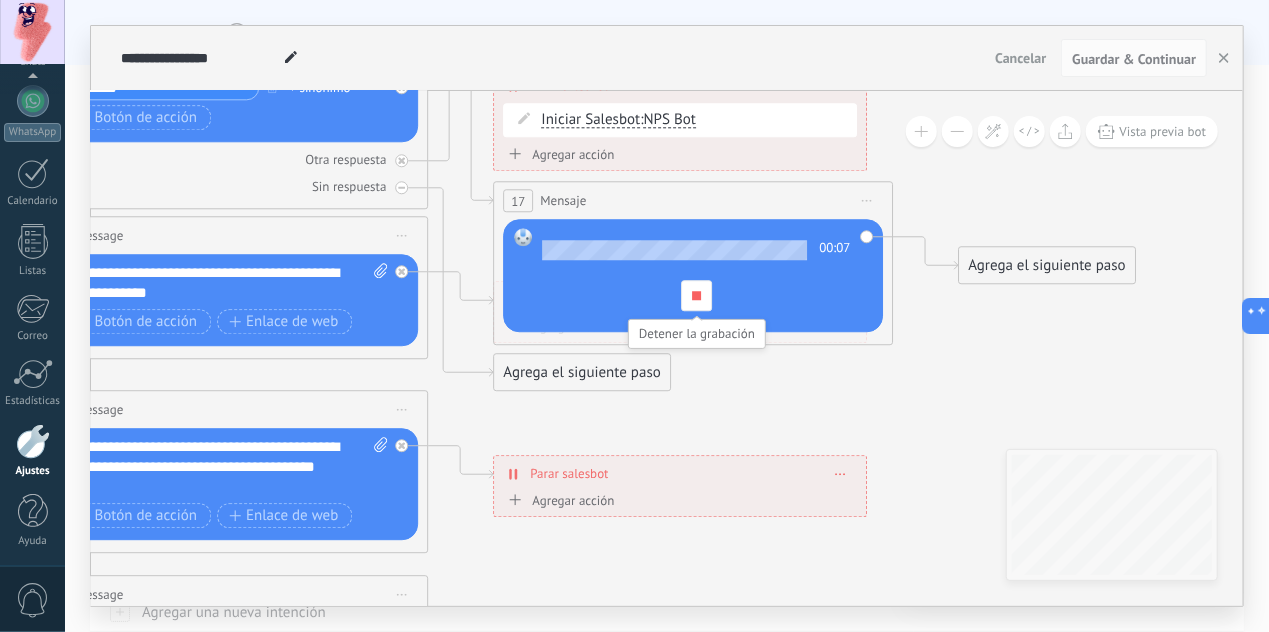 click at bounding box center (696, 285) 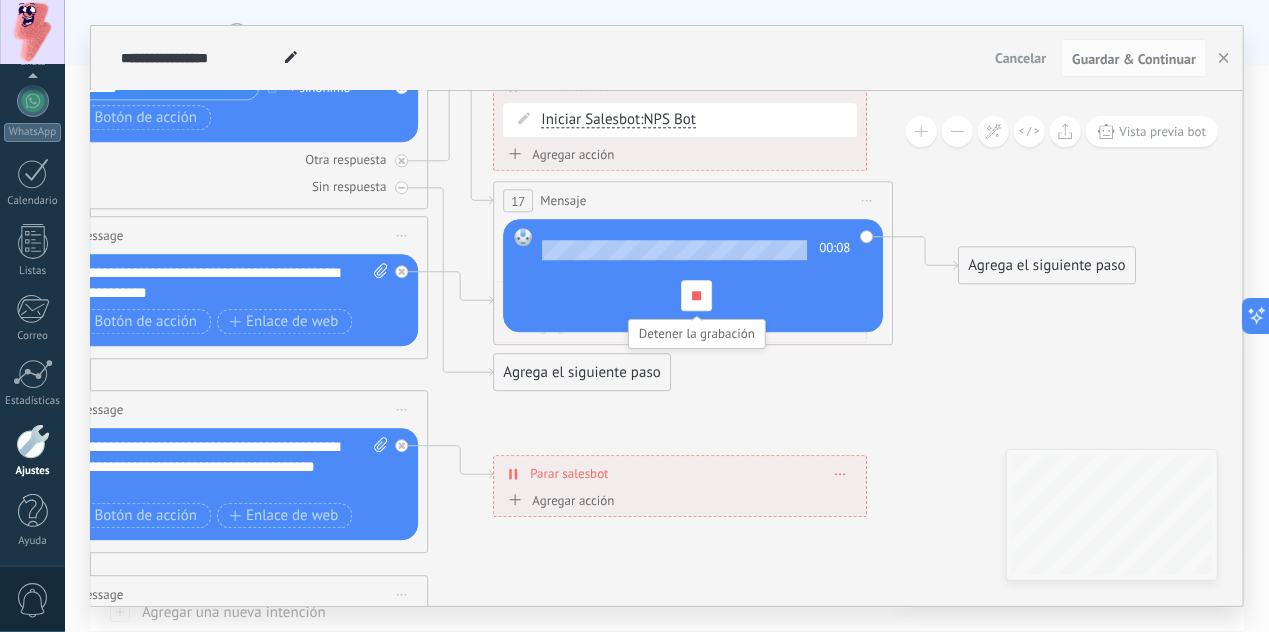 click at bounding box center [696, 295] 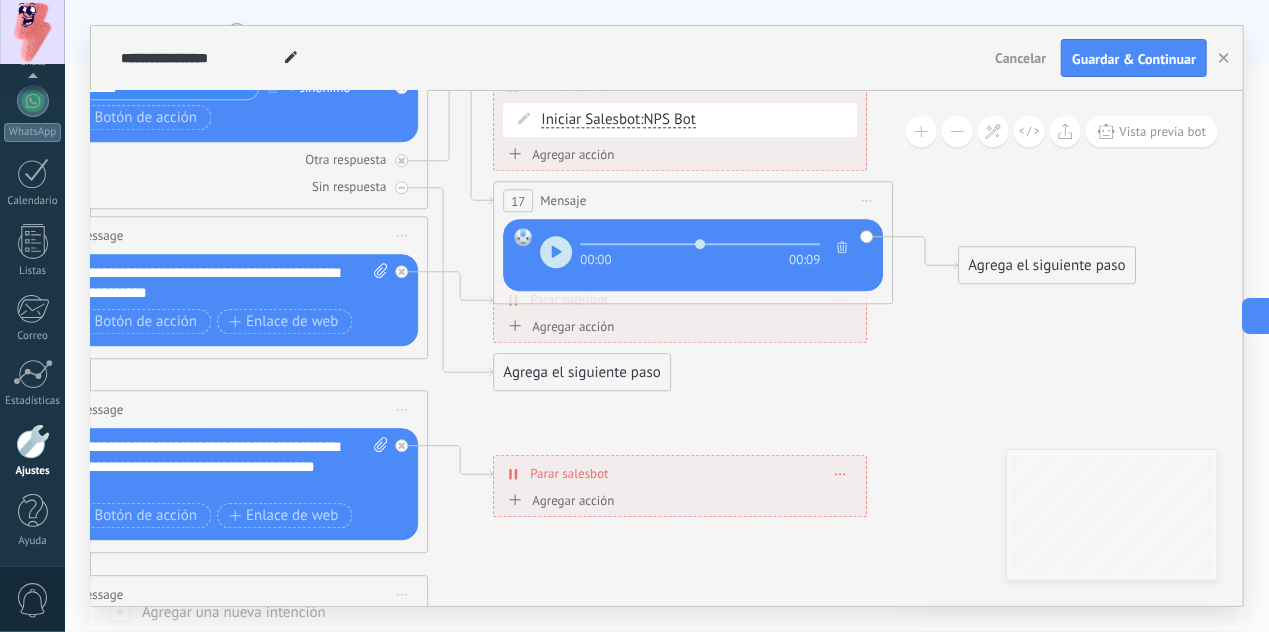 click 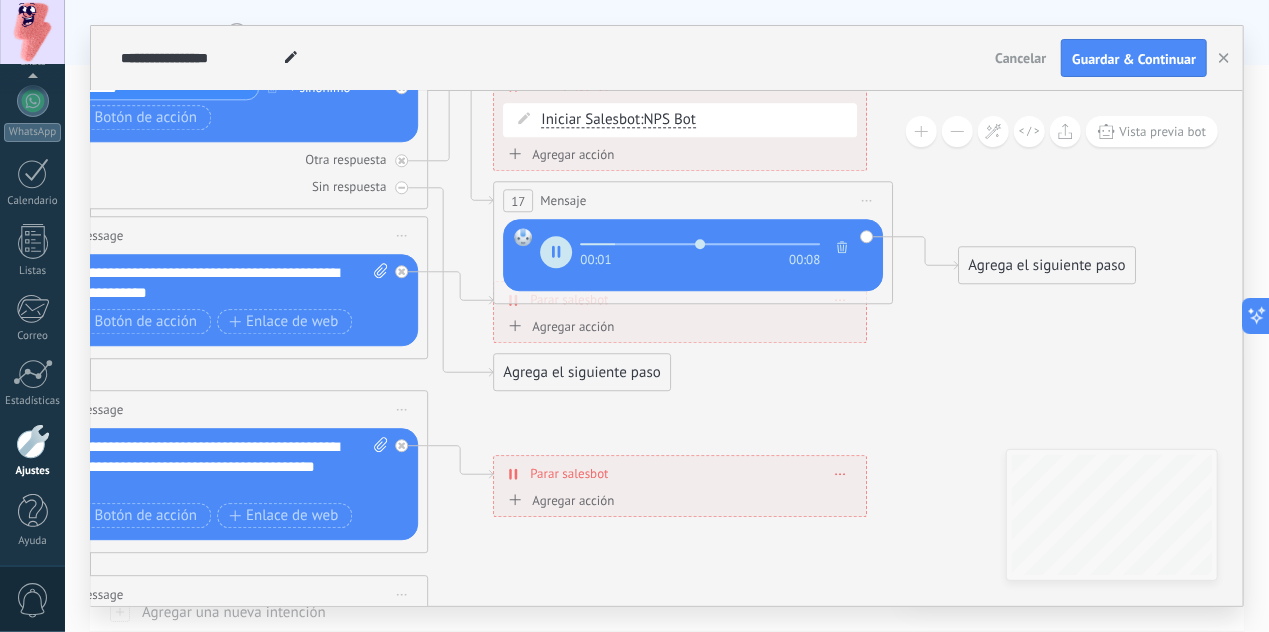 type on "***" 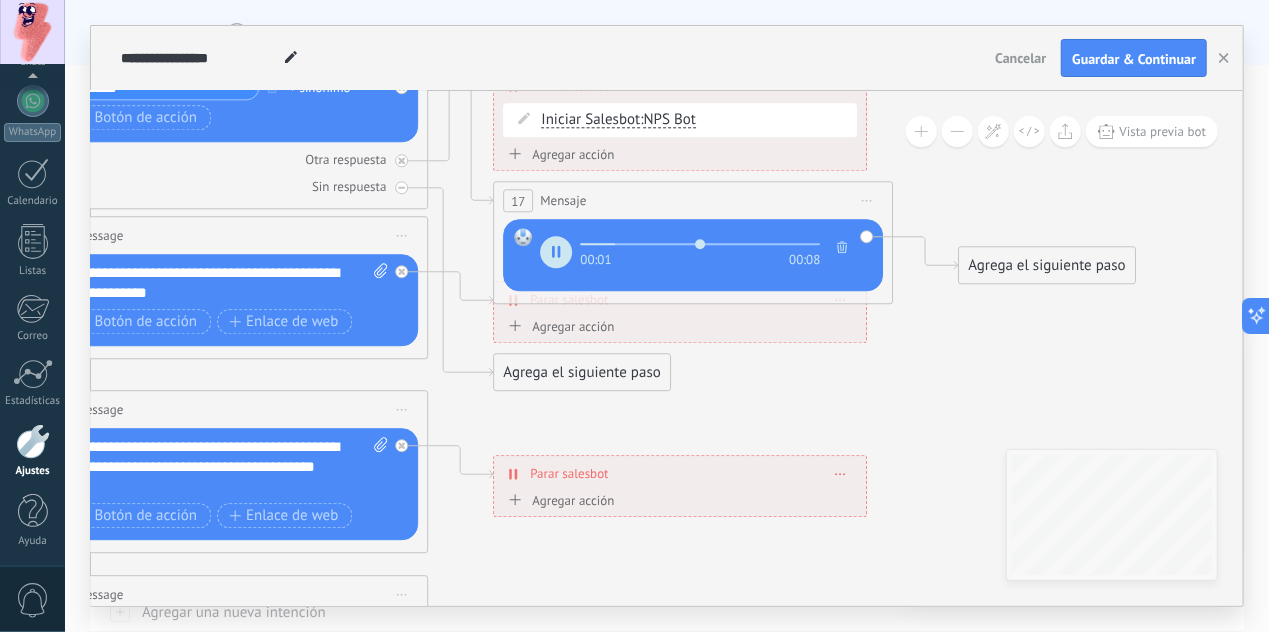 type 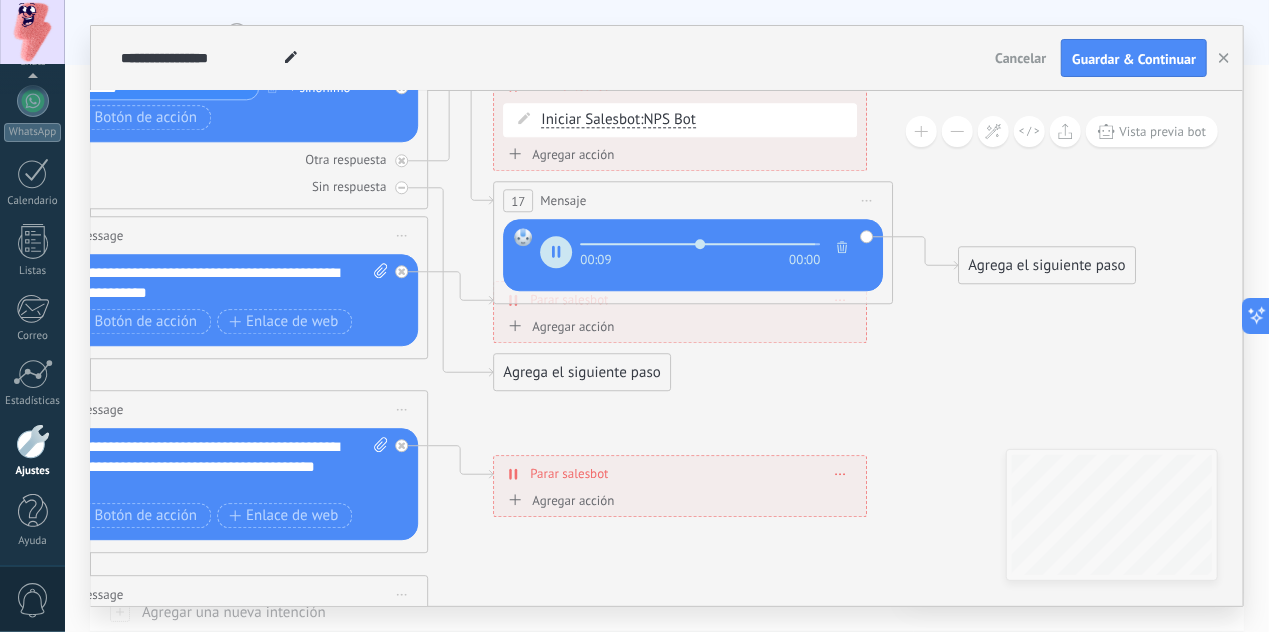 type on "****" 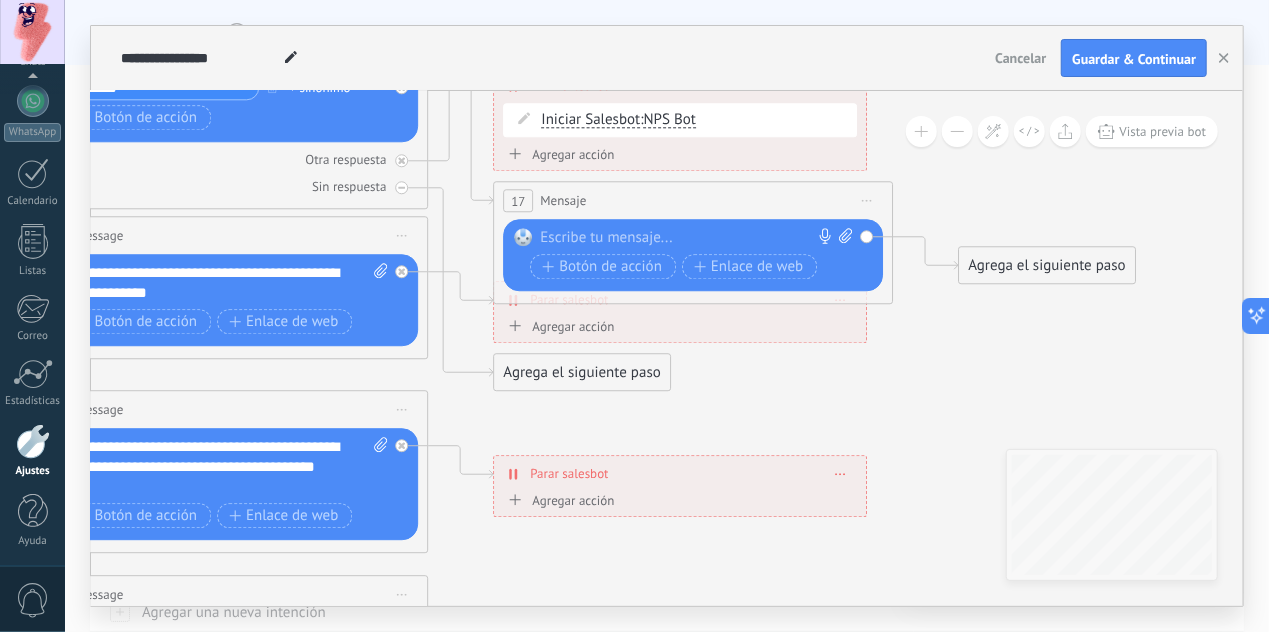 click at bounding box center (688, 238) 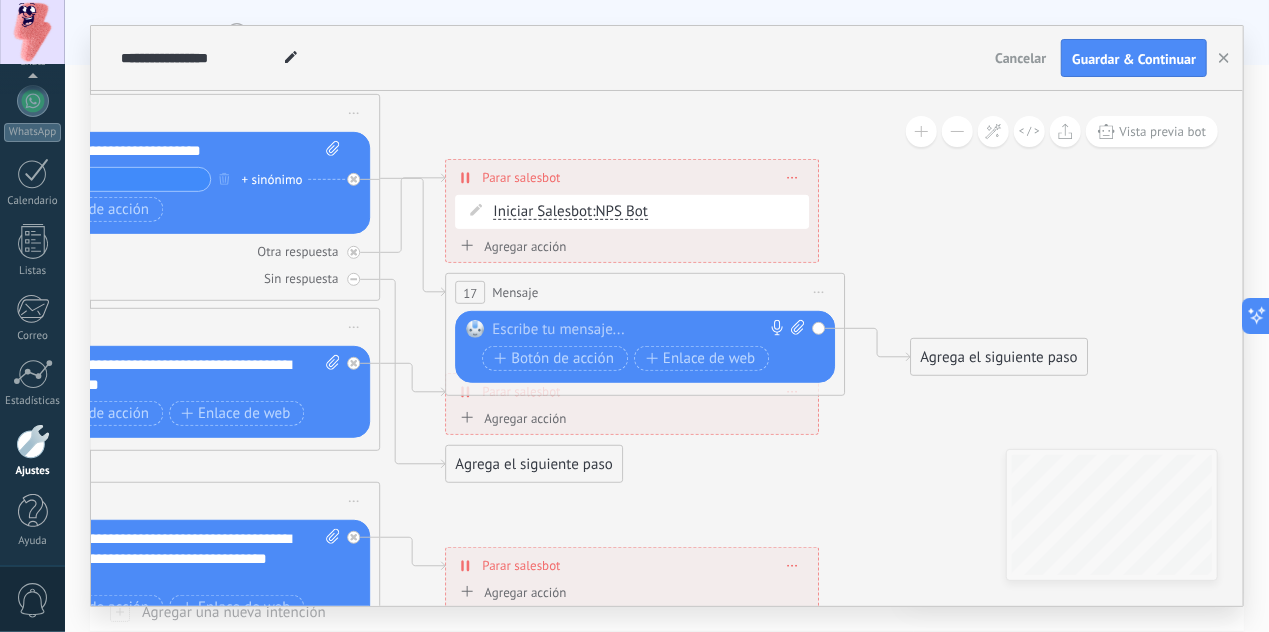 drag, startPoint x: 726, startPoint y: 402, endPoint x: 678, endPoint y: 493, distance: 102.88343 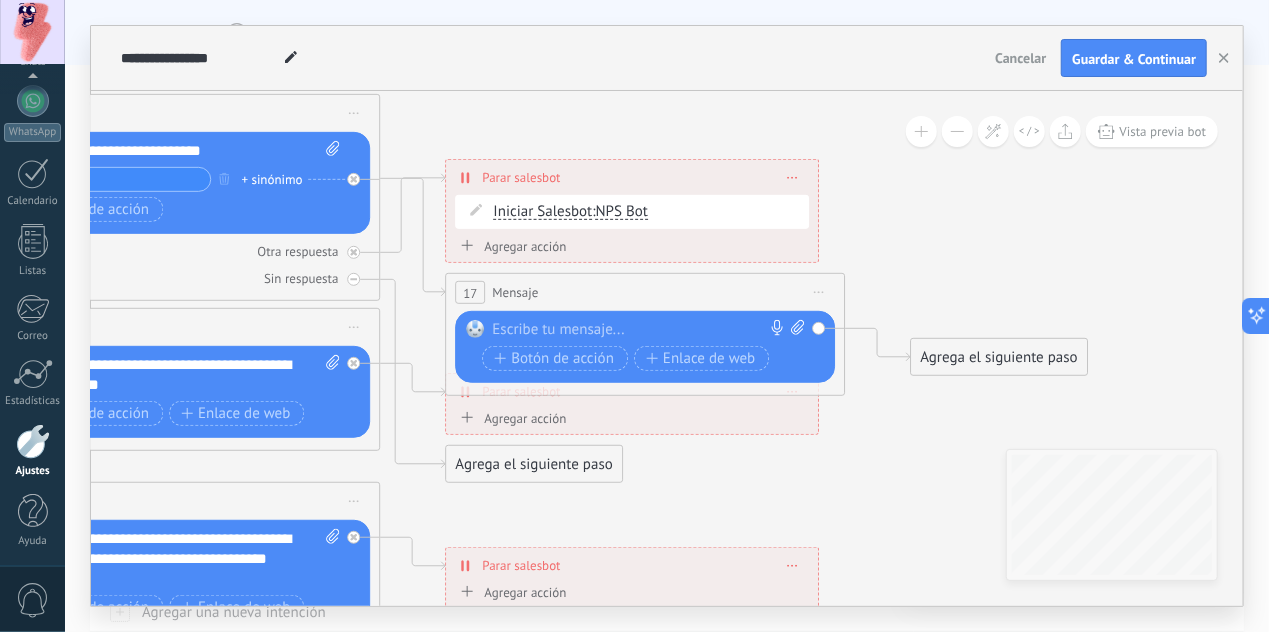 click 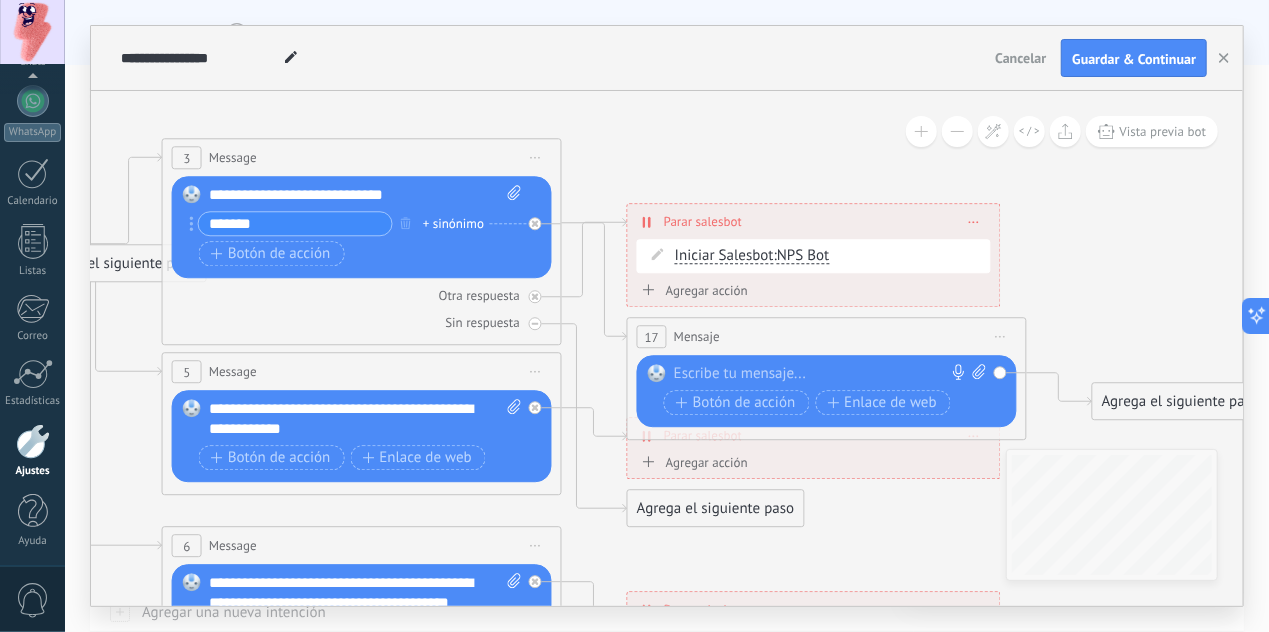 drag, startPoint x: 731, startPoint y: 521, endPoint x: 912, endPoint y: 567, distance: 186.75385 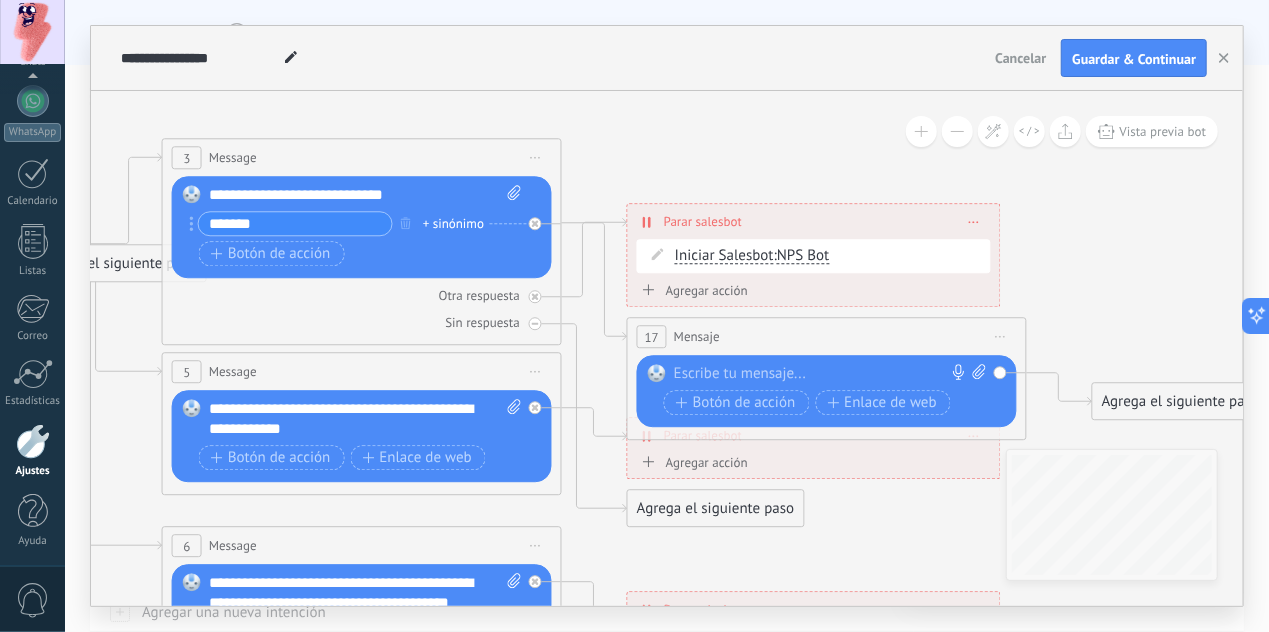 click 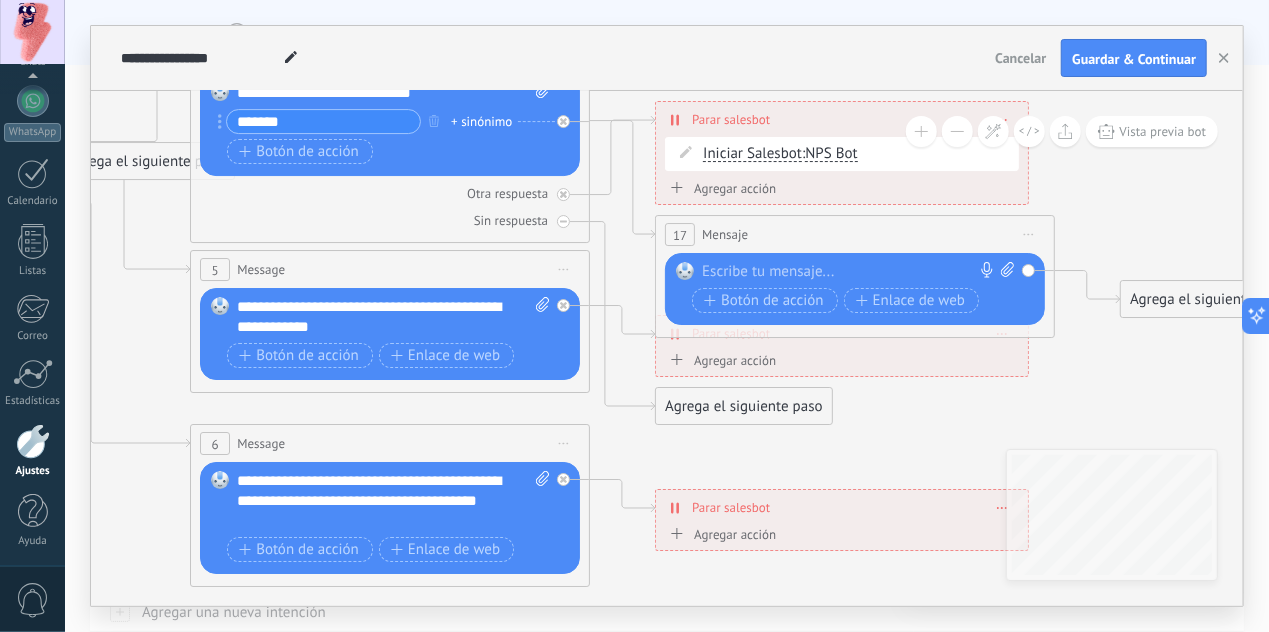 drag, startPoint x: 836, startPoint y: 496, endPoint x: 864, endPoint y: 394, distance: 105.773346 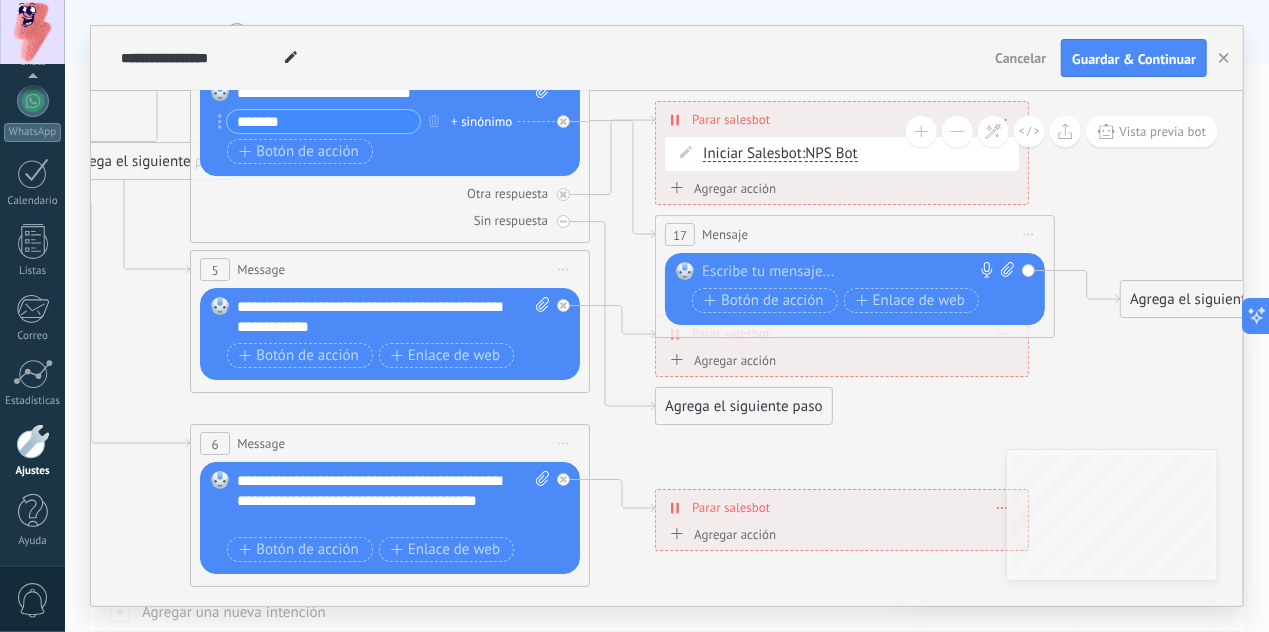 click 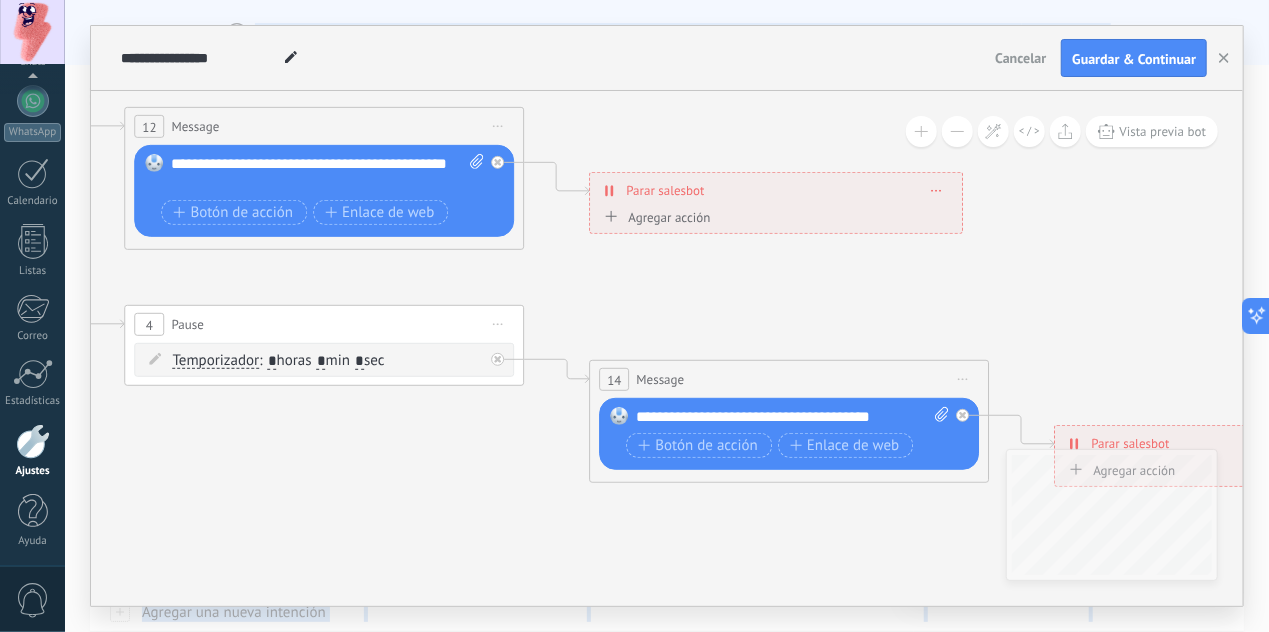 drag, startPoint x: 862, startPoint y: 417, endPoint x: 796, endPoint y: -85, distance: 506.32007 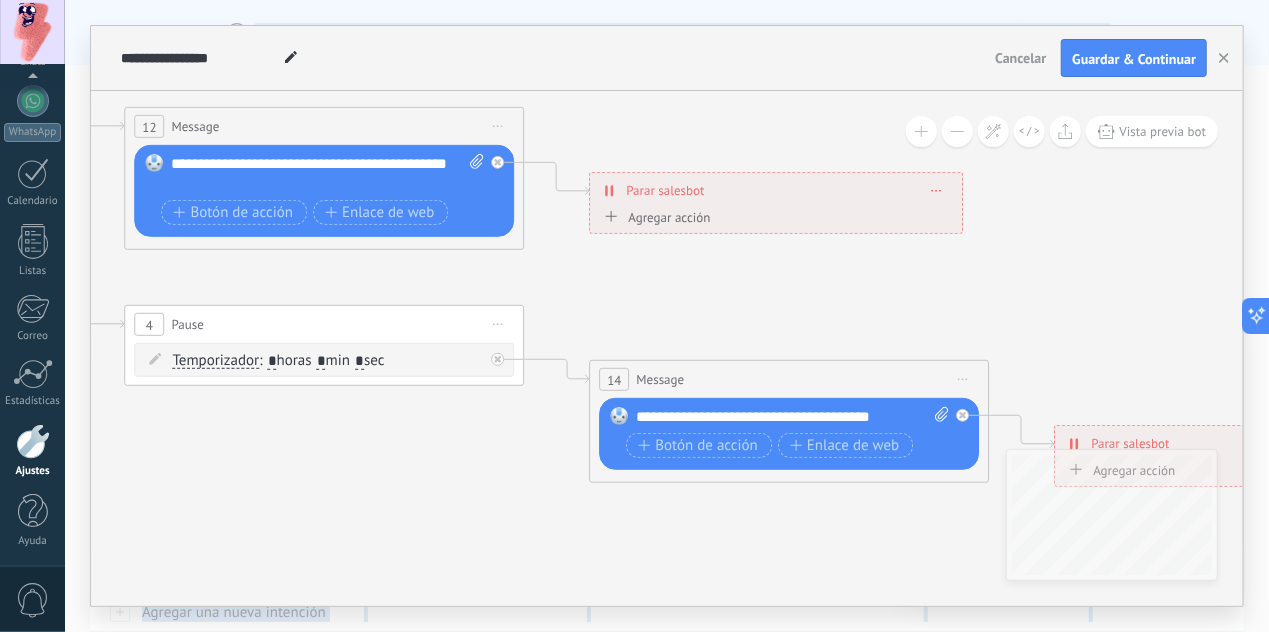 click on ".abccls-1,.abccls-2{fill-rule:evenodd}.abccls-2{fill:#fff} .abfcls-1{fill:none}.abfcls-2{fill:#fff} .abncls-1{isolation:isolate}.abncls-2{opacity:.06}.abncls-2,.abncls-3,.abncls-6{mix-blend-mode:multiply}.abncls-3{opacity:.15}.abncls-4,.abncls-8{fill:#fff}.abncls-5{fill:url(#abnlinear-gradient)}.abncls-6{opacity:.04}.abncls-7{fill:url(#abnlinear-gradient-2)}.abncls-8{fill-rule:evenodd} .abqst0{fill:#ffa200} .abwcls-1{fill:#252525} .cls-1{isolation:isolate} .acicls-1{fill:none} .aclcls-1{fill:#232323} .acnst0{display:none} .addcls-1,.addcls-2{fill:none;stroke-miterlimit:10}.addcls-1{stroke:#dfe0e5}.addcls-2{stroke:#a1a7ab} .adecls-1,.adecls-2{fill:none;stroke-miterlimit:10}.adecls-1{stroke:#dfe0e5}.adecls-2{stroke:#a1a7ab} .adqcls-1{fill:#8591a5;fill-rule:evenodd} .aeccls-1{fill:#5c9f37} .aeecls-1{fill:#f86161} .aejcls-1{fill:#8591a5;fill-rule:evenodd} .aekcls-1{fill-rule:evenodd} .aelcls-1{fill-rule:evenodd;fill:currentColor} .aemcls-1{fill-rule:evenodd;fill:currentColor} .aercls-2{fill:#24bc8c}" at bounding box center (634, 316) 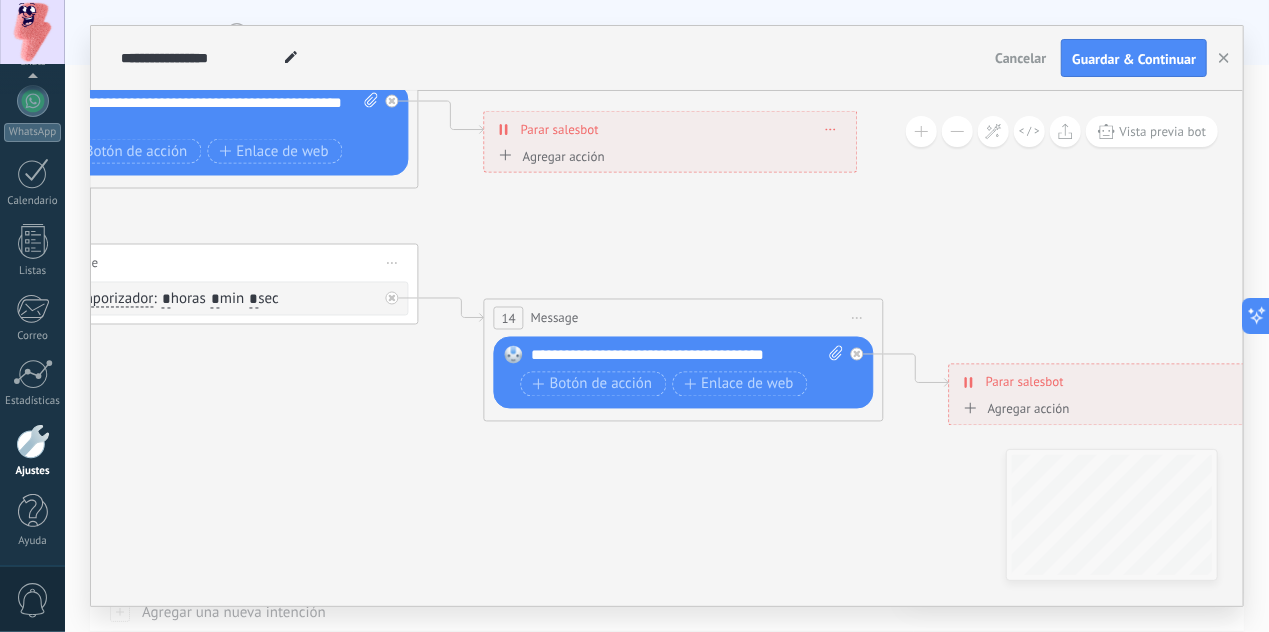 drag, startPoint x: 984, startPoint y: 248, endPoint x: 879, endPoint y: 186, distance: 121.93851 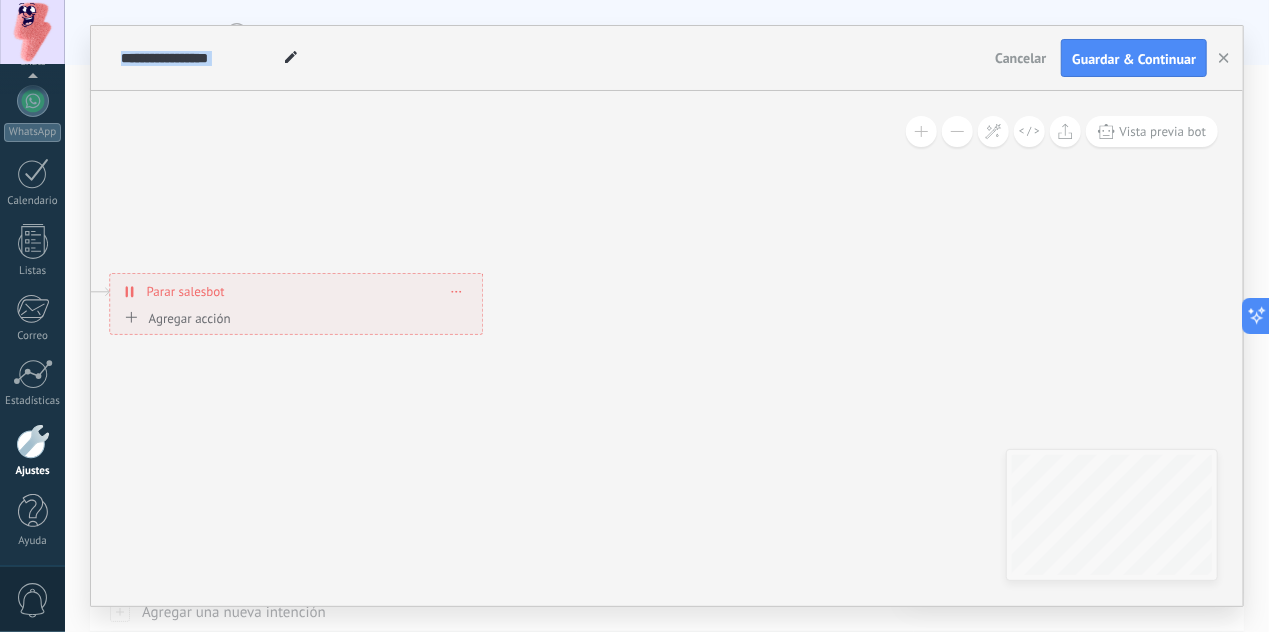 drag, startPoint x: 1000, startPoint y: 203, endPoint x: 161, endPoint y: 112, distance: 843.9206 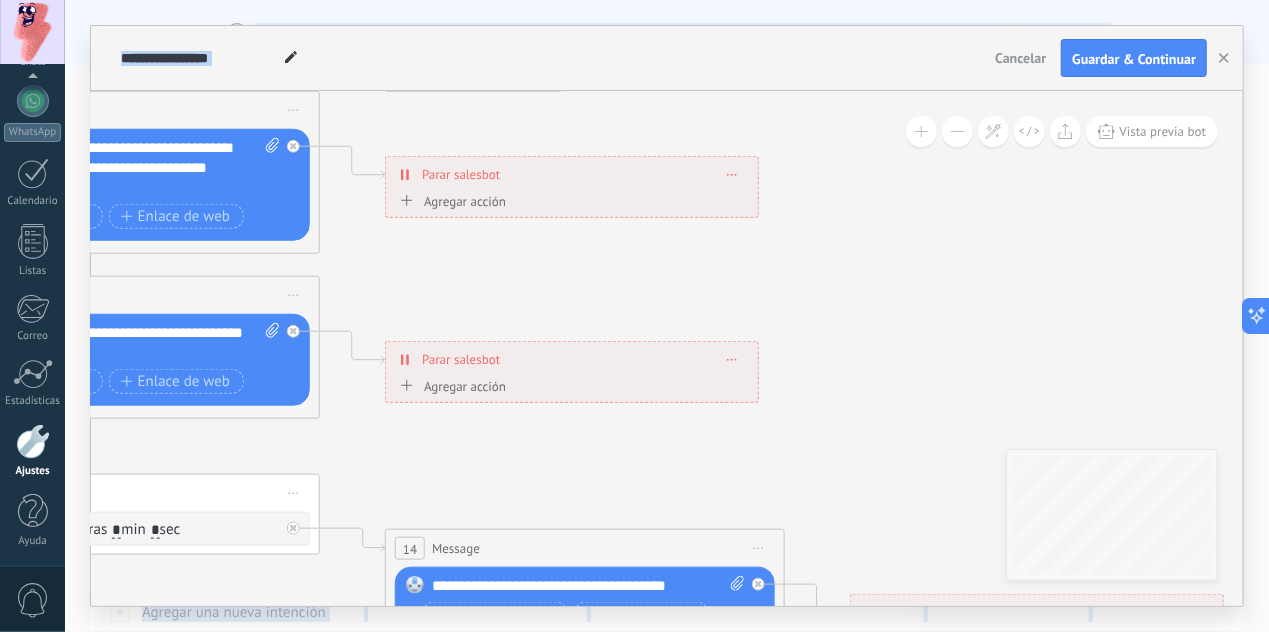 drag, startPoint x: 533, startPoint y: 216, endPoint x: 1268, endPoint y: 537, distance: 802.03864 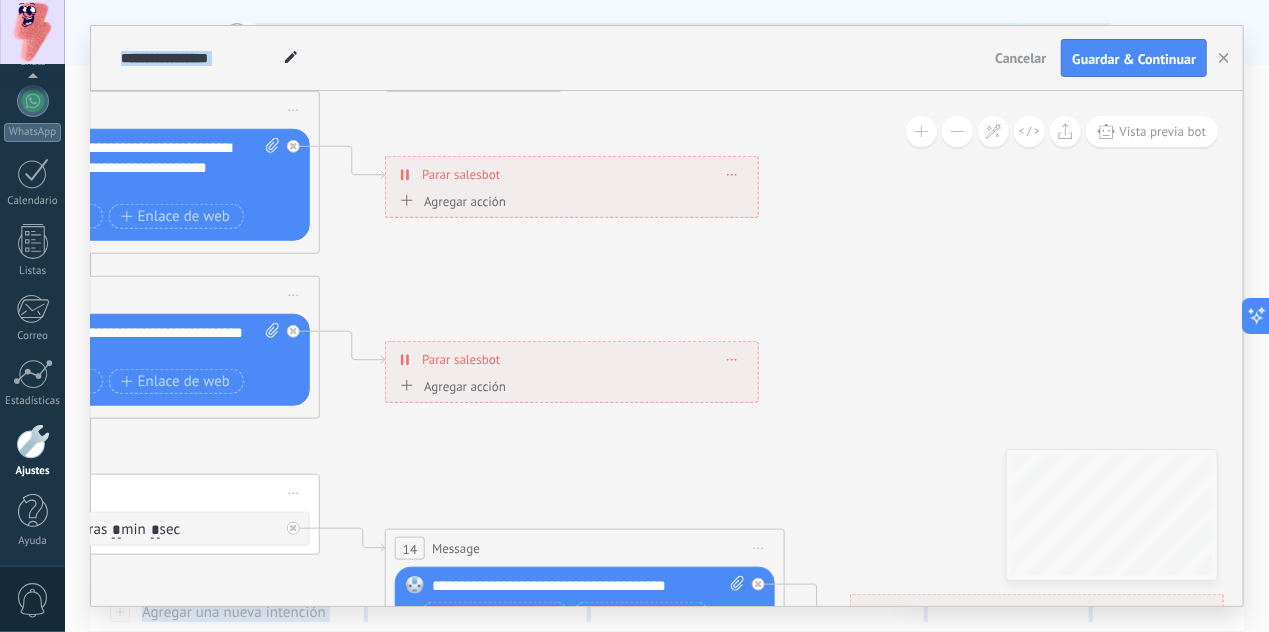 click on ".abccls-1,.abccls-2{fill-rule:evenodd}.abccls-2{fill:#fff} .abfcls-1{fill:none}.abfcls-2{fill:#fff} .abncls-1{isolation:isolate}.abncls-2{opacity:.06}.abncls-2,.abncls-3,.abncls-6{mix-blend-mode:multiply}.abncls-3{opacity:.15}.abncls-4,.abncls-8{fill:#fff}.abncls-5{fill:url(#abnlinear-gradient)}.abncls-6{opacity:.04}.abncls-7{fill:url(#abnlinear-gradient-2)}.abncls-8{fill-rule:evenodd} .abqst0{fill:#ffa200} .abwcls-1{fill:#252525} .cls-1{isolation:isolate} .acicls-1{fill:none} .aclcls-1{fill:#232323} .acnst0{display:none} .addcls-1,.addcls-2{fill:none;stroke-miterlimit:10}.addcls-1{stroke:#dfe0e5}.addcls-2{stroke:#a1a7ab} .adecls-1,.adecls-2{fill:none;stroke-miterlimit:10}.adecls-1{stroke:#dfe0e5}.adecls-2{stroke:#a1a7ab} .adqcls-1{fill:#8591a5;fill-rule:evenodd} .aeccls-1{fill:#5c9f37} .aeecls-1{fill:#f86161} .aejcls-1{fill:#8591a5;fill-rule:evenodd} .aekcls-1{fill-rule:evenodd} .aelcls-1{fill-rule:evenodd;fill:currentColor} .aemcls-1{fill-rule:evenodd;fill:currentColor} .aercls-2{fill:#24bc8c}" at bounding box center [634, 316] 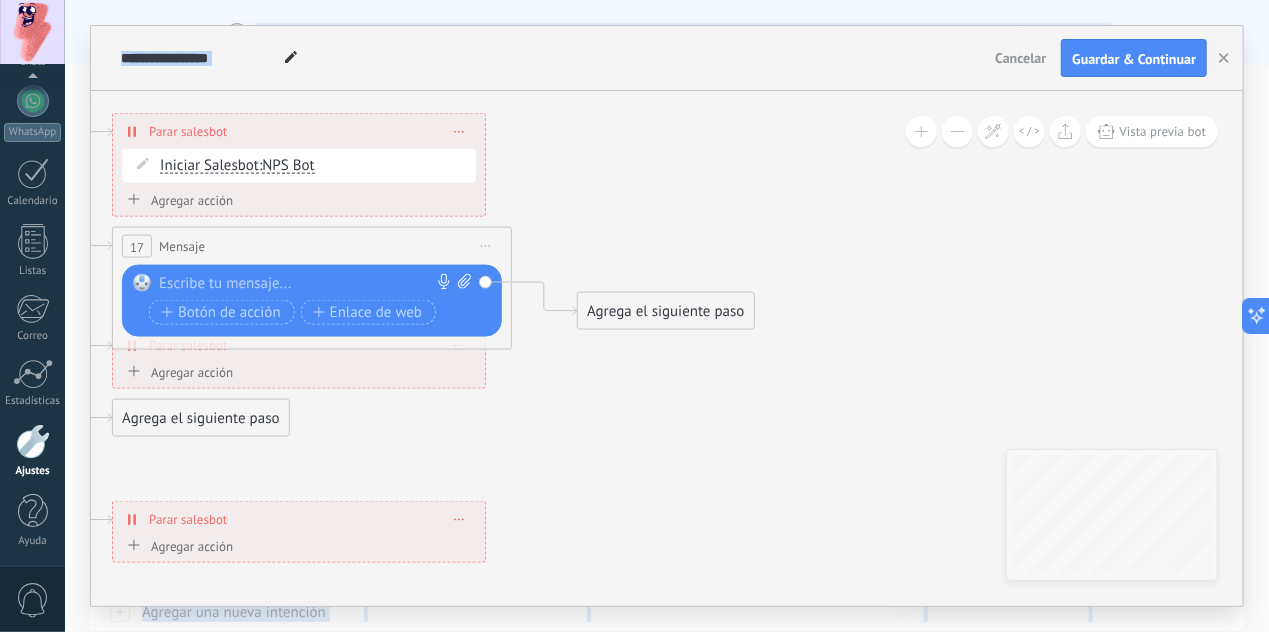 drag, startPoint x: 923, startPoint y: 313, endPoint x: 651, endPoint y: 658, distance: 439.32788 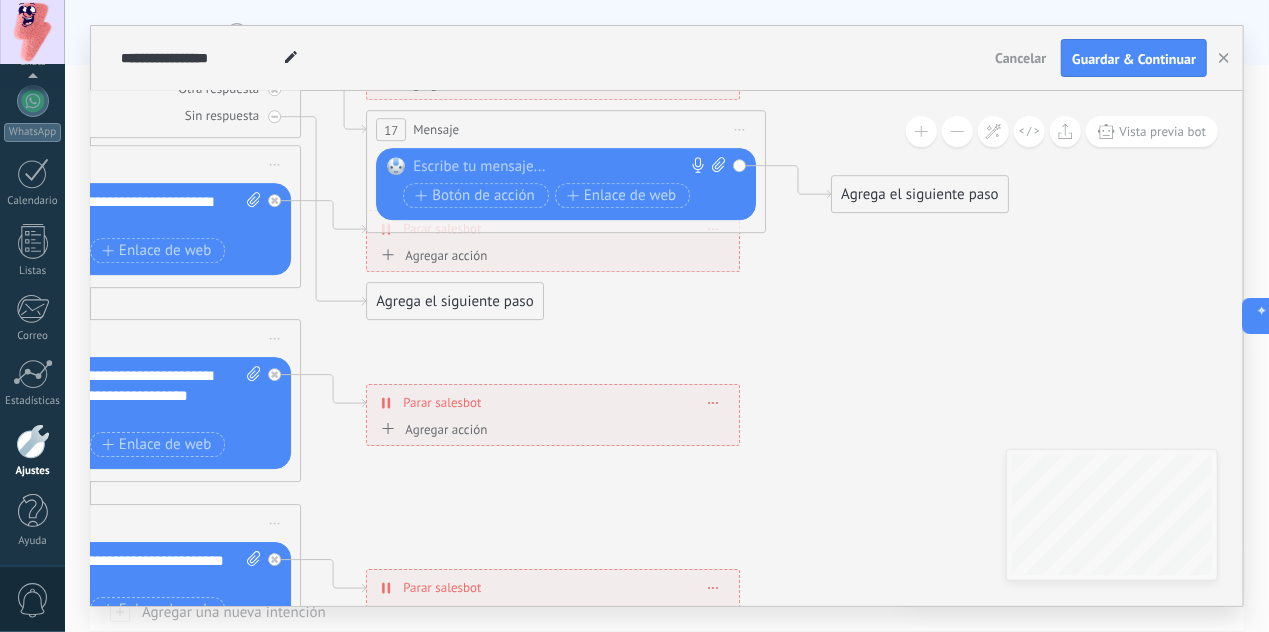 drag, startPoint x: 701, startPoint y: 459, endPoint x: 956, endPoint y: 340, distance: 281.4001 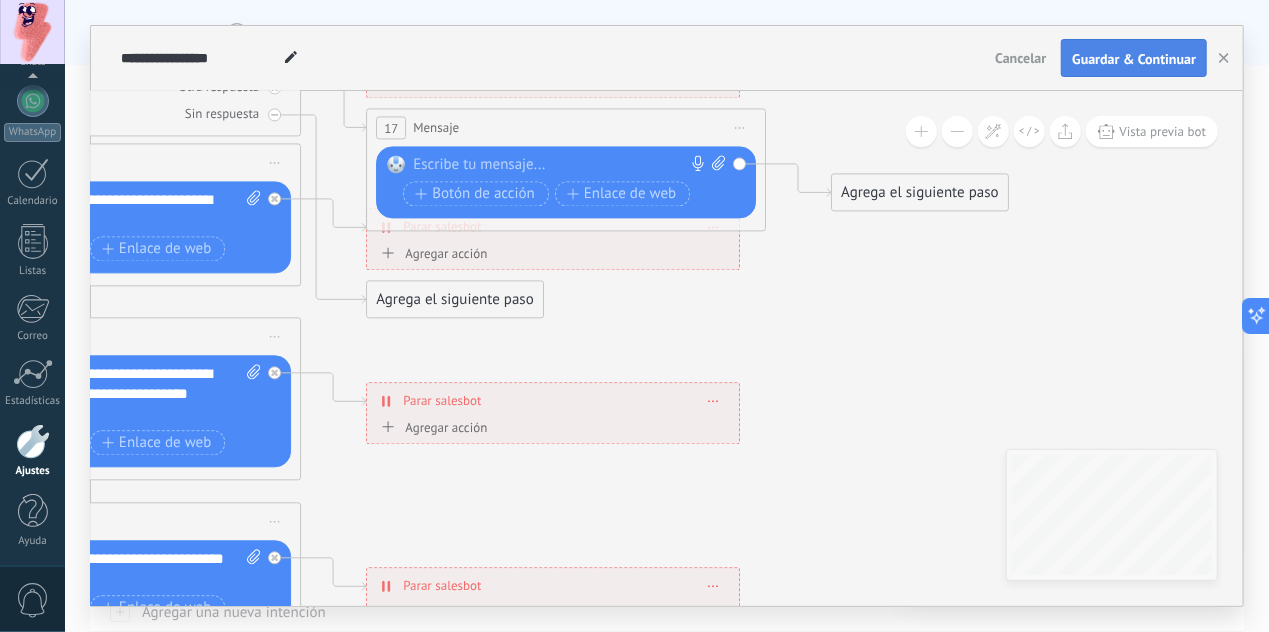 click on "Guardar & Continuar" at bounding box center [1134, 58] 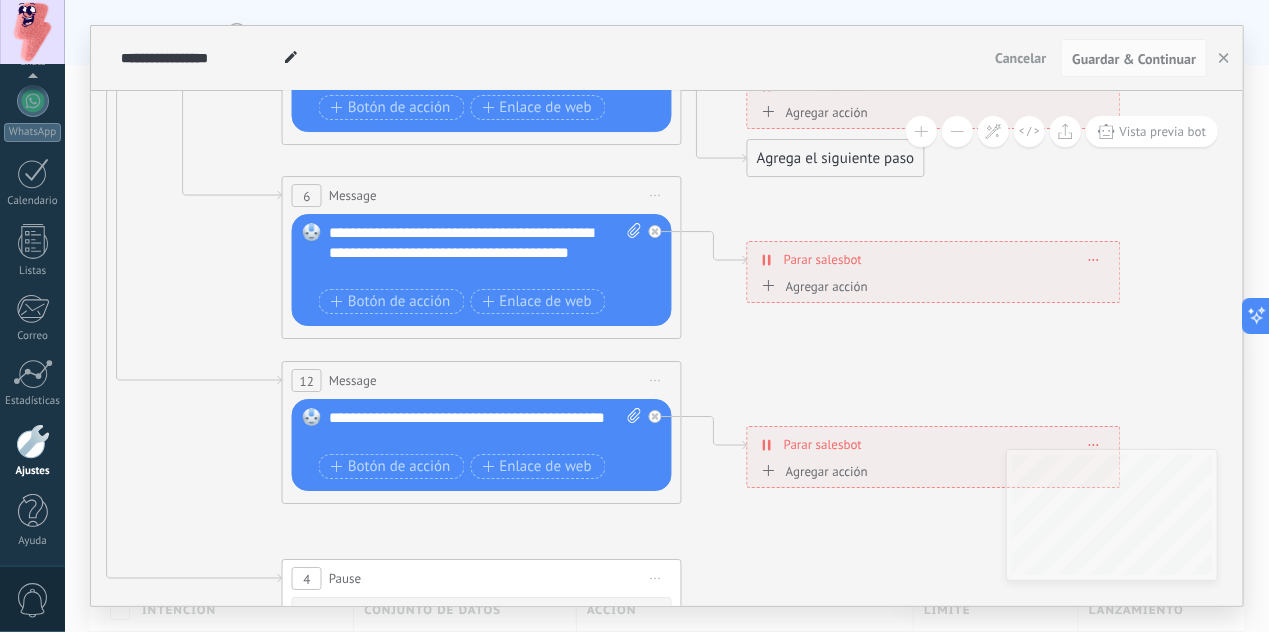 drag, startPoint x: 771, startPoint y: 410, endPoint x: 1152, endPoint y: 269, distance: 406.2536 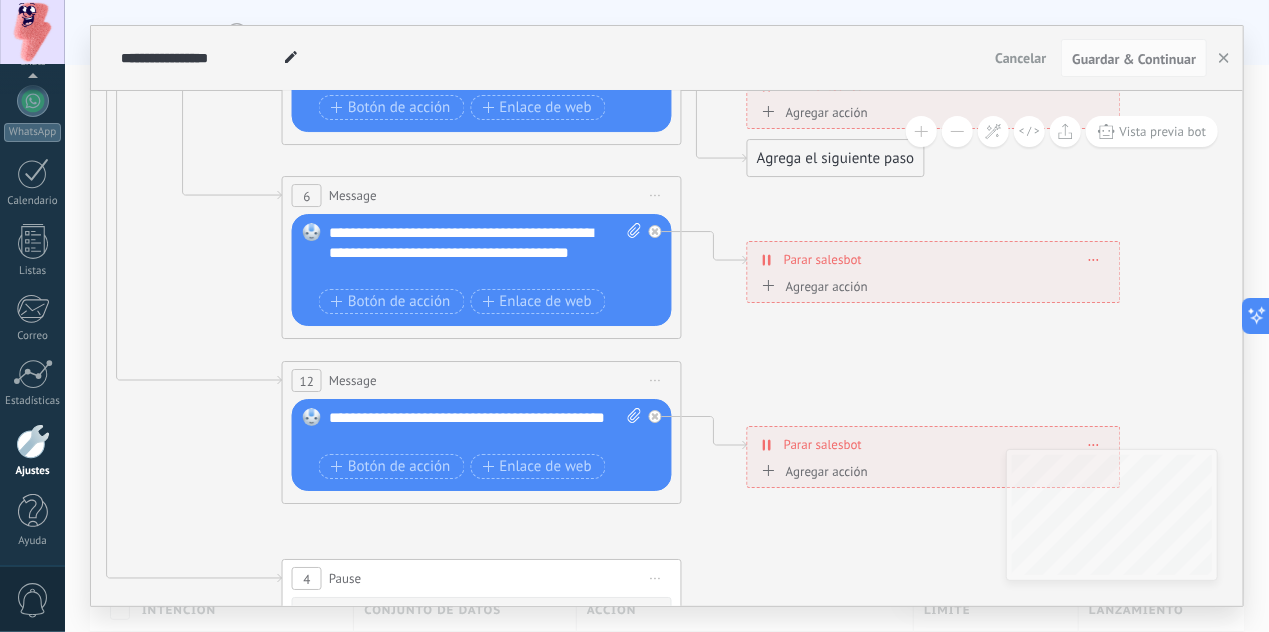 click 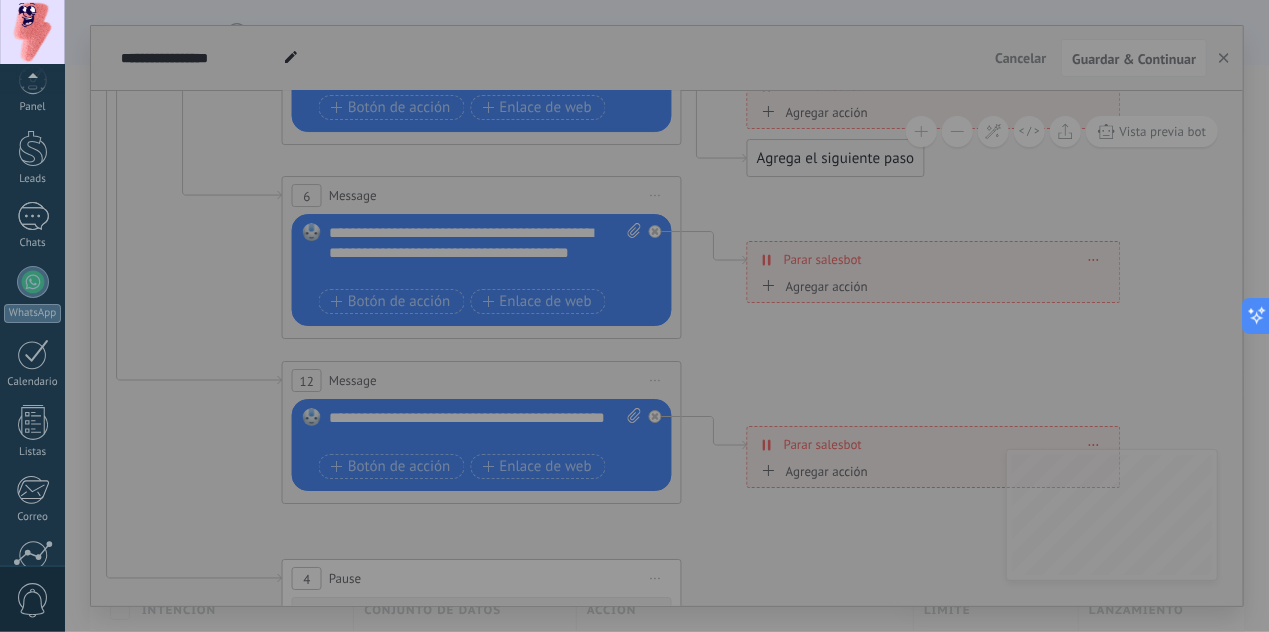 scroll, scrollTop: 199, scrollLeft: 0, axis: vertical 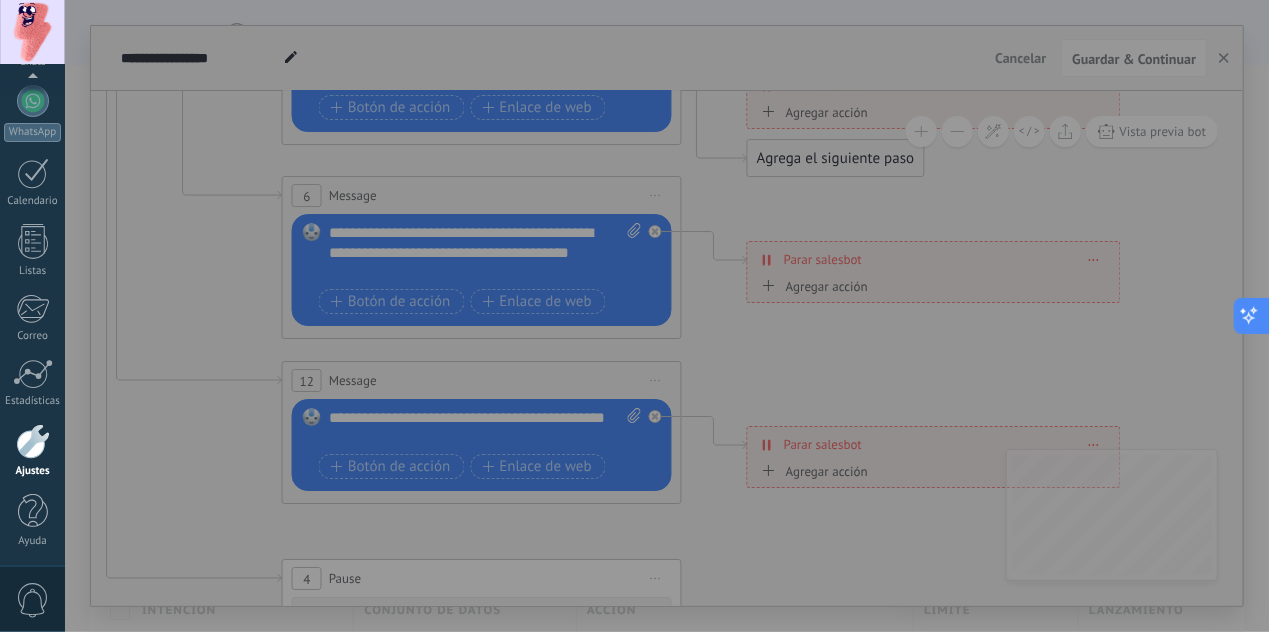 click 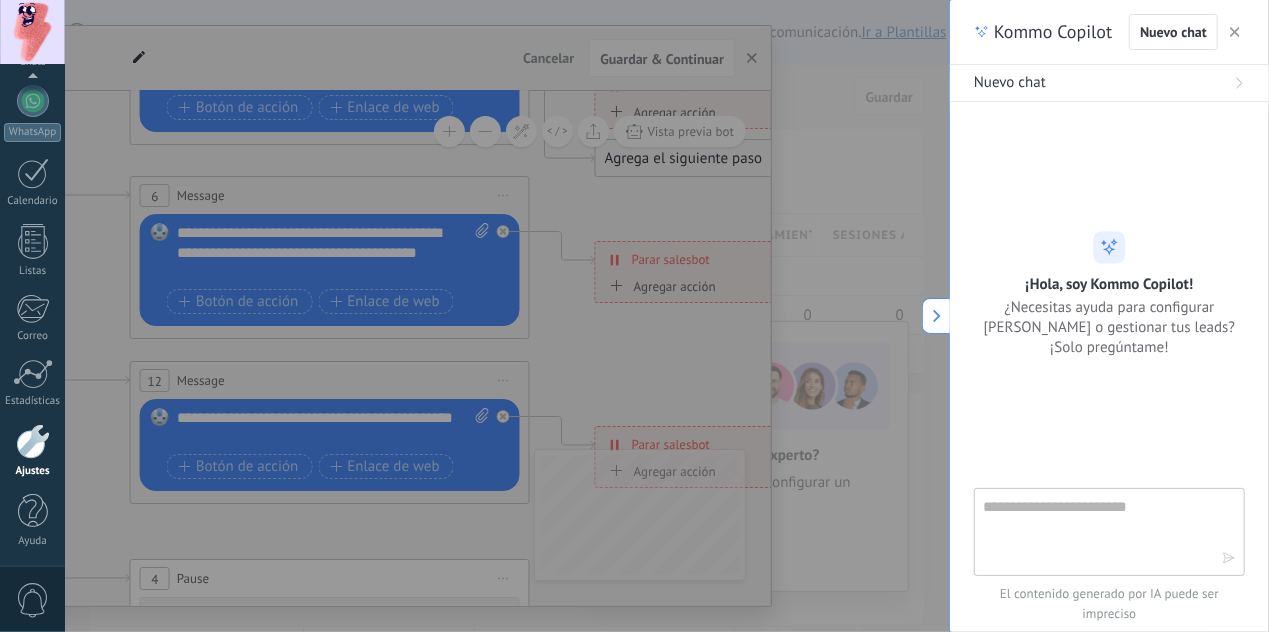 scroll, scrollTop: 19, scrollLeft: 0, axis: vertical 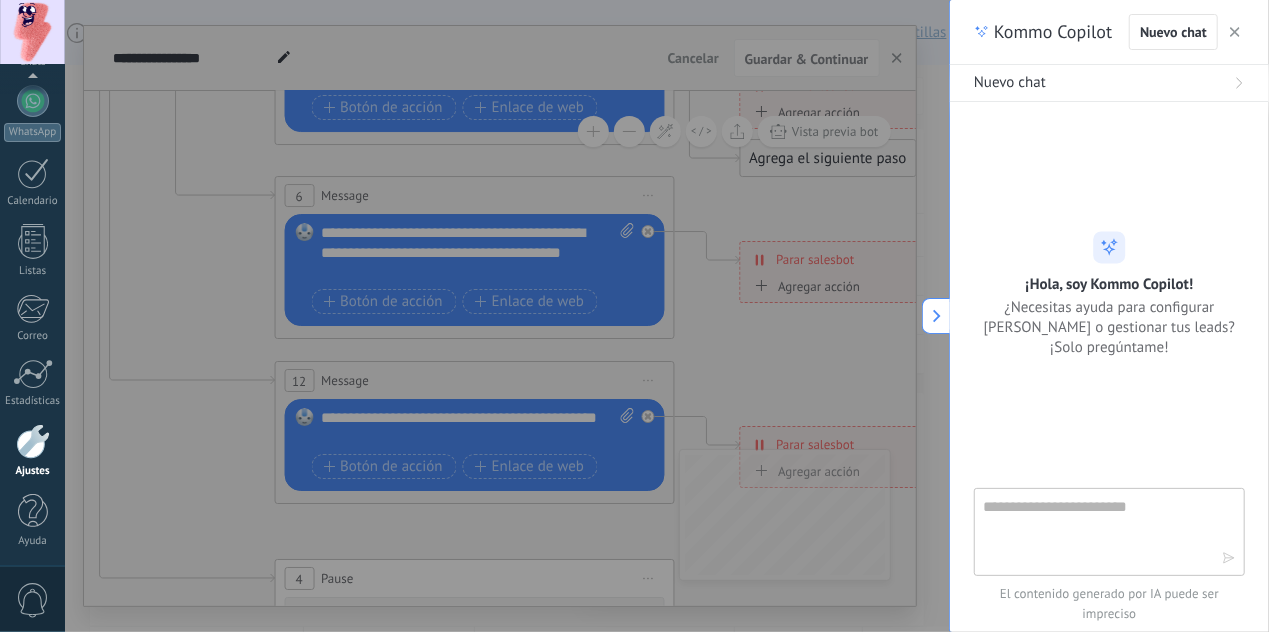 click at bounding box center (699, 316) 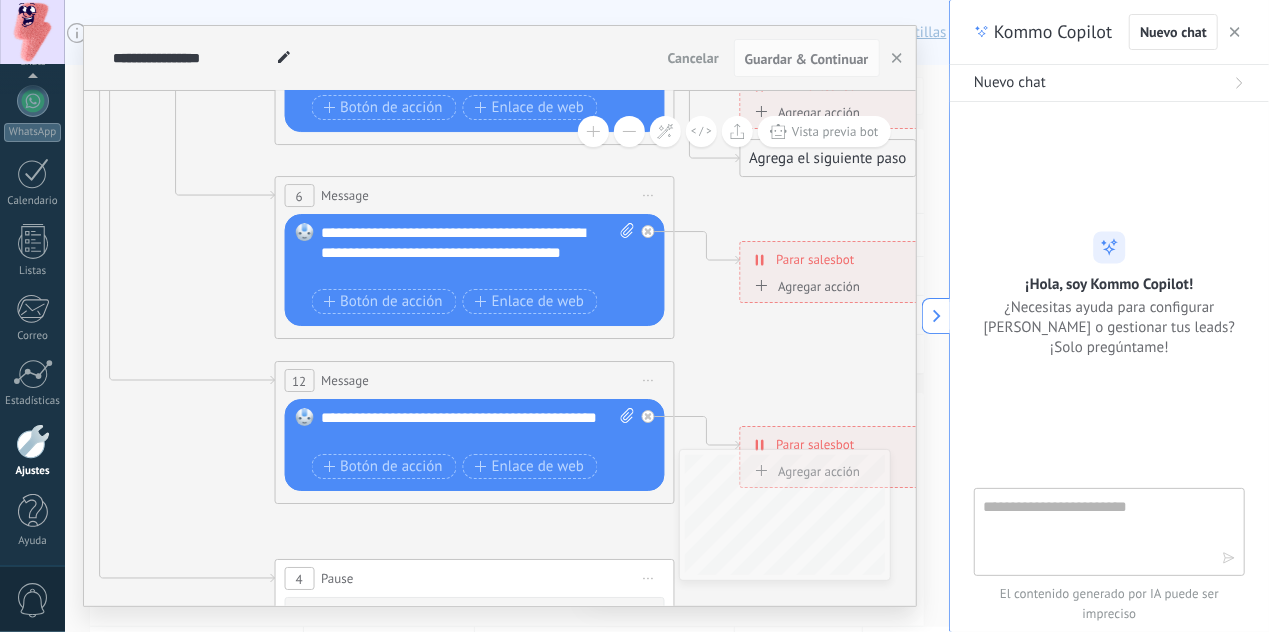 click at bounding box center [1095, 531] 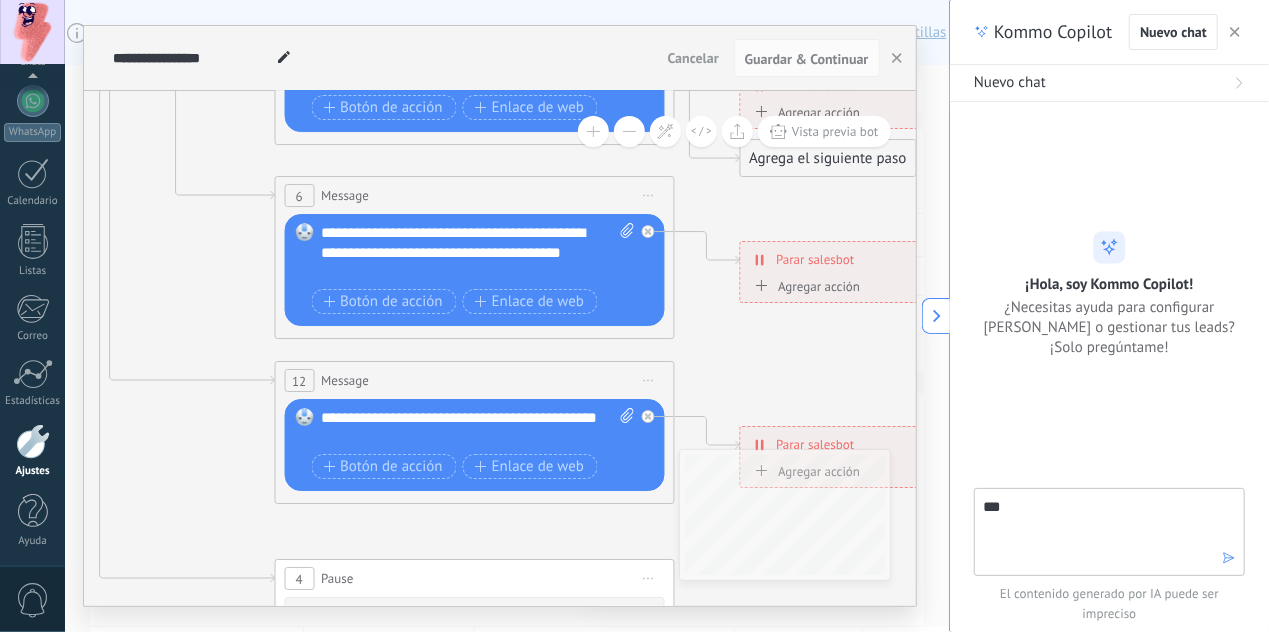 type on "****" 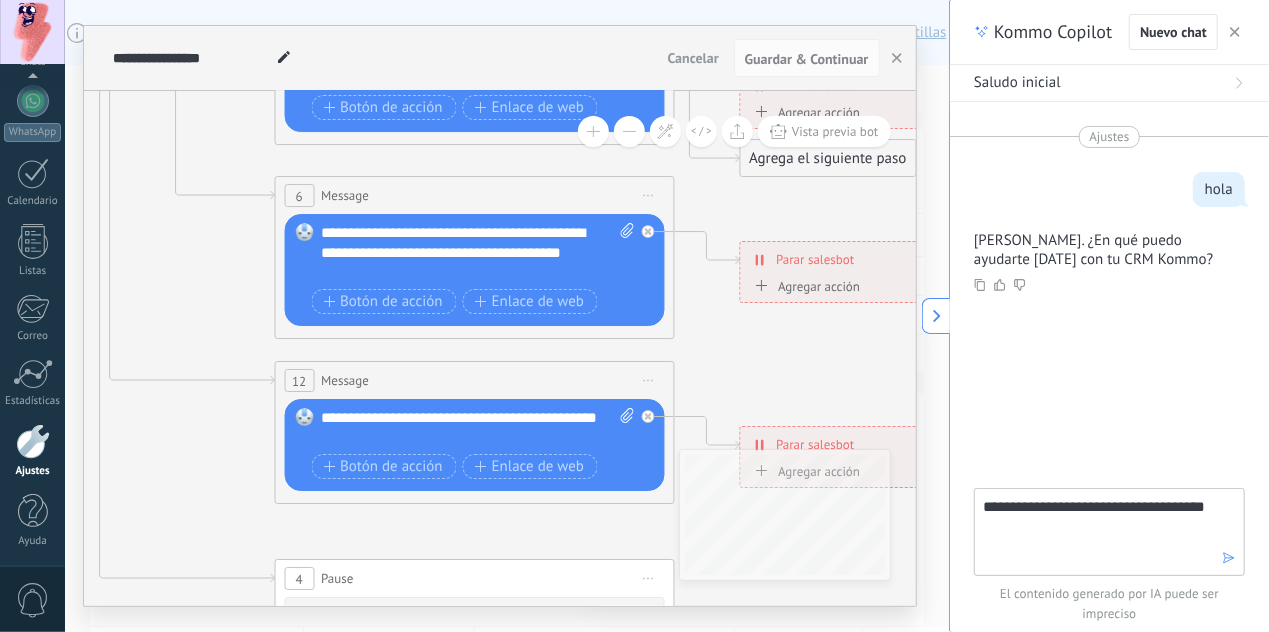 type on "**********" 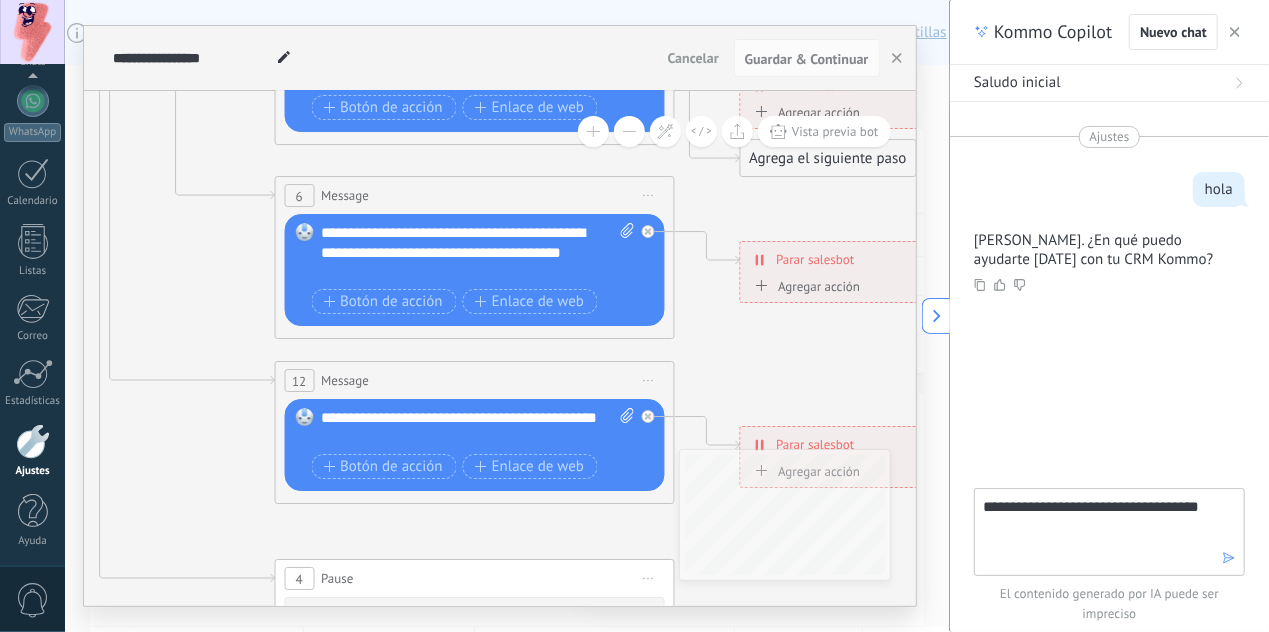 type 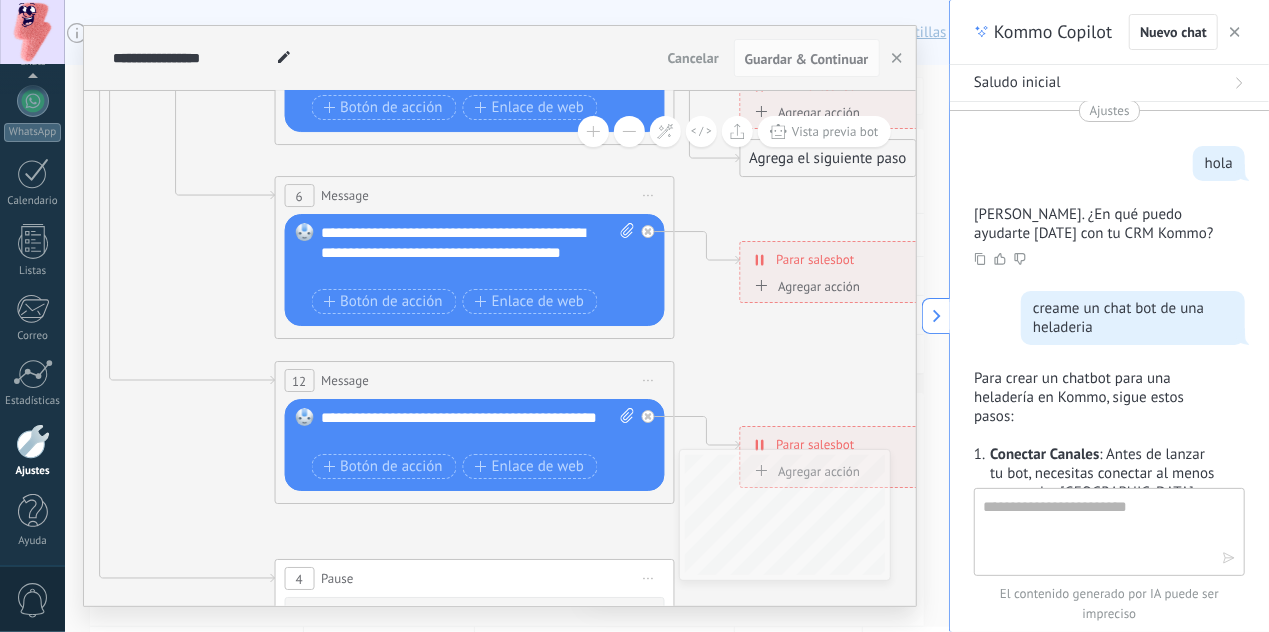 scroll, scrollTop: 1071, scrollLeft: 0, axis: vertical 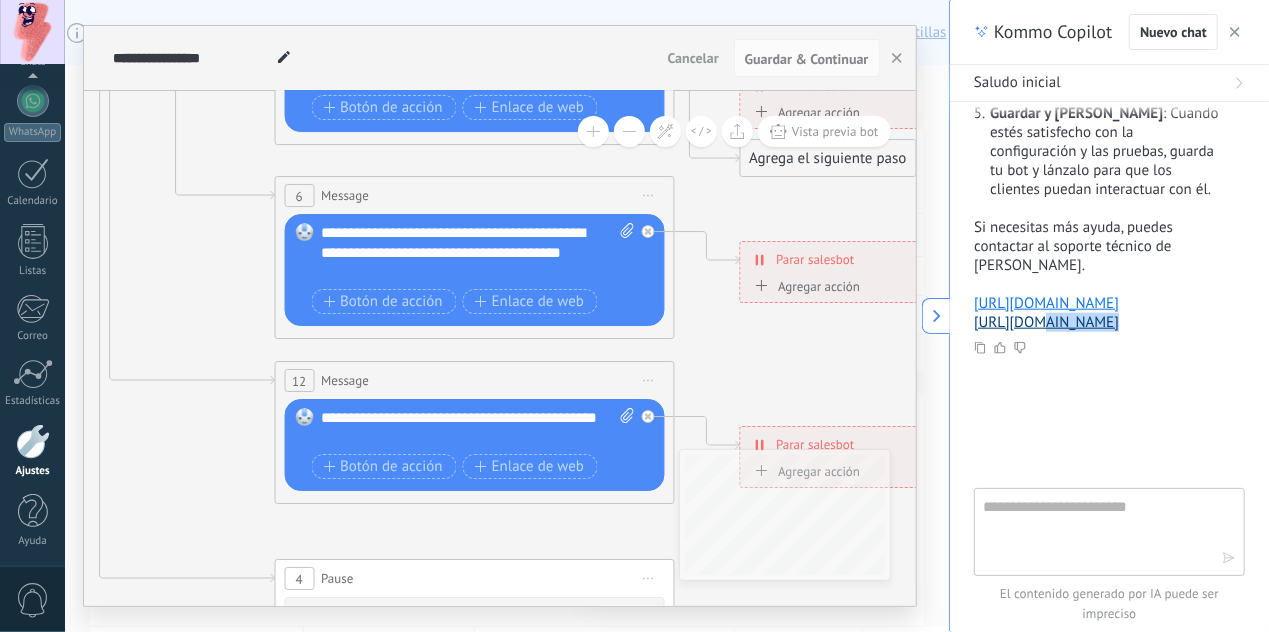 drag, startPoint x: 1027, startPoint y: 400, endPoint x: 1032, endPoint y: 298, distance: 102.122475 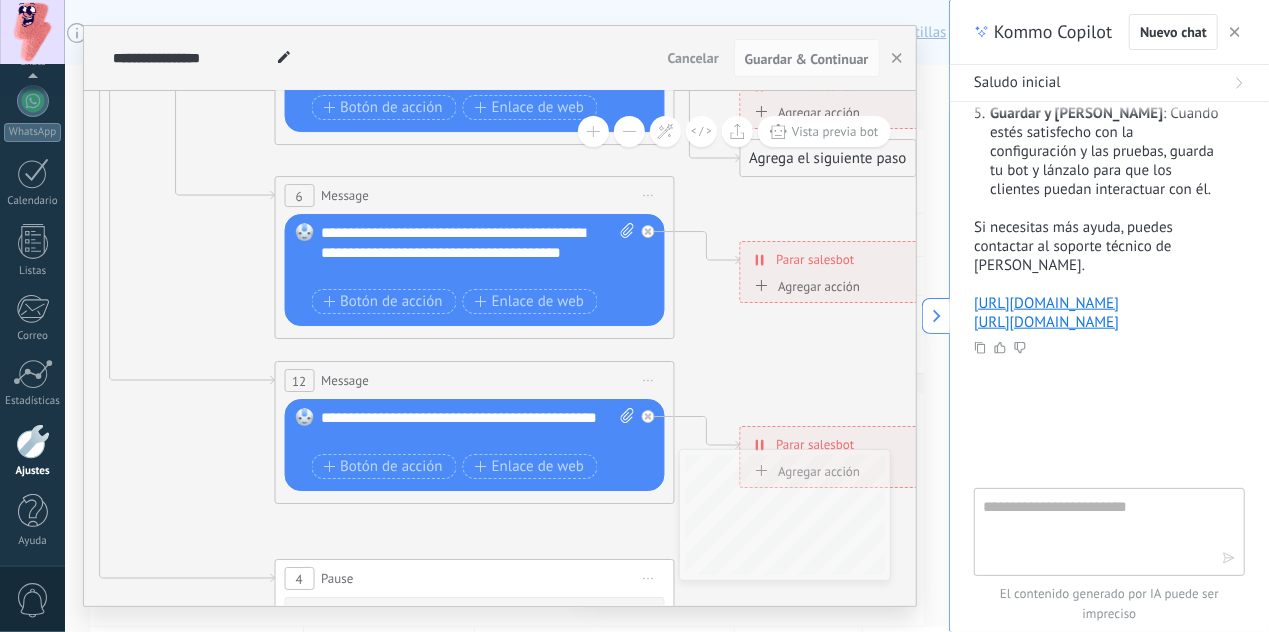 drag, startPoint x: 1032, startPoint y: 298, endPoint x: 879, endPoint y: 376, distance: 171.73526 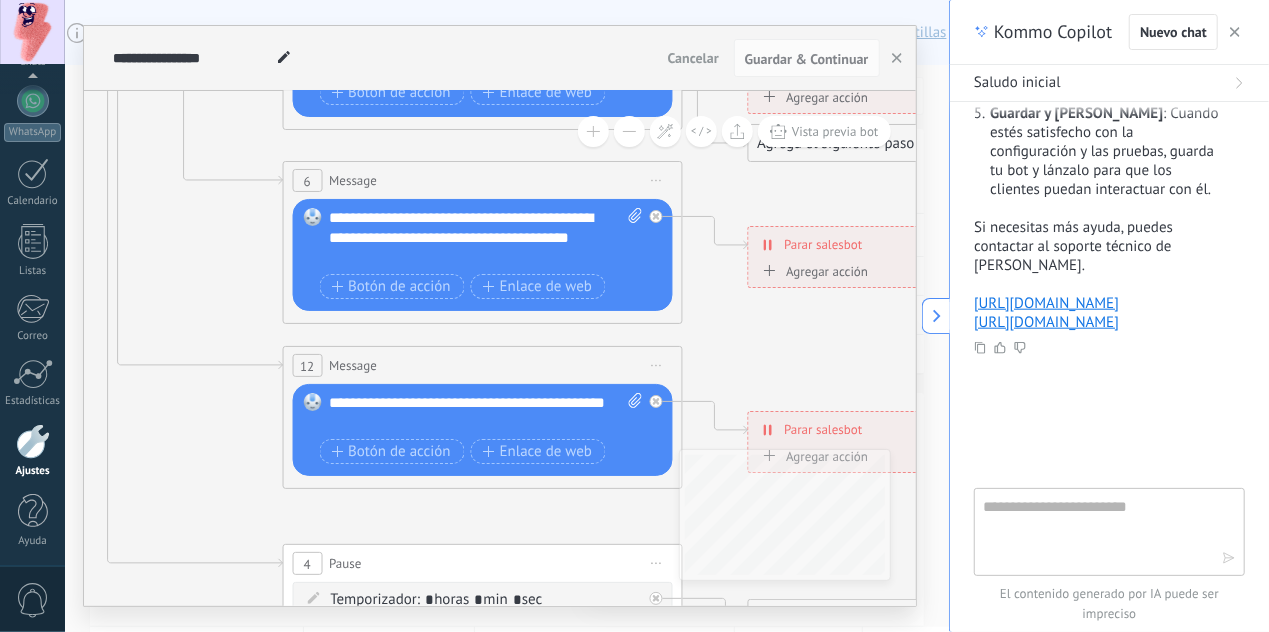 drag, startPoint x: 864, startPoint y: 352, endPoint x: 871, endPoint y: 336, distance: 17.464249 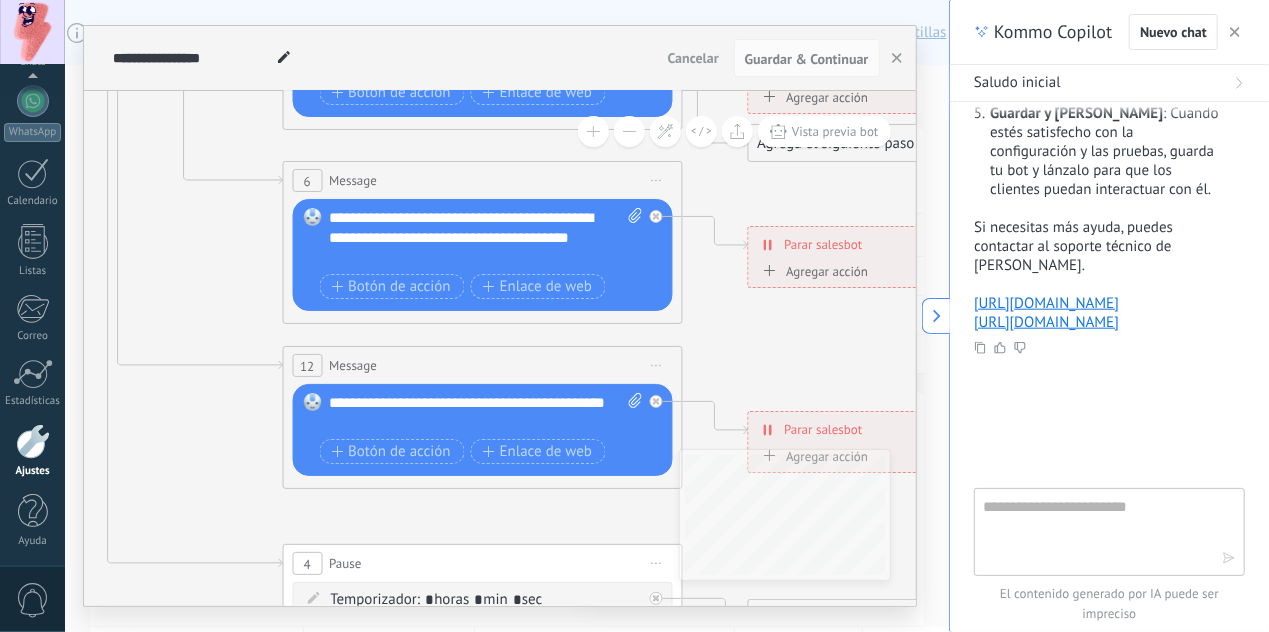 click 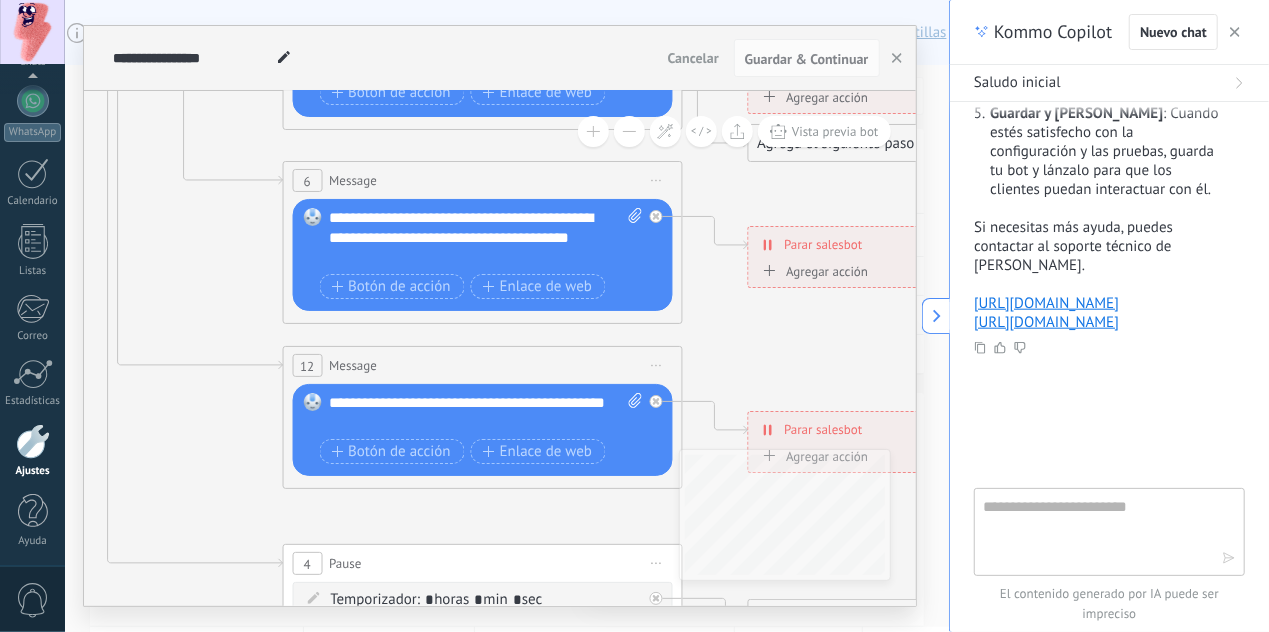 scroll, scrollTop: 1071, scrollLeft: 0, axis: vertical 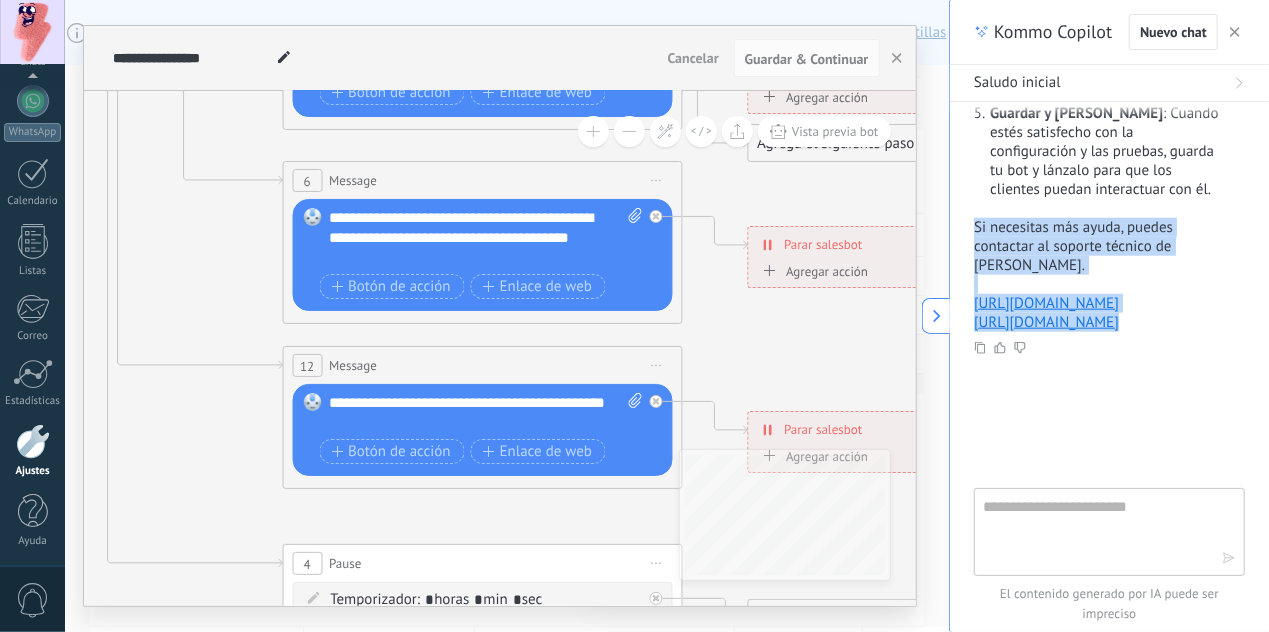 drag, startPoint x: 1246, startPoint y: 399, endPoint x: 963, endPoint y: 181, distance: 357.2296 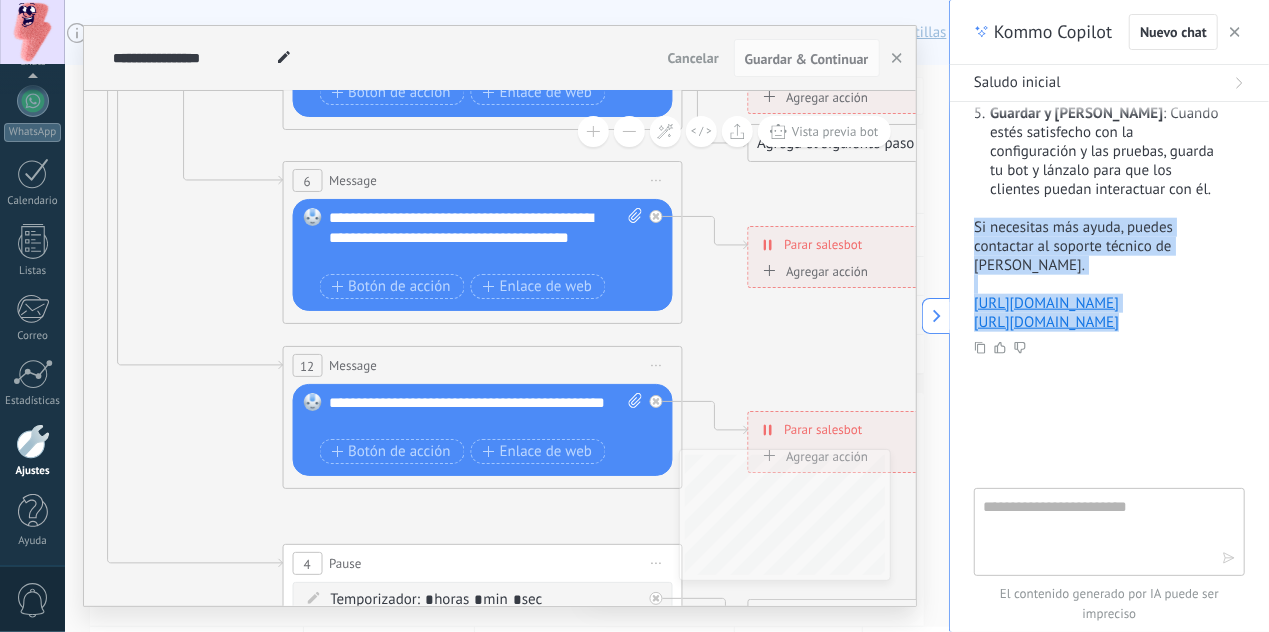 click on "Ajustes hola Hola, Juan Pablo. ¿En qué puedo ayudarte hoy con tu CRM Kommo? creame un chat bot de una heladeria Para crear un chatbot para una heladería en Kommo, sigue estos pasos:
Conectar Canales : Antes de lanzar tu bot, necesitas conectar al menos un canal a Kommo. Puedes crear y experimentar con la configuración del Salesbot sin conectar canales, pero no podrás lanzarlo.
Acceder al Constructor Visual del Salesbot : Ve a la sección de Salesbots en tu cuenta de Kommo. Aquí podrás crear flujos de trabajo automatizados para gestionar y optimizar tus procesos de ventas.
Configurar el Bot :
Utiliza scripts de conversación predefinidos para interactuar con los clientes. Esto te permitirá responder a consultas comunes sobre tus productos, como sabores de helados, precios y horarios.
Asegúrate de que tu bot pueda reconocer la intención del usuario para proporcionar respuestas relevantes.
Probar el Bot
Guardar y Lanzar" at bounding box center [1109, 295] 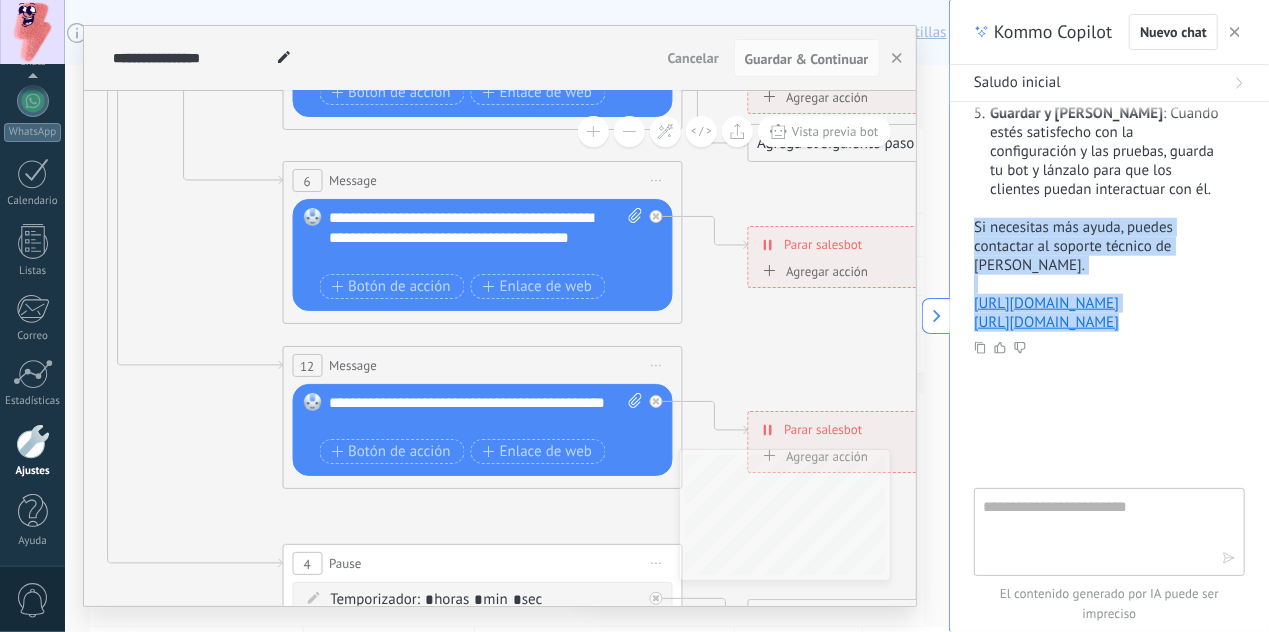 drag, startPoint x: 809, startPoint y: 327, endPoint x: 830, endPoint y: 334, distance: 22.135944 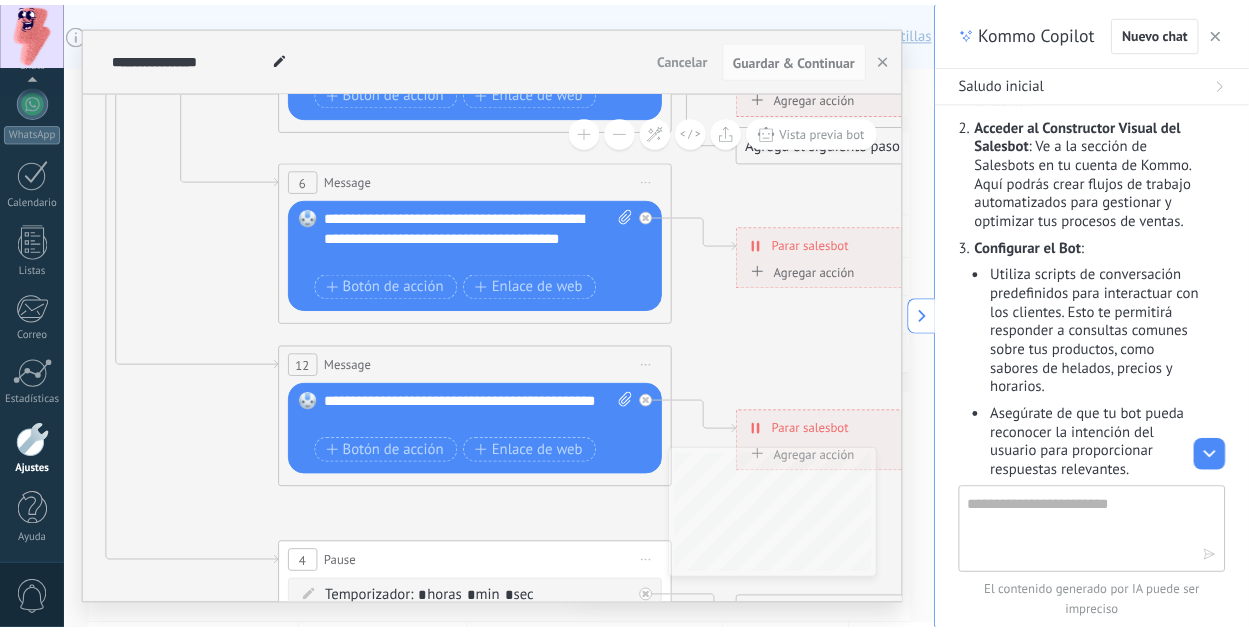 scroll, scrollTop: 553, scrollLeft: 0, axis: vertical 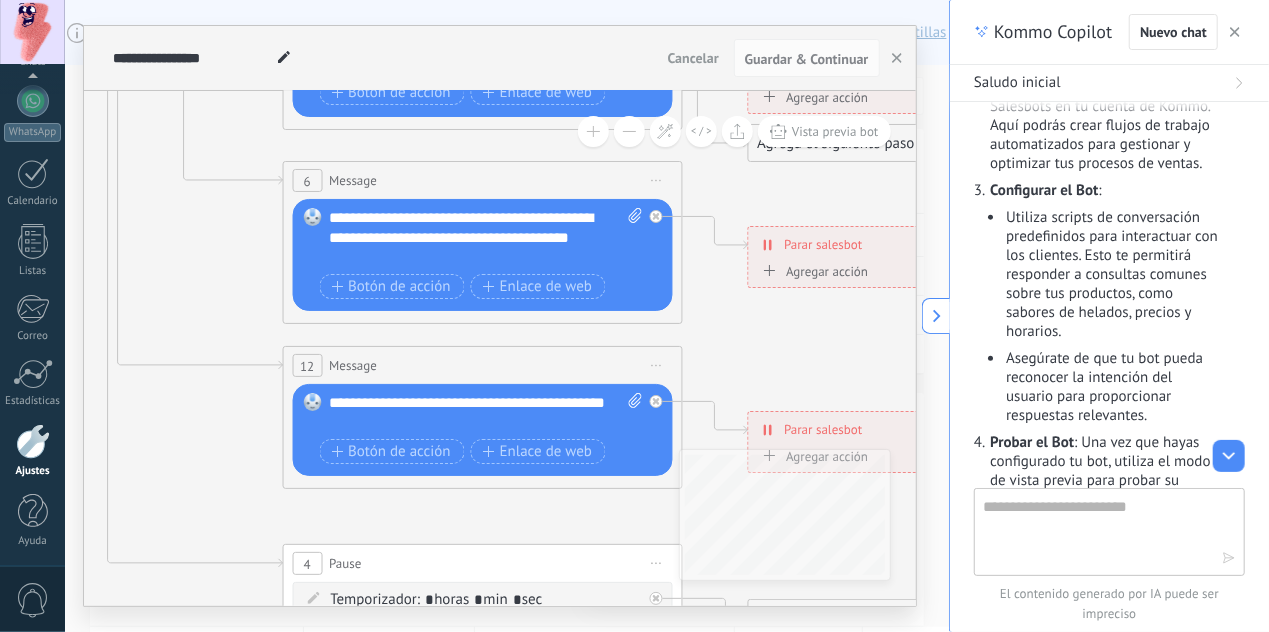 click 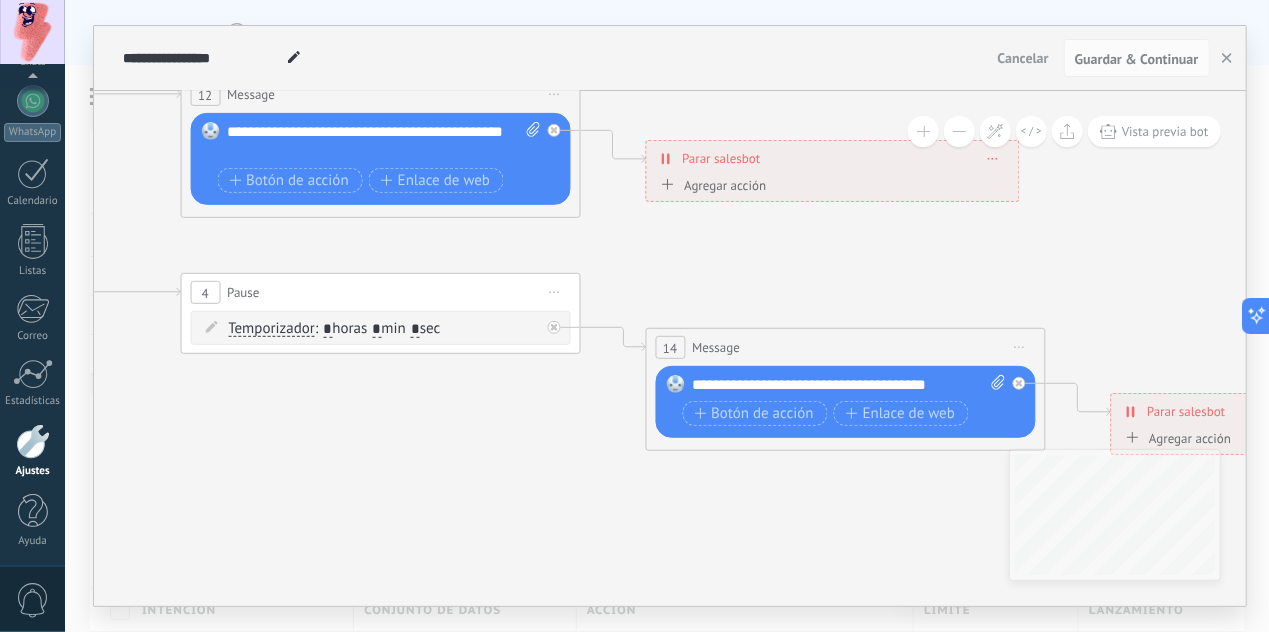 drag, startPoint x: 187, startPoint y: 353, endPoint x: 74, endPoint y: 82, distance: 293.6154 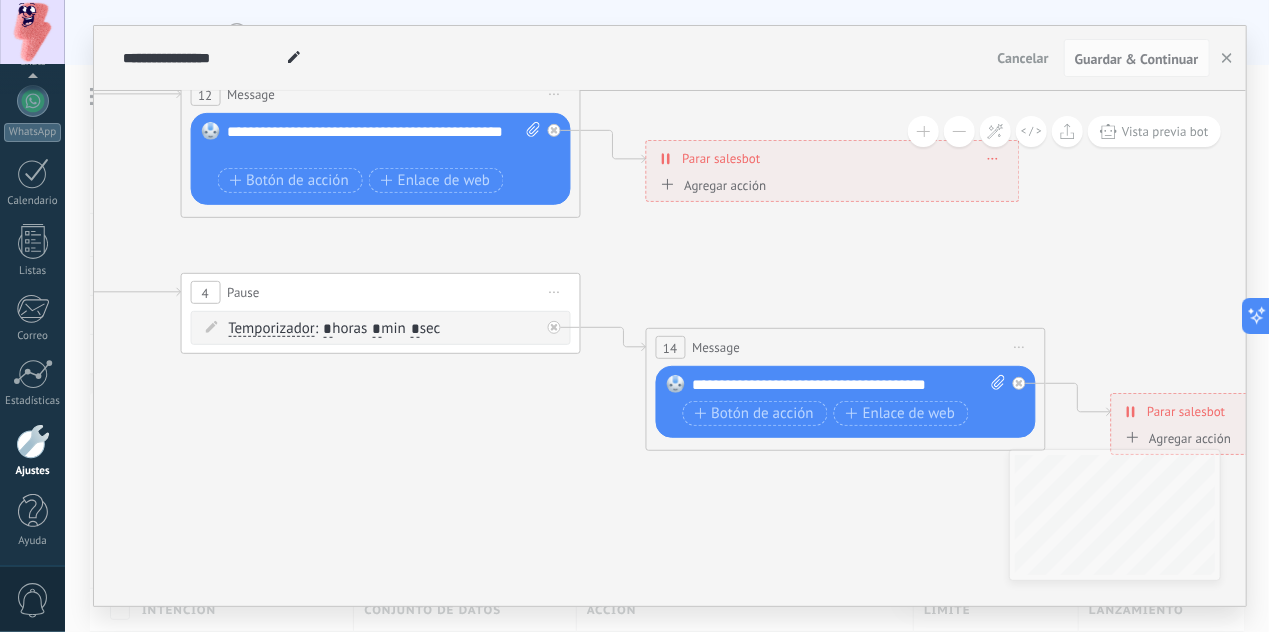 click on "**********" at bounding box center (667, 316) 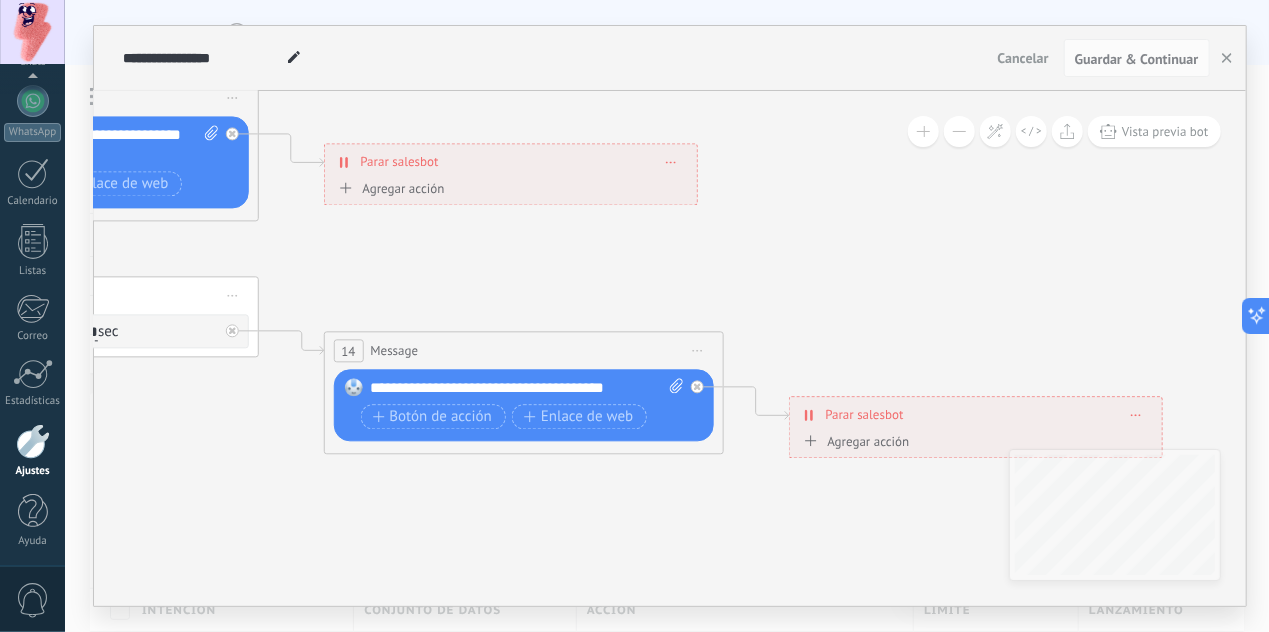 drag, startPoint x: 568, startPoint y: 471, endPoint x: 246, endPoint y: 474, distance: 322.01398 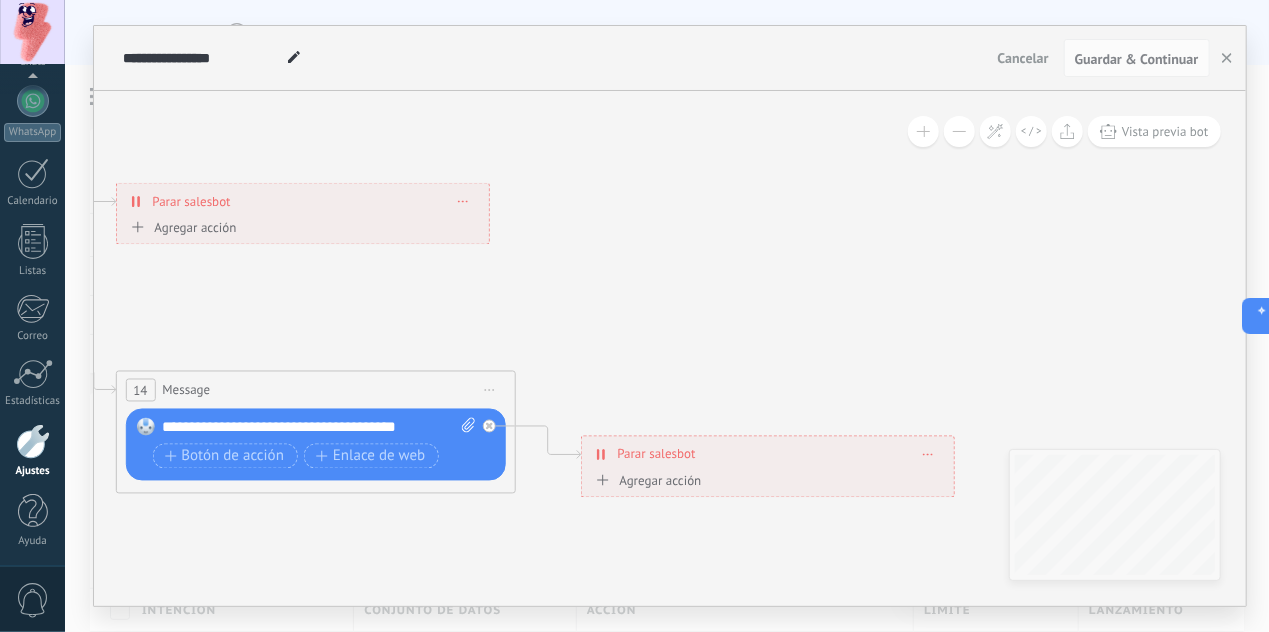 drag, startPoint x: 1079, startPoint y: 335, endPoint x: 871, endPoint y: 374, distance: 211.62466 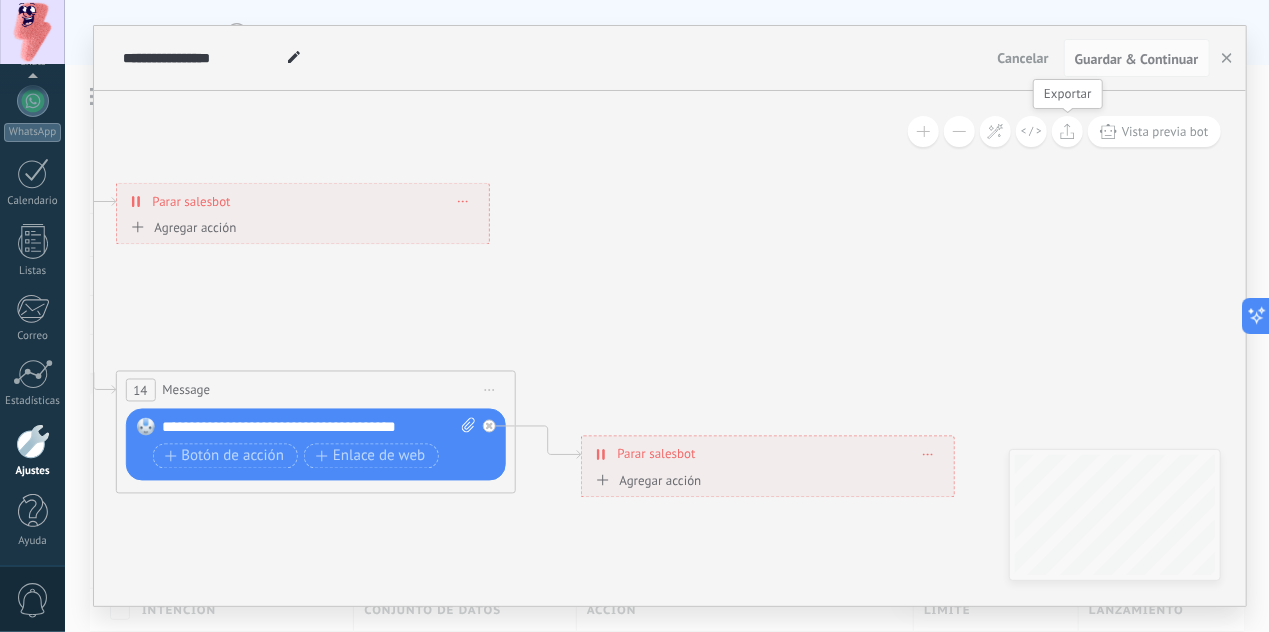 click 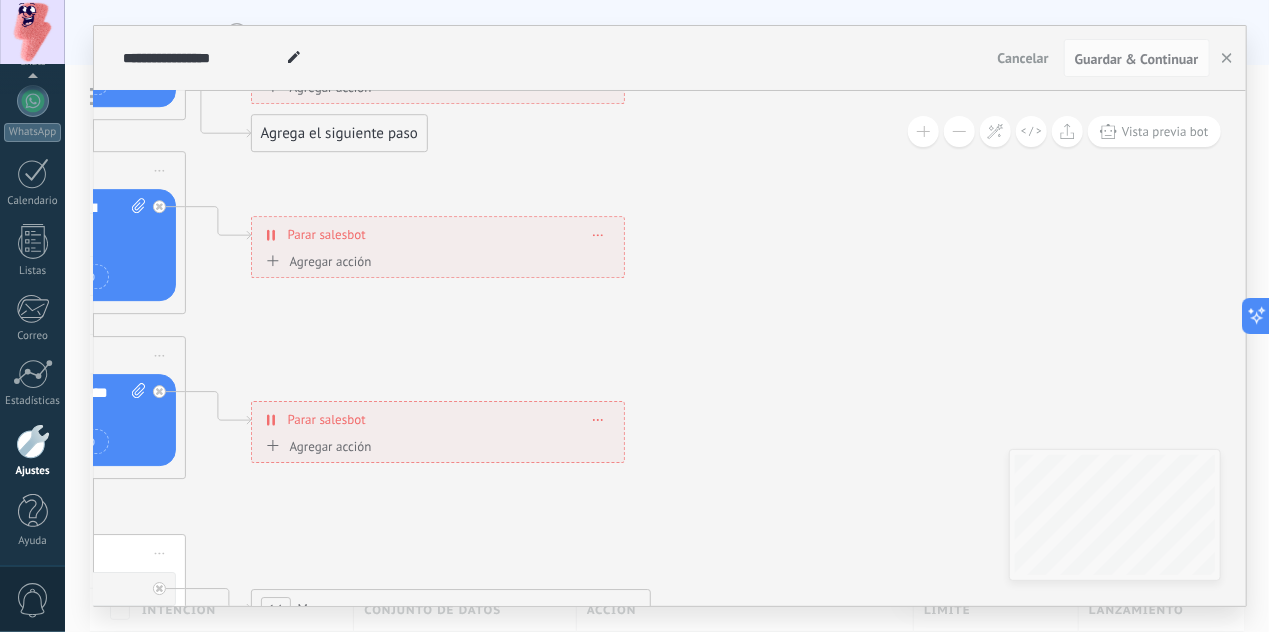 drag, startPoint x: 553, startPoint y: 209, endPoint x: 746, endPoint y: 402, distance: 272.9432 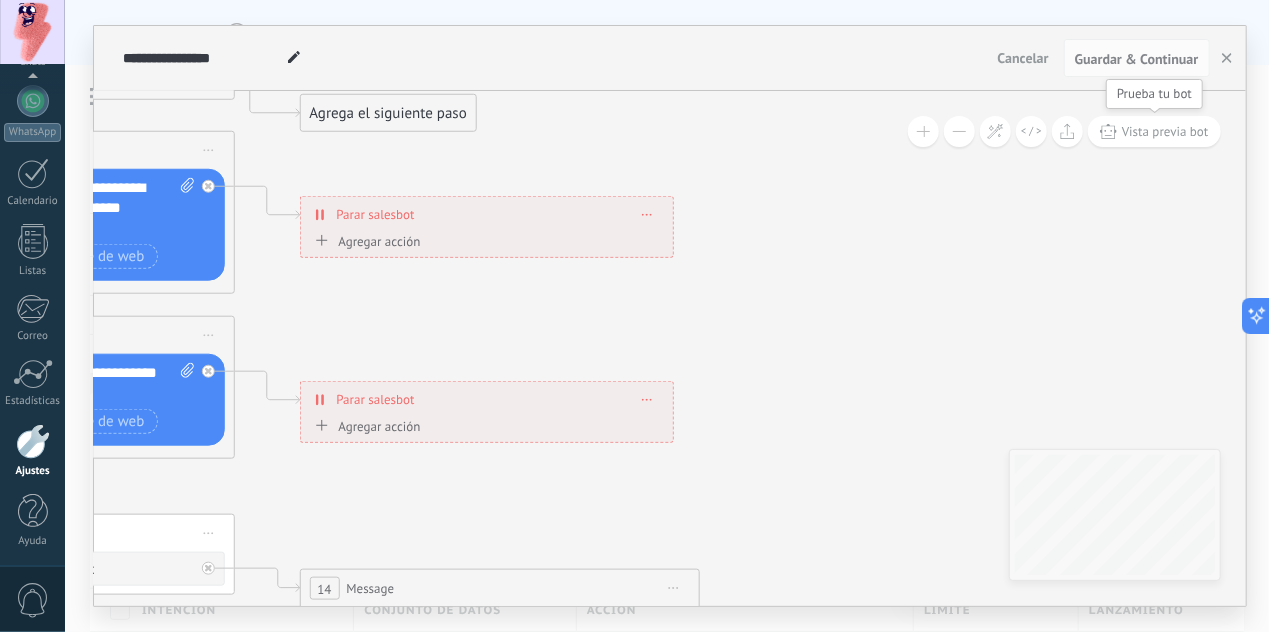 click on "Vista previa bot" at bounding box center [1165, 131] 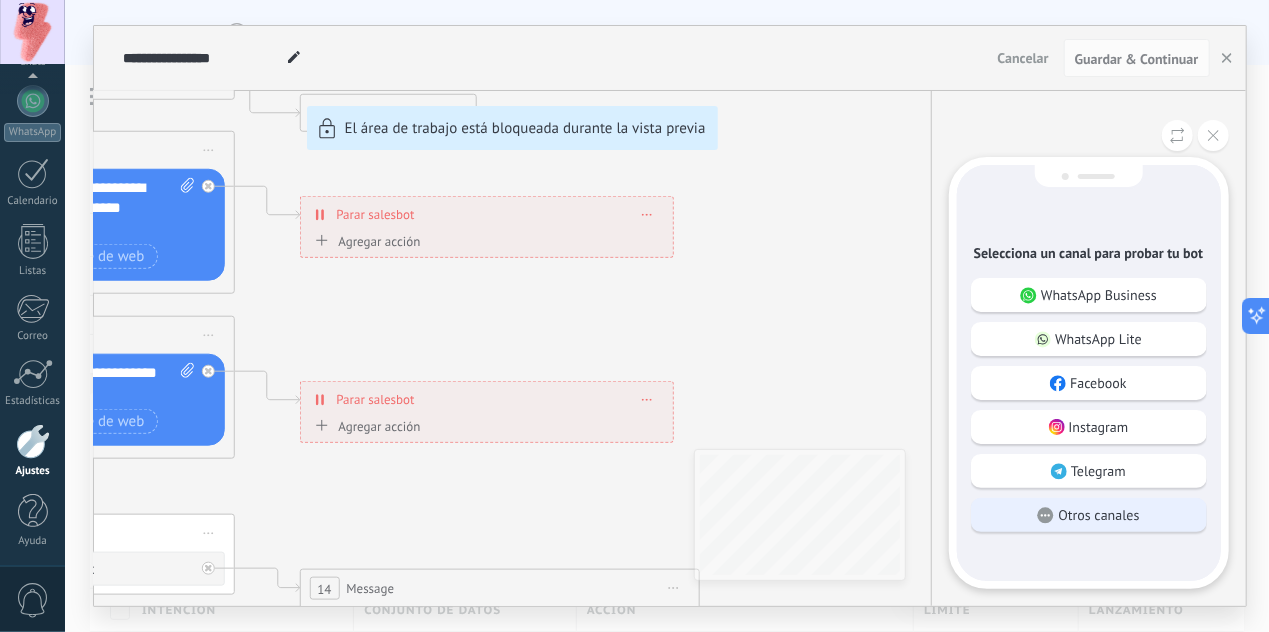 click on "Otros canales" at bounding box center [1089, 515] 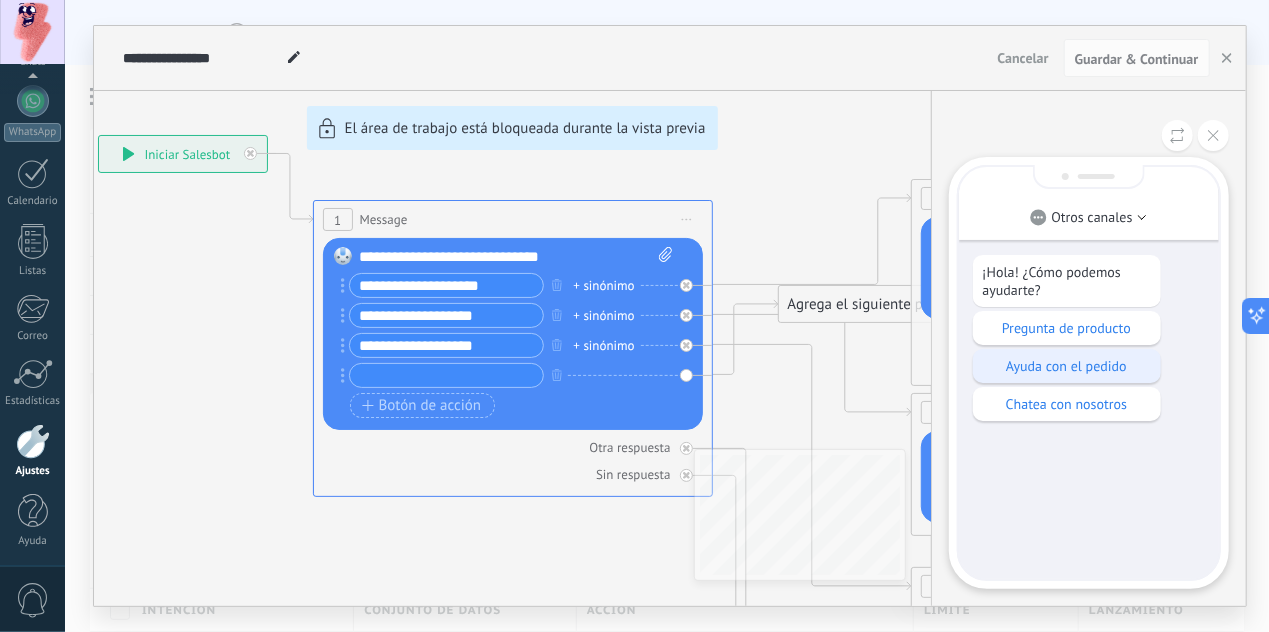 click on "Ayuda con el pedido" at bounding box center (1067, 366) 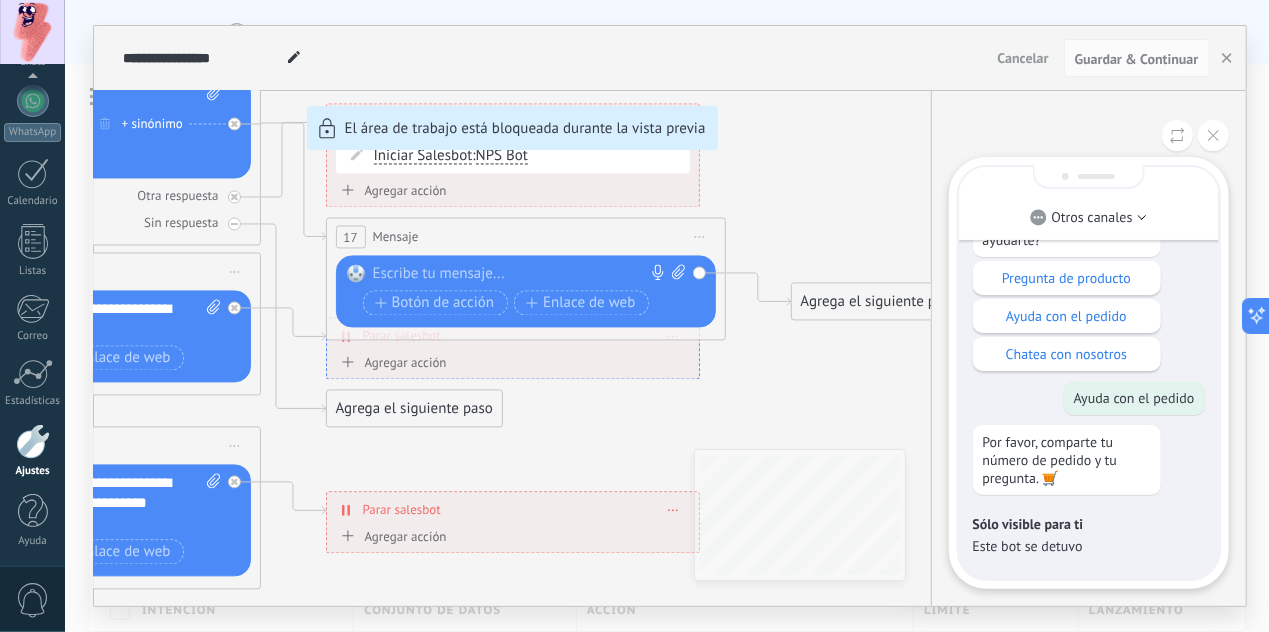 click on "Sólo visible para ti" at bounding box center (1089, 524) 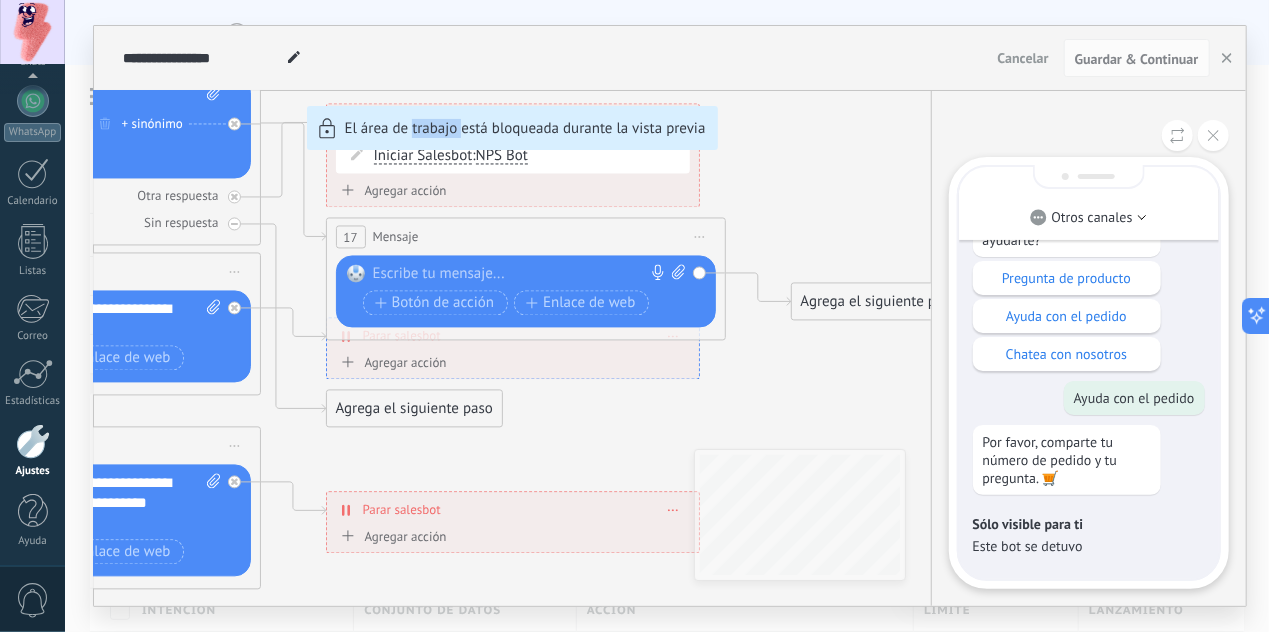 click on "**********" at bounding box center [670, 316] 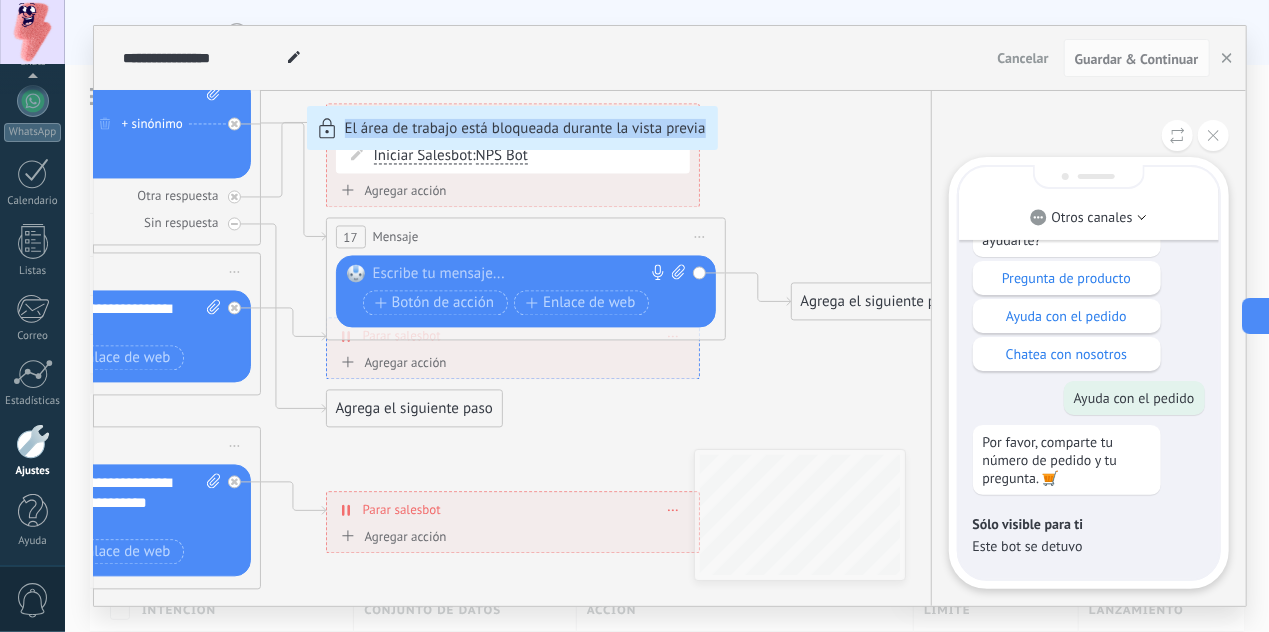 click on "**********" at bounding box center (670, 316) 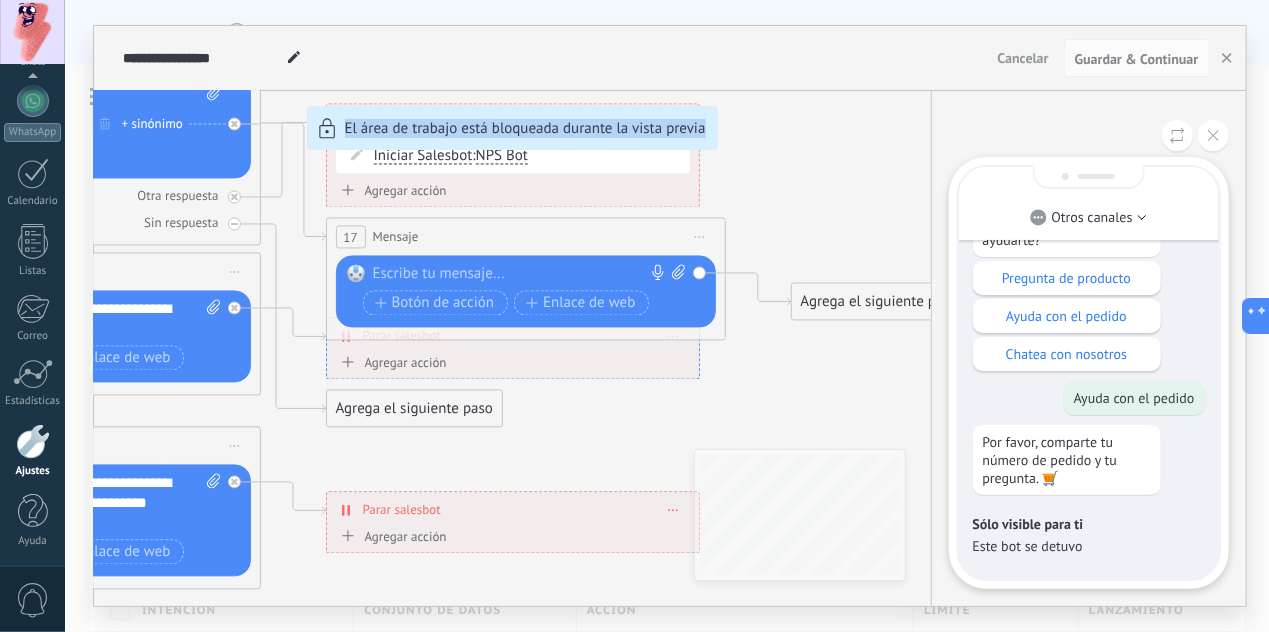 click on "**********" at bounding box center (670, 316) 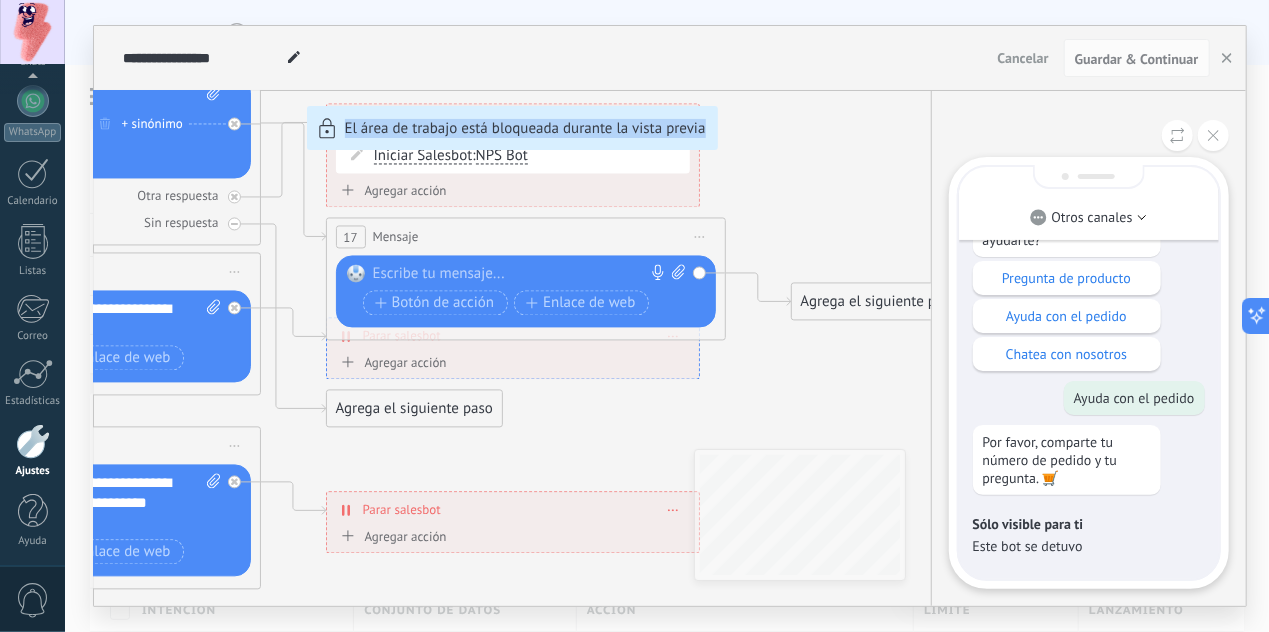 click on "**********" at bounding box center [670, 316] 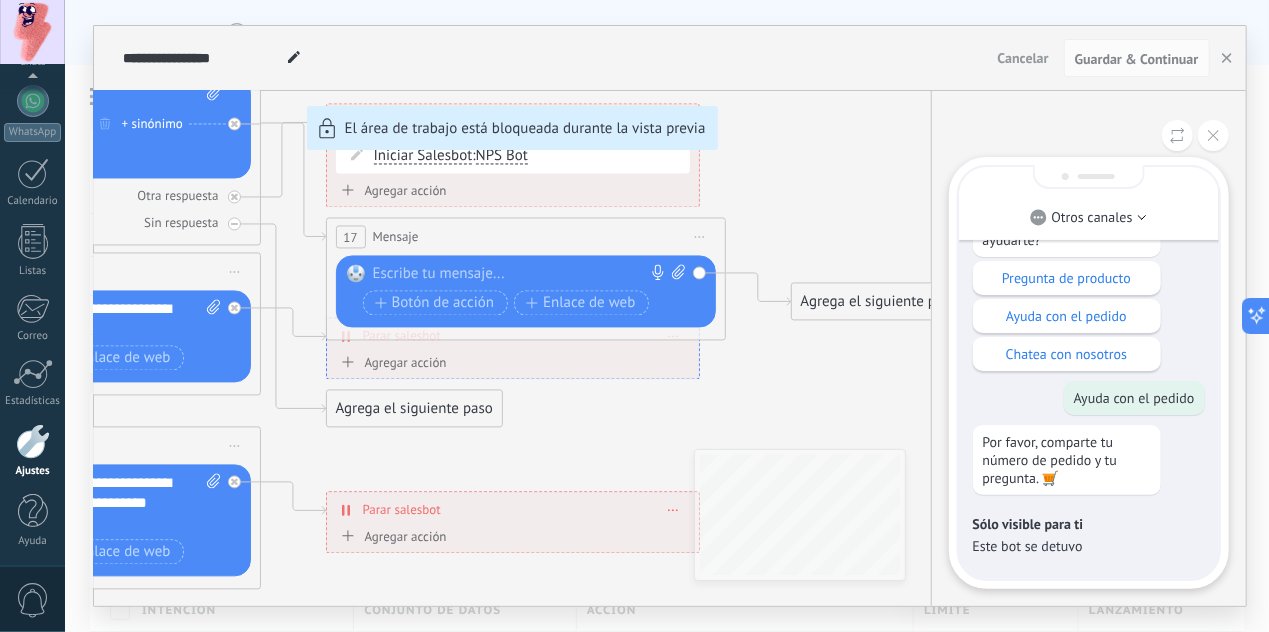 click on "**********" at bounding box center (670, 316) 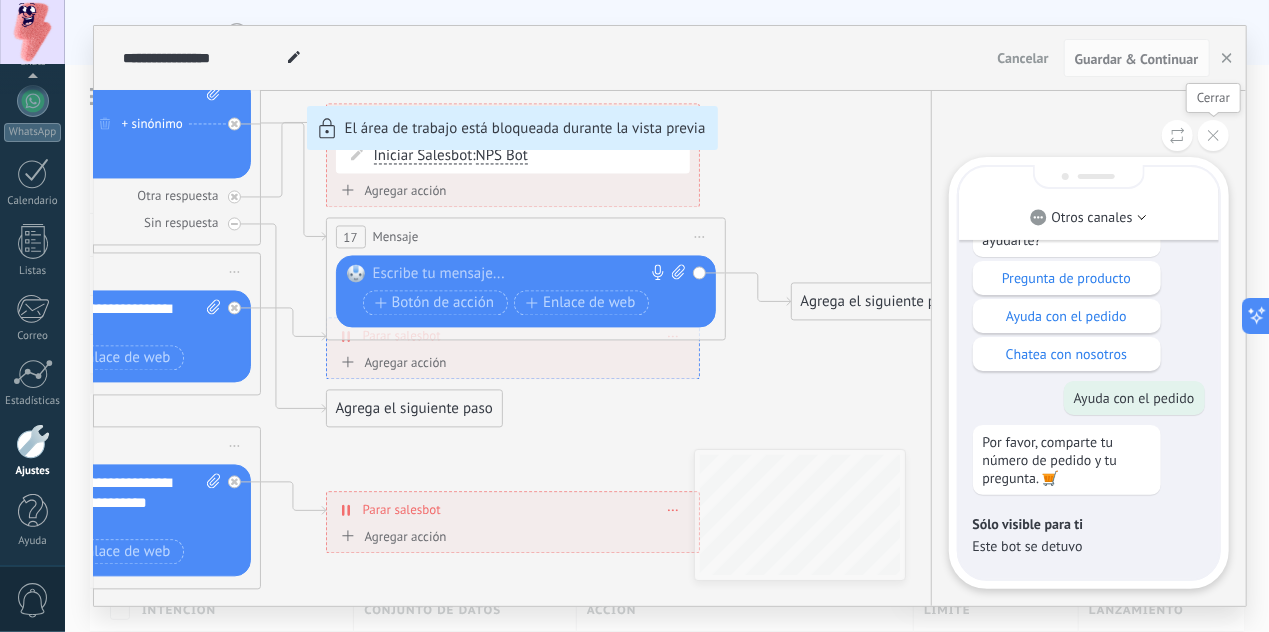 click at bounding box center [1213, 135] 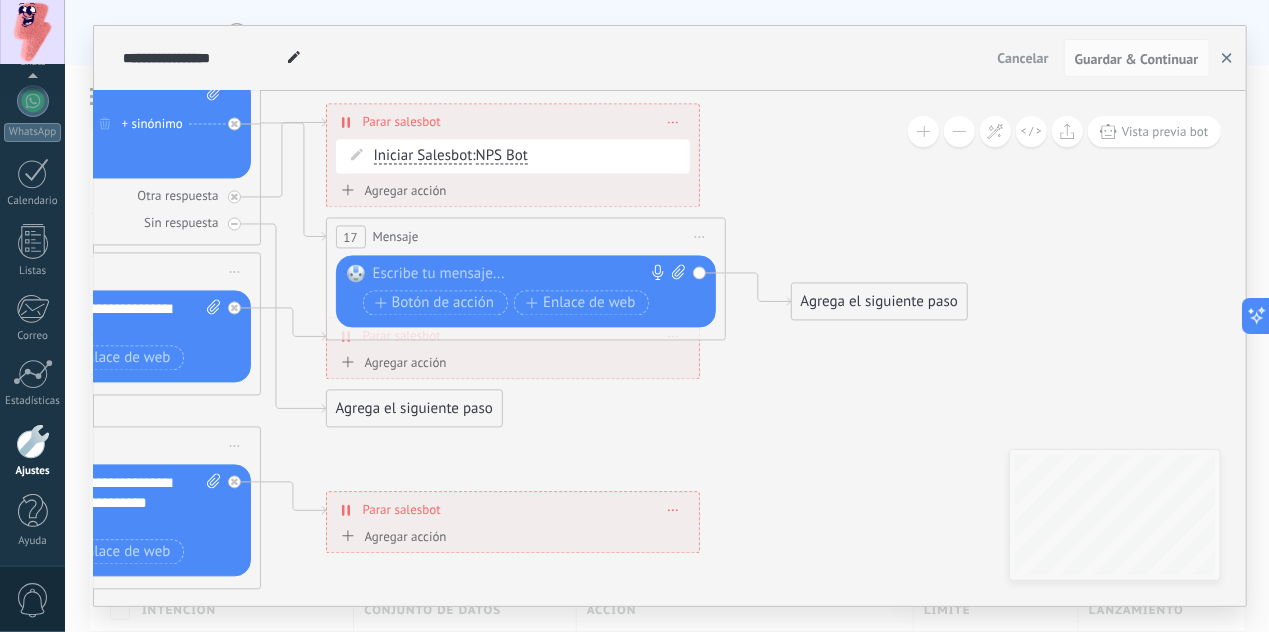 click at bounding box center (1227, 58) 